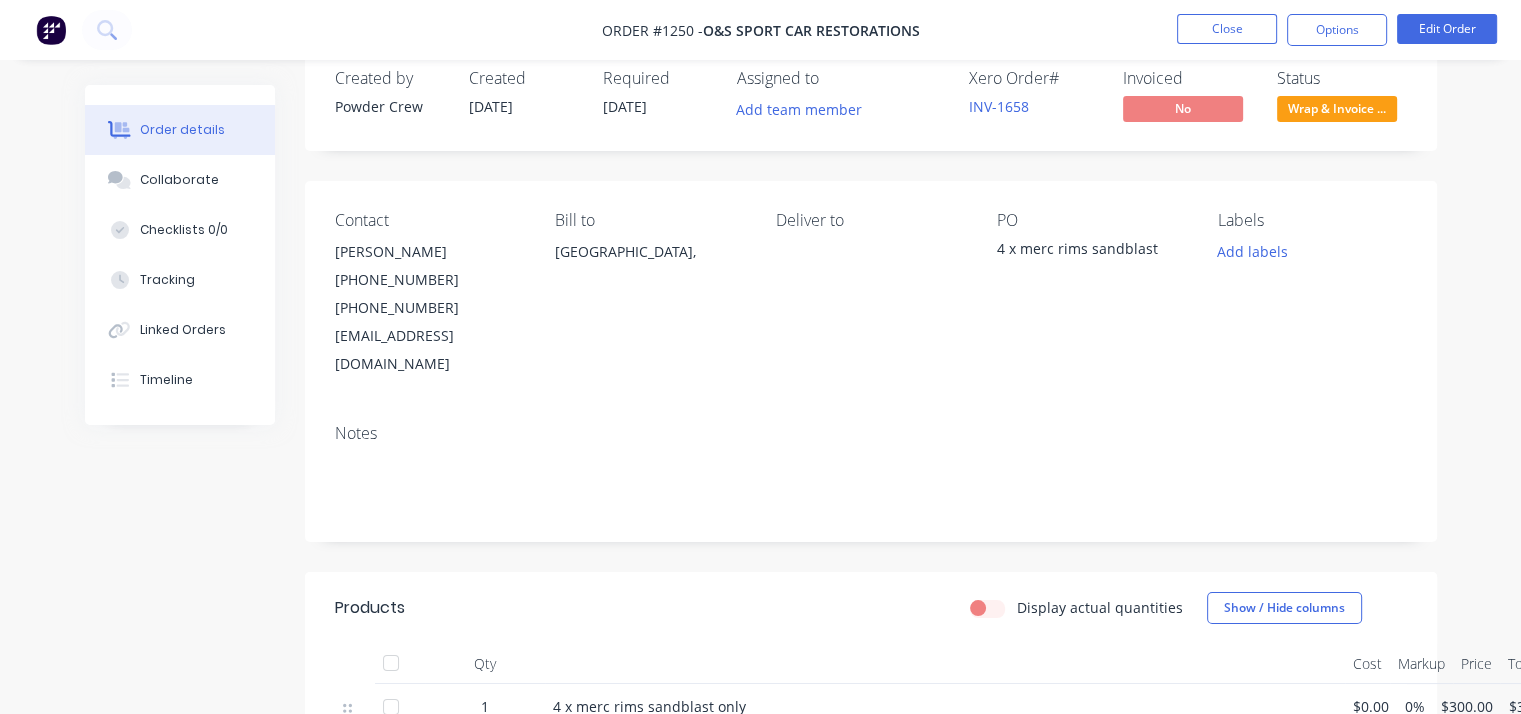 scroll, scrollTop: 0, scrollLeft: 0, axis: both 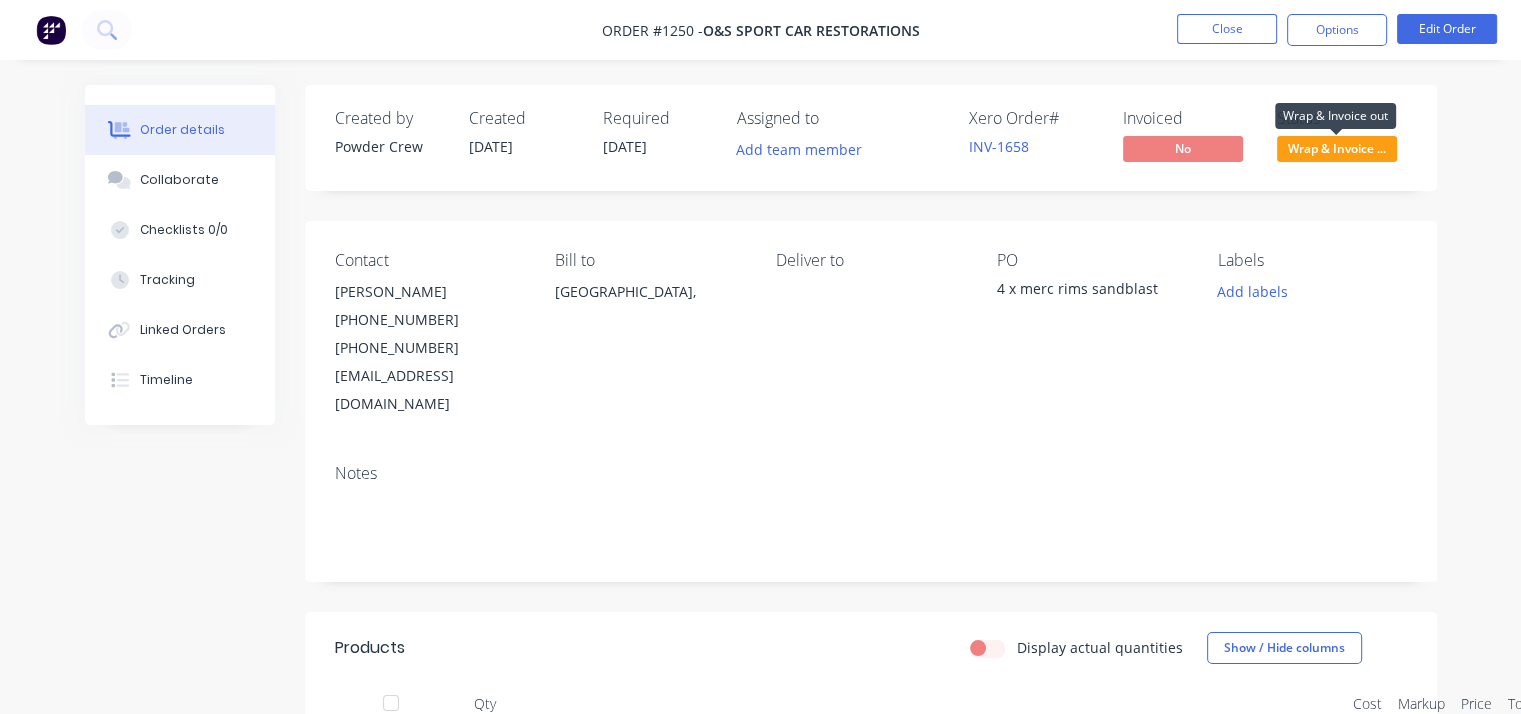 click on "Wrap & Invoice ..." at bounding box center (1337, 148) 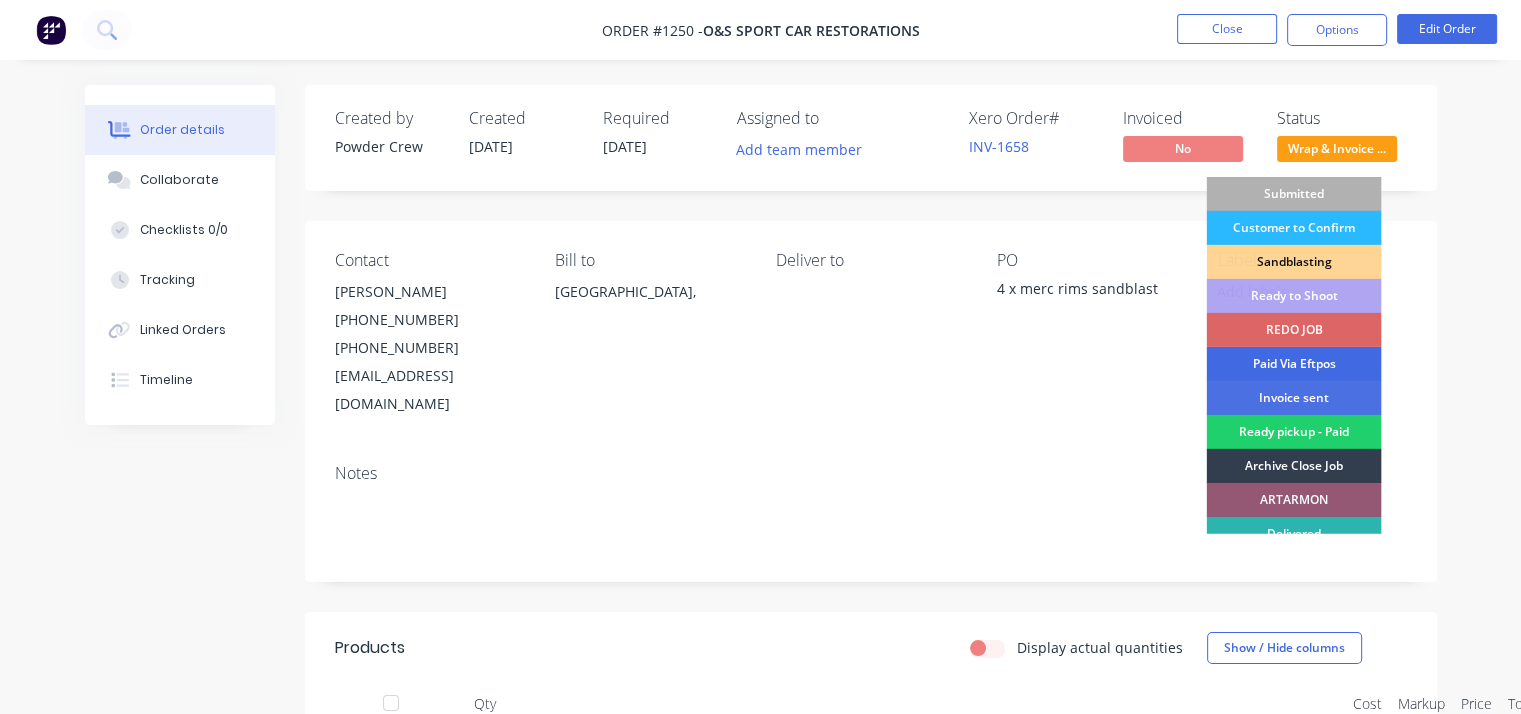 click on "Paid Via Eftpos" at bounding box center [1293, 364] 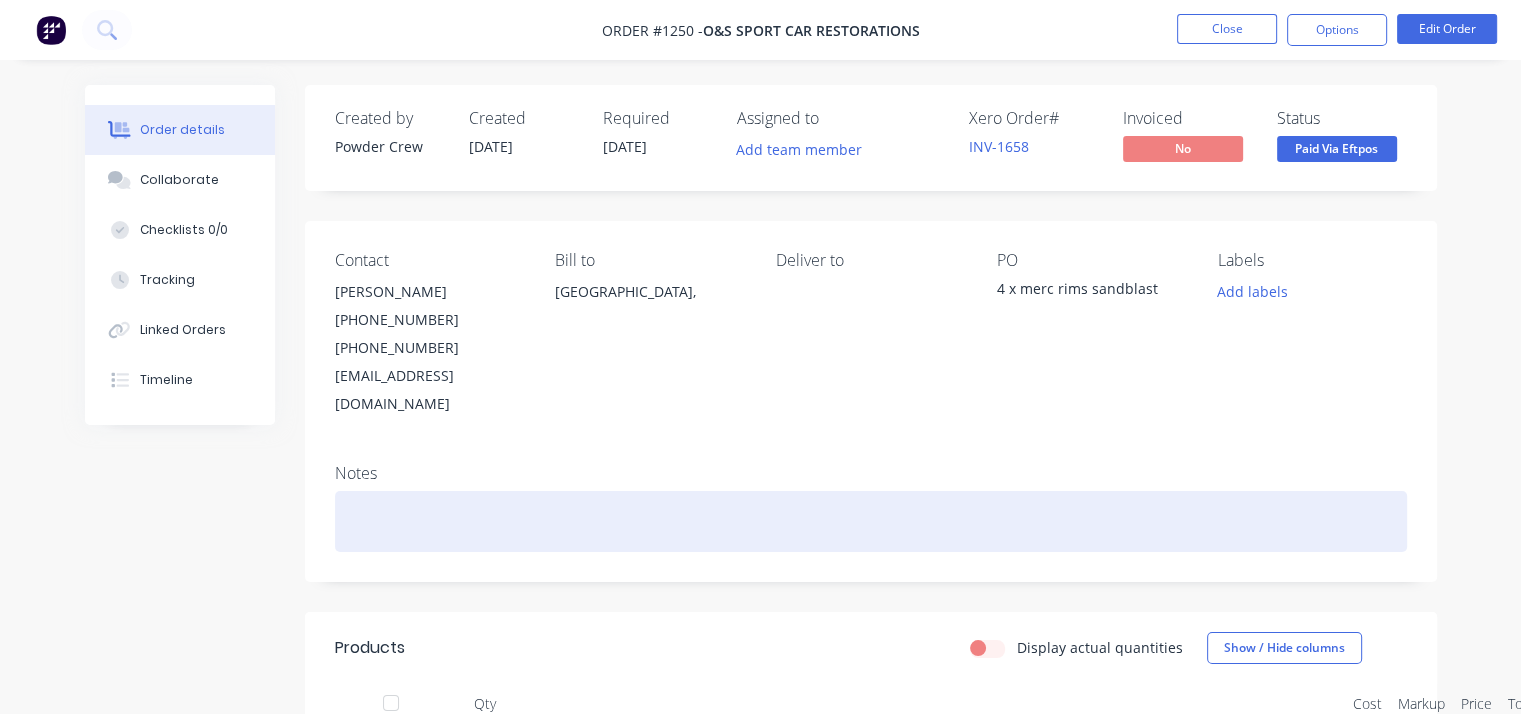 click at bounding box center (871, 521) 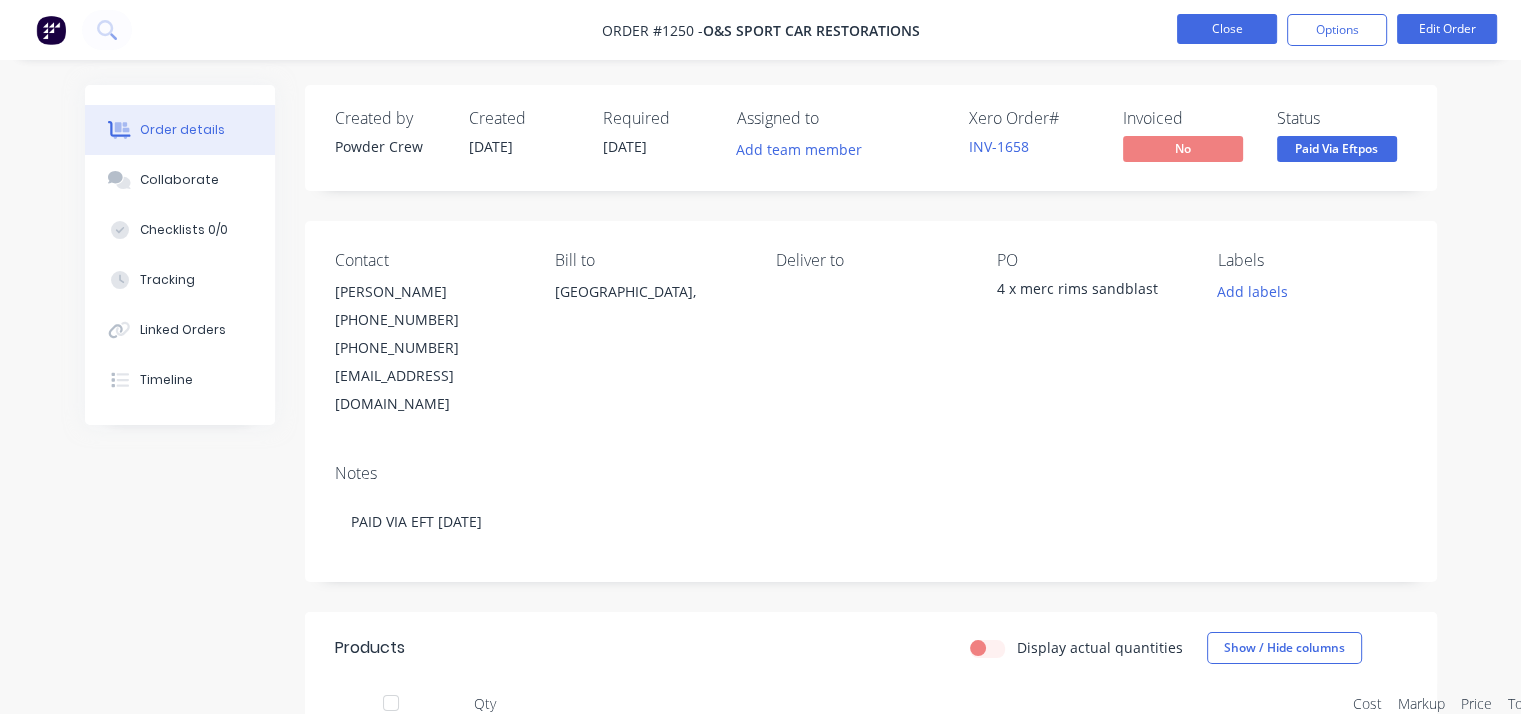 click on "Close" at bounding box center [1227, 29] 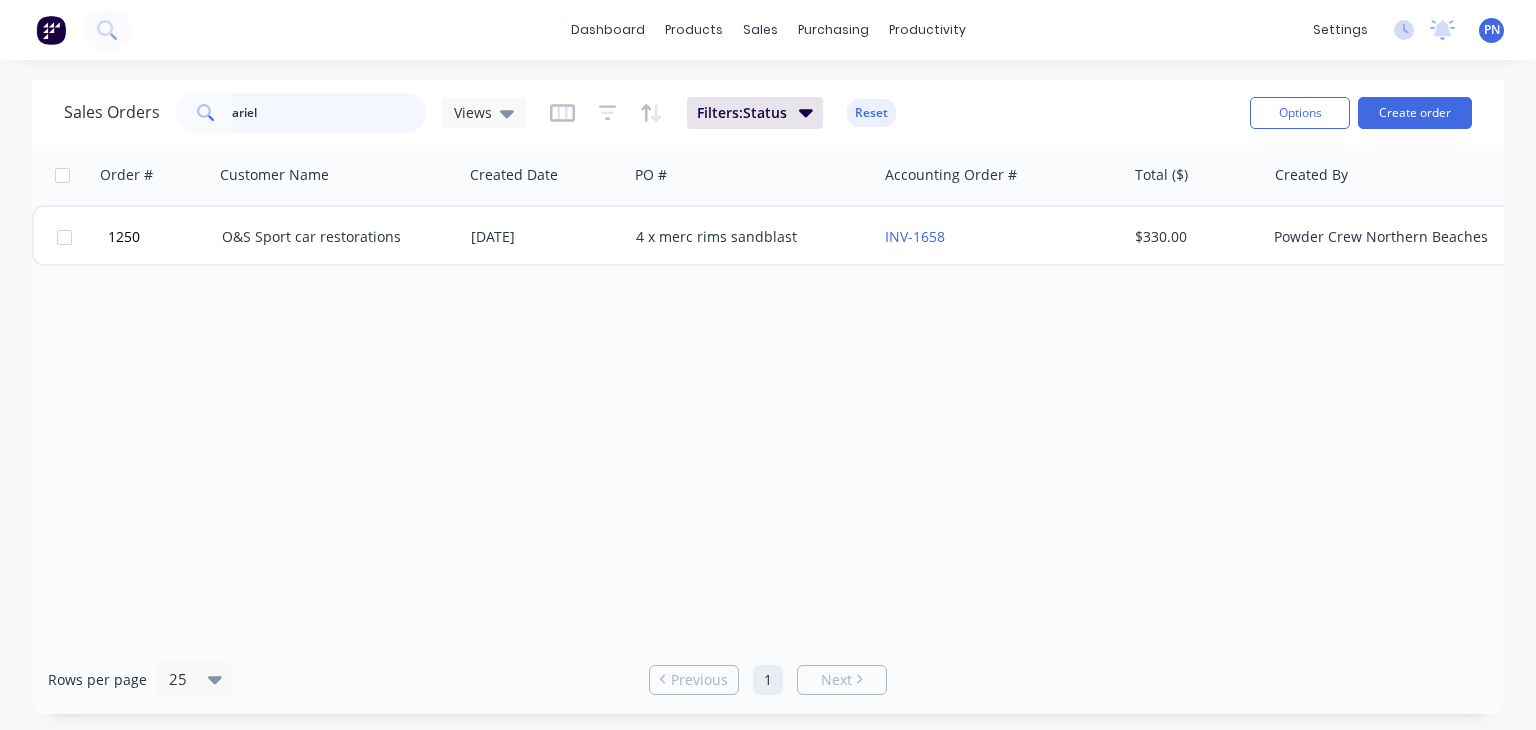click on "ariel" at bounding box center (329, 113) 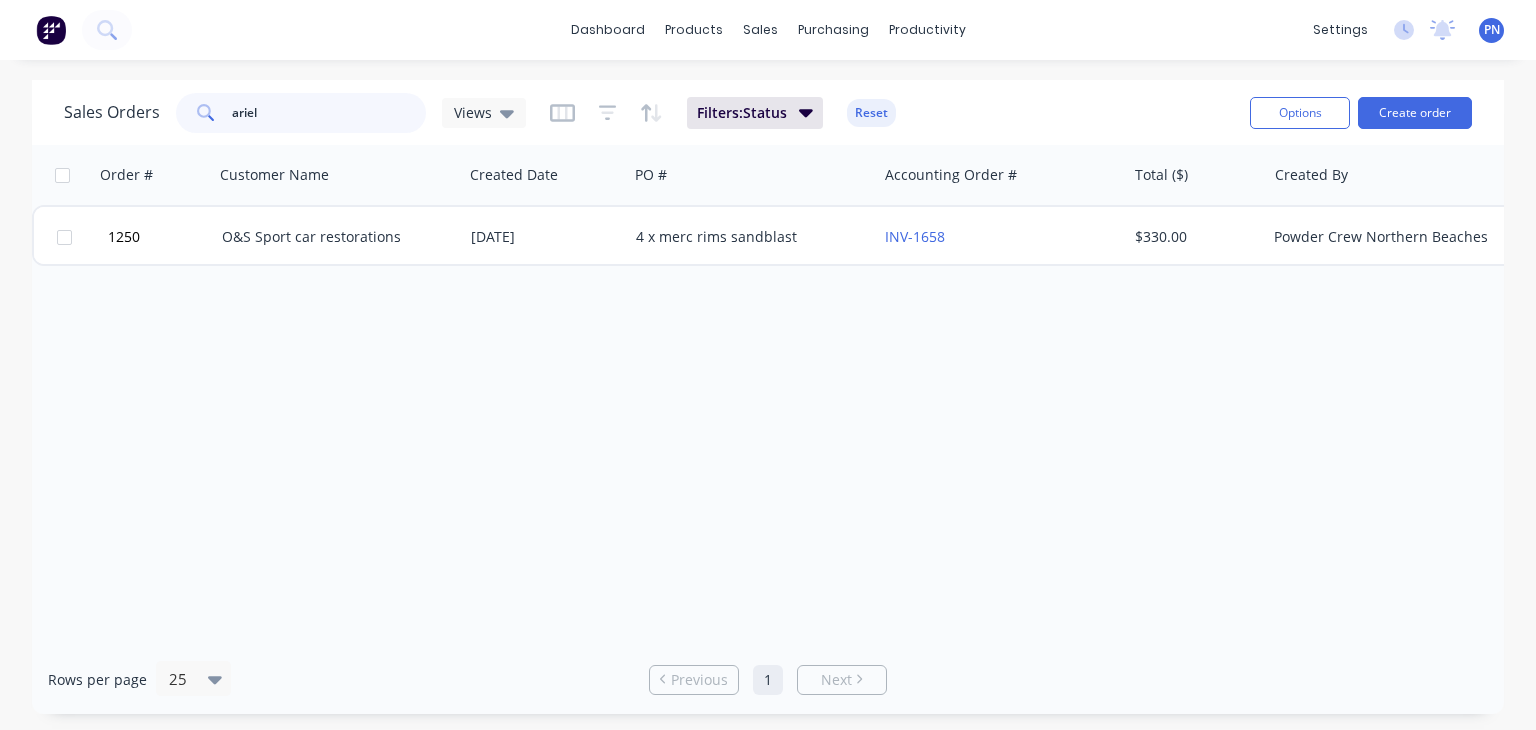 click on "ariel" at bounding box center (329, 113) 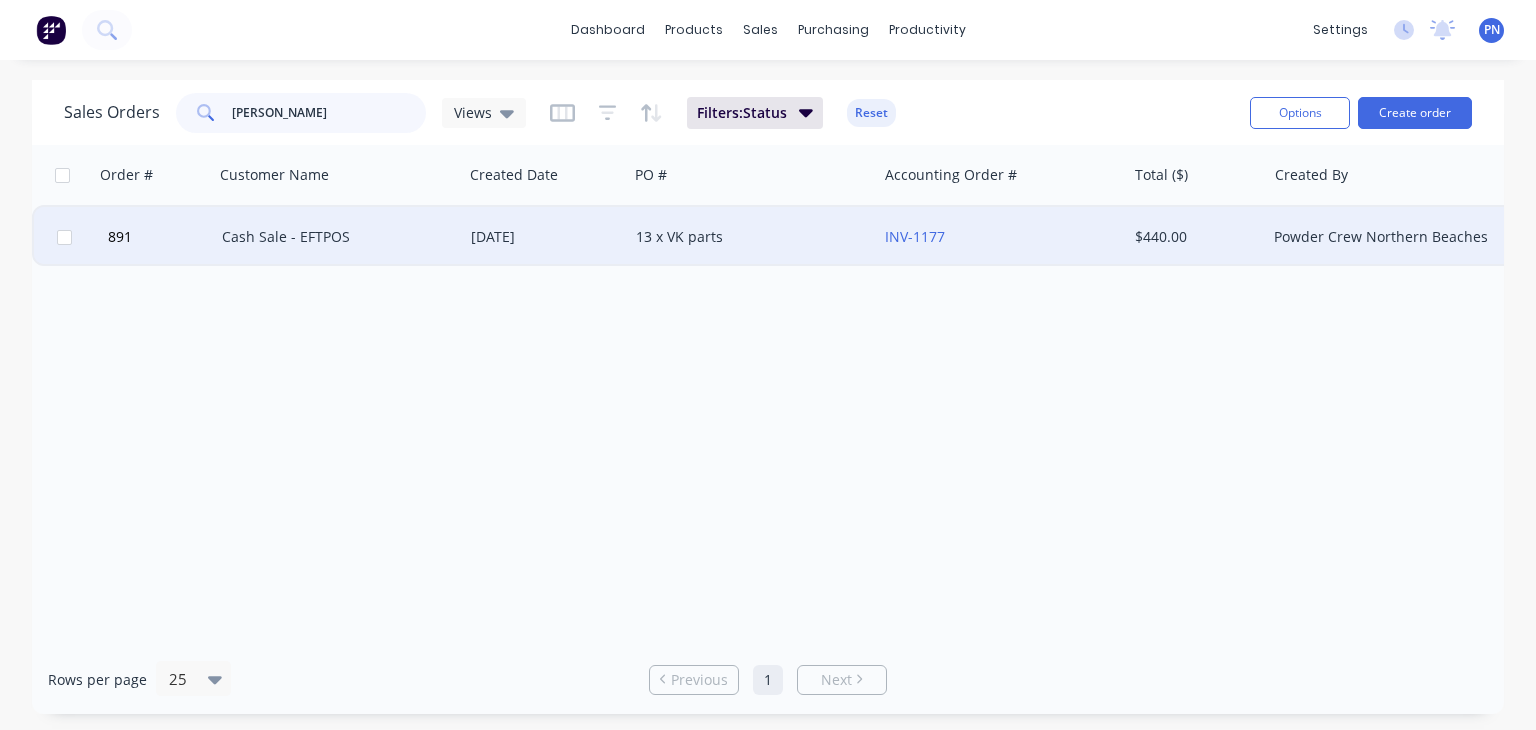 type on "cameron" 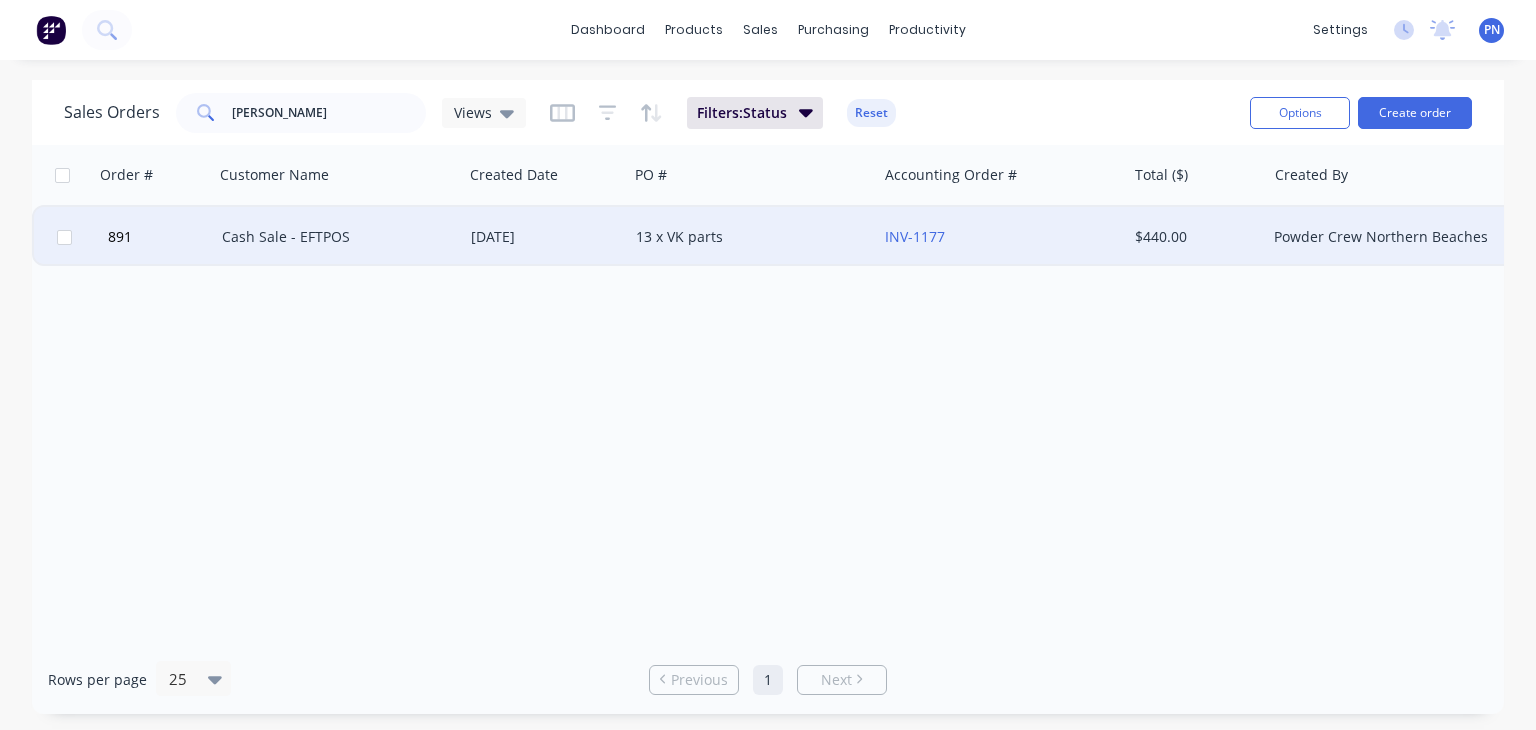 click on "13 x VK parts" at bounding box center [747, 237] 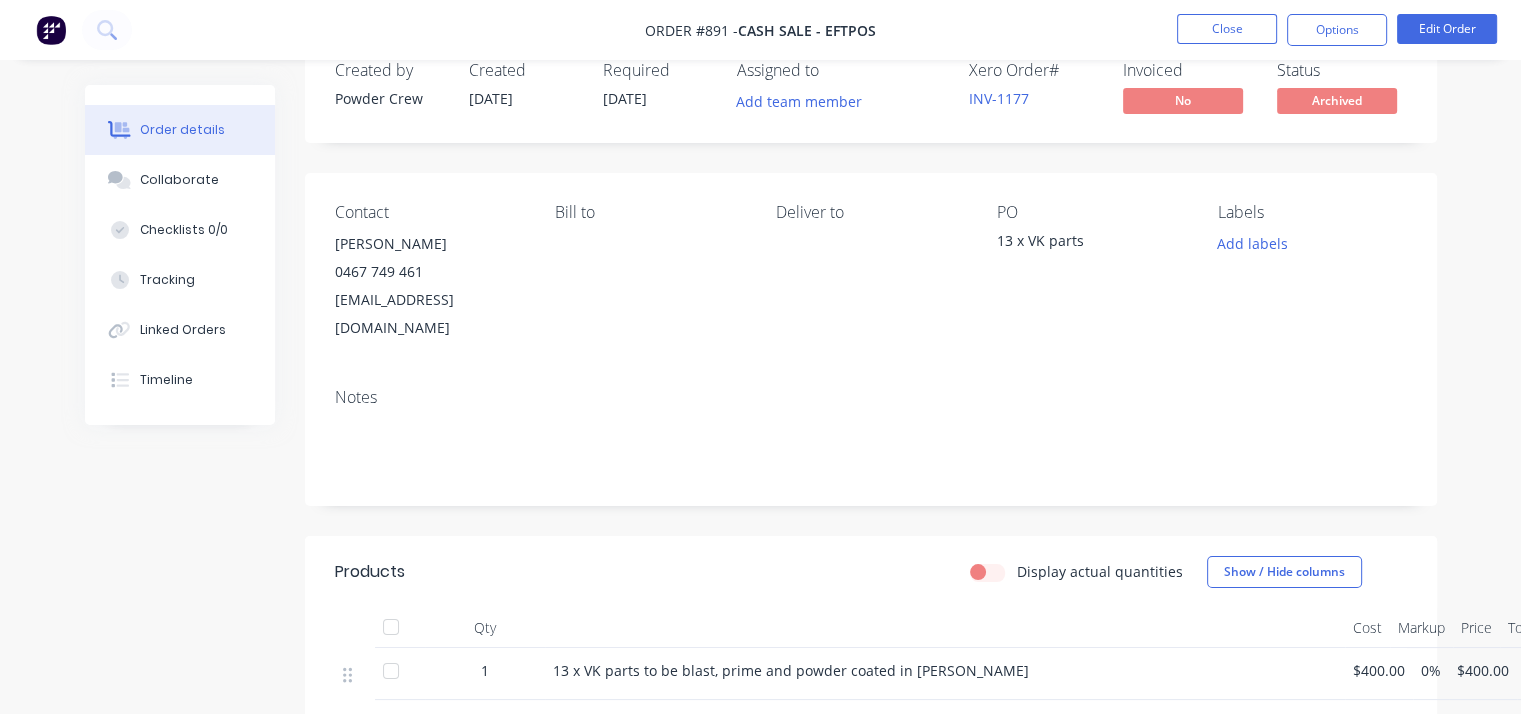 scroll, scrollTop: 0, scrollLeft: 0, axis: both 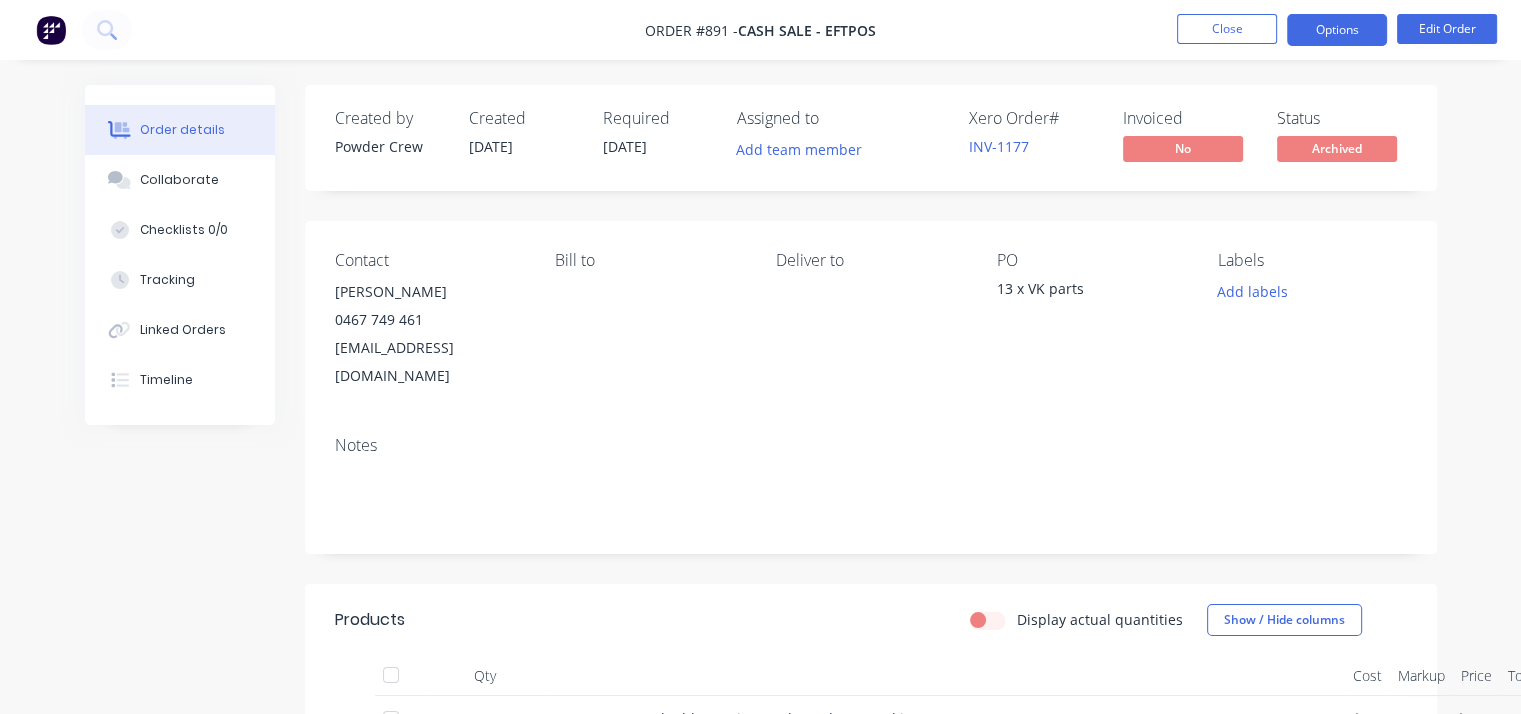 click on "Options" at bounding box center [1337, 30] 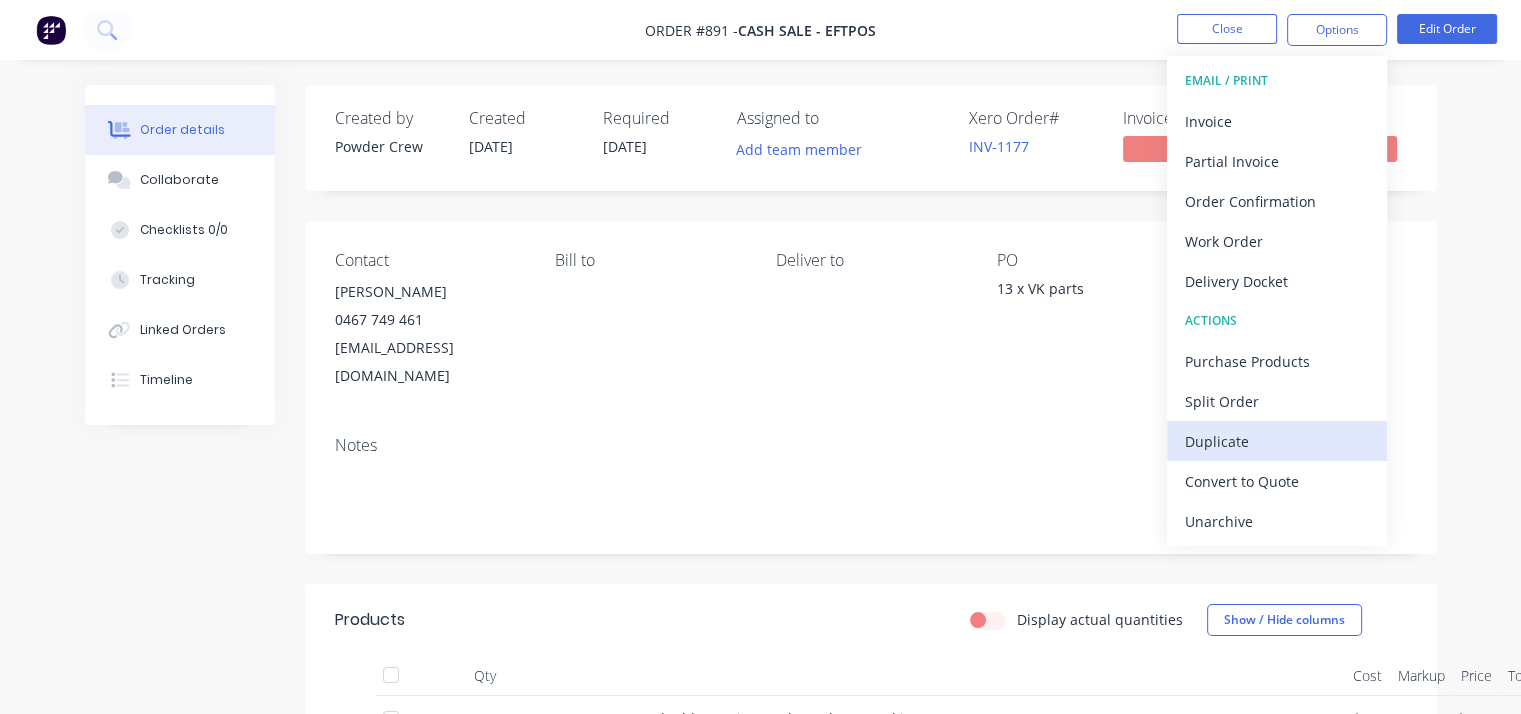 click on "Duplicate" at bounding box center (1277, 441) 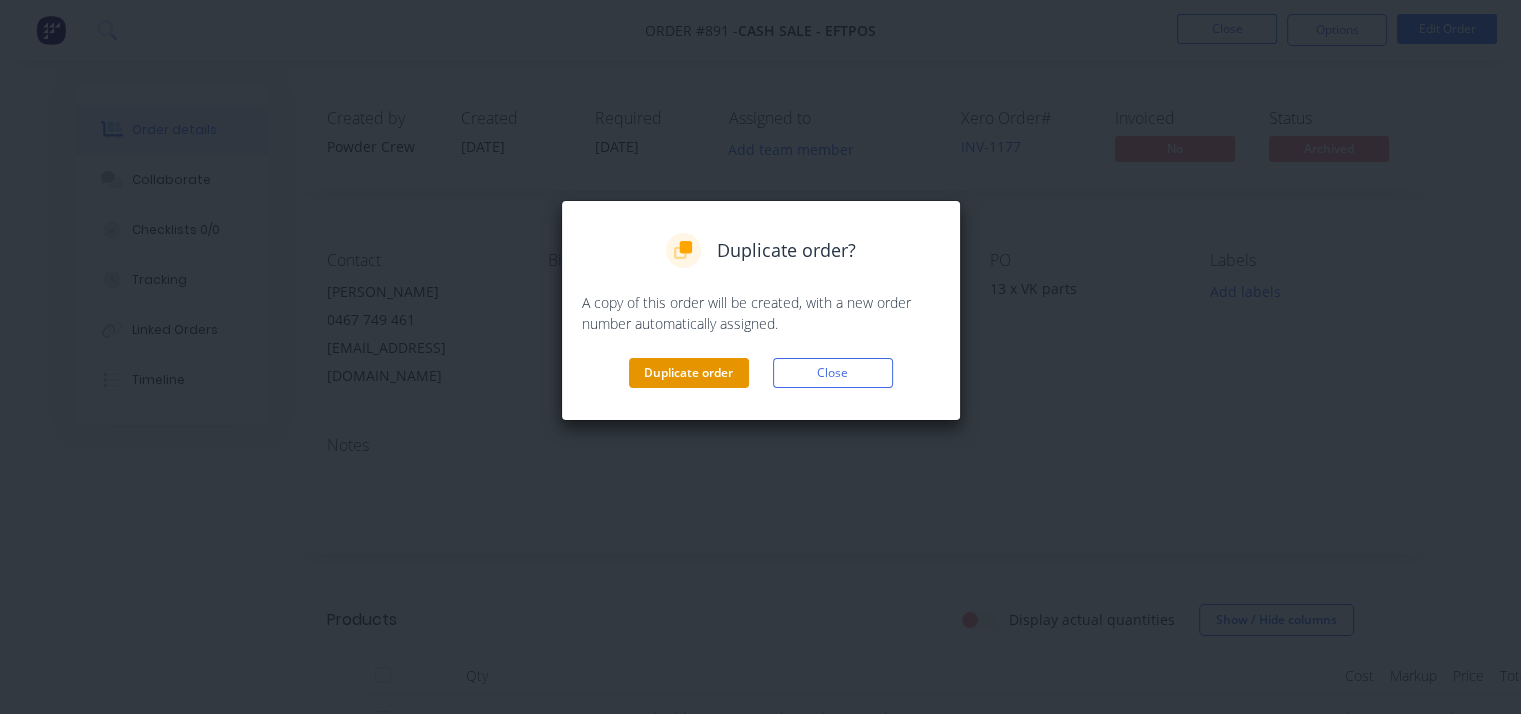 click on "Duplicate order" at bounding box center (689, 373) 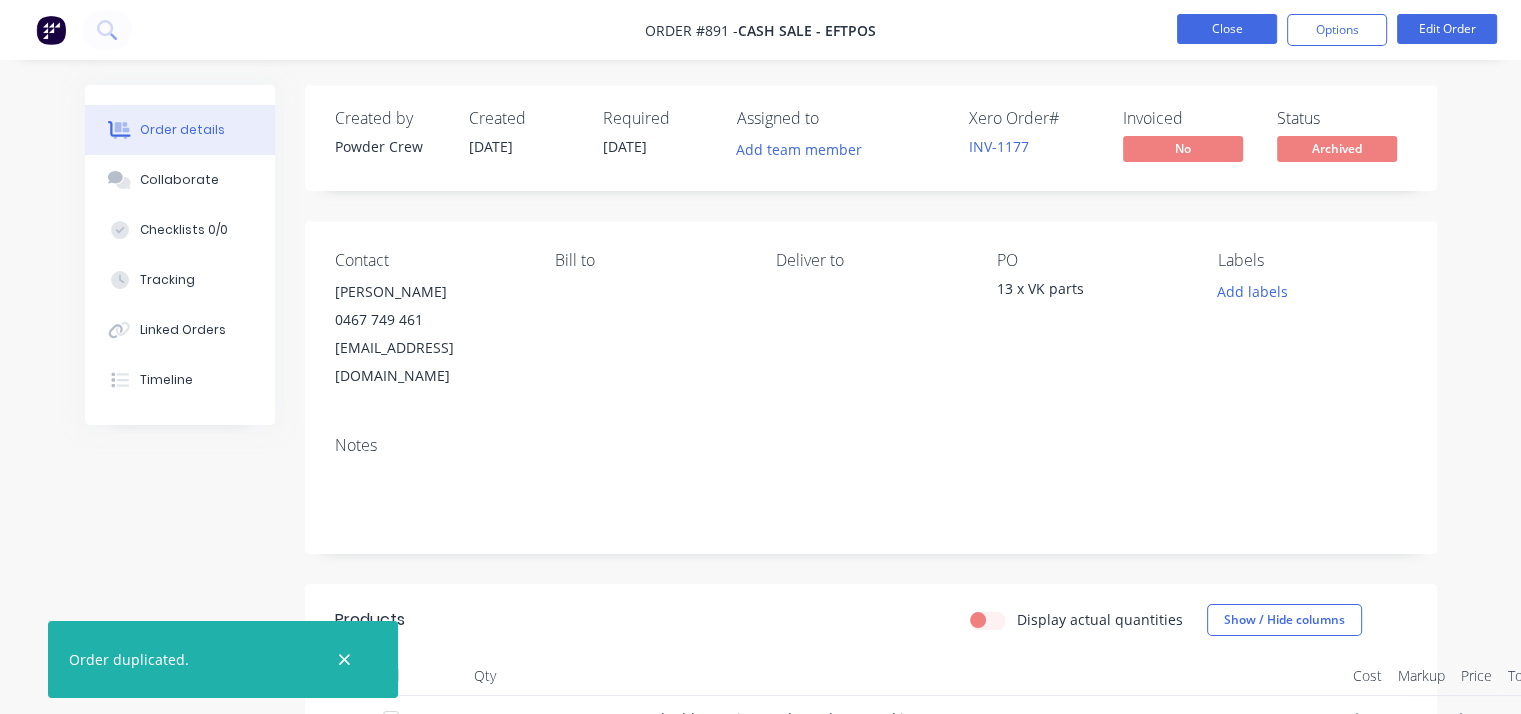 click on "Close" at bounding box center (1227, 29) 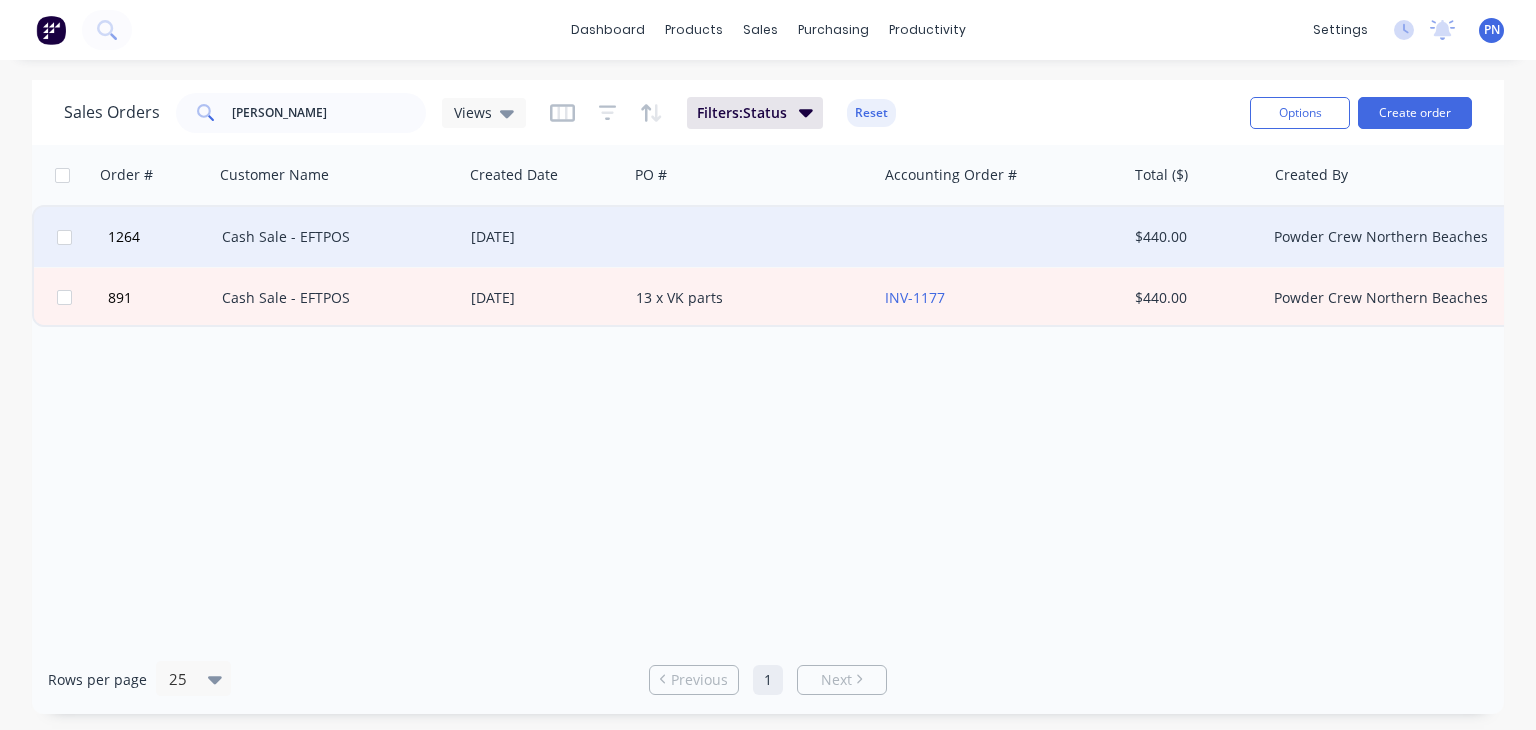 click at bounding box center [752, 237] 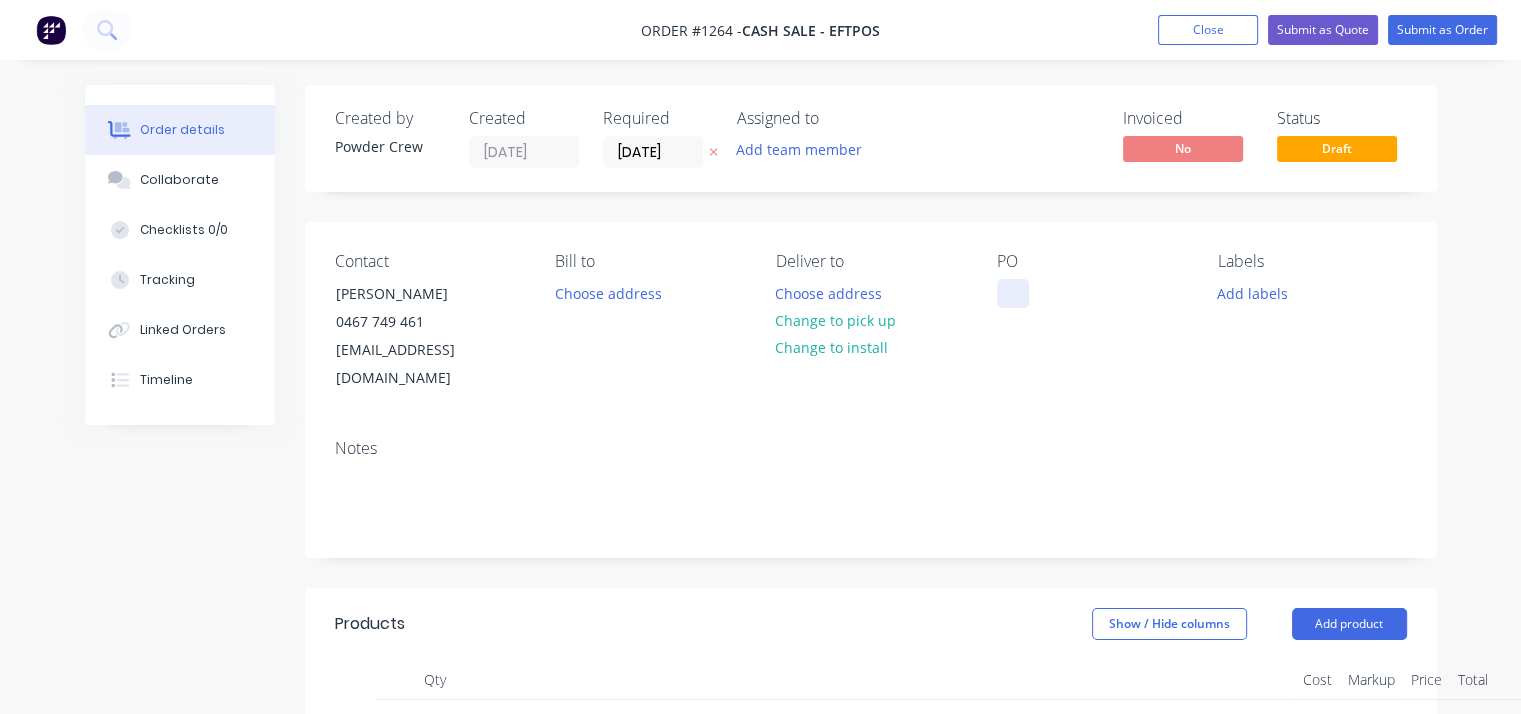 drag, startPoint x: 1009, startPoint y: 285, endPoint x: 1065, endPoint y: 333, distance: 73.756355 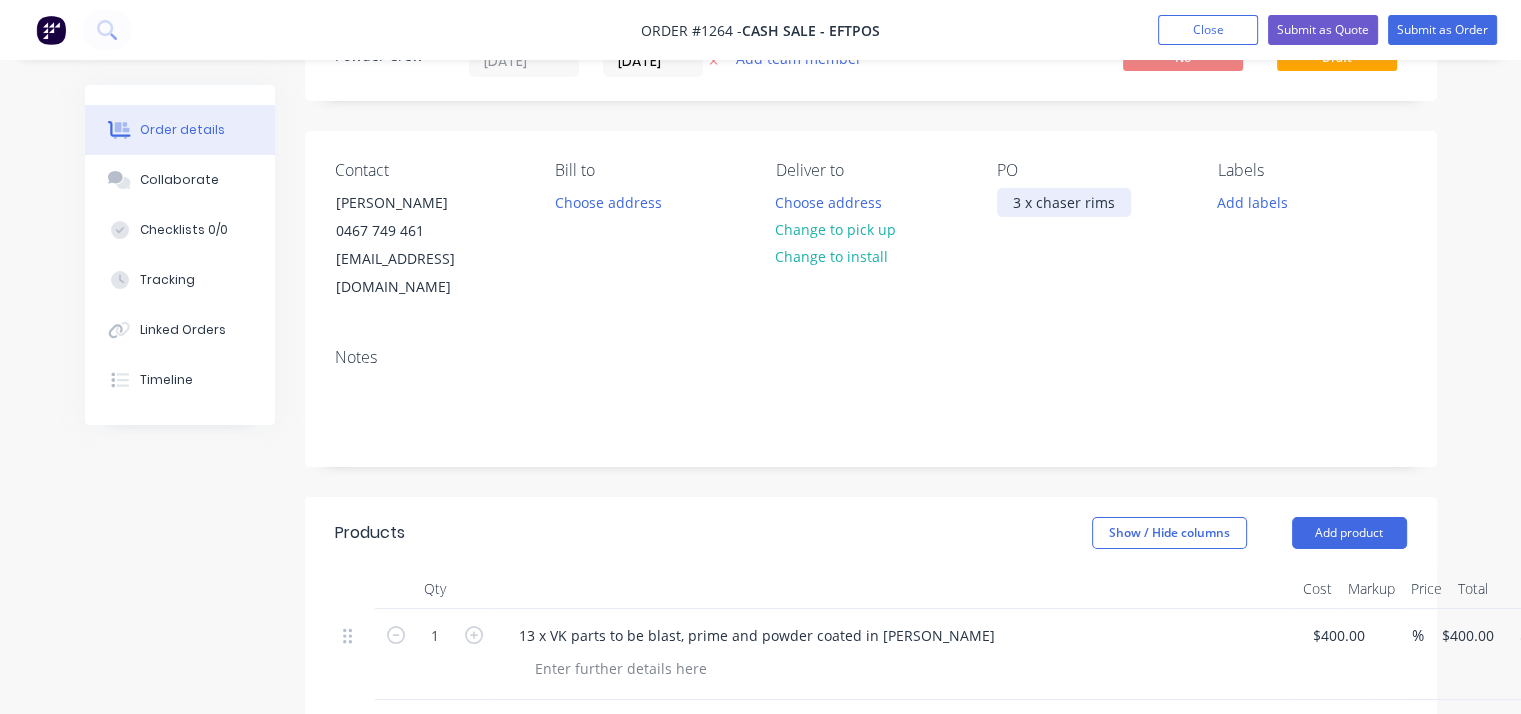 scroll, scrollTop: 200, scrollLeft: 0, axis: vertical 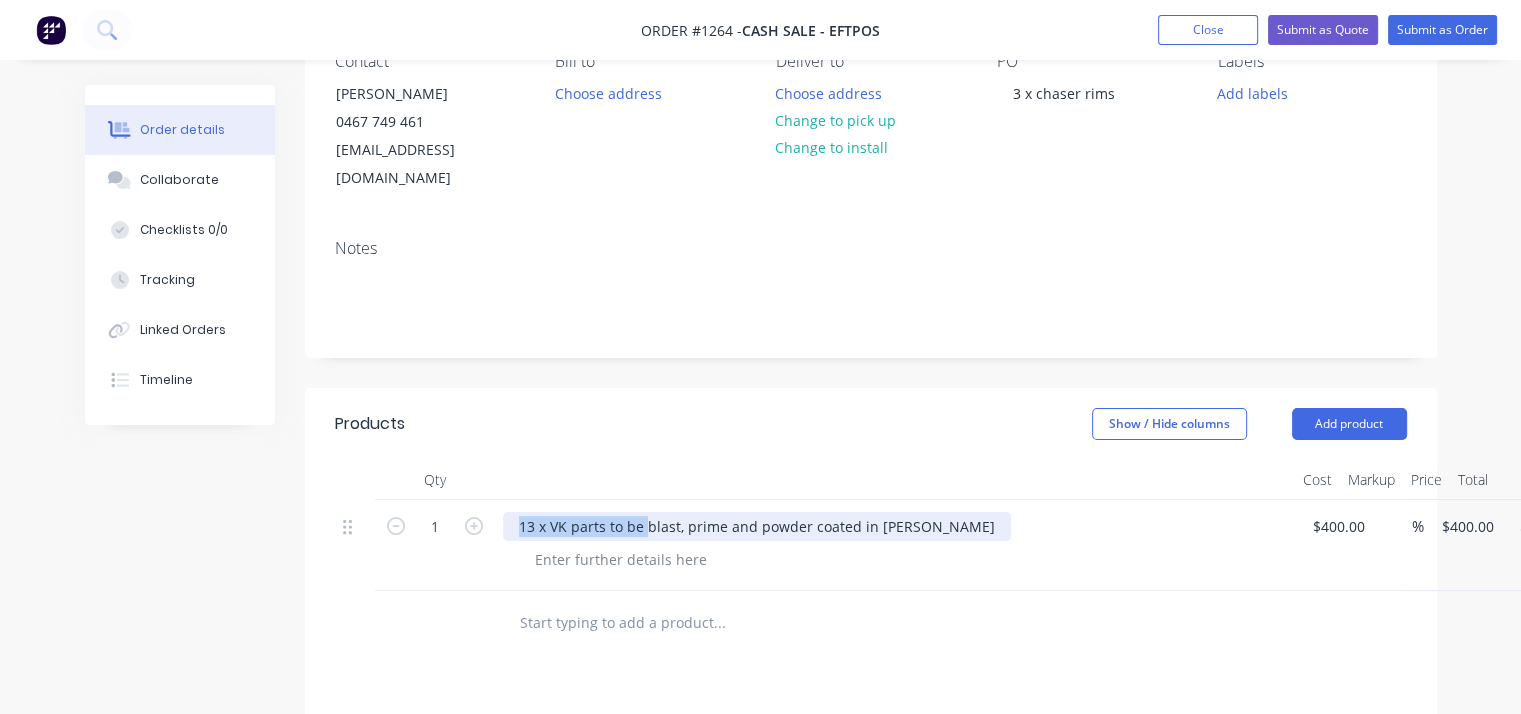drag, startPoint x: 644, startPoint y: 499, endPoint x: 510, endPoint y: 519, distance: 135.48431 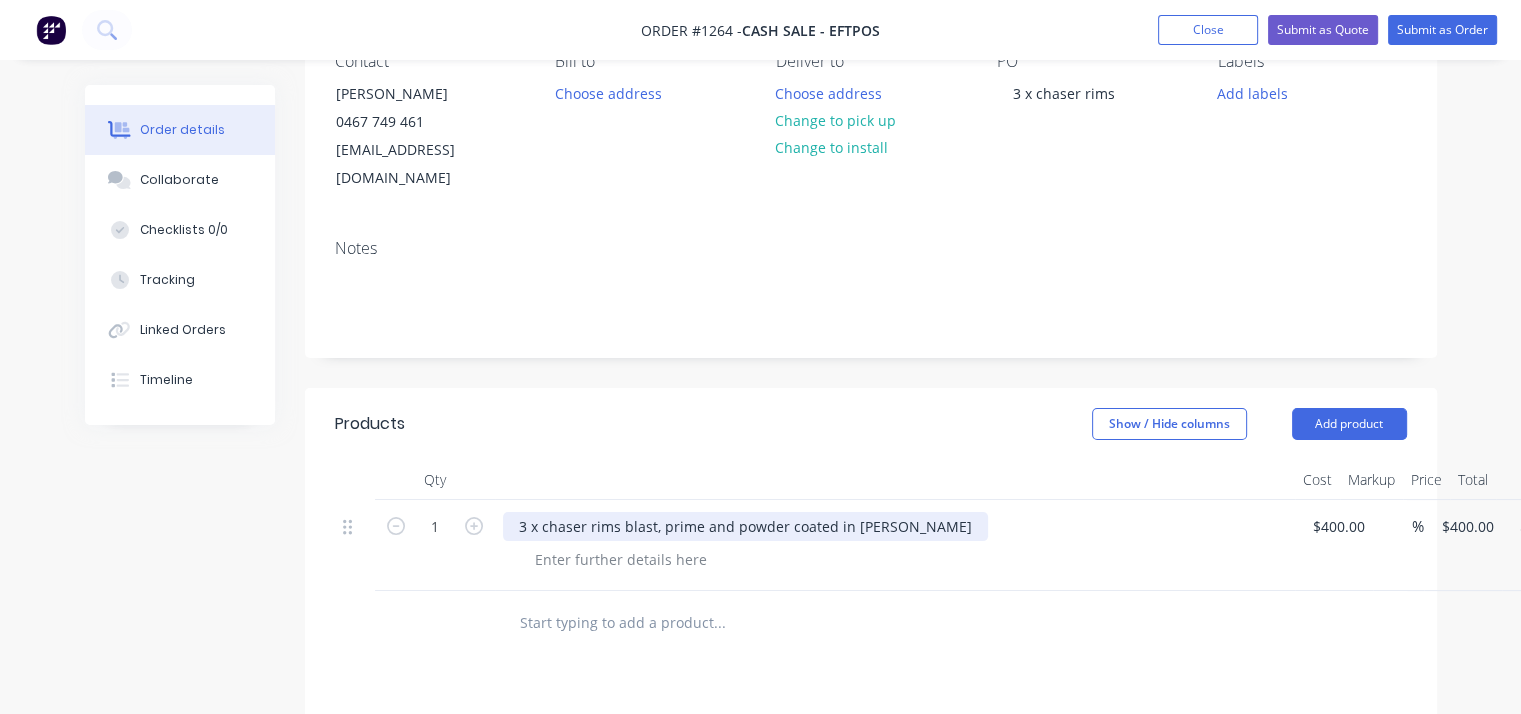 click on "3 x chaser rims blast, prime and powder coated in matt black" at bounding box center [745, 526] 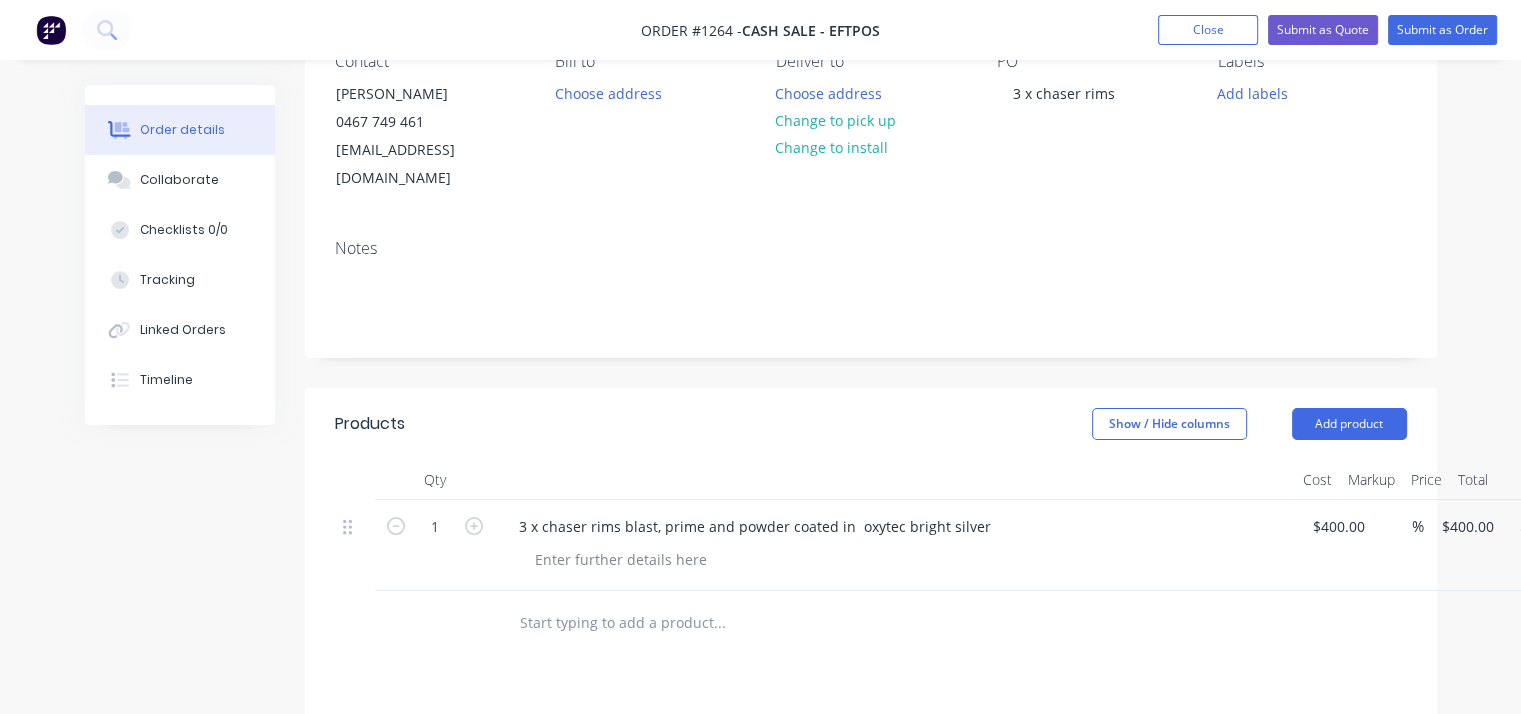 click at bounding box center (855, 623) 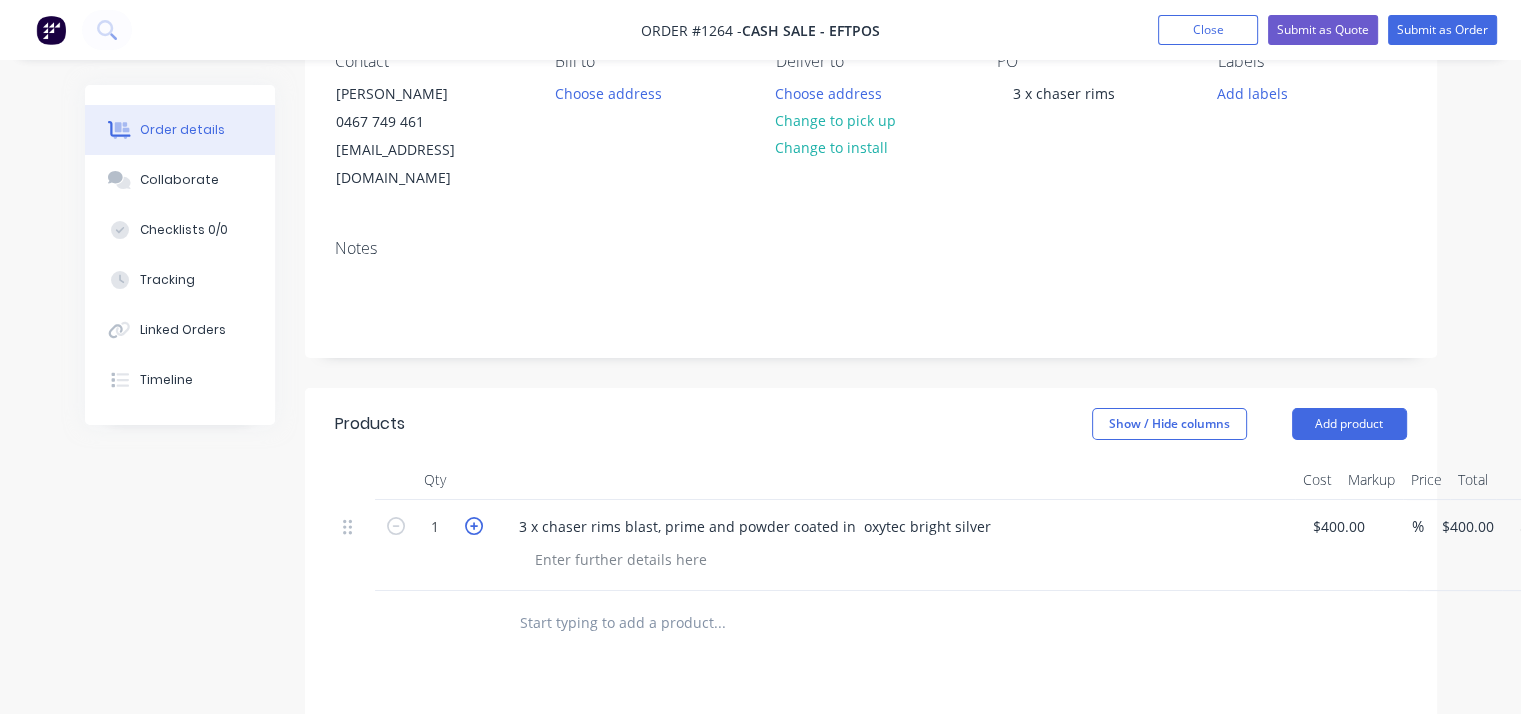 click 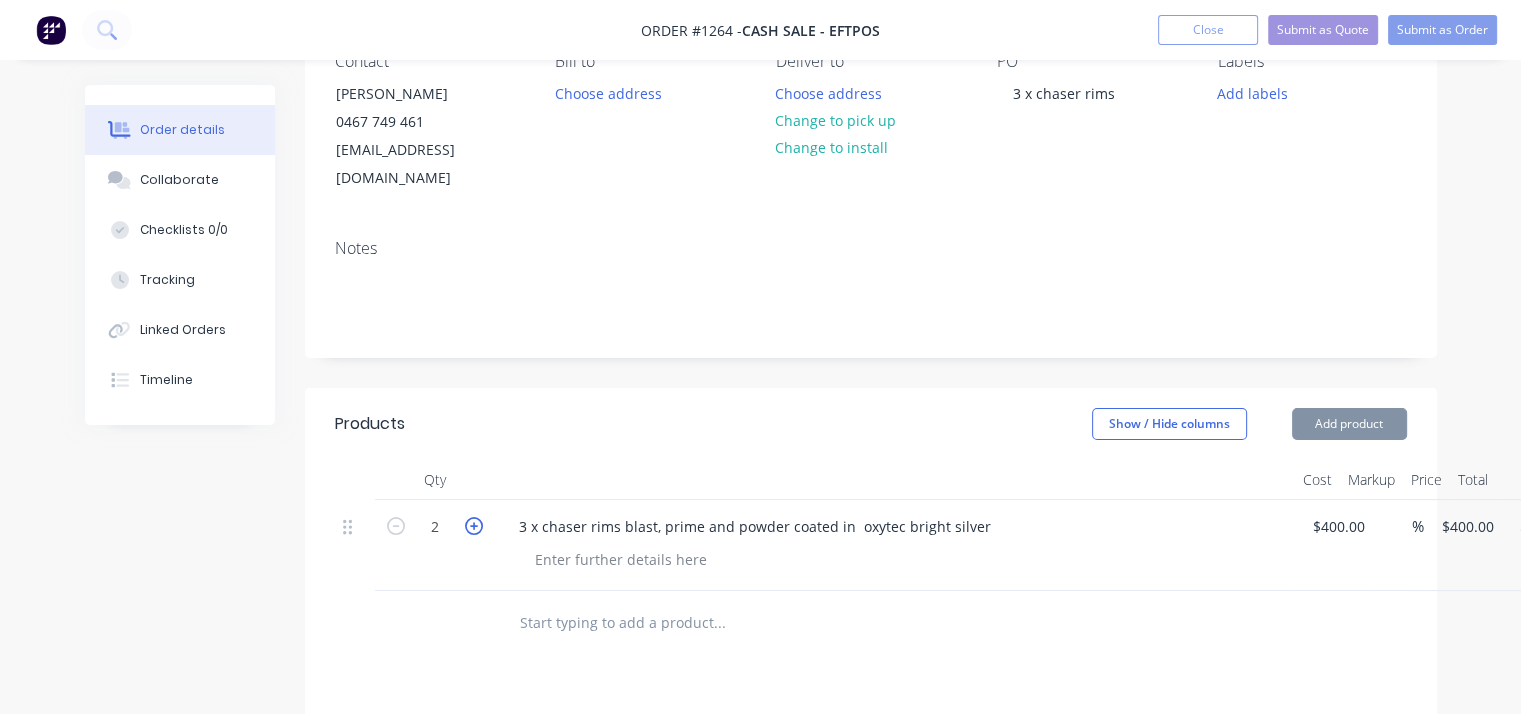 click 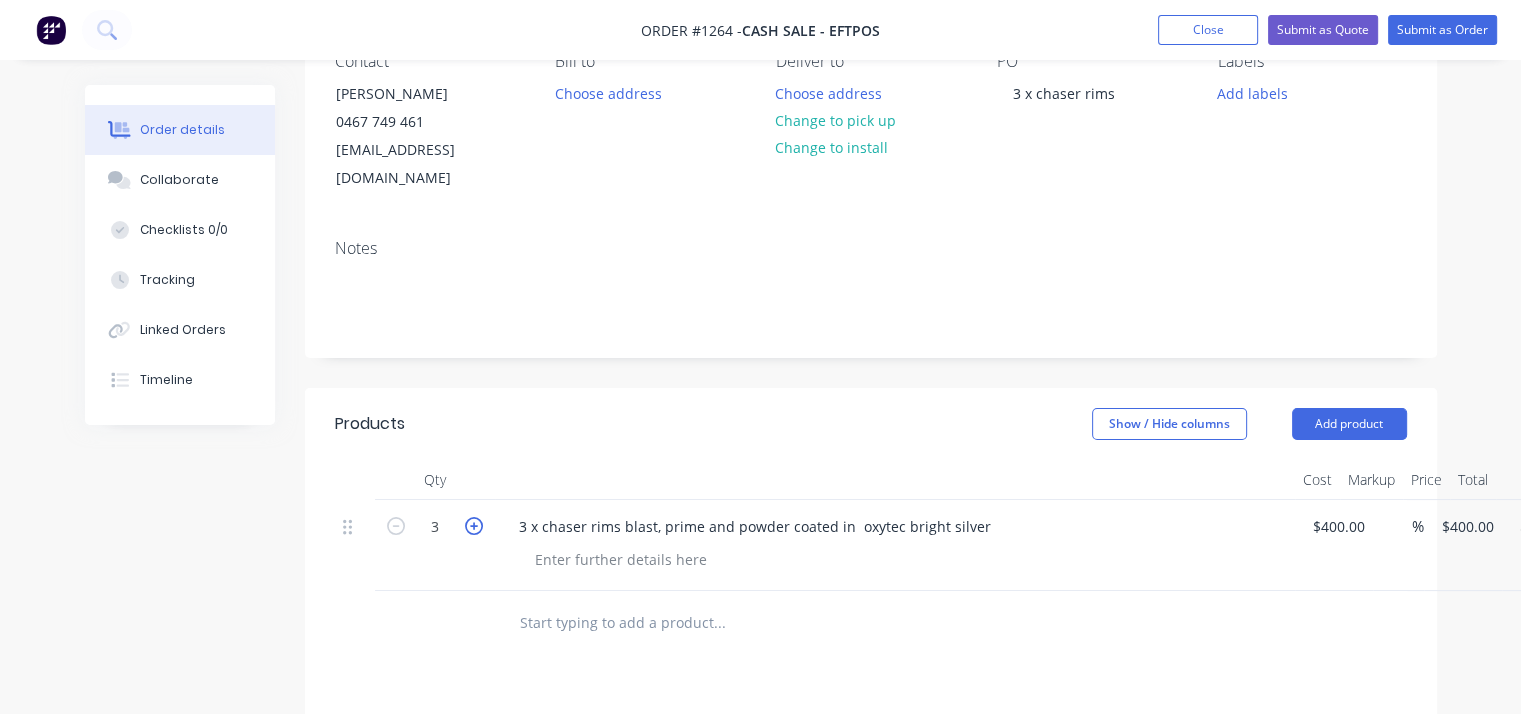 click 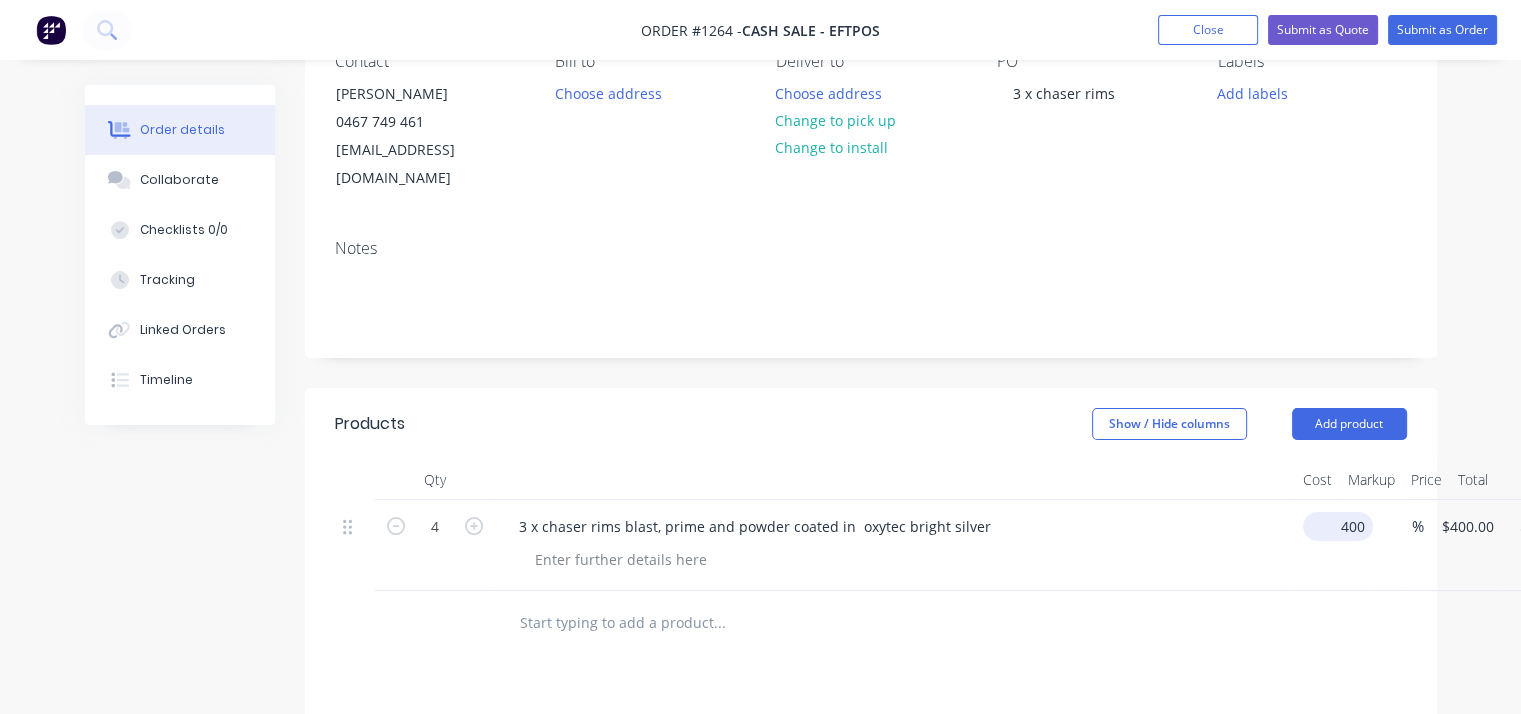 drag, startPoint x: 1352, startPoint y: 496, endPoint x: 1339, endPoint y: 500, distance: 13.601471 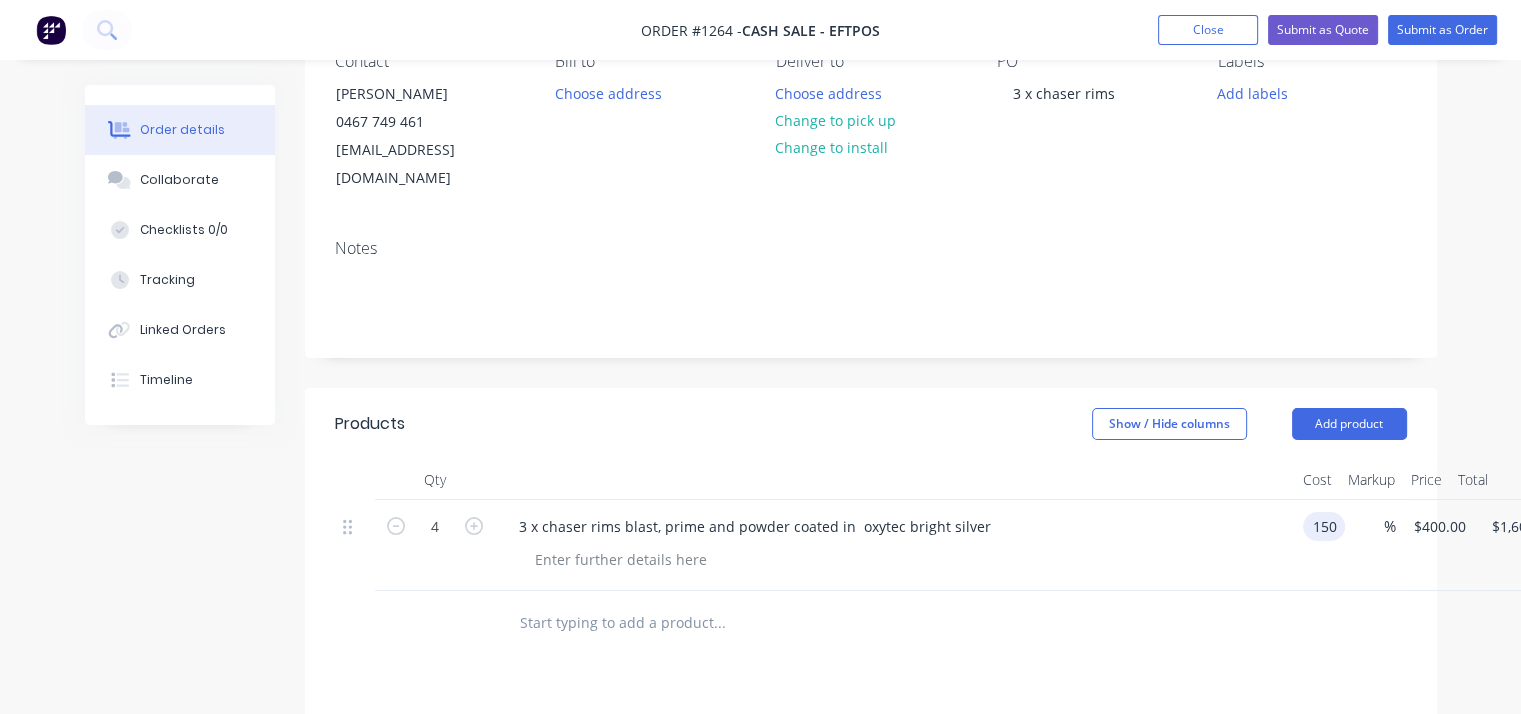 type on "$150.00" 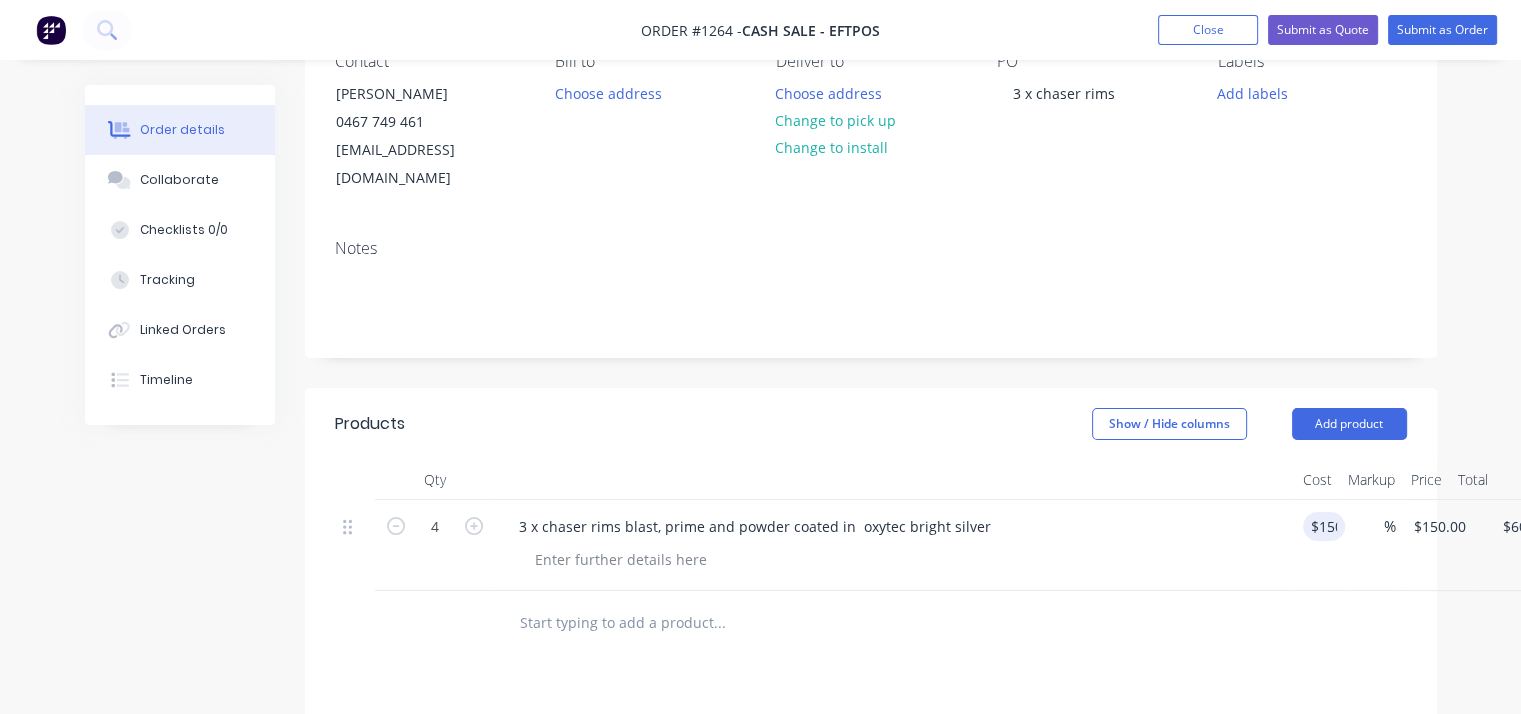 click at bounding box center [871, 623] 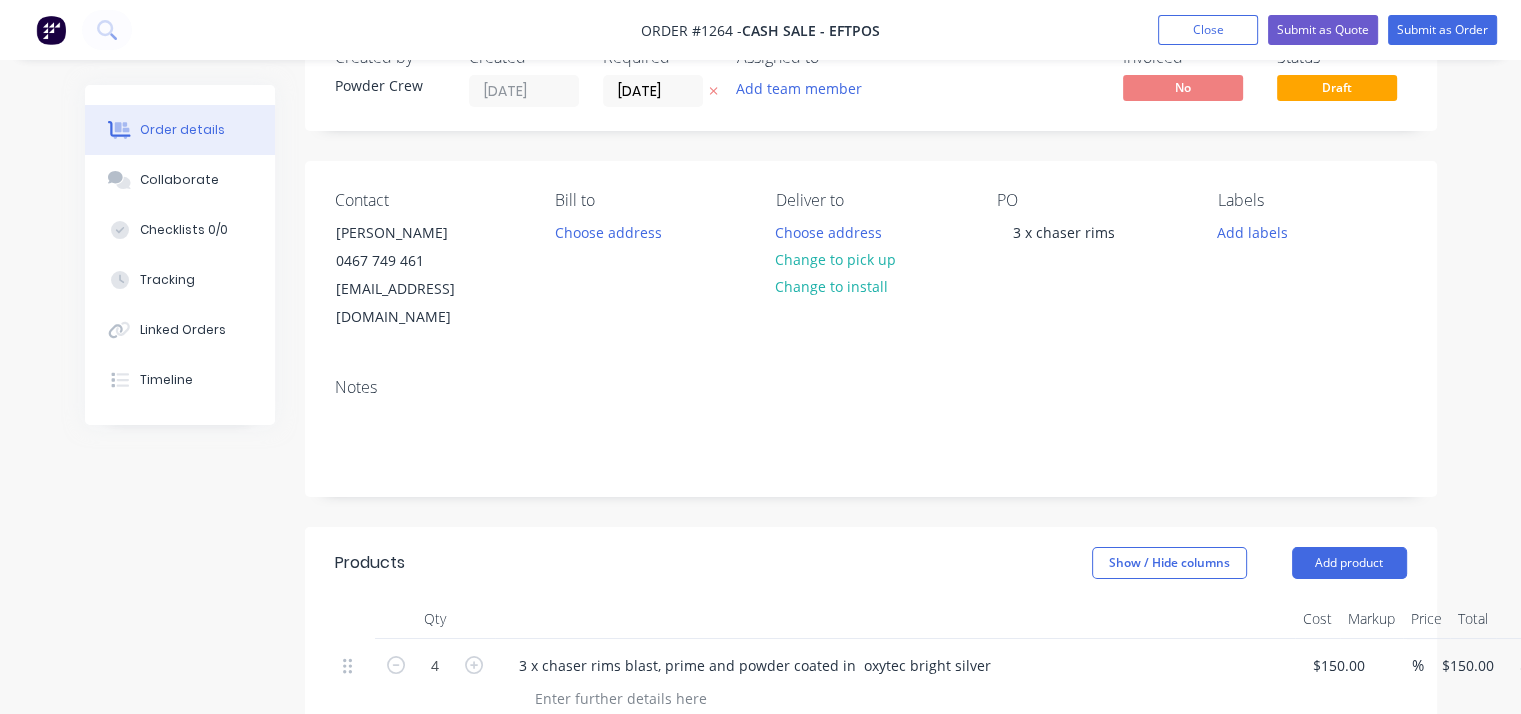 scroll, scrollTop: 0, scrollLeft: 0, axis: both 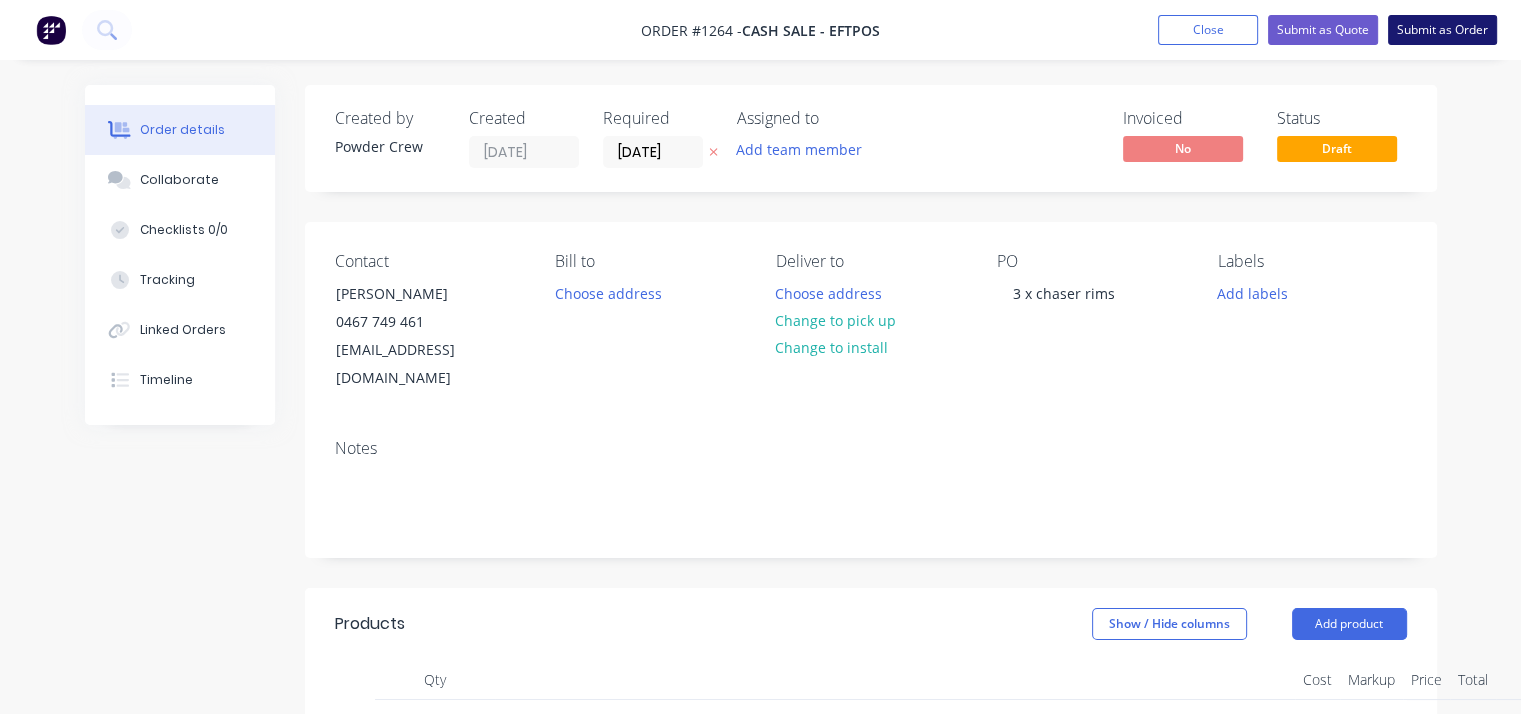 click on "Submit as Order" at bounding box center (1442, 30) 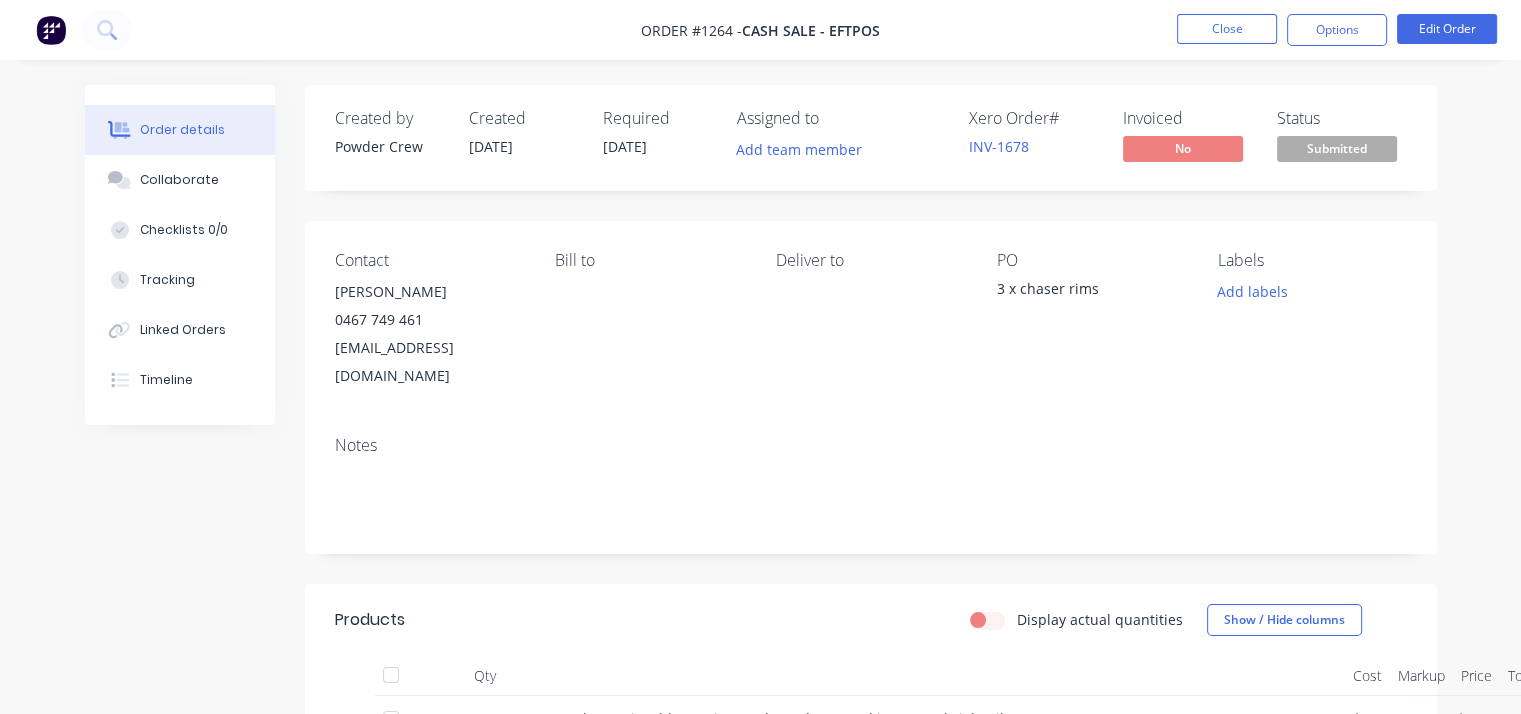 click on "Submitted" at bounding box center (1337, 148) 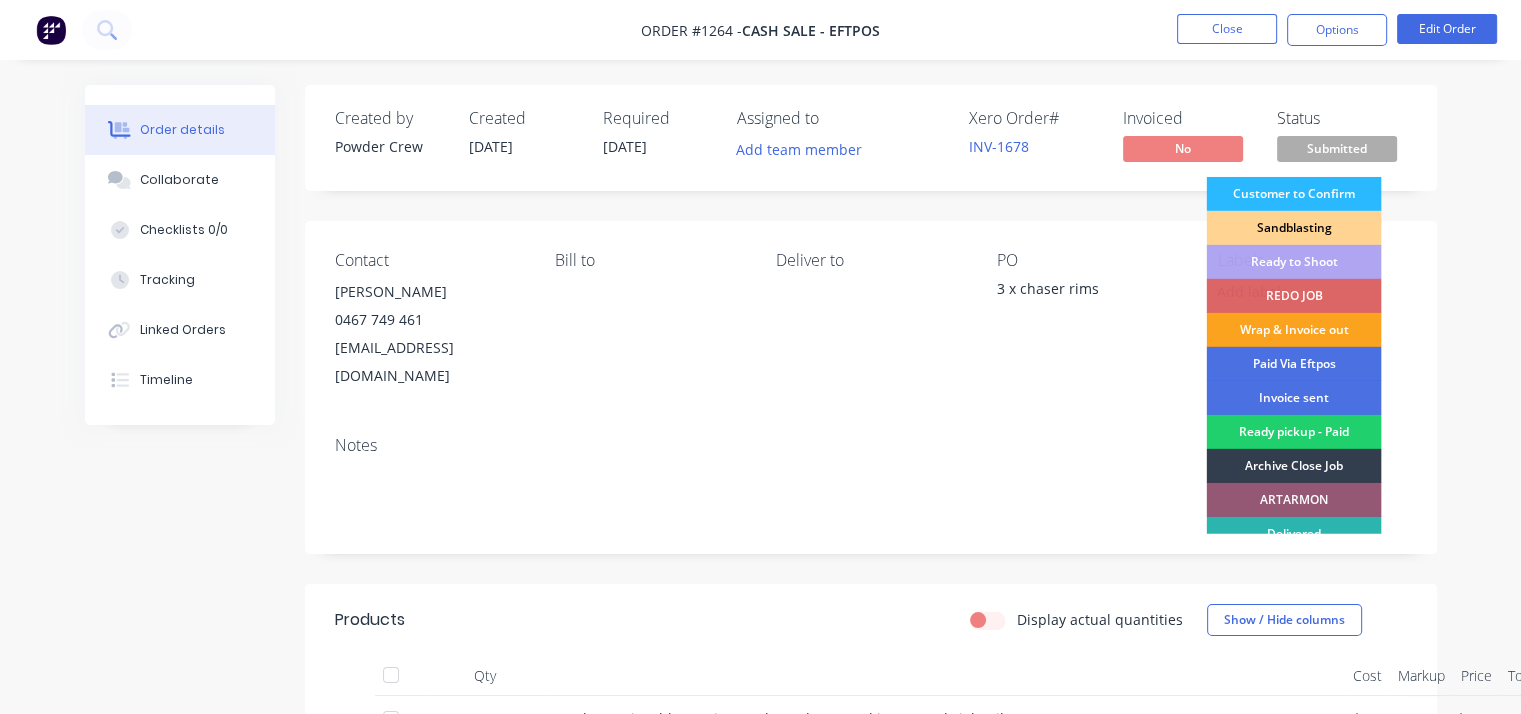 click on "Sandblasting" at bounding box center (1293, 228) 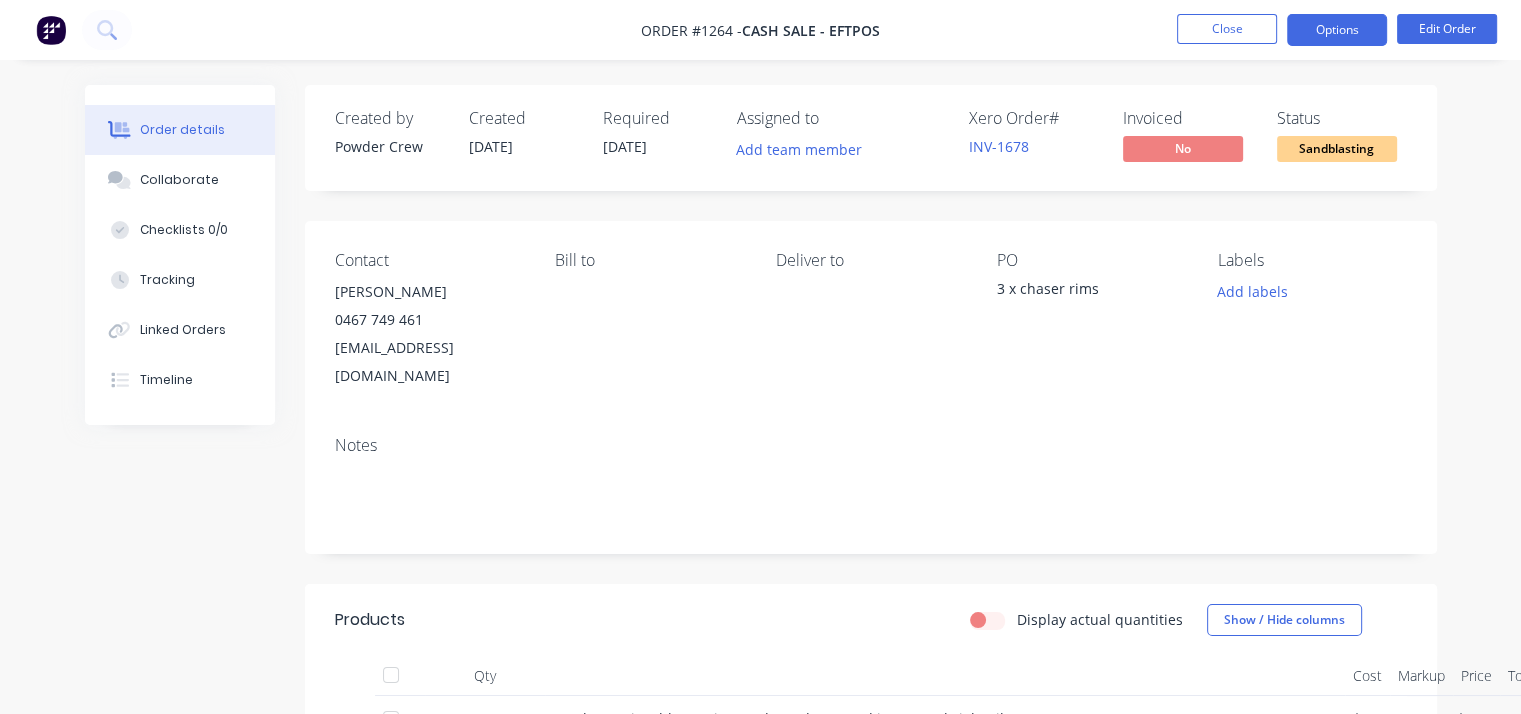 click on "Options" at bounding box center [1337, 30] 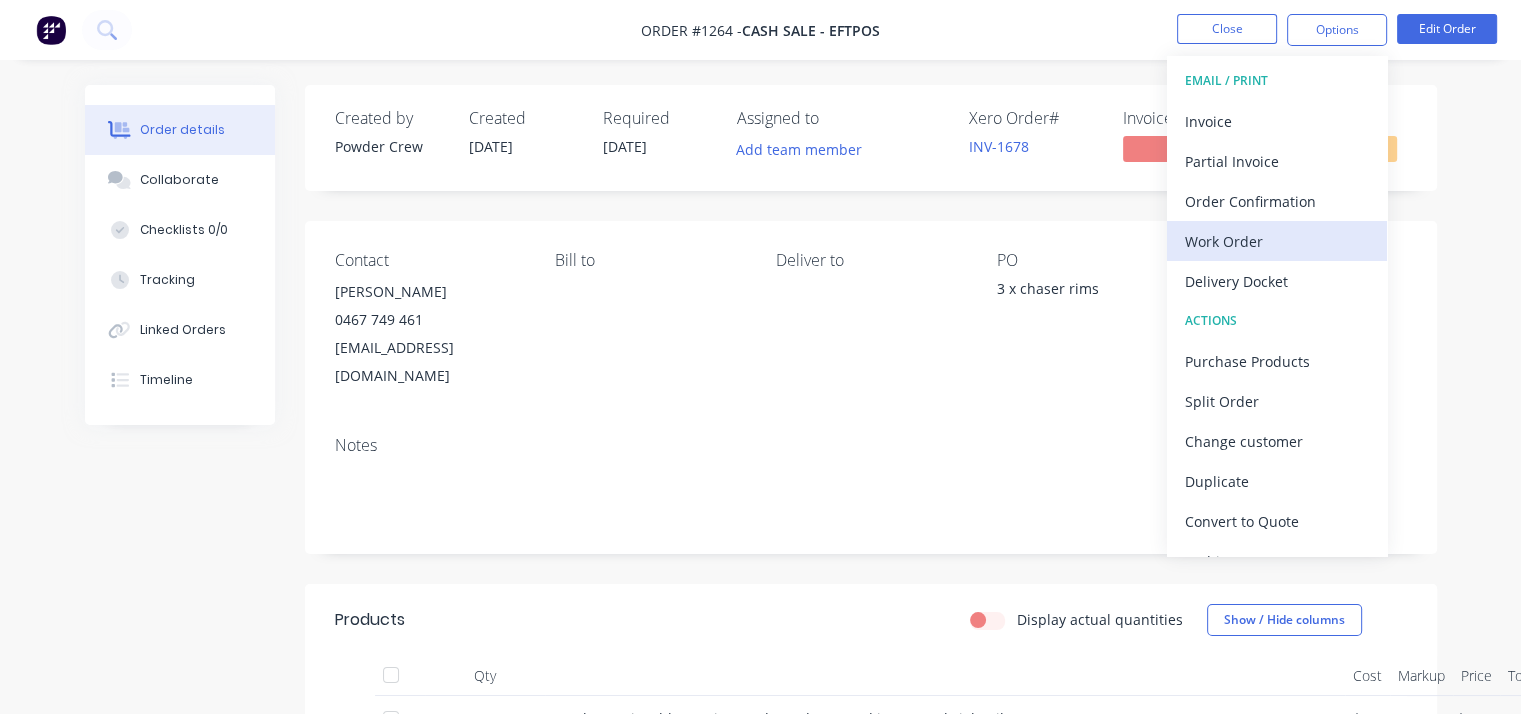 click on "Work Order" at bounding box center [1277, 241] 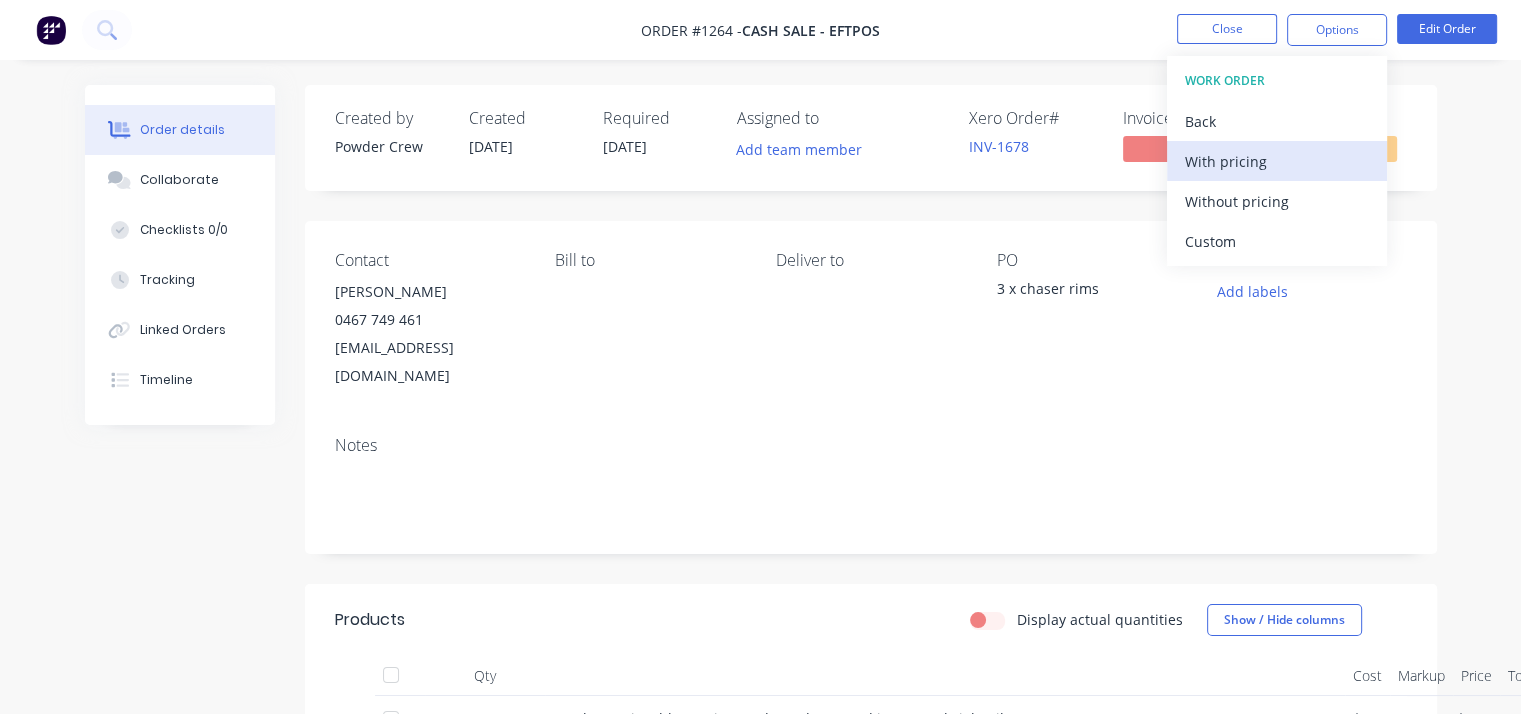 click on "With pricing" at bounding box center [1277, 161] 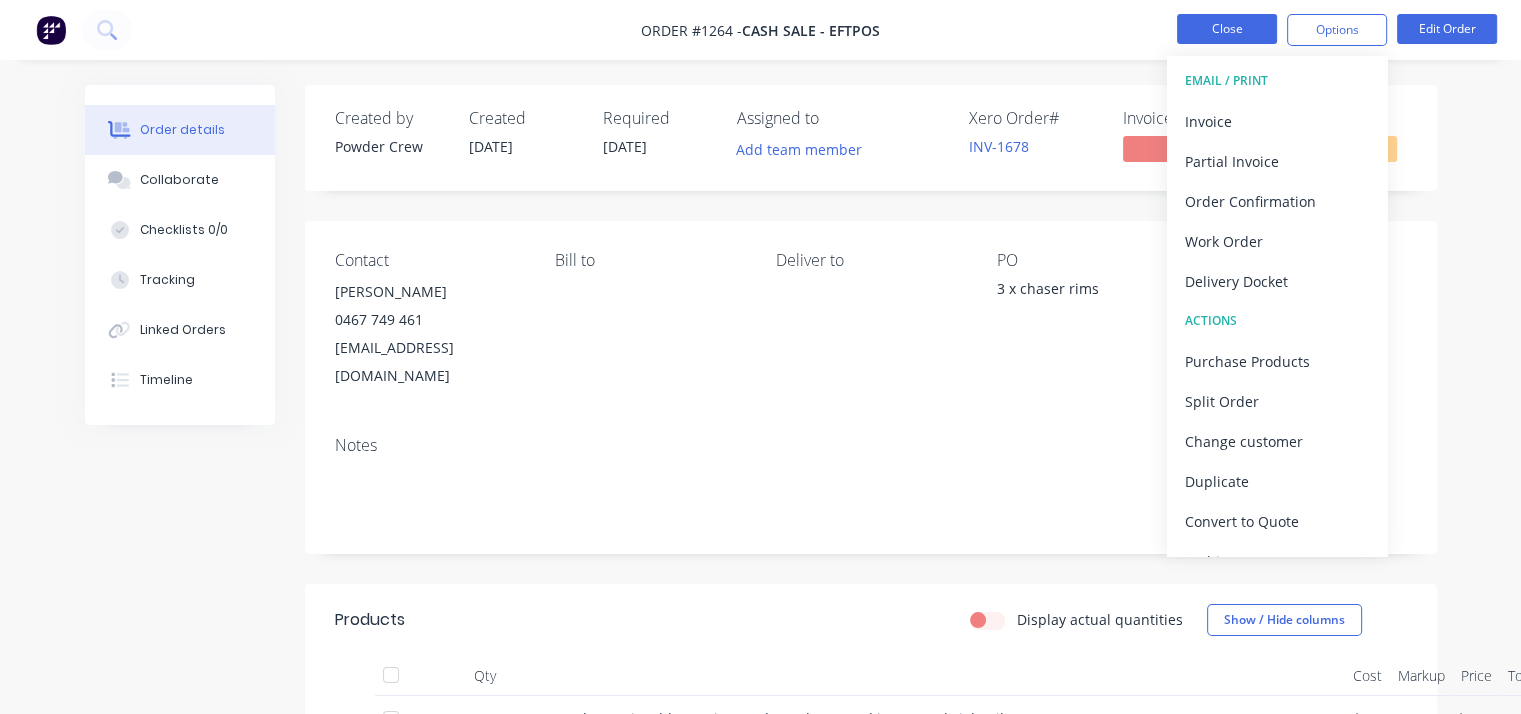 click on "Close" at bounding box center (1227, 29) 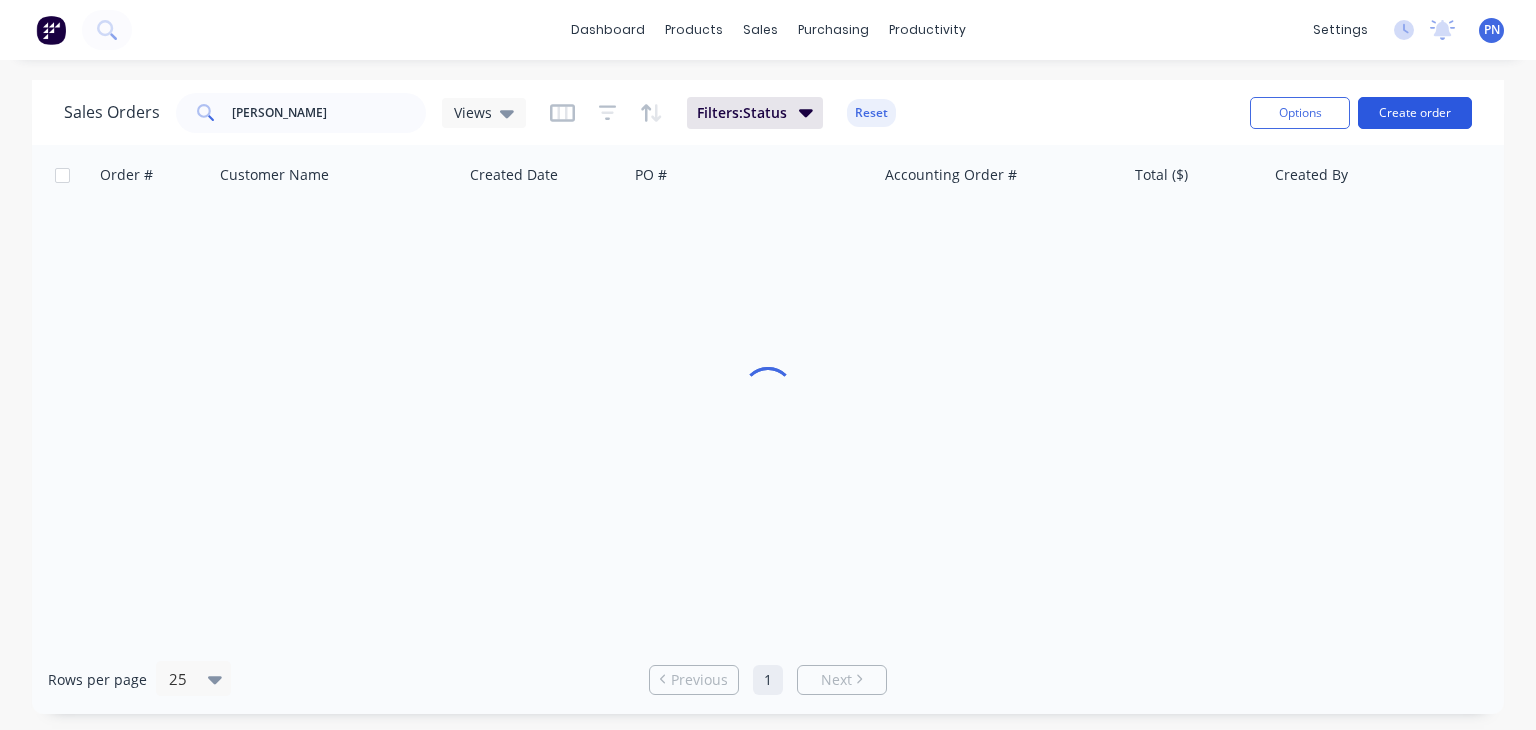 click on "Create order" at bounding box center (1415, 113) 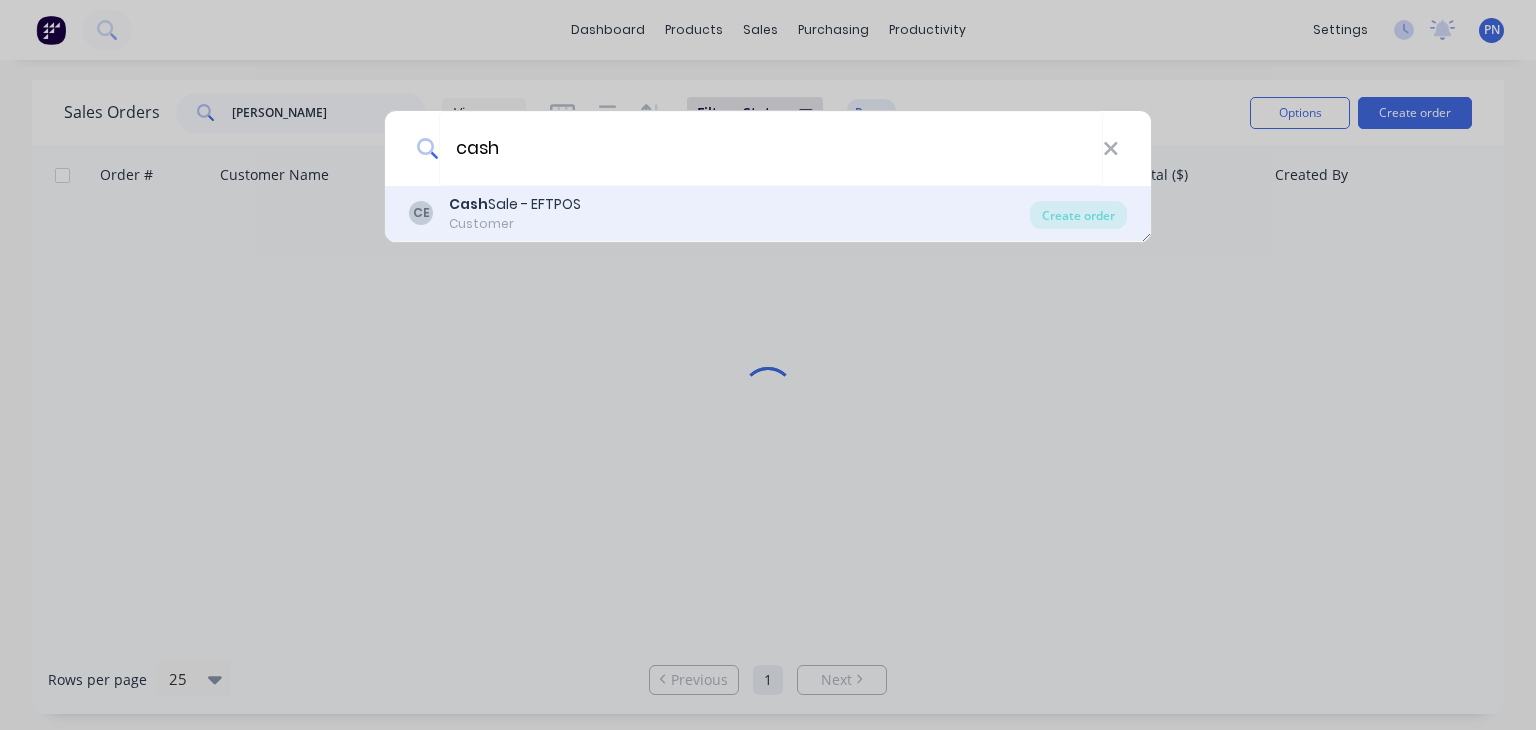 type on "cash" 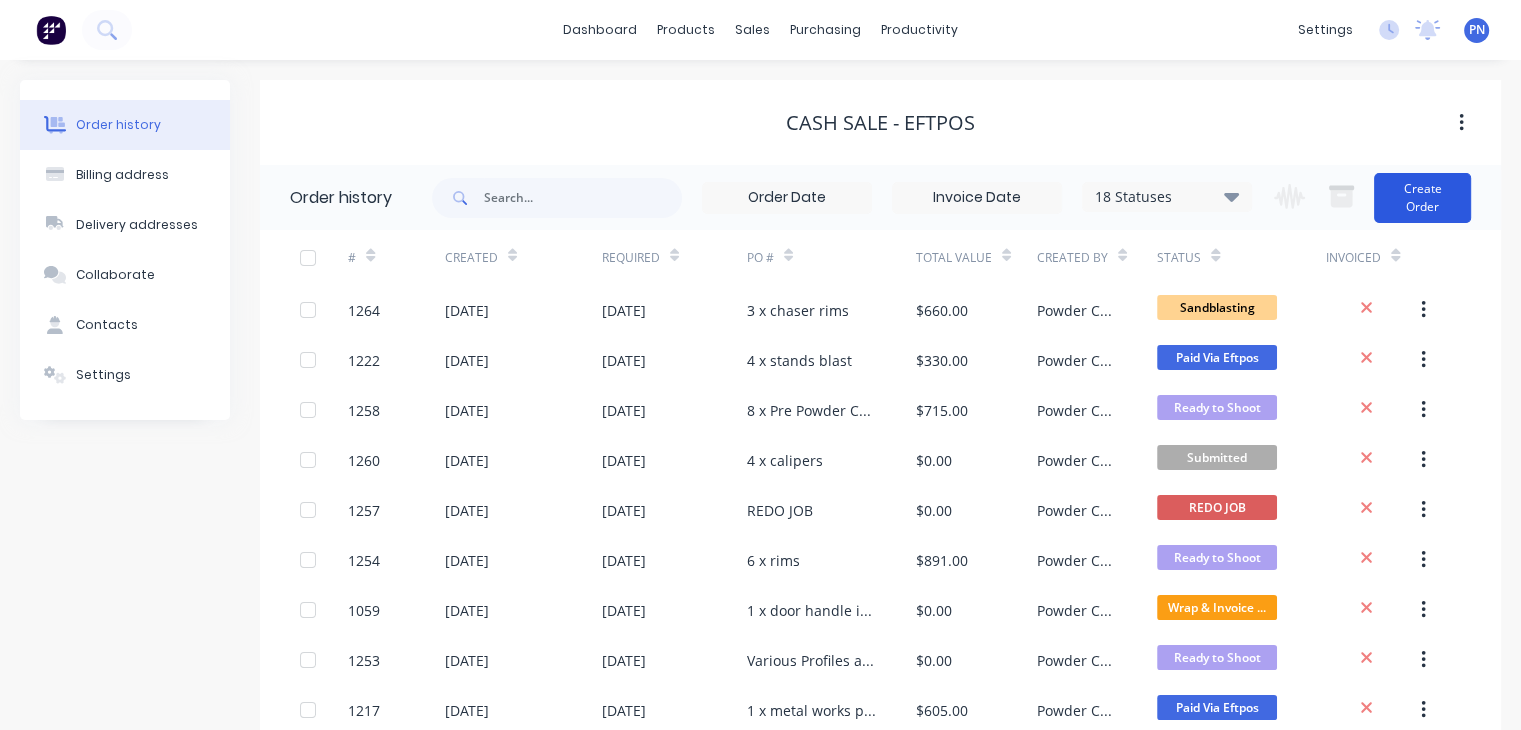 click on "Create Order" at bounding box center (1422, 198) 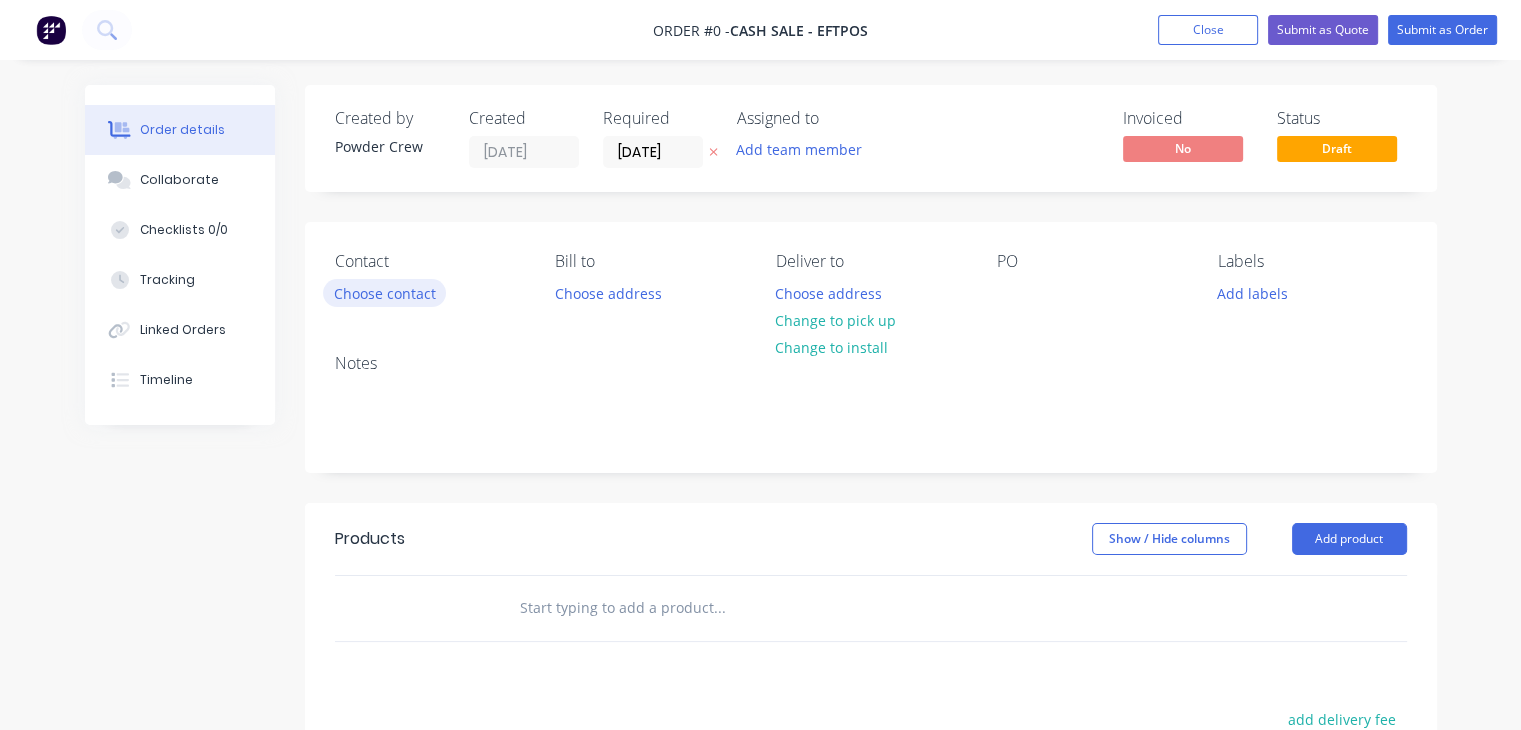 drag, startPoint x: 391, startPoint y: 284, endPoint x: 281, endPoint y: 5, distance: 299.90164 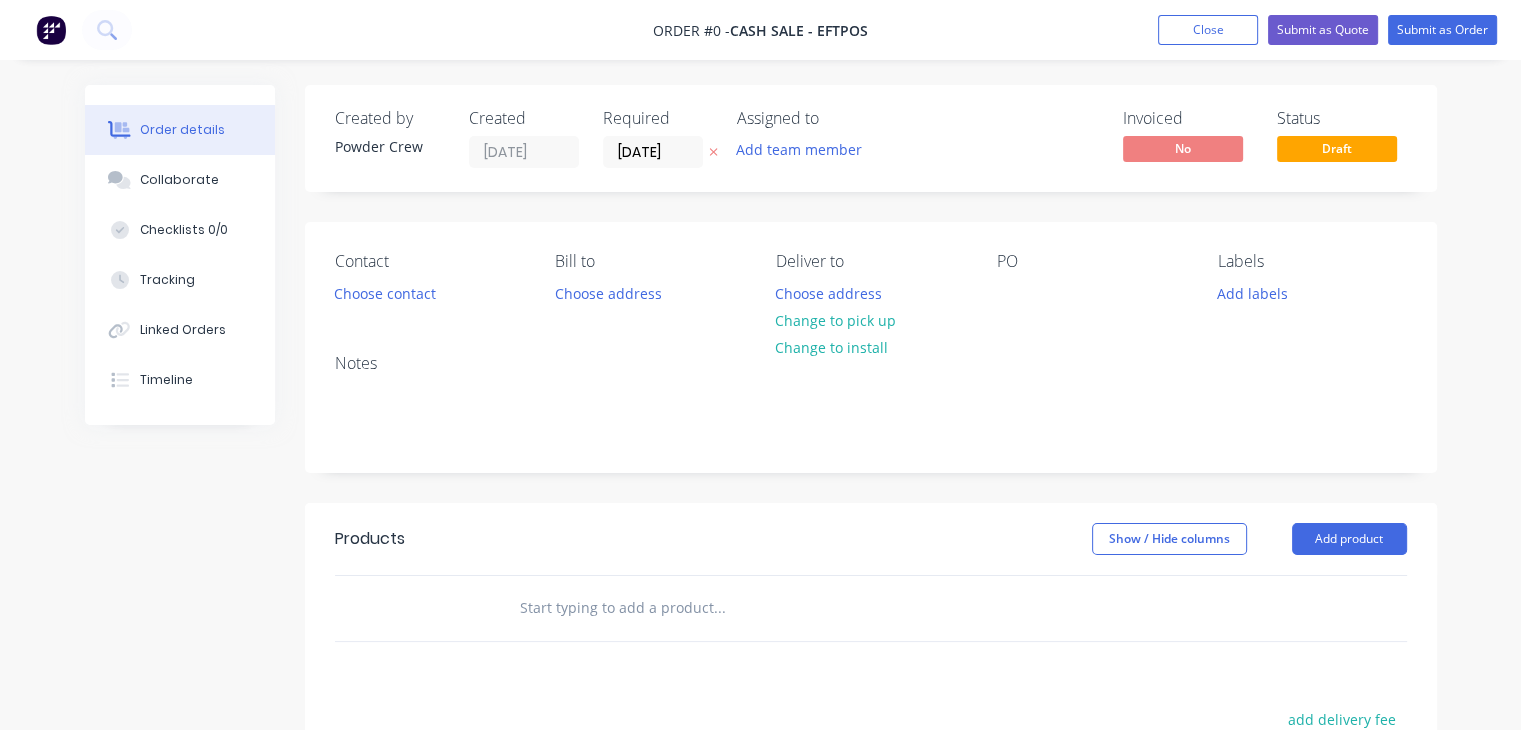 click on "Contact Choose contact" at bounding box center [429, 280] 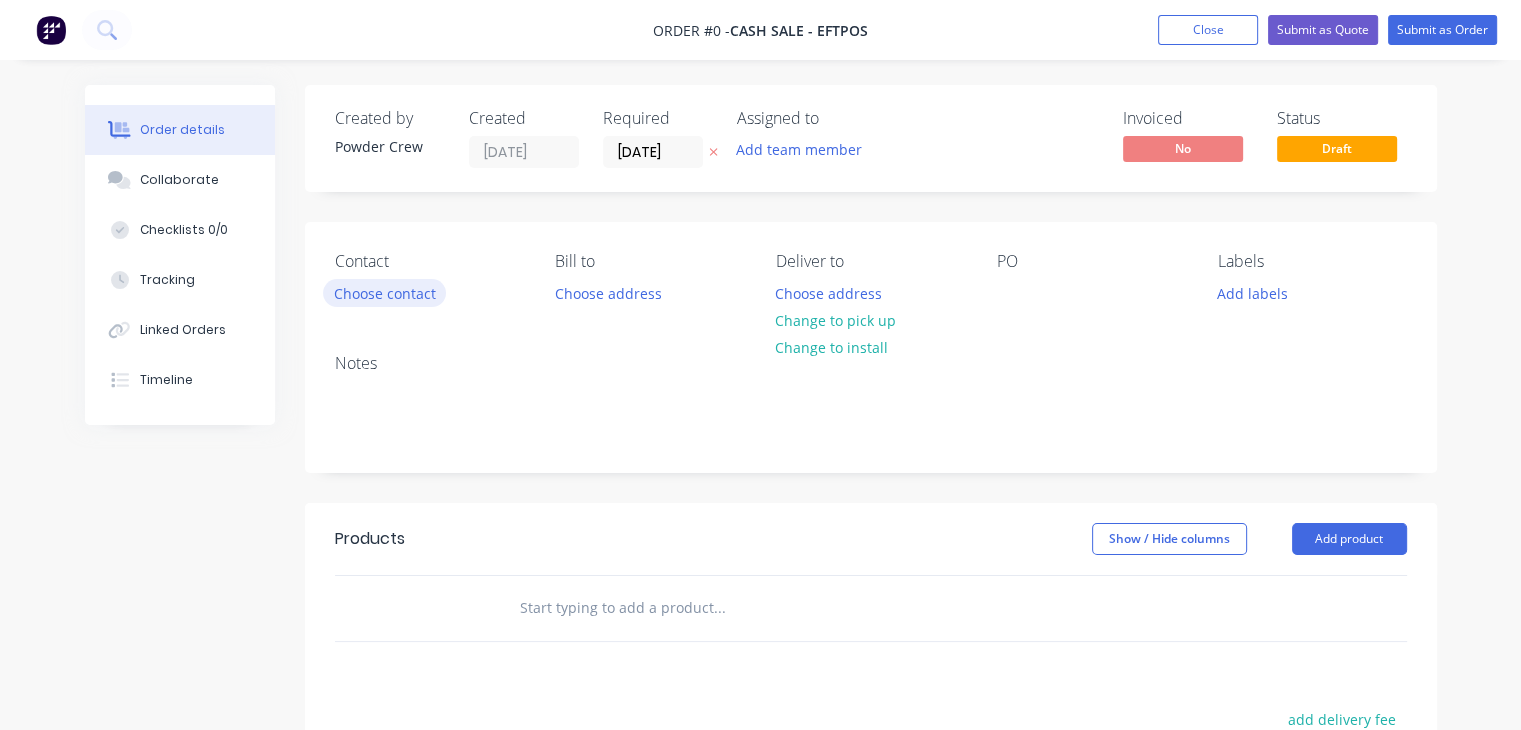 click on "Choose contact" at bounding box center (384, 292) 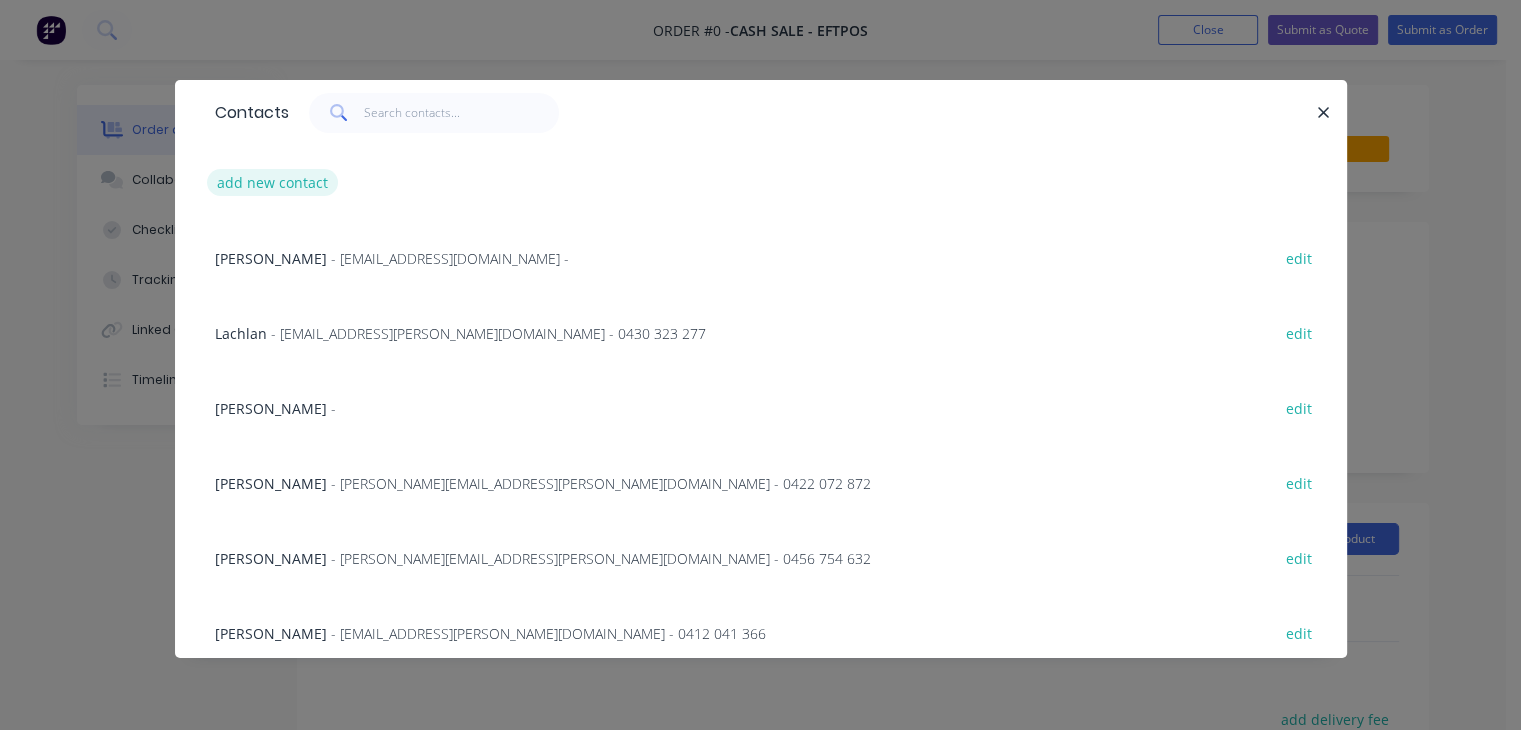 click on "add new contact" at bounding box center [273, 182] 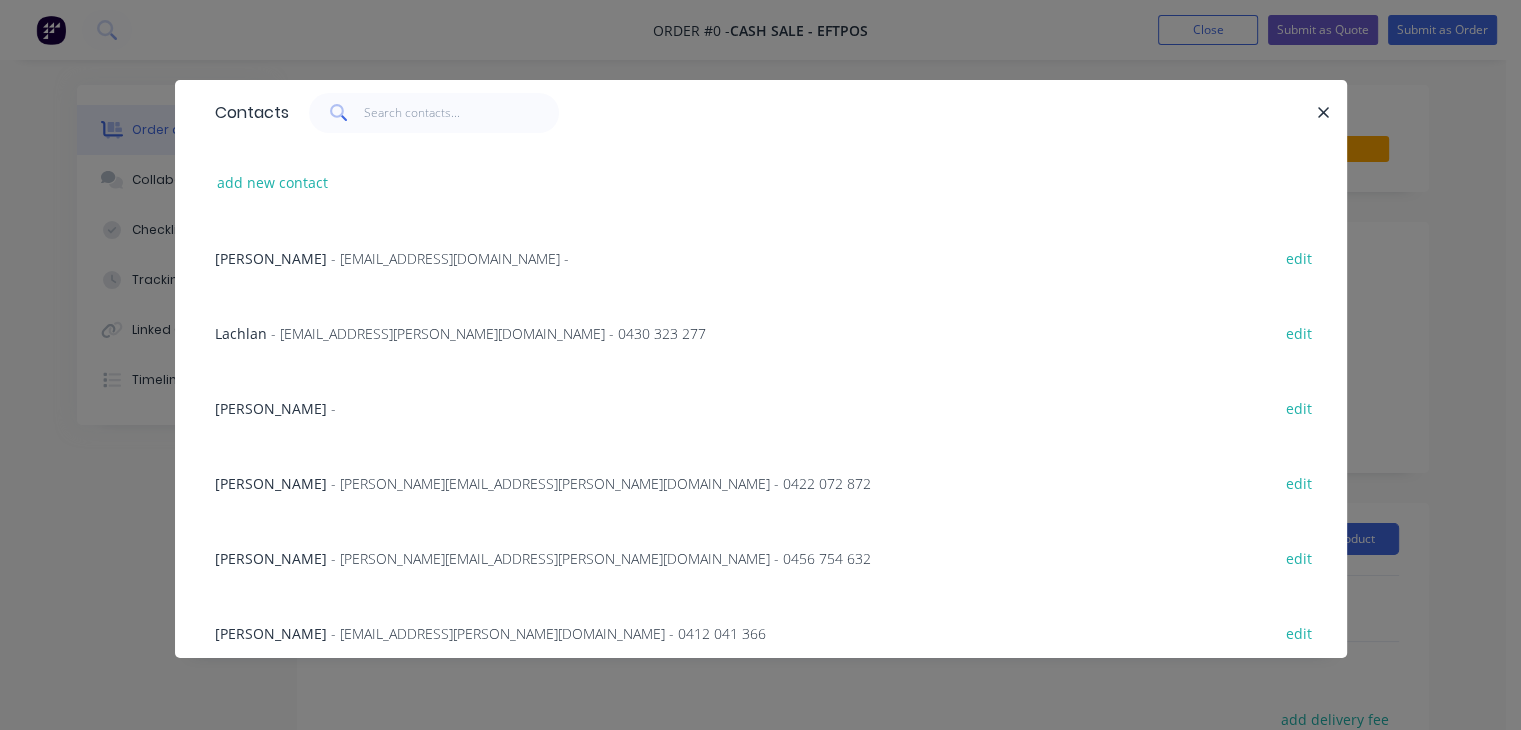 select on "AU" 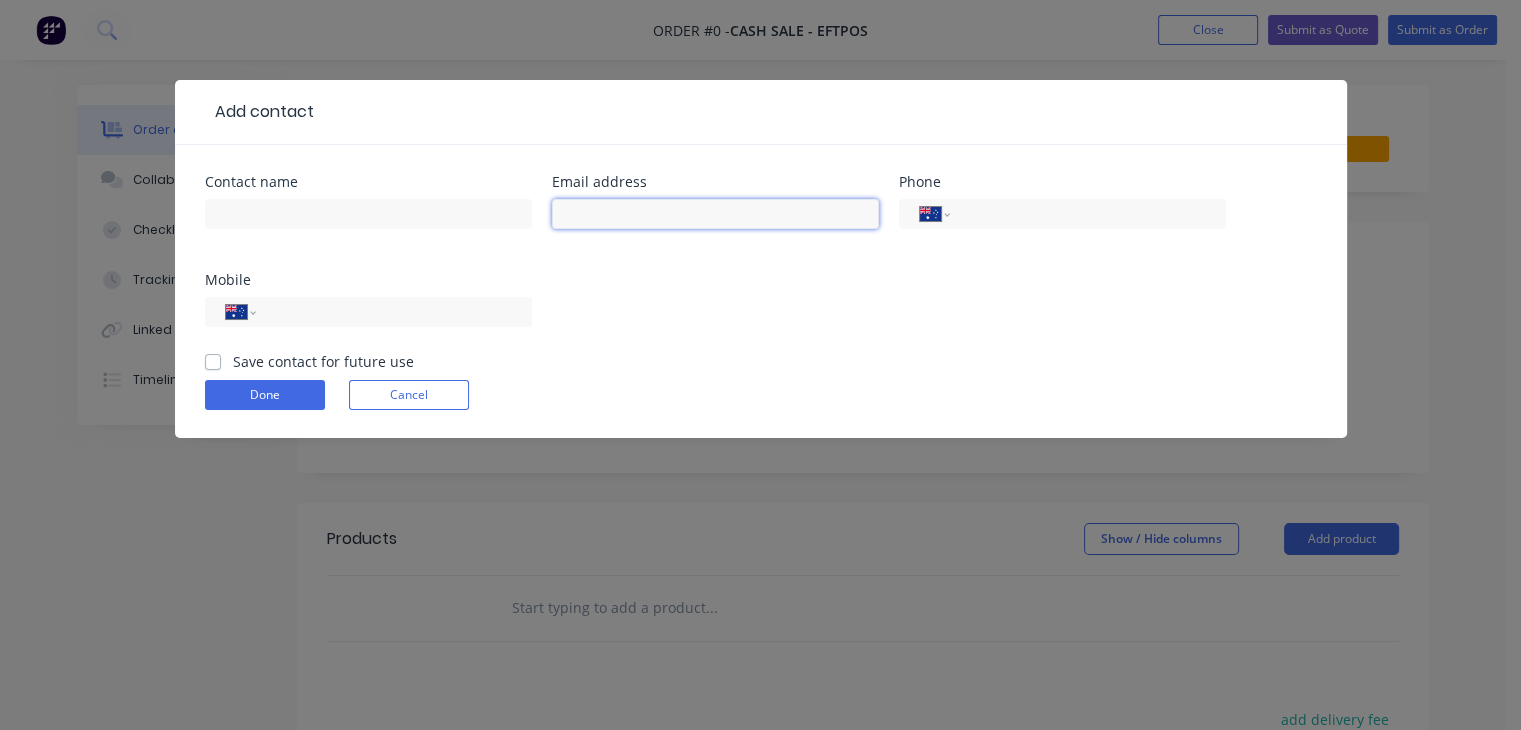 paste on "ethantylor03@gmail.com" 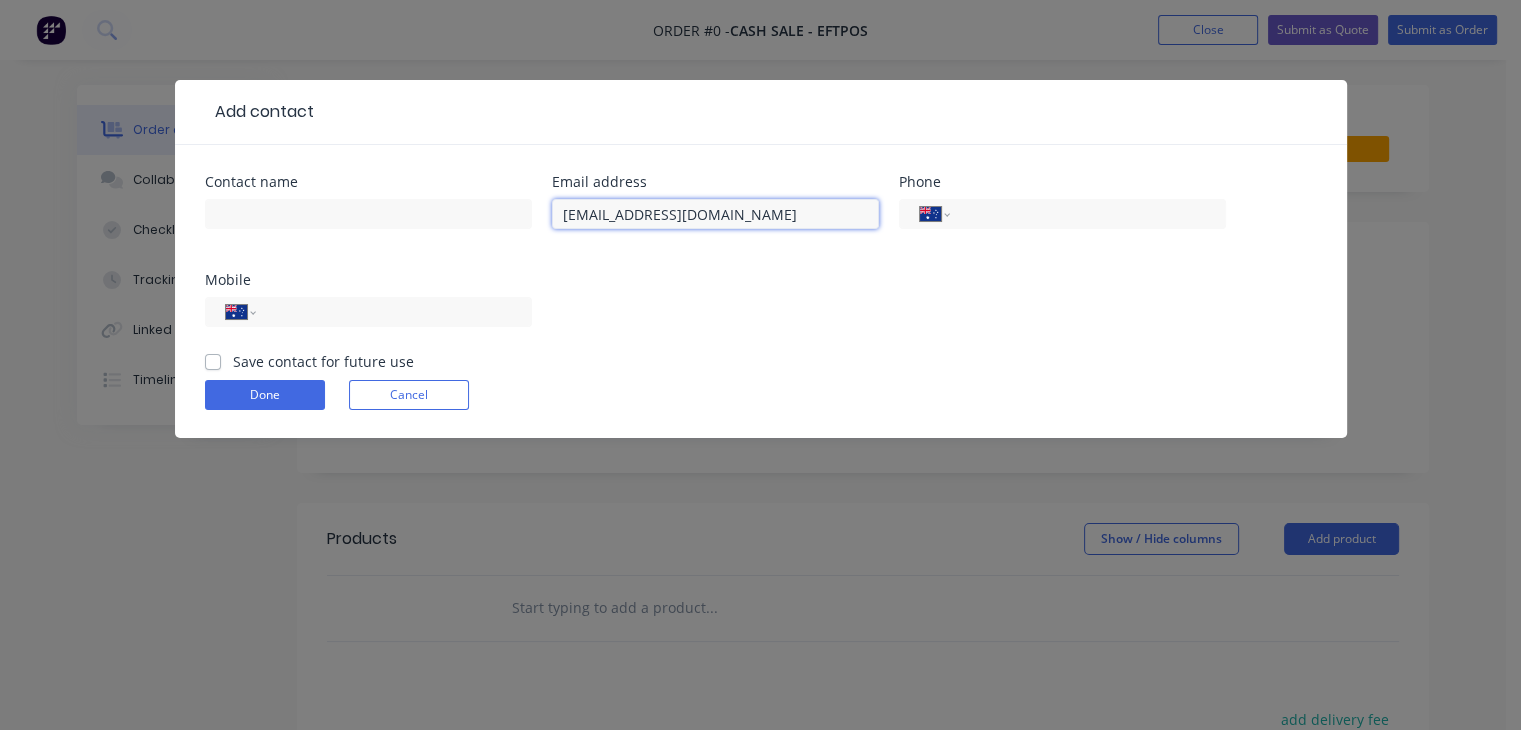 click on "ethantylor03@gmail.com" at bounding box center (715, 214) 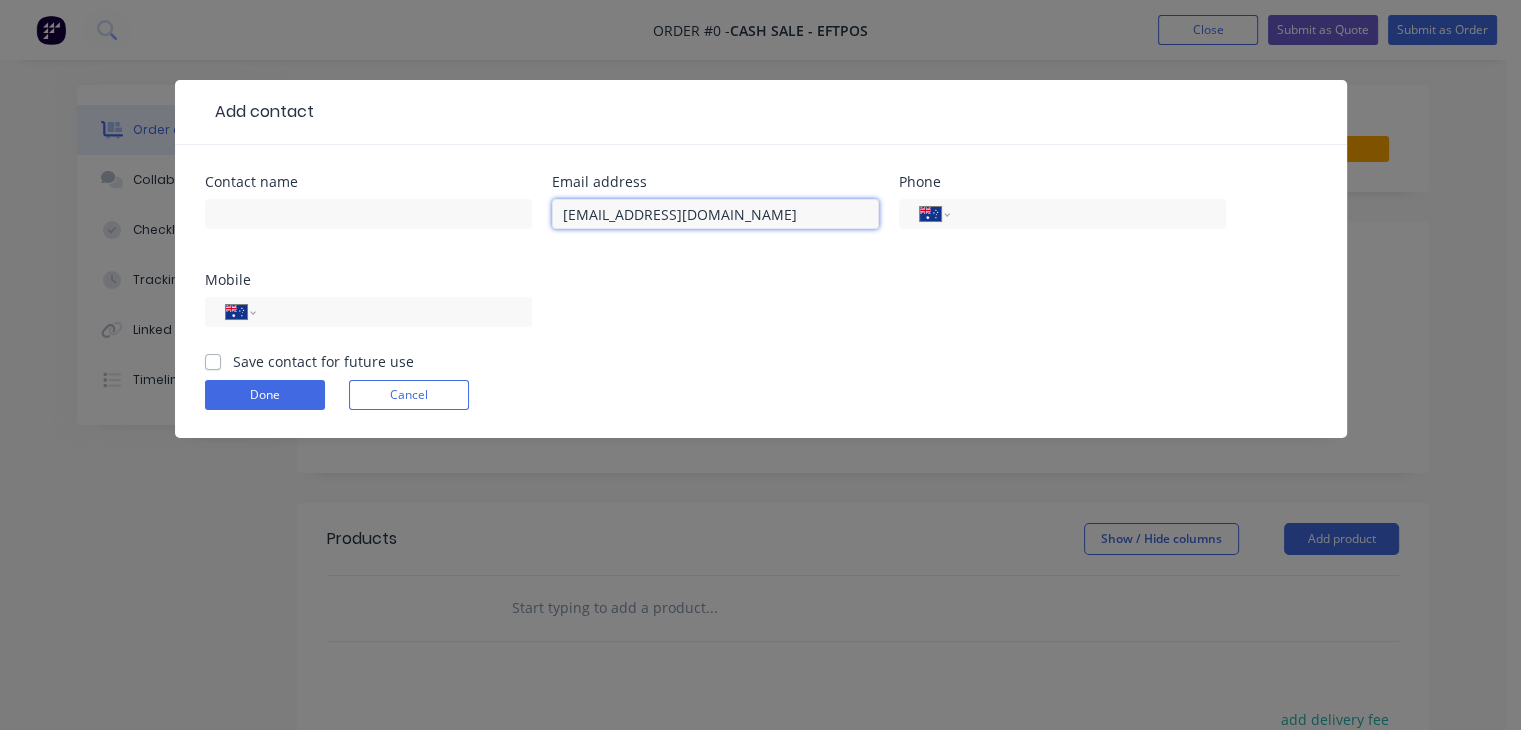 type on "ethantylor03@gmail.com" 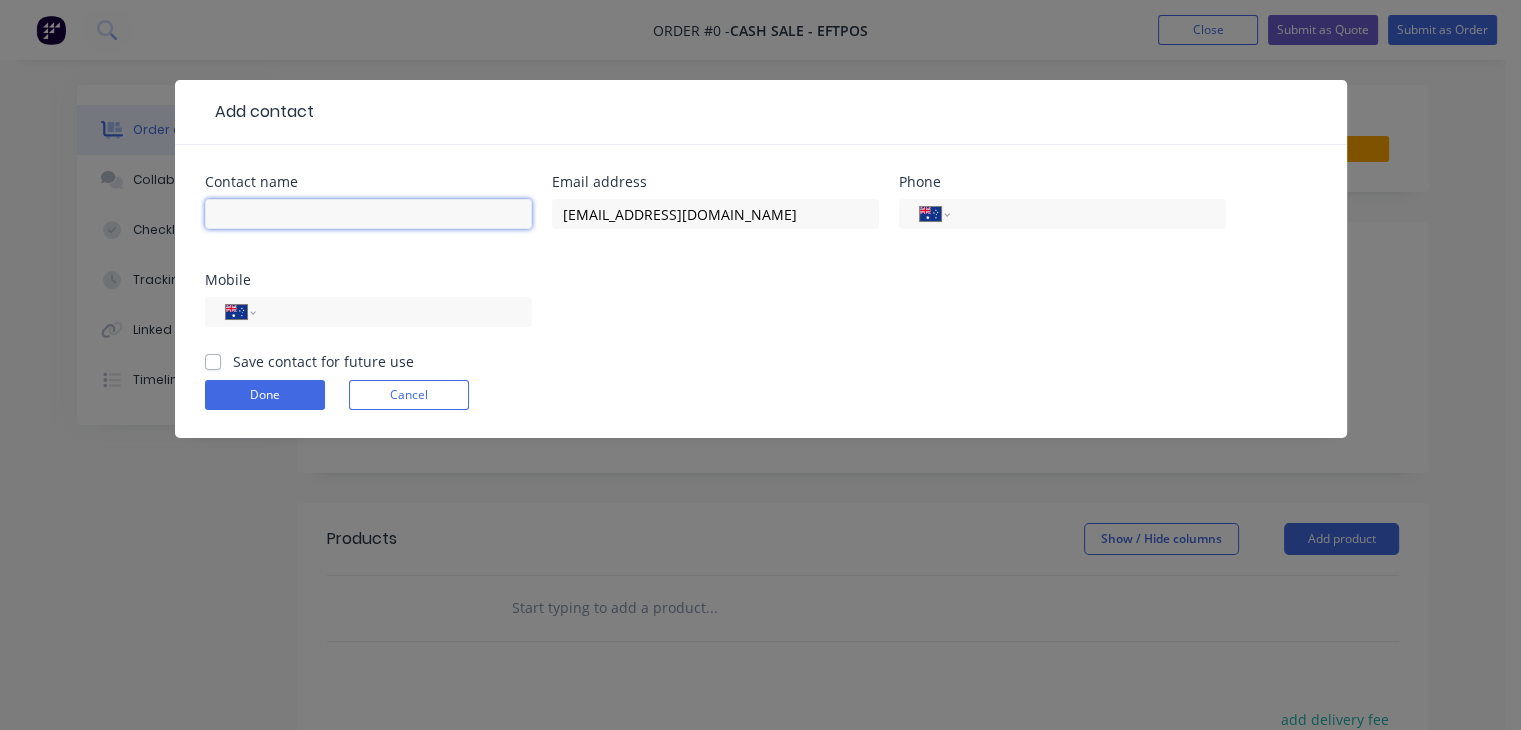 paste on "Ethan Cary" 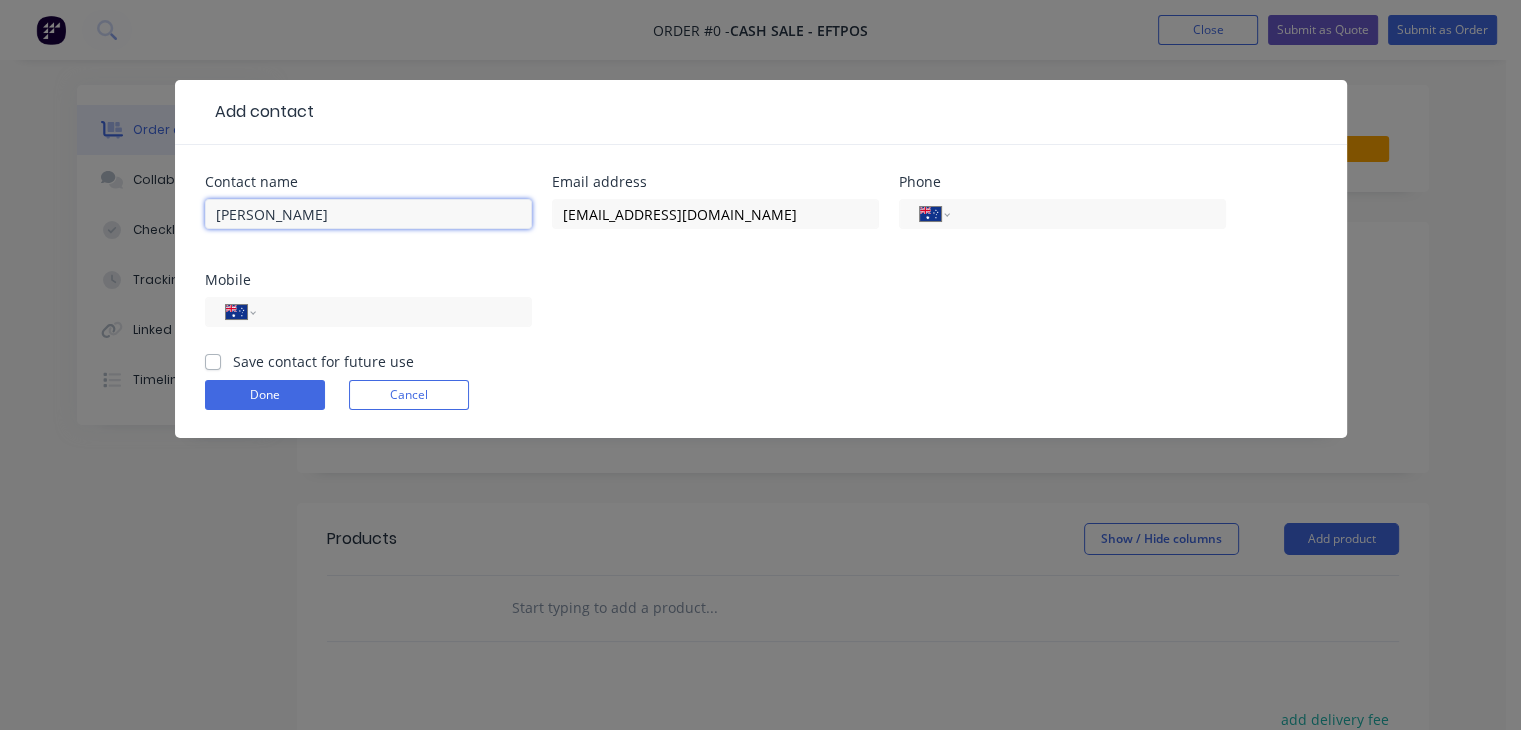 type on "Ethan Cary" 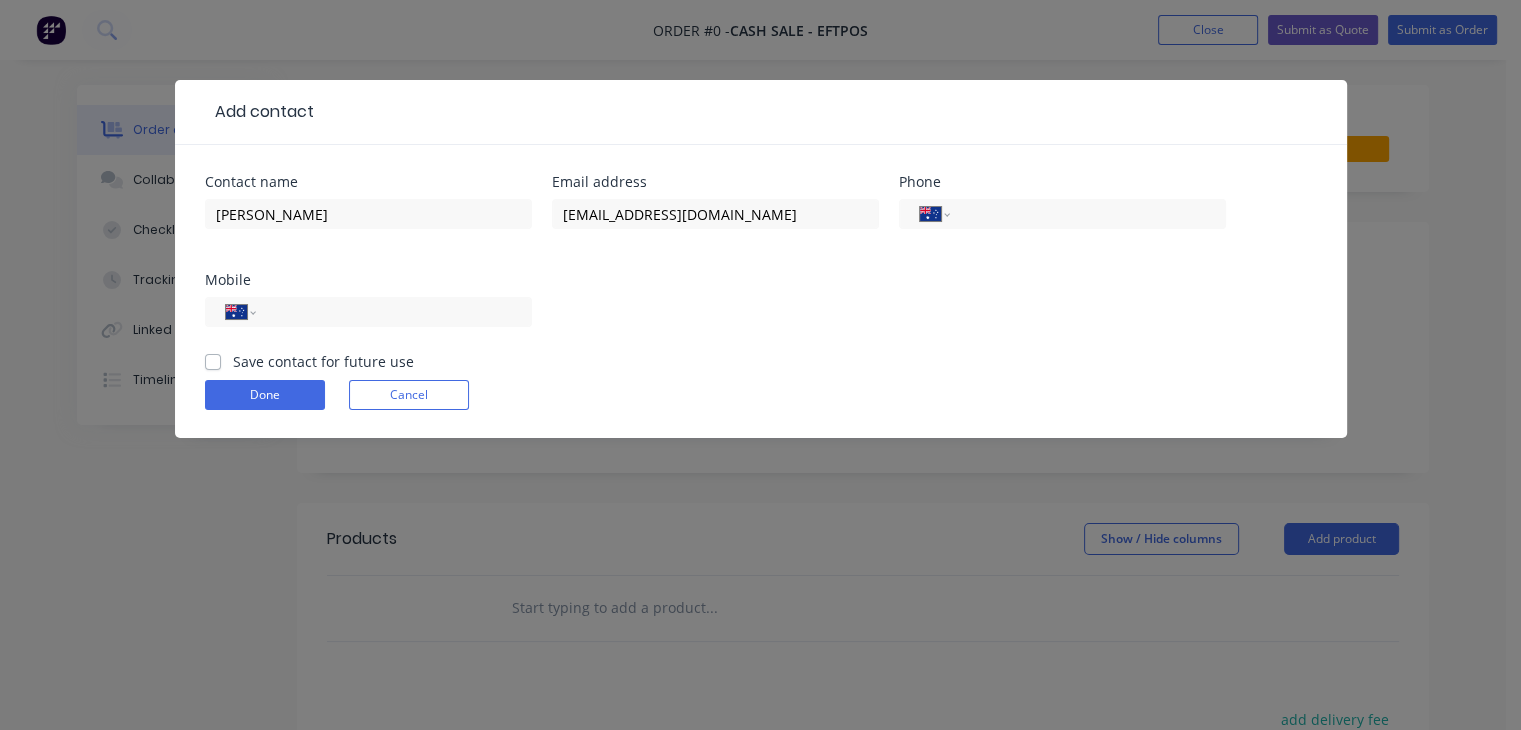 click on "Add contact Contact name Ethan Cary Email address ethantylor03@gmail.com Phone International Afghanistan Åland Islands Albania Algeria American Samoa Andorra Angola Anguilla Antigua and Barbuda Argentina Armenia Aruba Ascension Island Australia Austria Azerbaijan Bahamas Bahrain Bangladesh Barbados Belarus Belgium Belize Benin Bermuda Bhutan Bolivia Bonaire, Sint Eustatius and Saba Bosnia and Herzegovina Botswana Brazil British Indian Ocean Territory Brunei Darussalam Bulgaria Burkina Faso Burundi Cambodia Cameroon Canada Cape Verde Cayman Islands Central African Republic Chad Chile China Christmas Island Cocos (Keeling) Islands Colombia Comoros Congo Congo, Democratic Republic of the Cook Islands Costa Rica Cote d'Ivoire Croatia Cuba Curaçao Cyprus Czech Republic Denmark Djibouti Dominica Dominican Republic Ecuador Egypt El Salvador Equatorial Guinea Eritrea Estonia Ethiopia Falkland Islands Faroe Islands Federated States of Micronesia Fiji Finland France French Guiana French Polynesia Gabon Gambia Georgia" at bounding box center [760, 365] 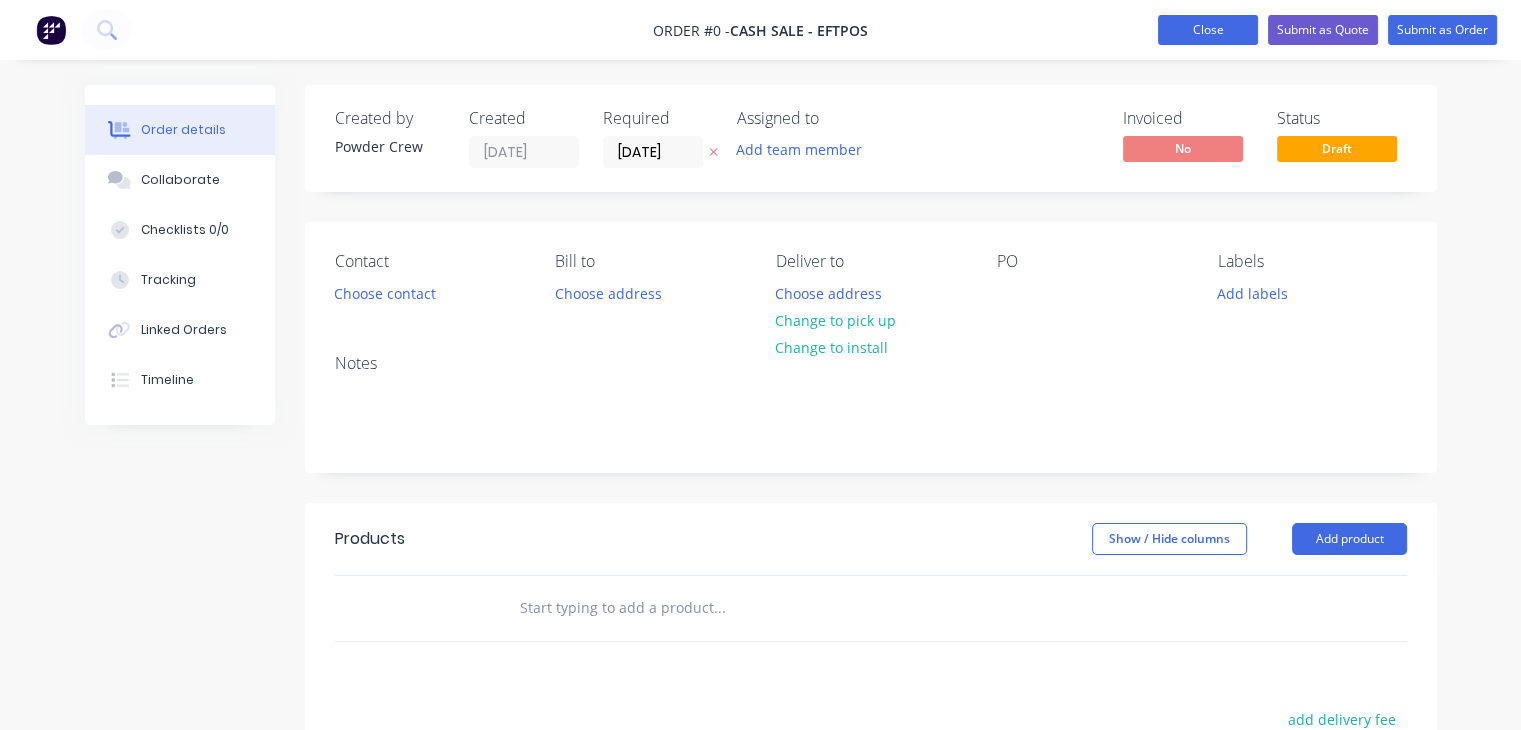 click on "Close" at bounding box center (1208, 30) 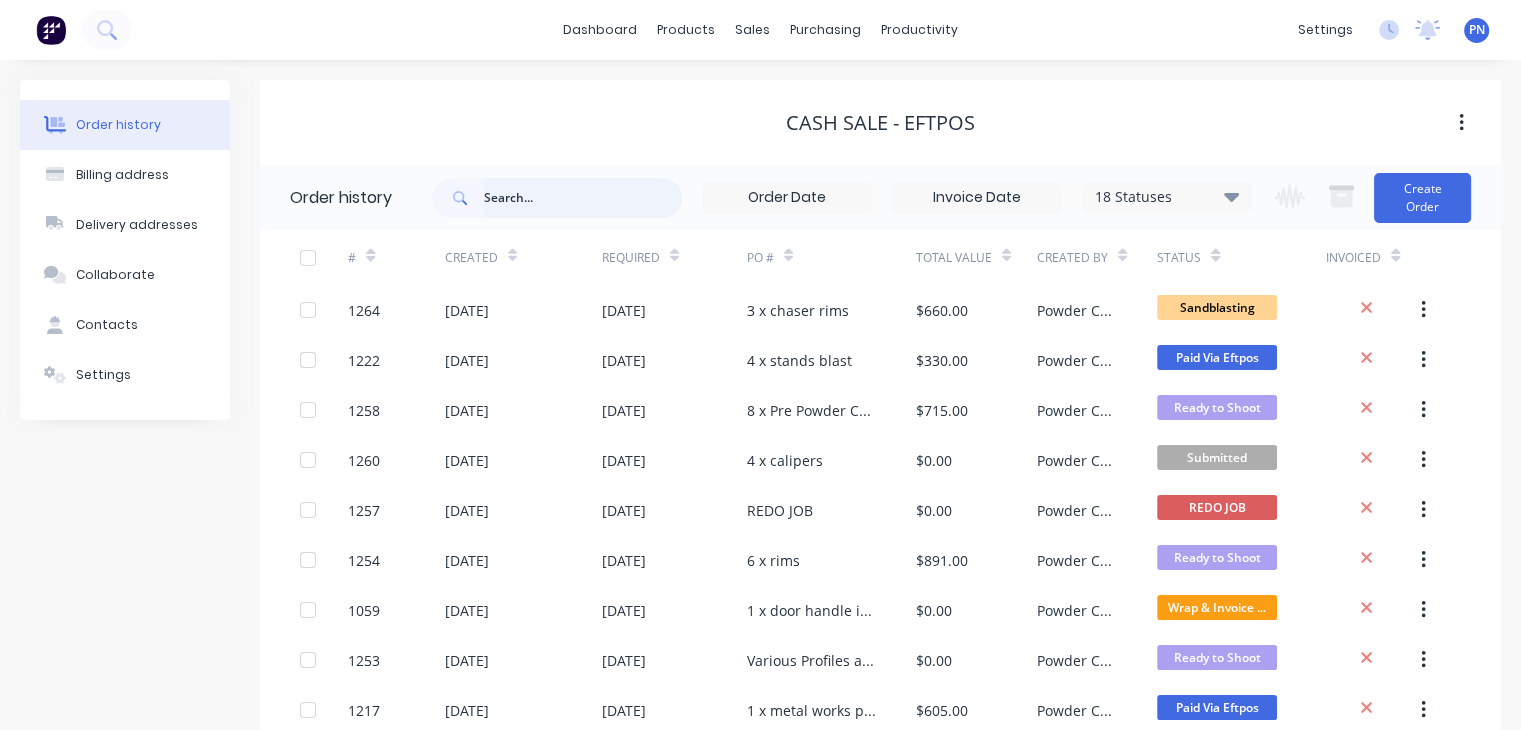 click at bounding box center [583, 198] 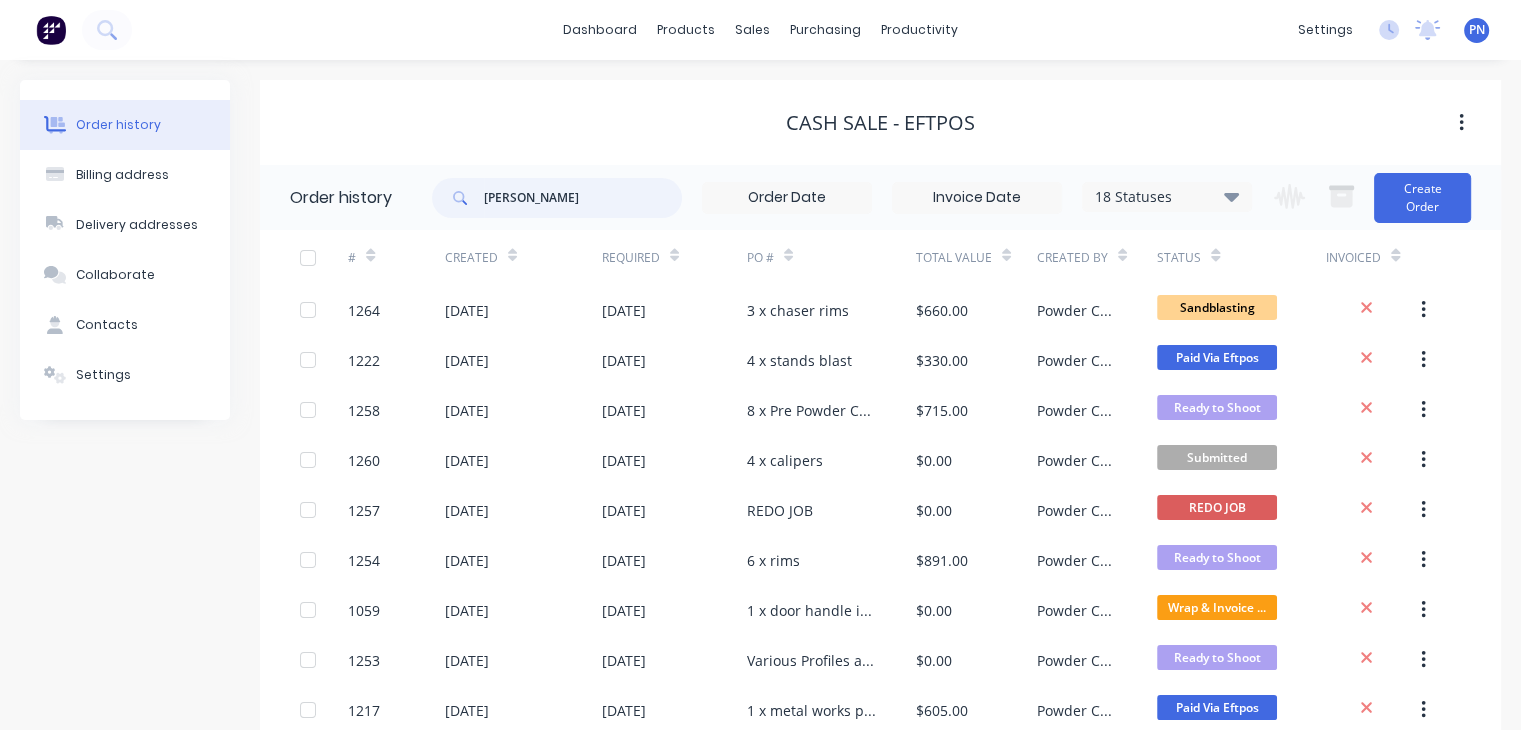 type on "ethan" 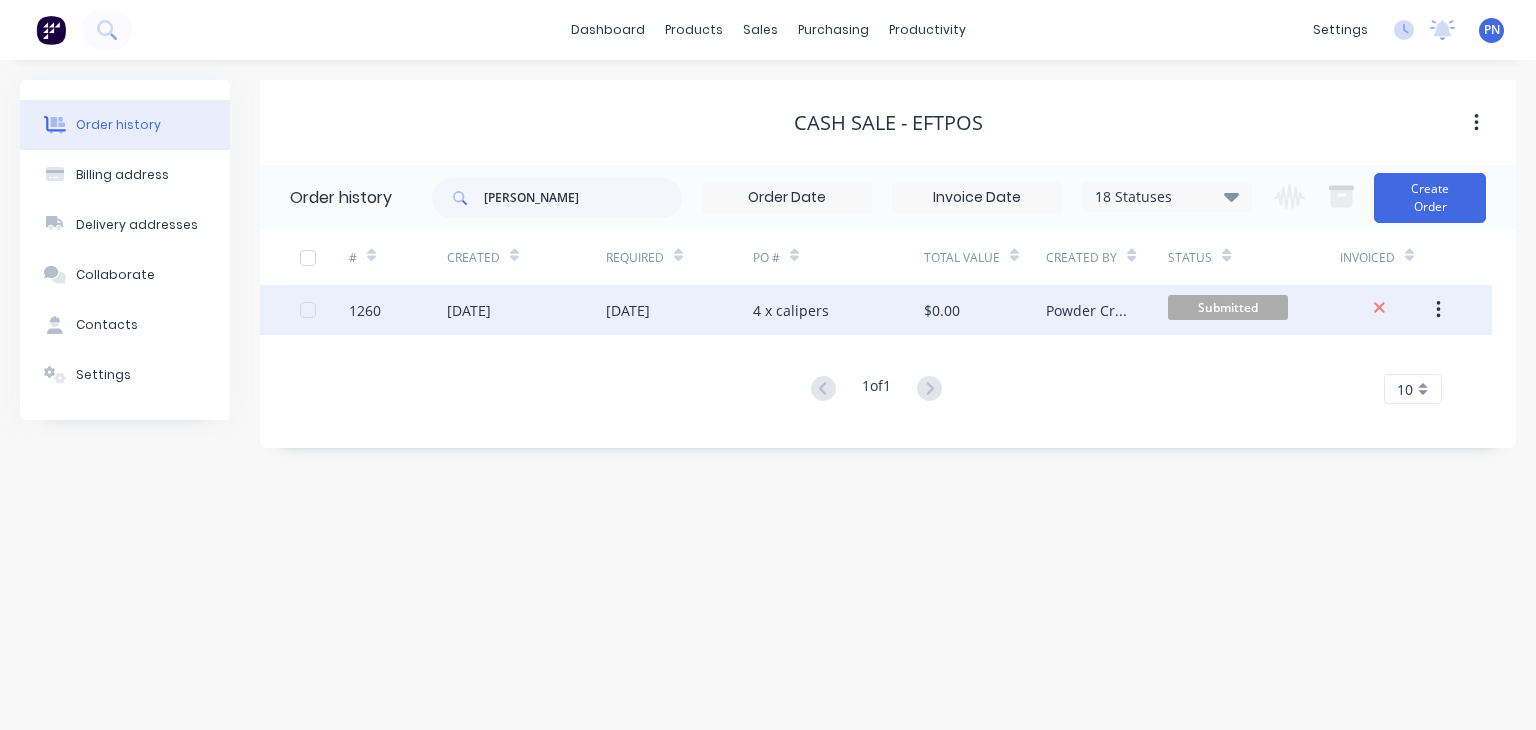 click on "[DATE]" at bounding box center [526, 310] 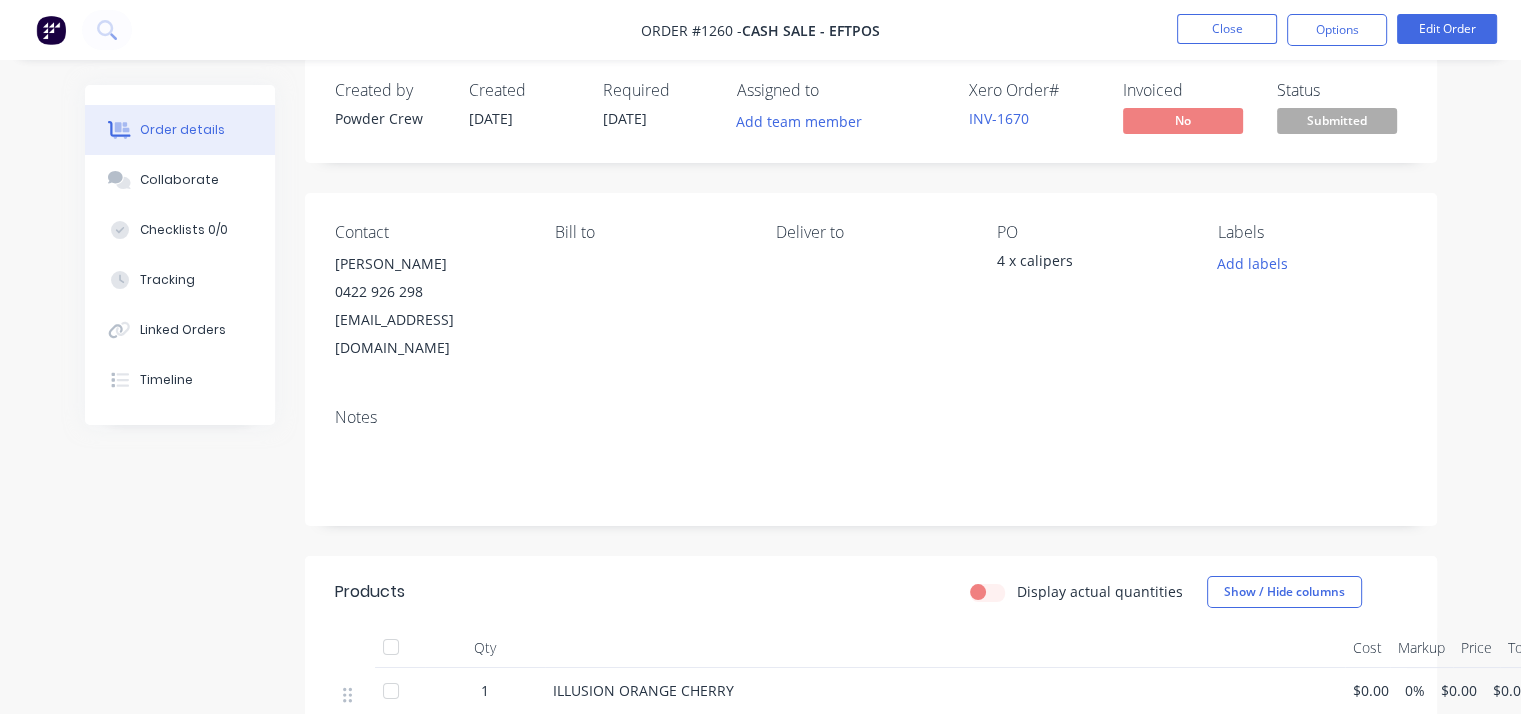 scroll, scrollTop: 0, scrollLeft: 0, axis: both 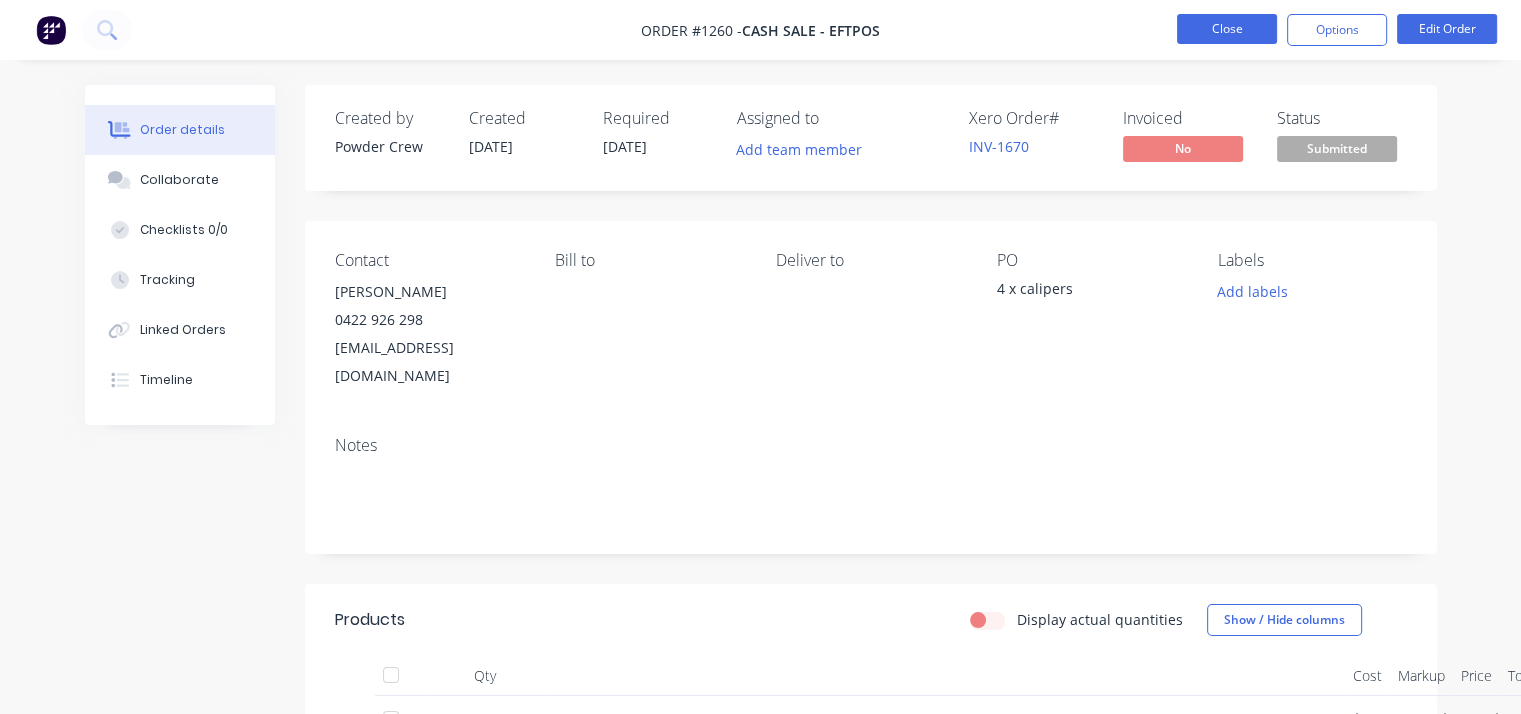 click on "Close" at bounding box center (1227, 29) 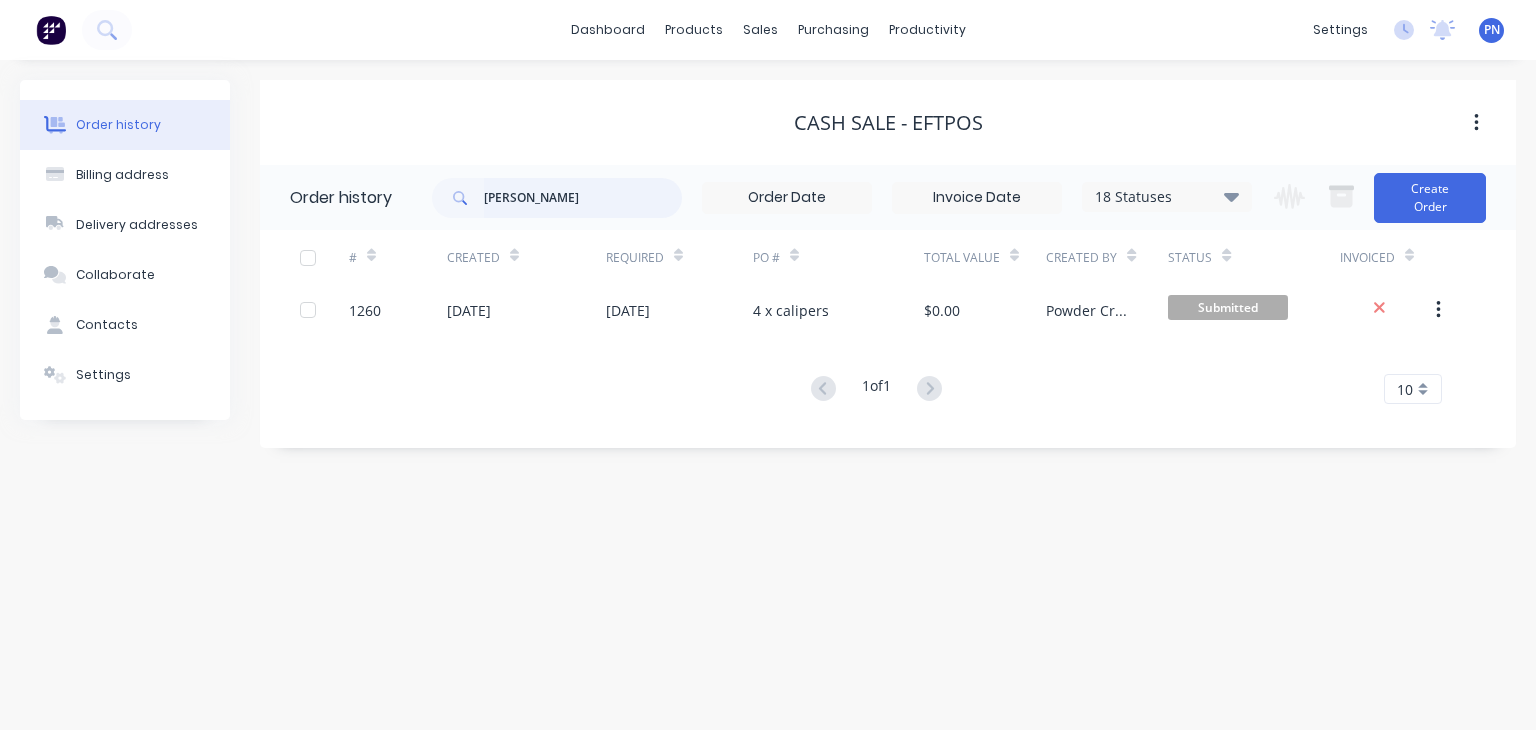 drag, startPoint x: 572, startPoint y: 202, endPoint x: 332, endPoint y: 172, distance: 241.86774 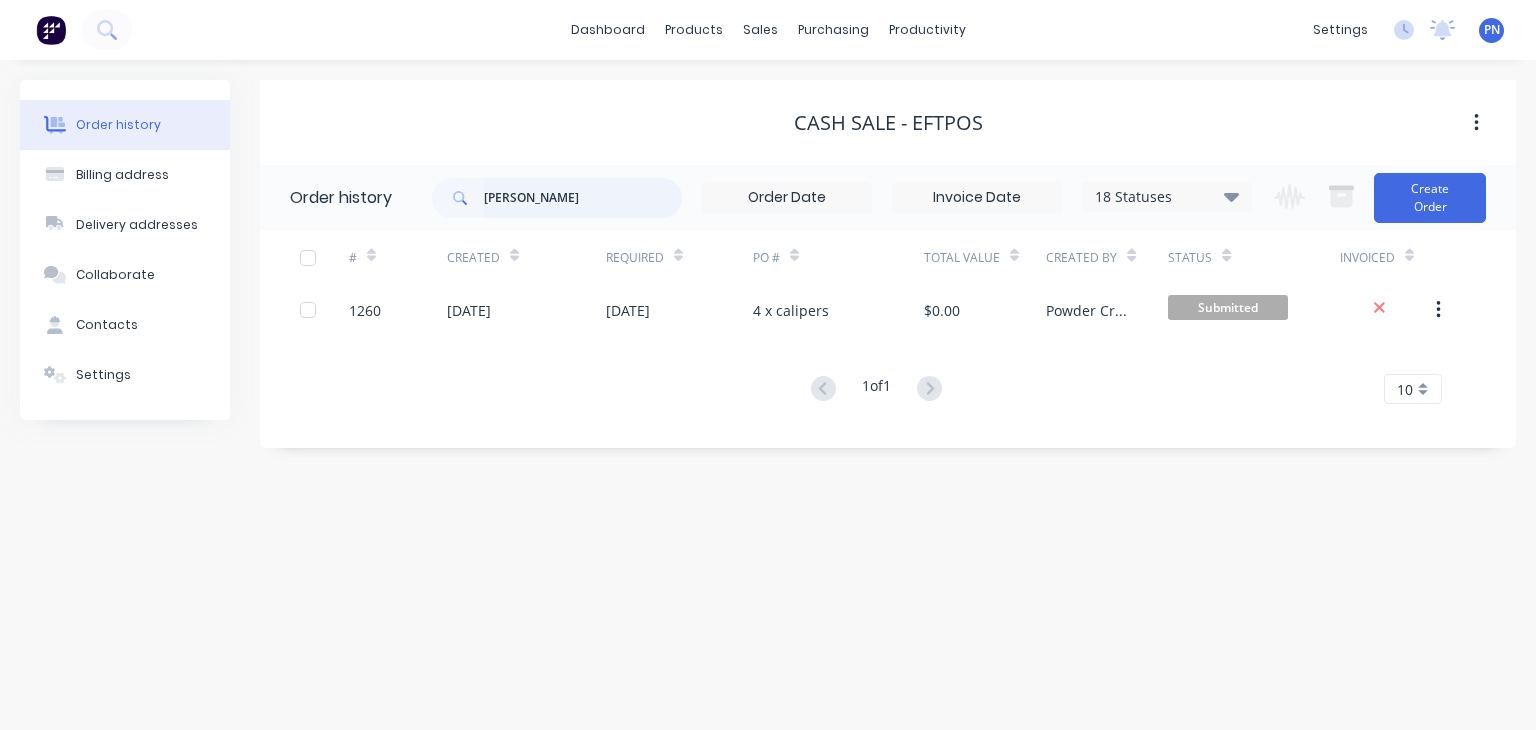 click on "Order history ethan 18 Statuses Invoice Status Invoiced Not Invoiced Partial Order Status All Archived Draft Quote Submitted Customer to Confirm Sandblasting Ready to Shoot REDO JOB Wrap & Invoice out Paid Via Eftpos Invoice sent Ready pickup - Paid  Archive Close Job ARTARMON Delivered Picked Up 18 Statuses Invoice Status Invoiced Not Invoiced Partial Order Status All Archived Draft Quote Submitted Customer to Confirm Sandblasting Ready to Shoot REDO JOB Wrap & Invoice out Paid Via Eftpos Invoice sent Ready pickup - Paid  Archive Close Job ARTARMON Delivered Picked Up Change order status Submitted Customer to Confirm Sandblasting Ready to Shoot REDO JOB Wrap & Invoice out Paid Via Eftpos Invoice sent Ready pickup - Paid  Archive Close Job ARTARMON Delivered Picked Up Create Order" at bounding box center [888, 197] 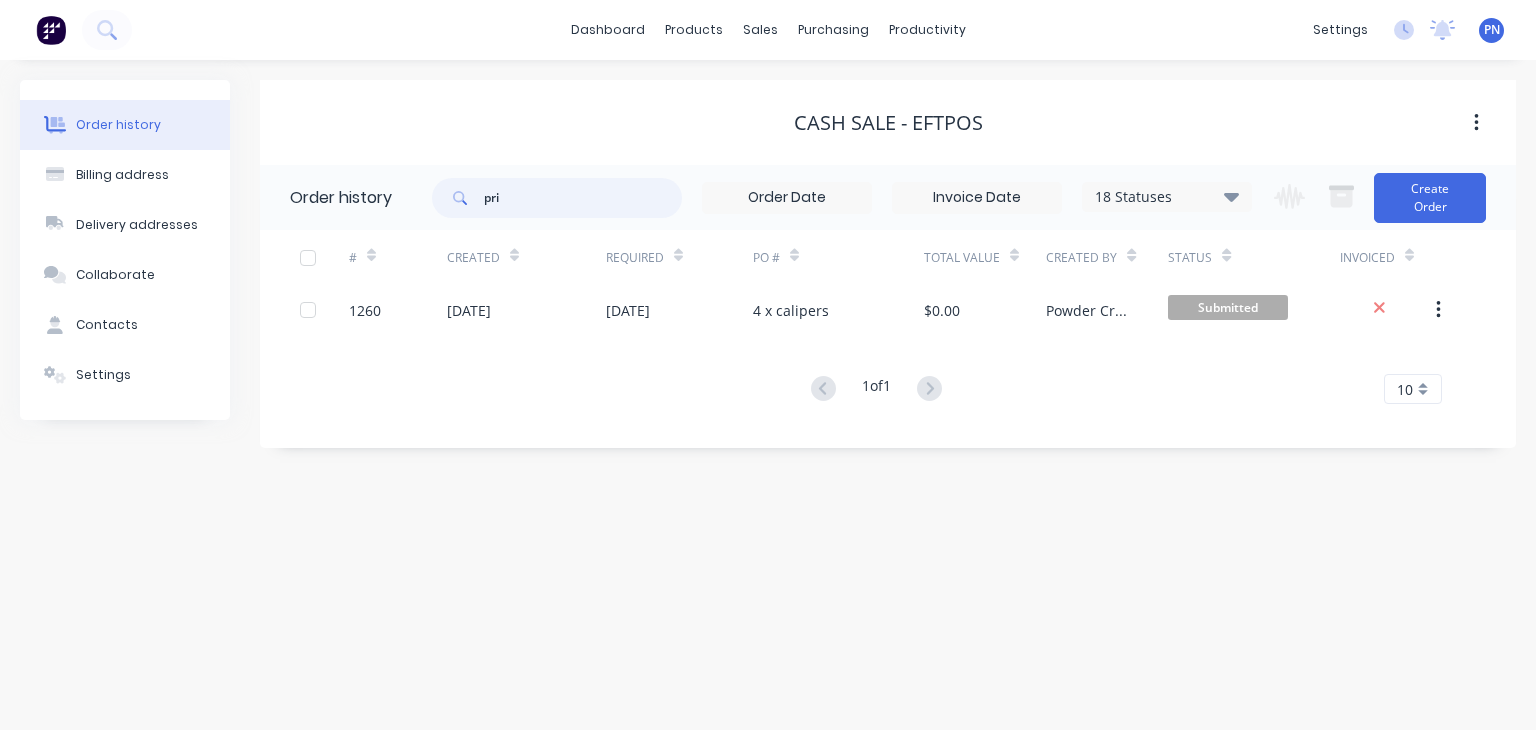 type on "pris" 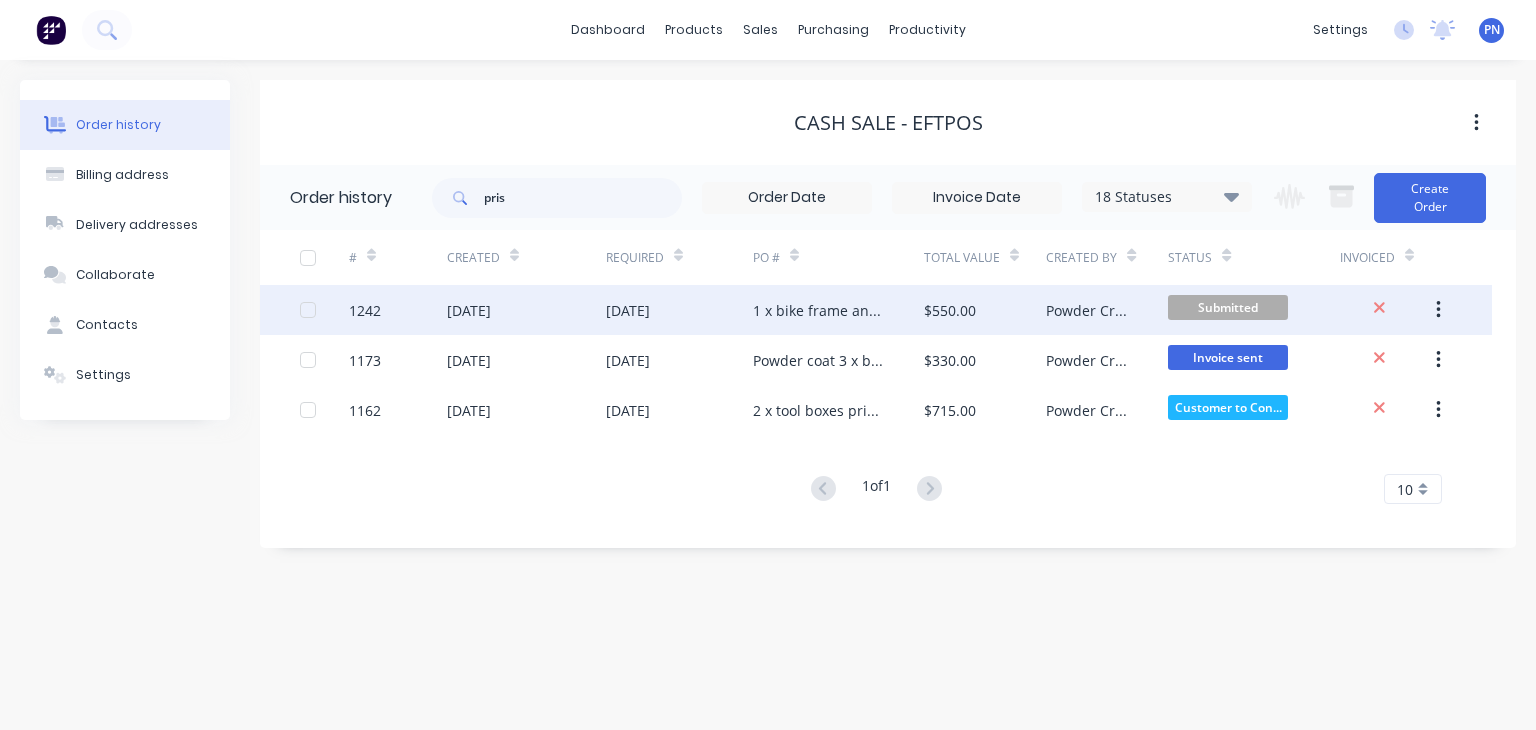 click on "[DATE]" at bounding box center [526, 310] 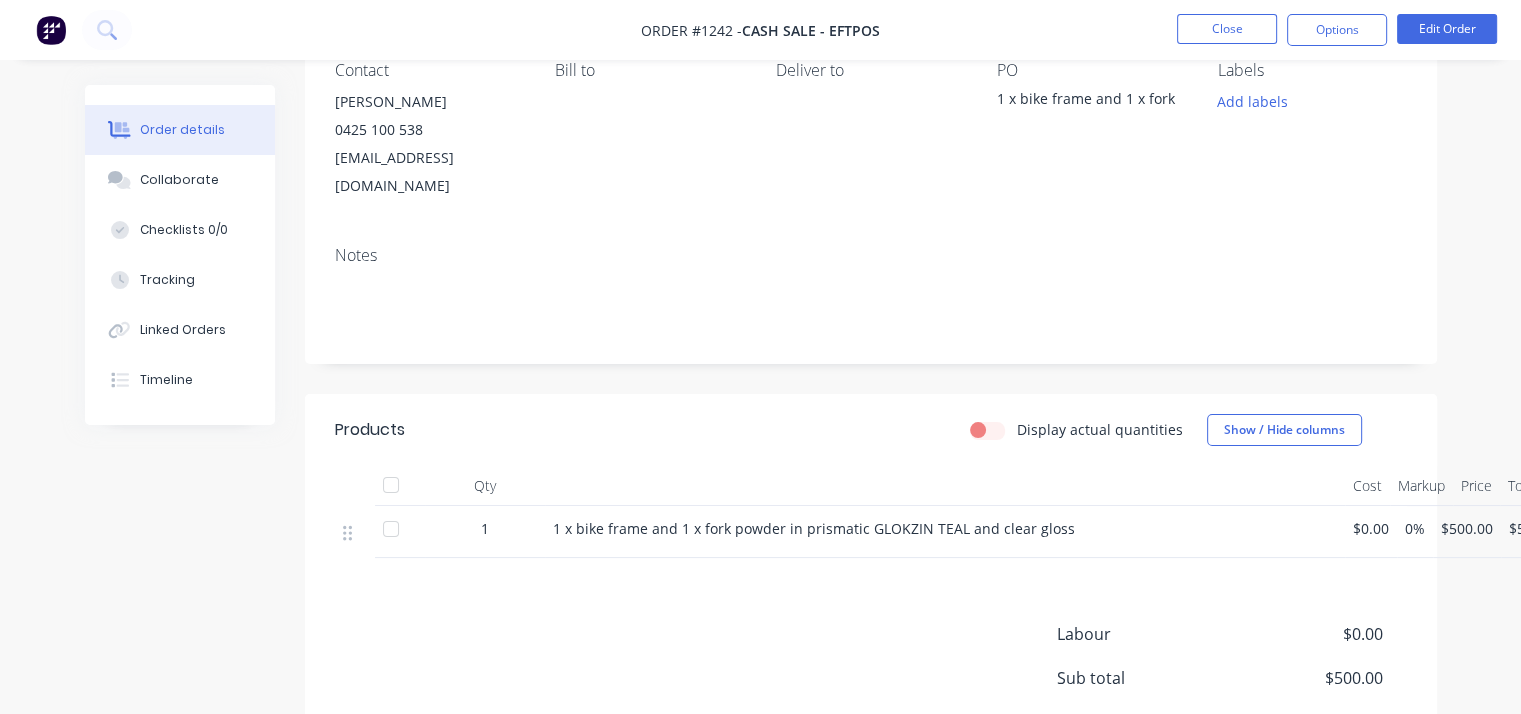 scroll, scrollTop: 200, scrollLeft: 0, axis: vertical 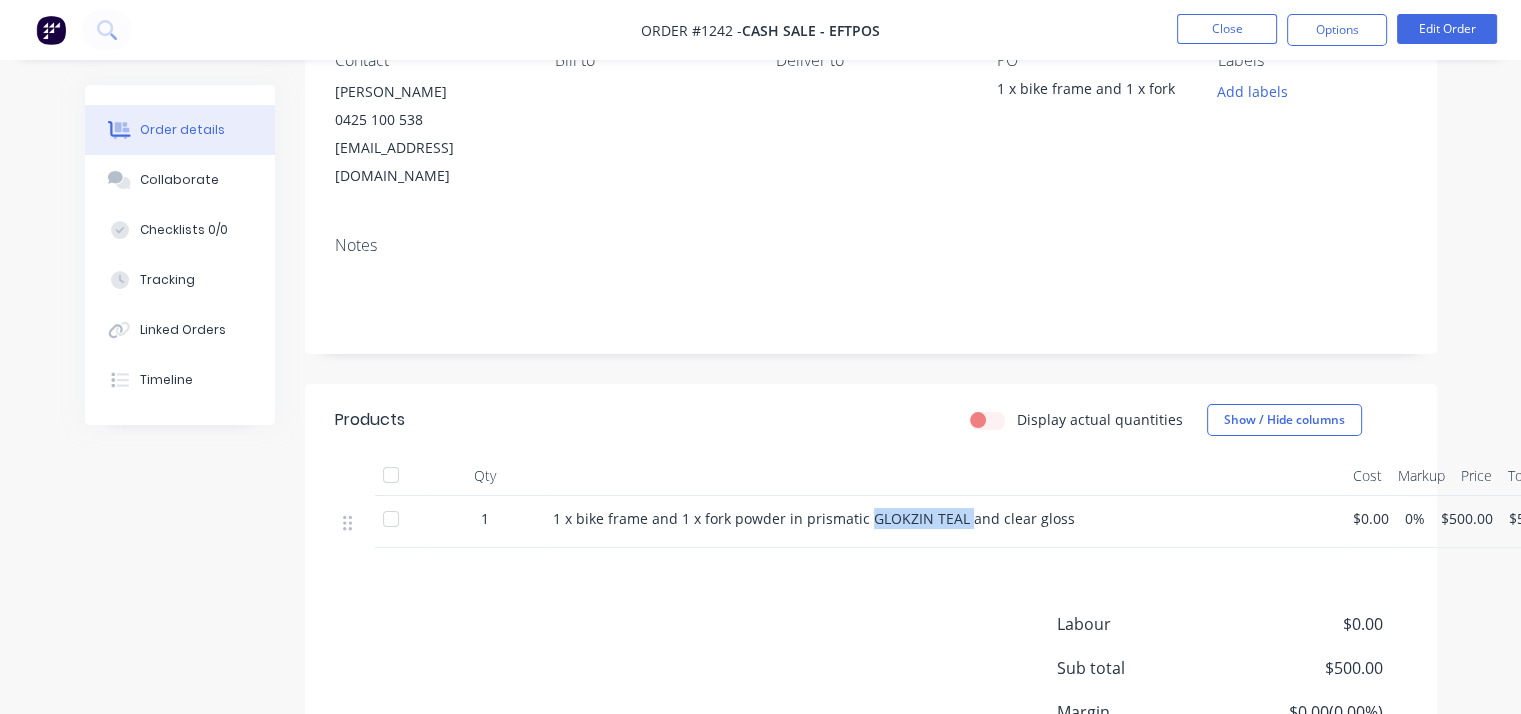 drag, startPoint x: 960, startPoint y: 493, endPoint x: 860, endPoint y: 497, distance: 100.07997 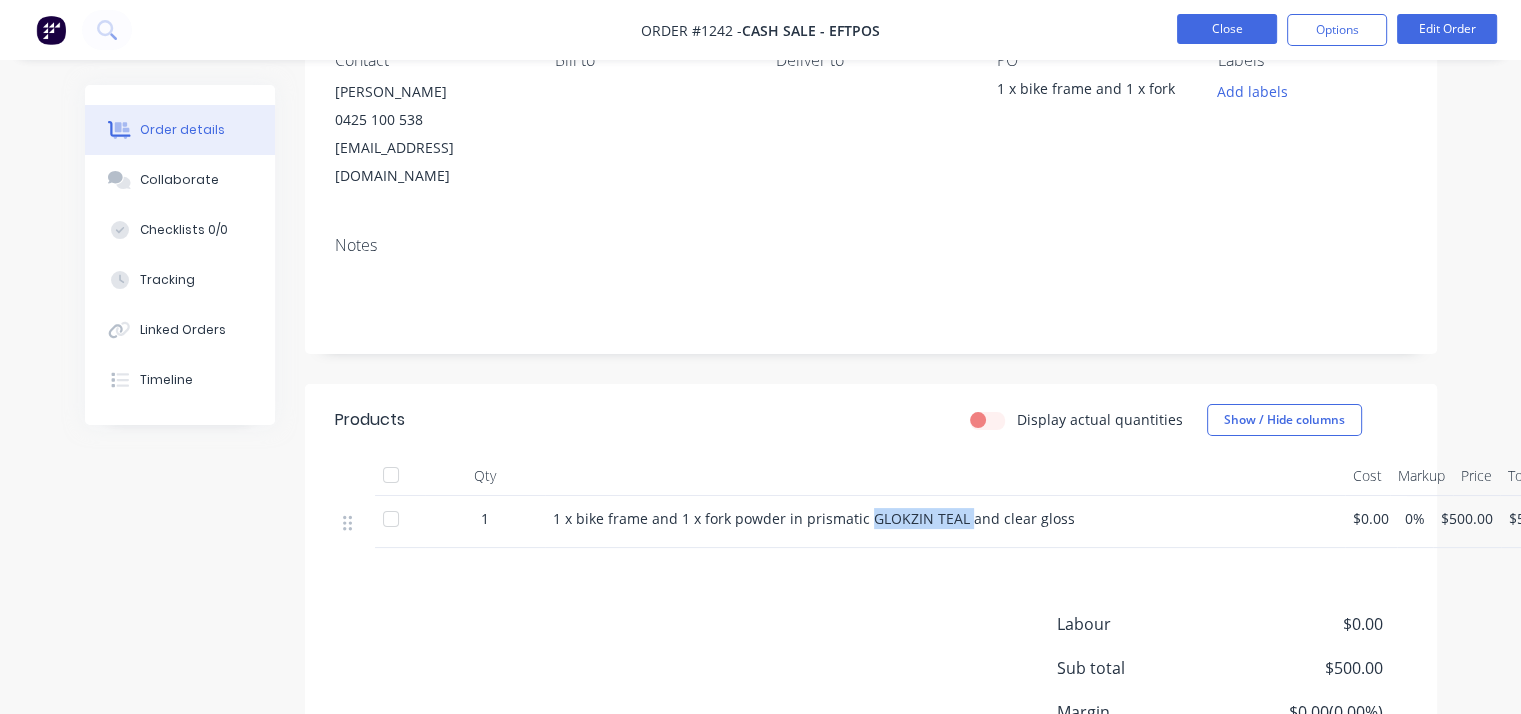 click on "Close" at bounding box center (1227, 29) 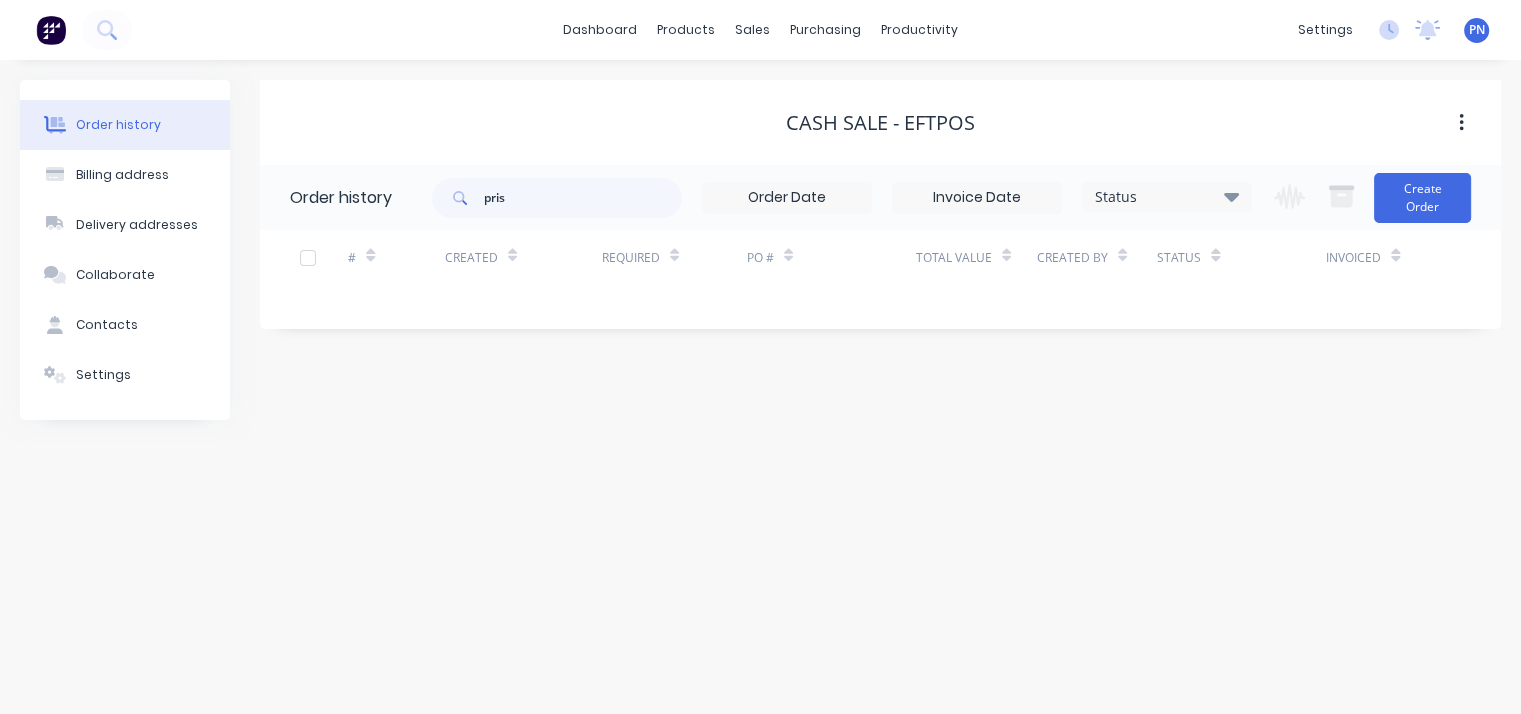 scroll, scrollTop: 0, scrollLeft: 0, axis: both 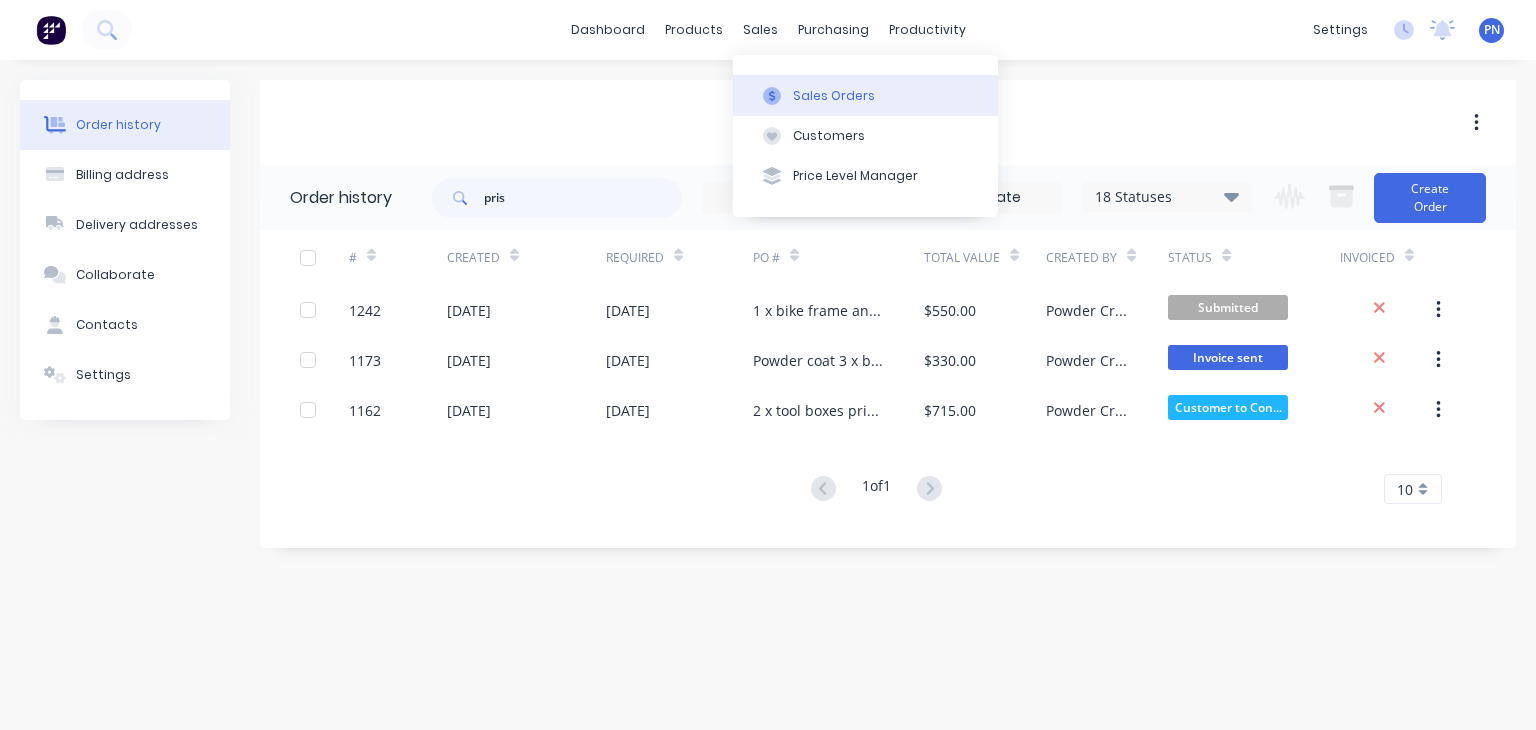 click on "Sales Orders" at bounding box center (834, 96) 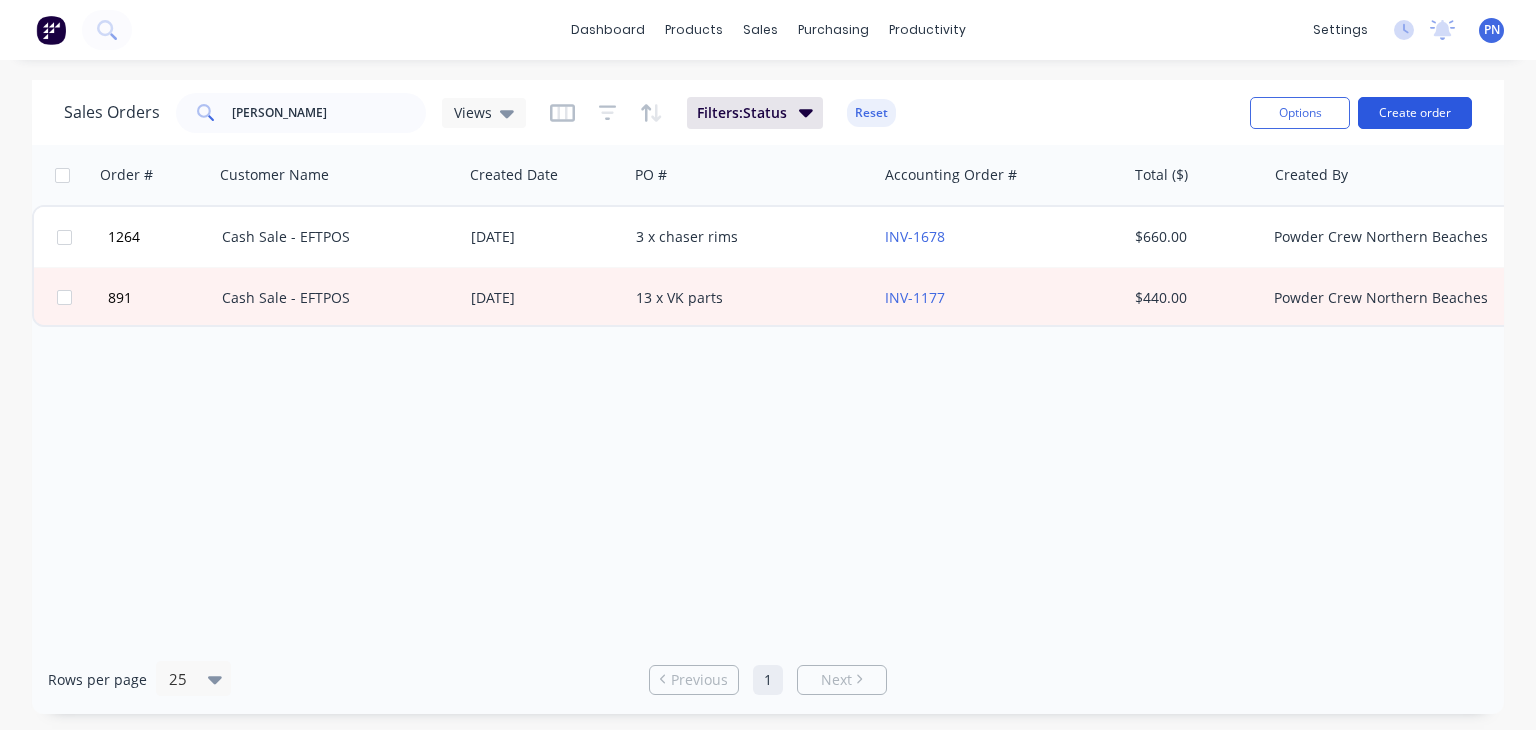 click on "Create order" at bounding box center [1415, 113] 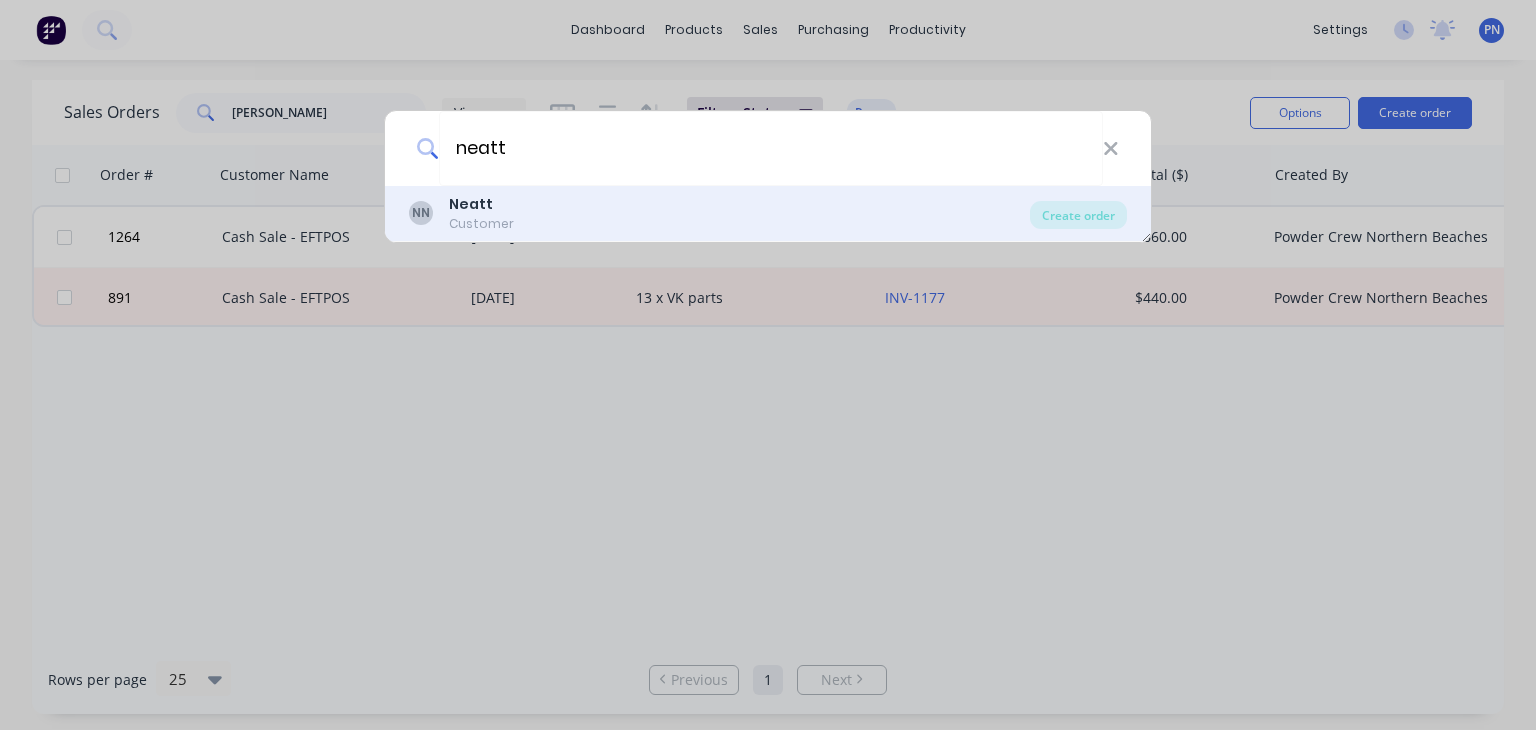 type on "neatt" 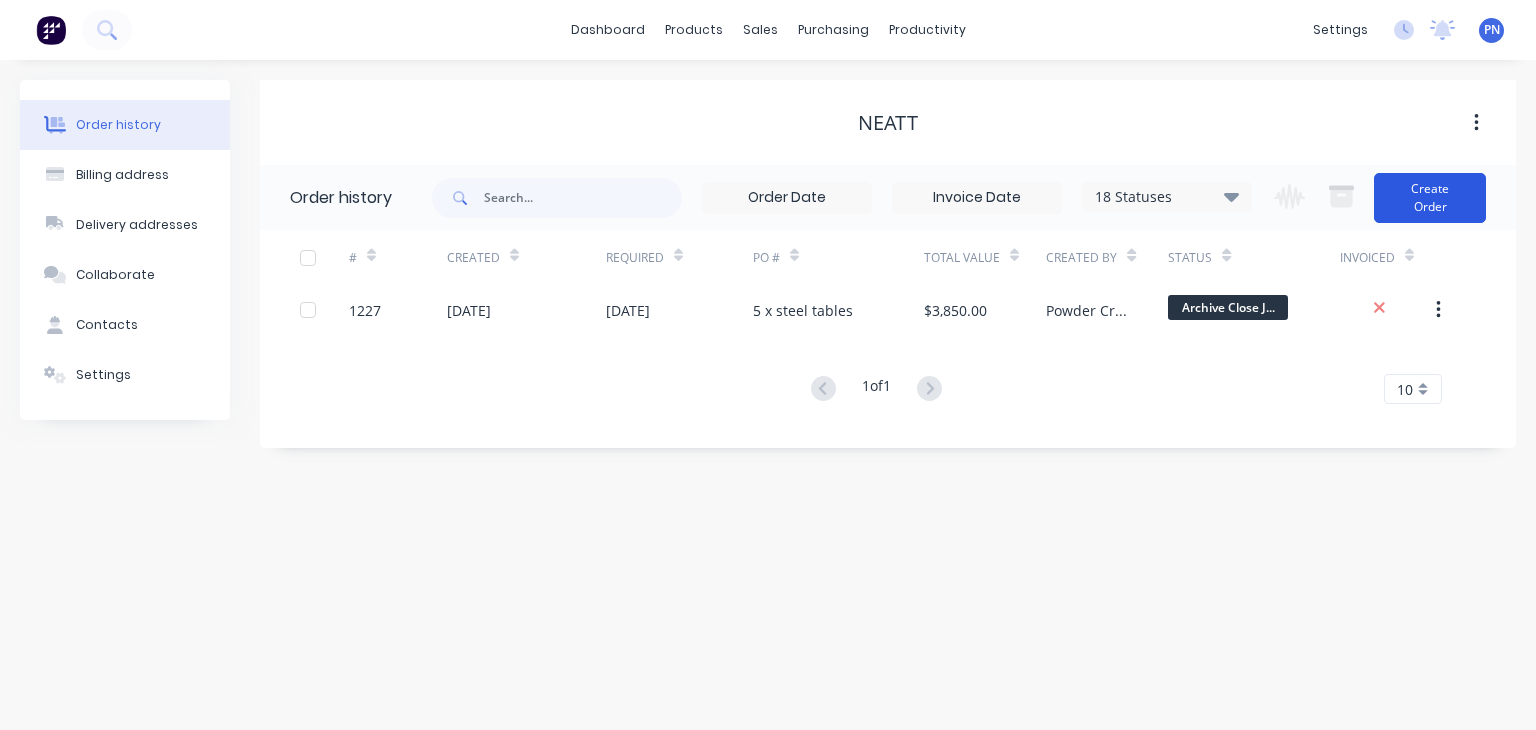 click on "Create Order" at bounding box center (1430, 198) 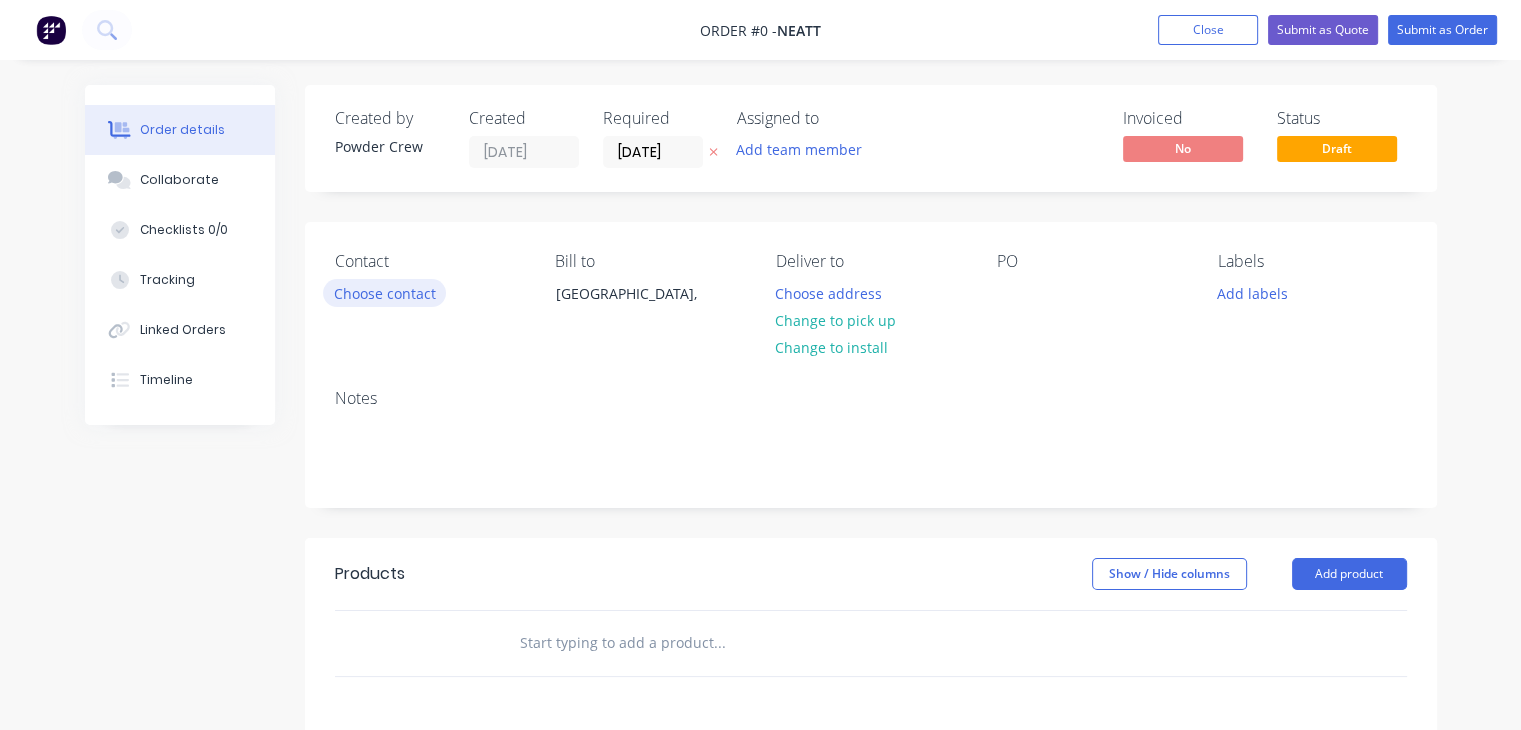 click on "Choose contact" at bounding box center [384, 292] 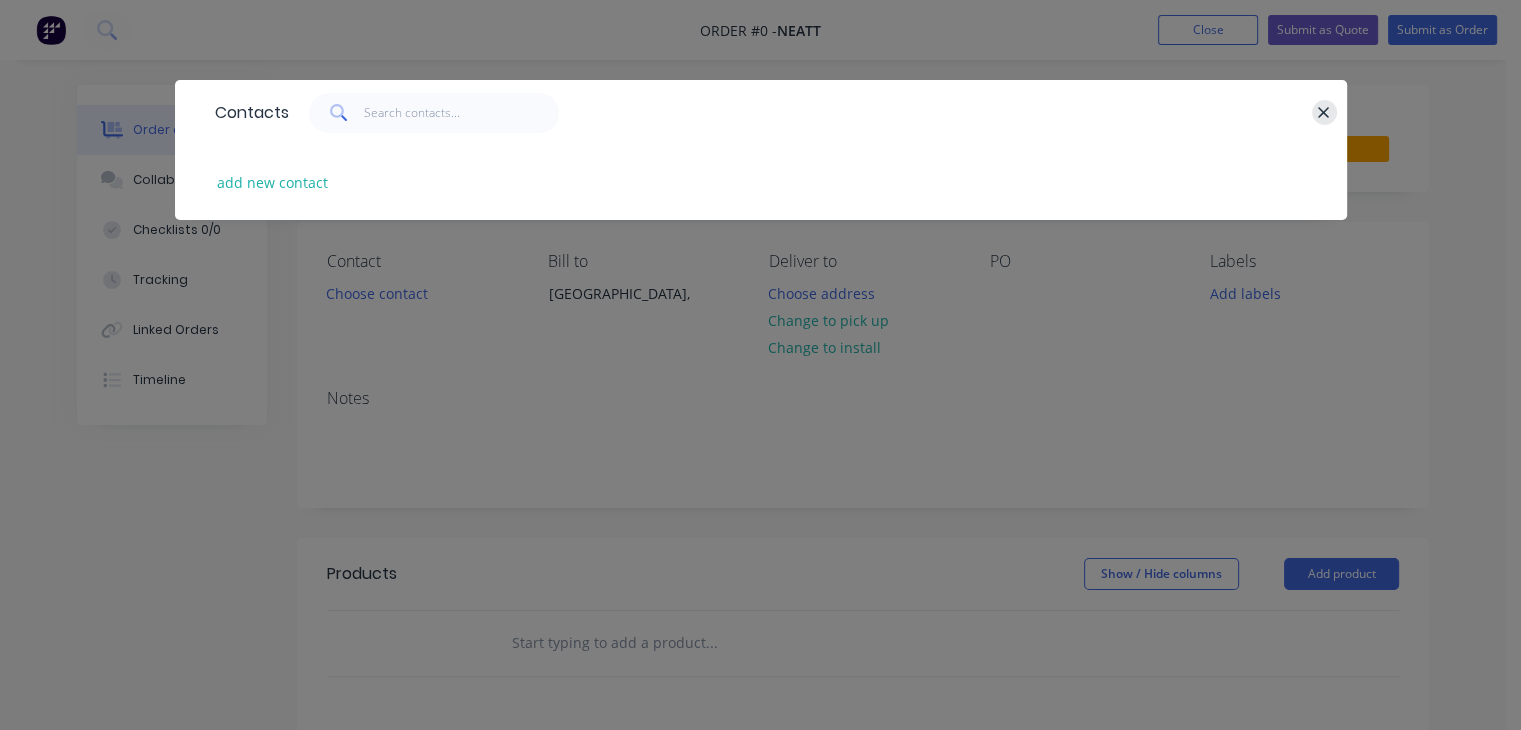 click 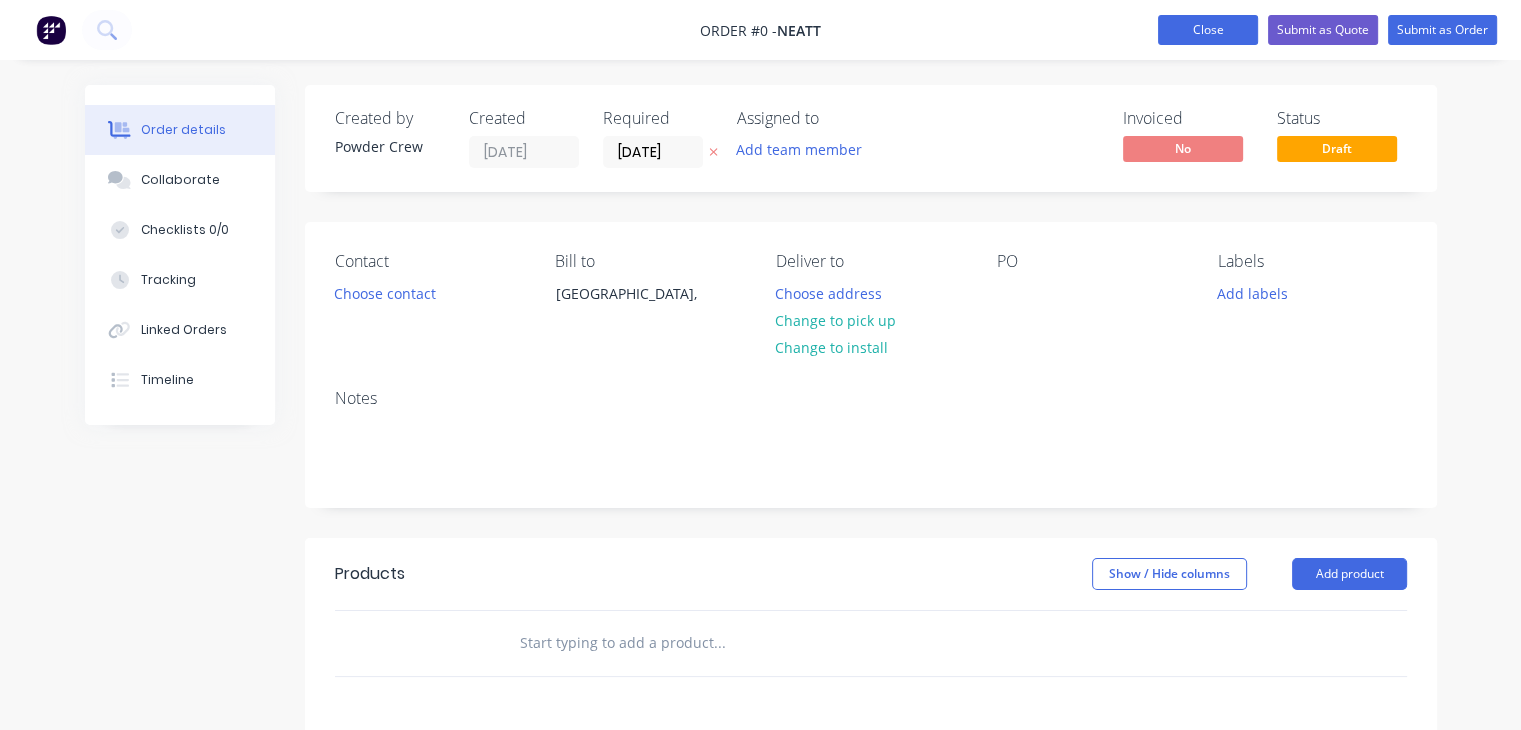 click on "Close" at bounding box center (1208, 30) 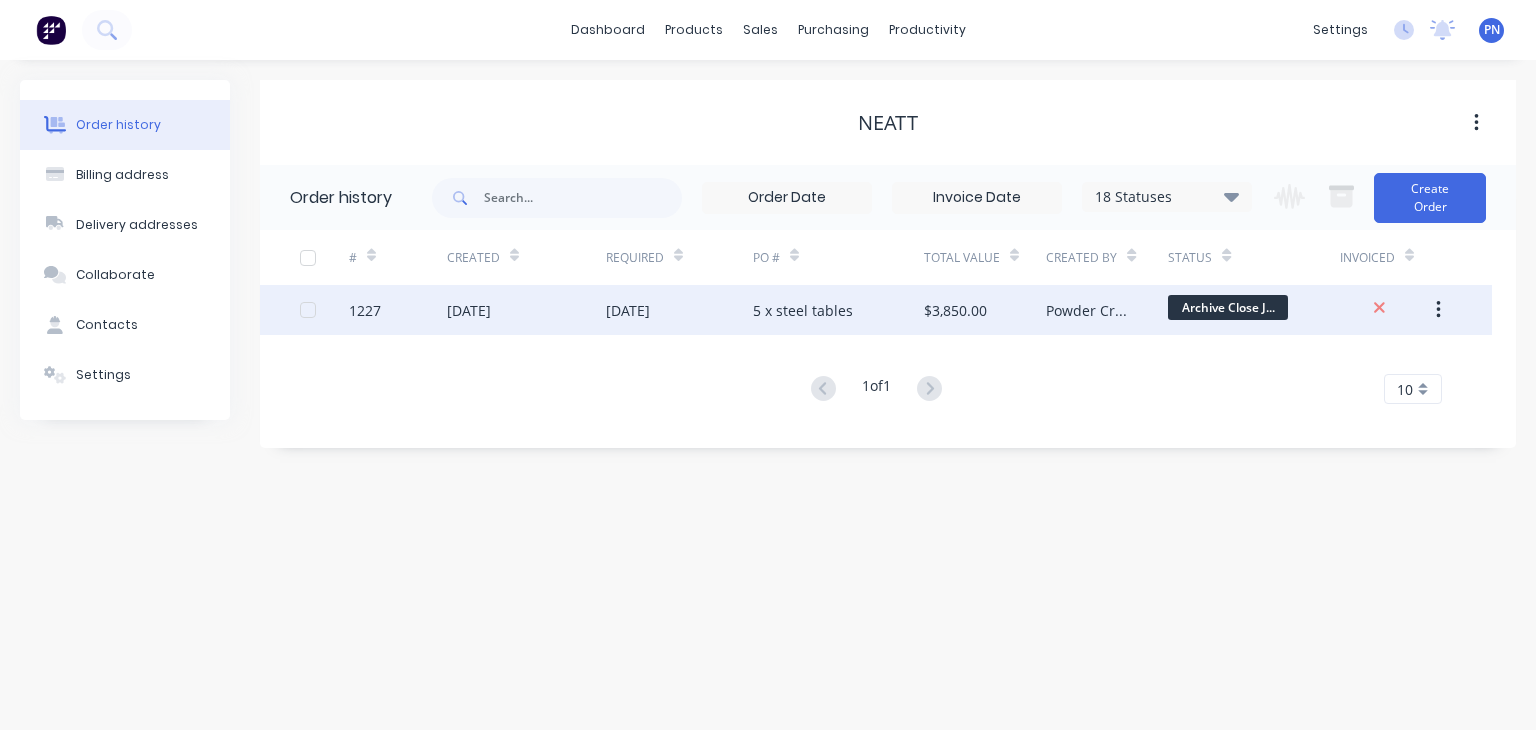 click on "[DATE]" at bounding box center [679, 310] 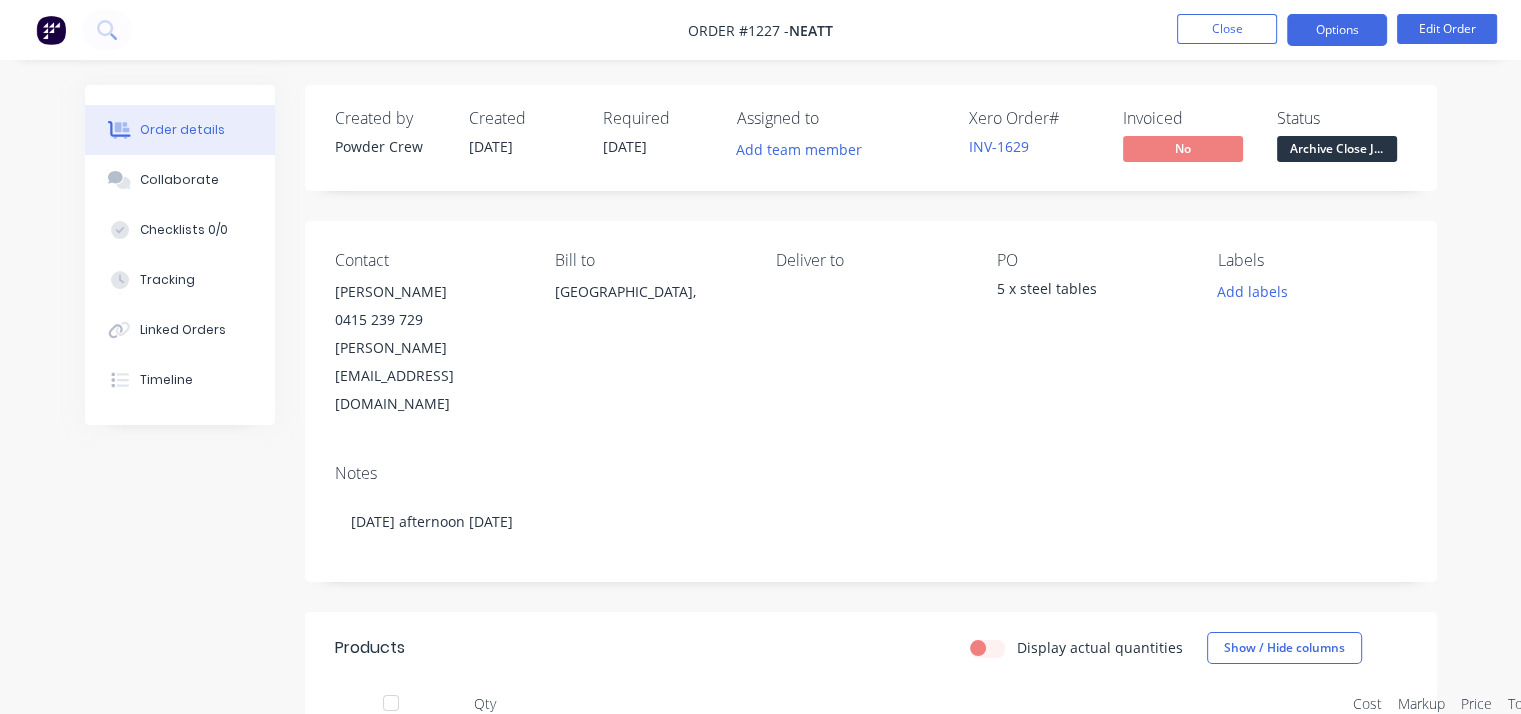 click on "Options" at bounding box center [1337, 30] 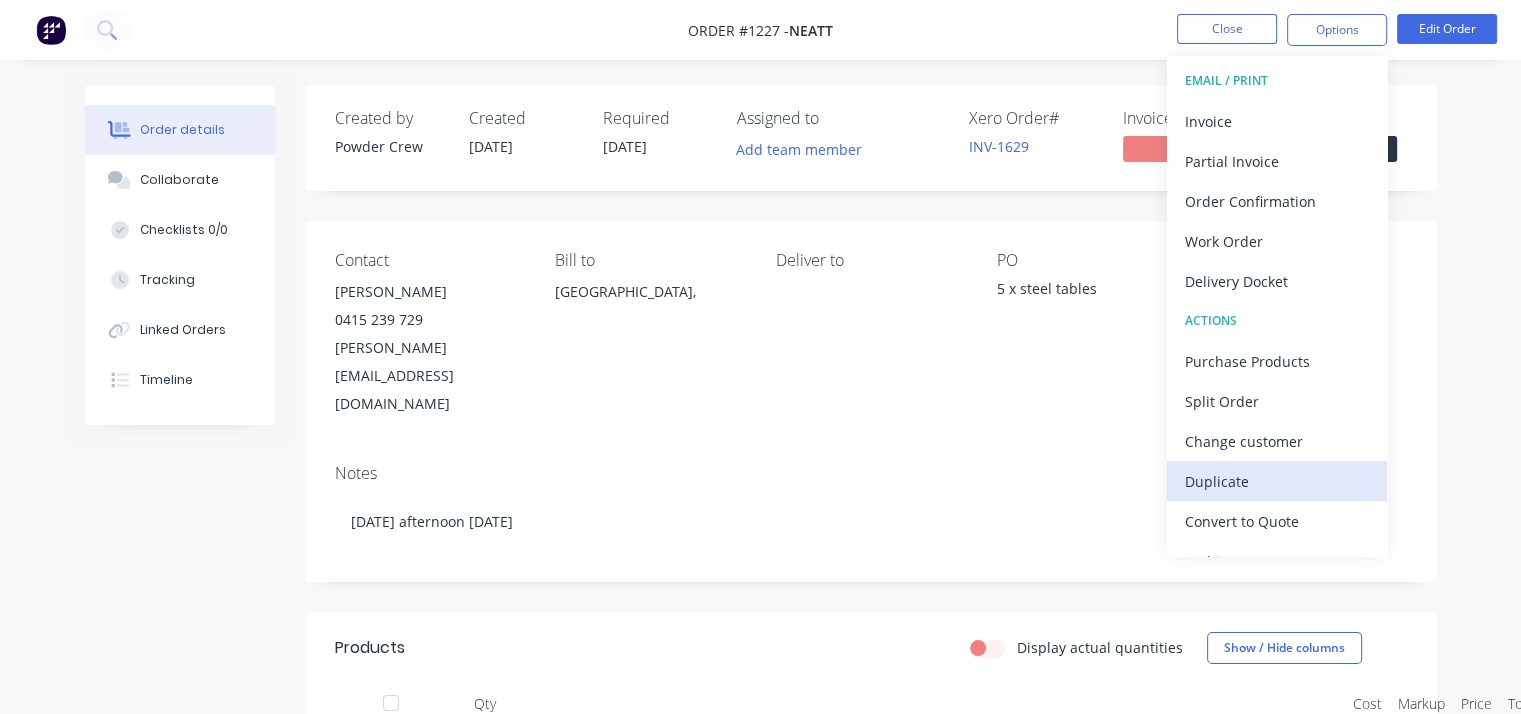 click on "Duplicate" at bounding box center (1277, 481) 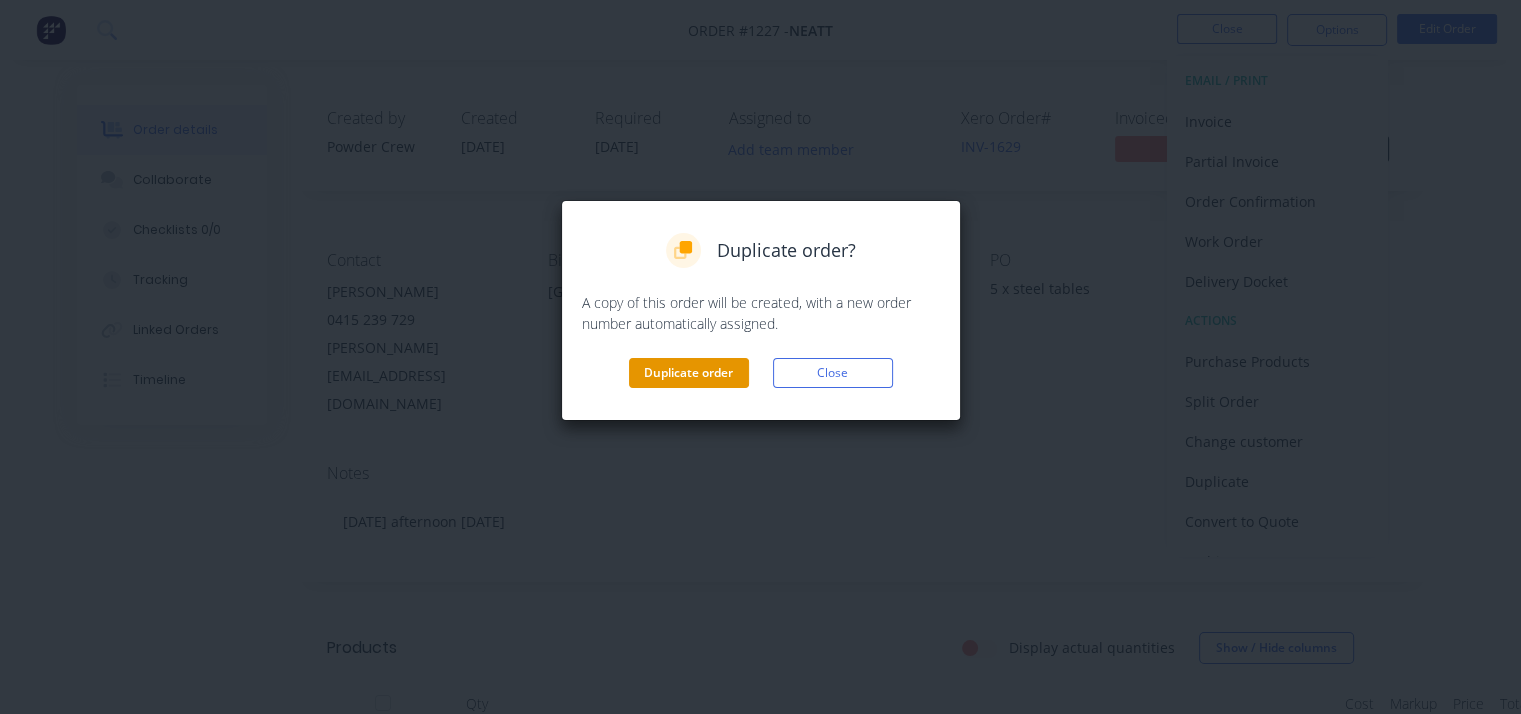 click on "Duplicate order" at bounding box center [689, 373] 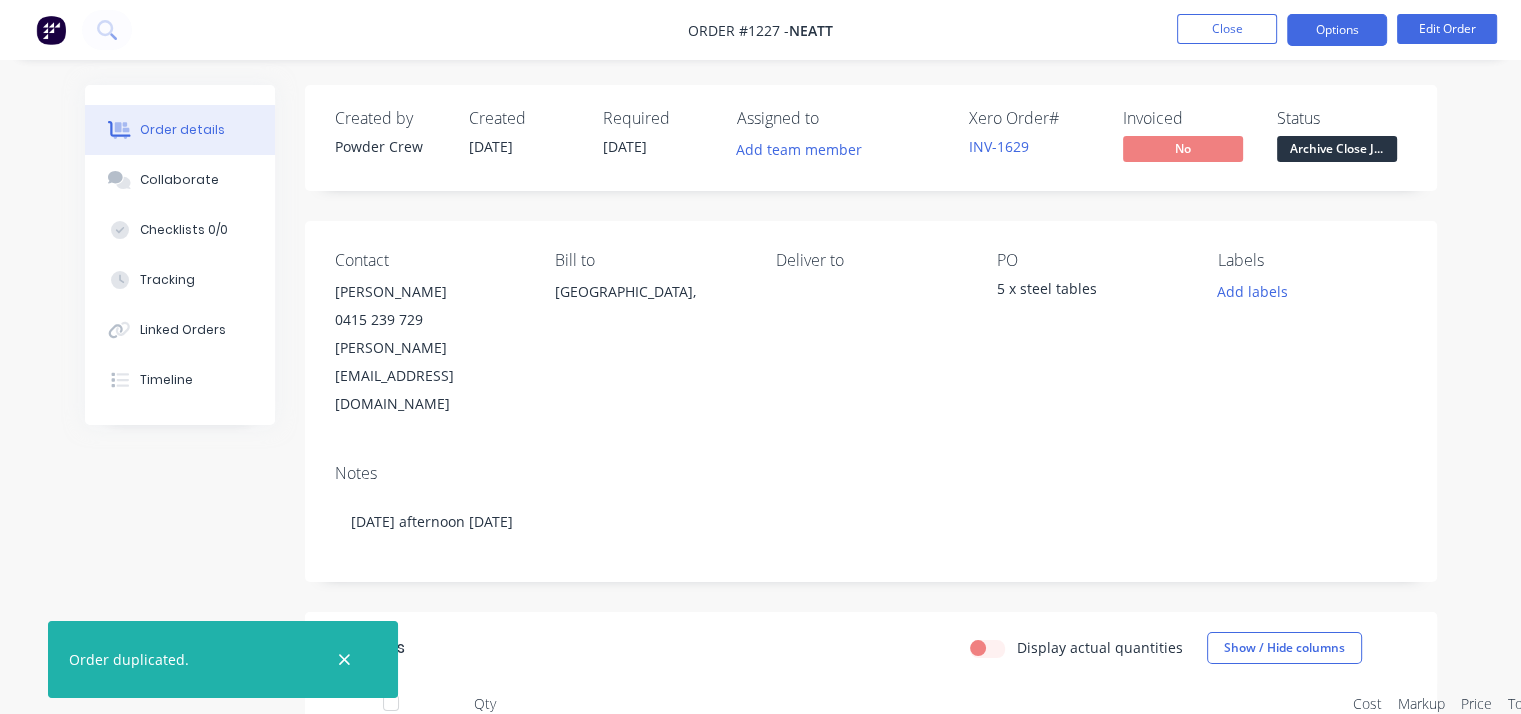 click on "Options" at bounding box center (1337, 30) 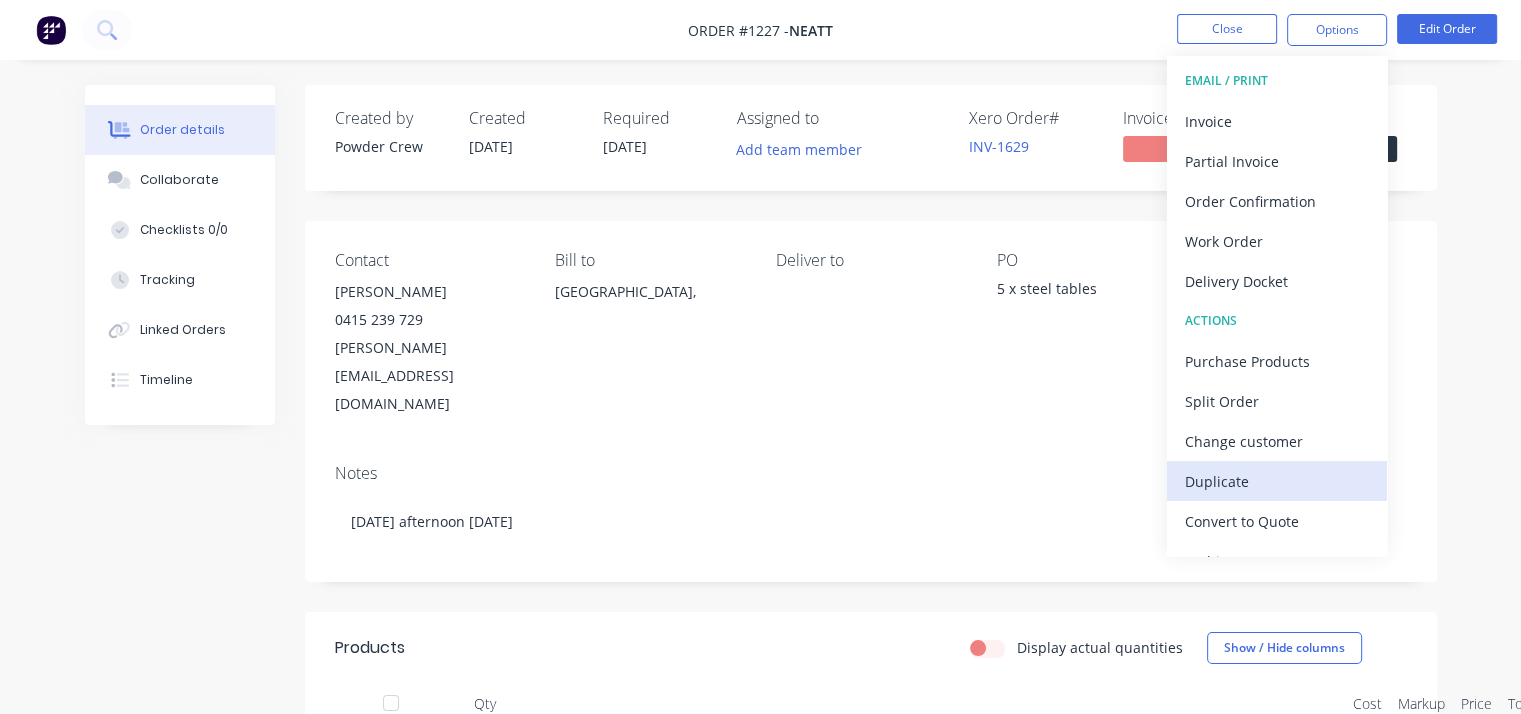 click on "Duplicate" at bounding box center (1277, 481) 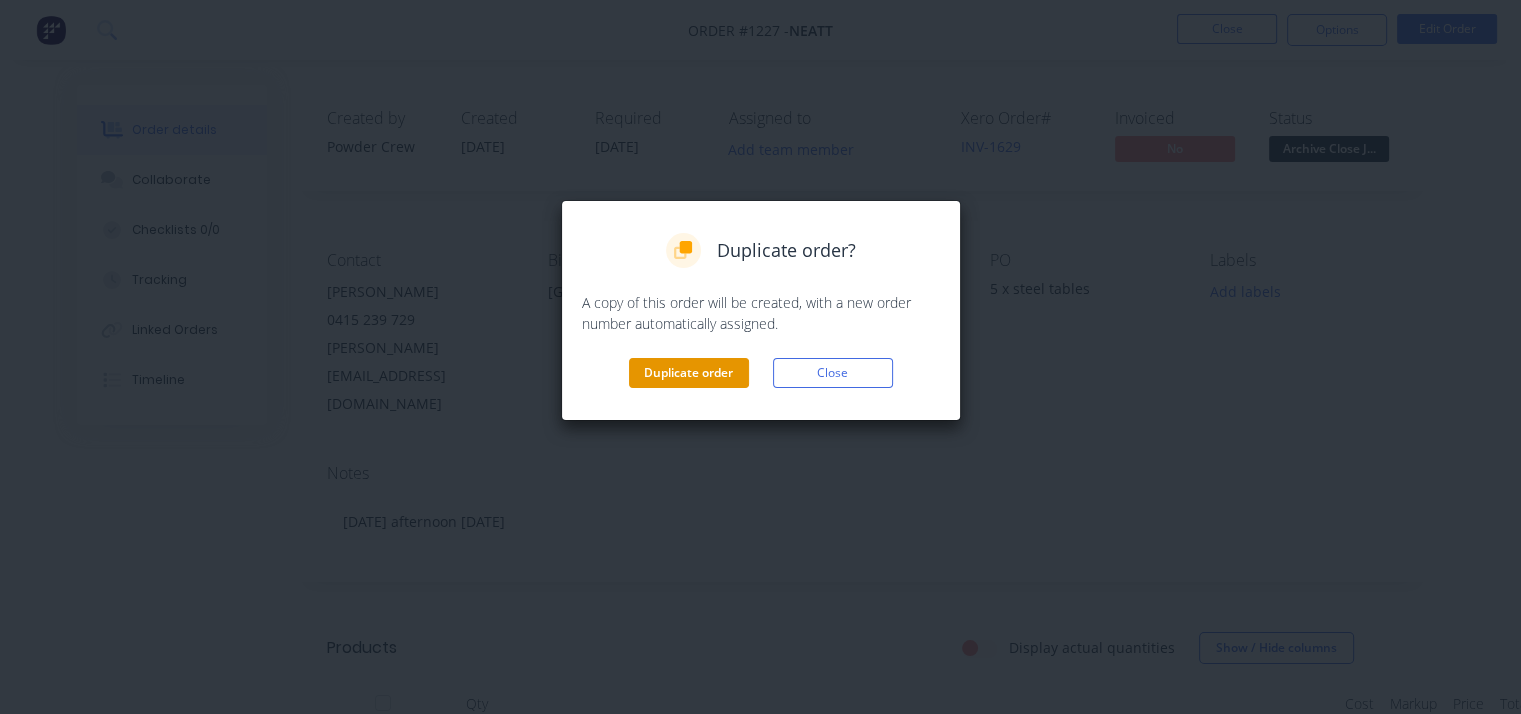 click on "Duplicate order" at bounding box center (689, 373) 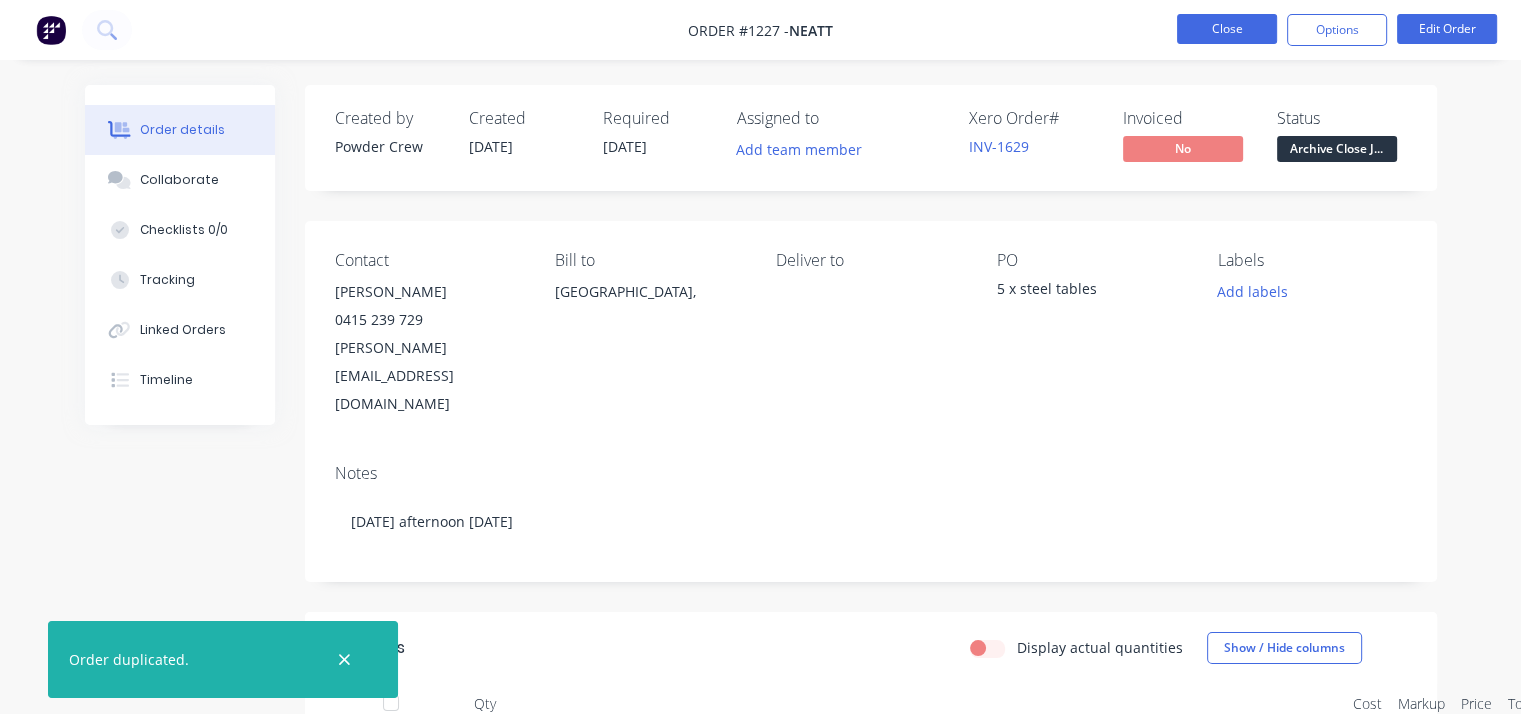 click on "Close" at bounding box center (1227, 29) 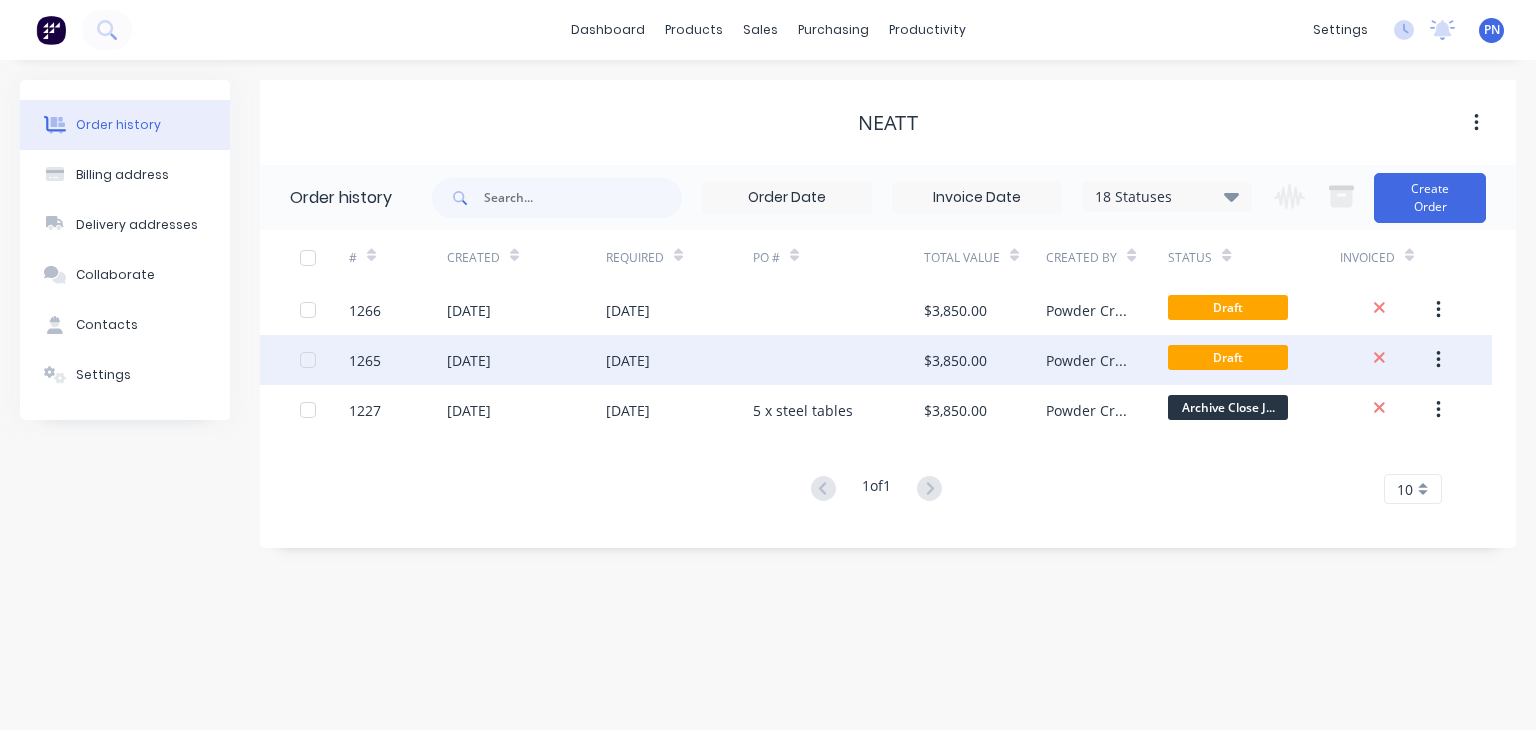 click at bounding box center (838, 360) 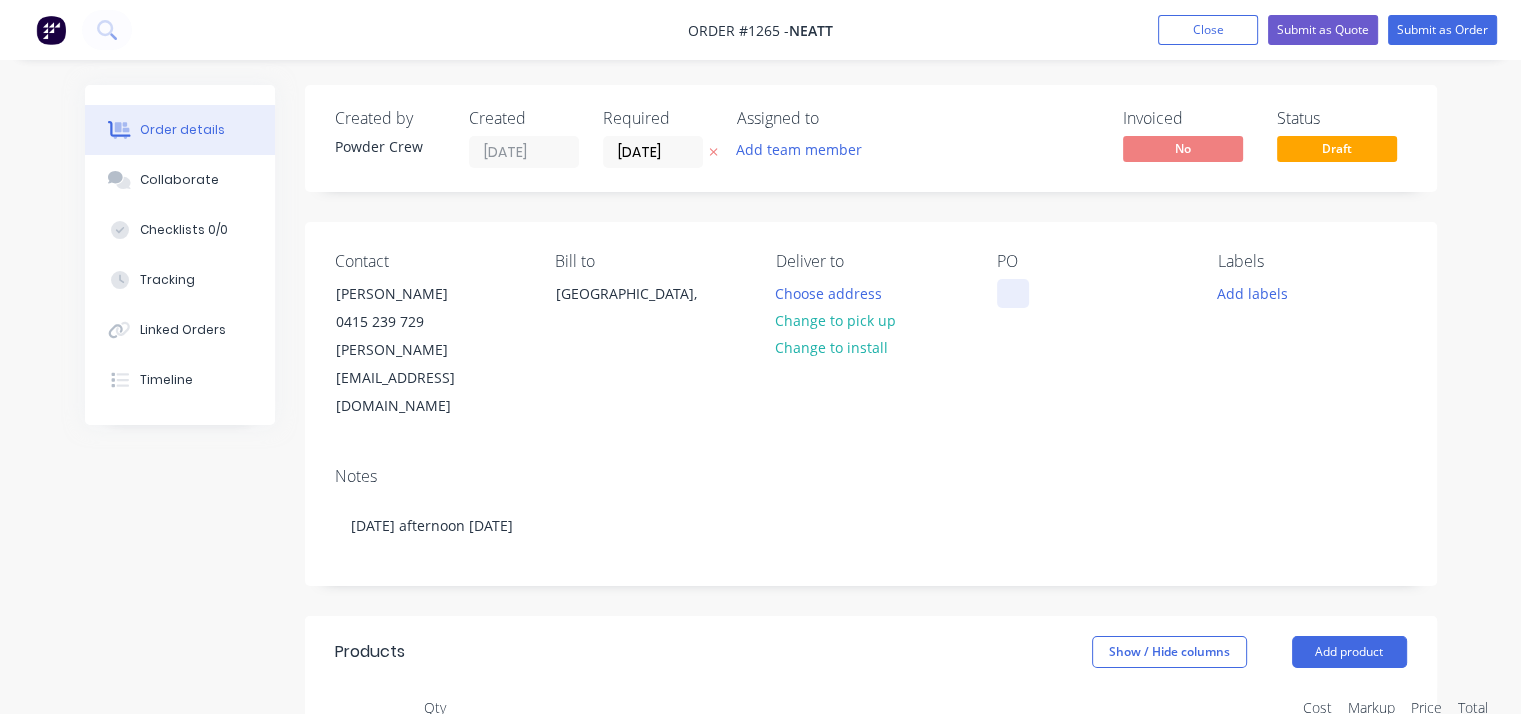 click at bounding box center [1013, 293] 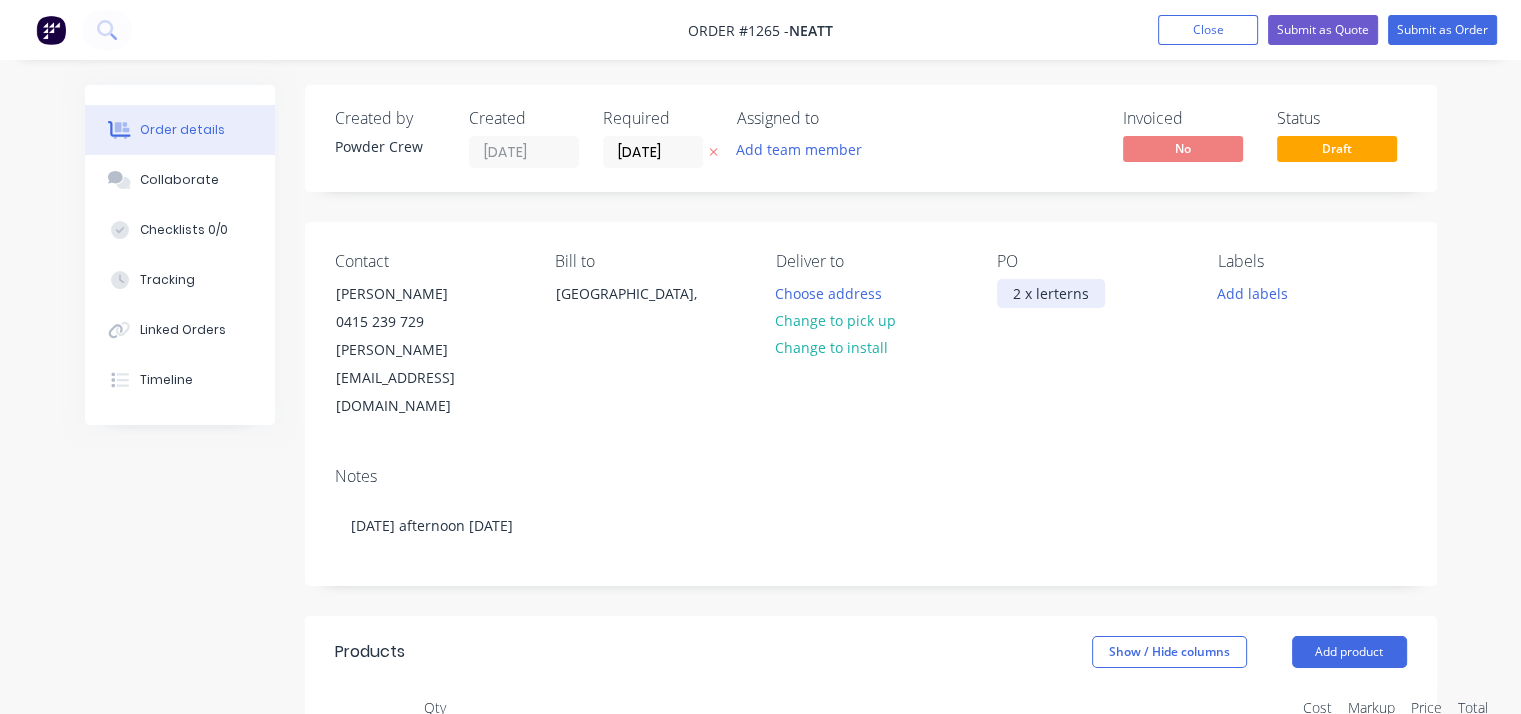 click on "2 x lerterns" at bounding box center [1051, 293] 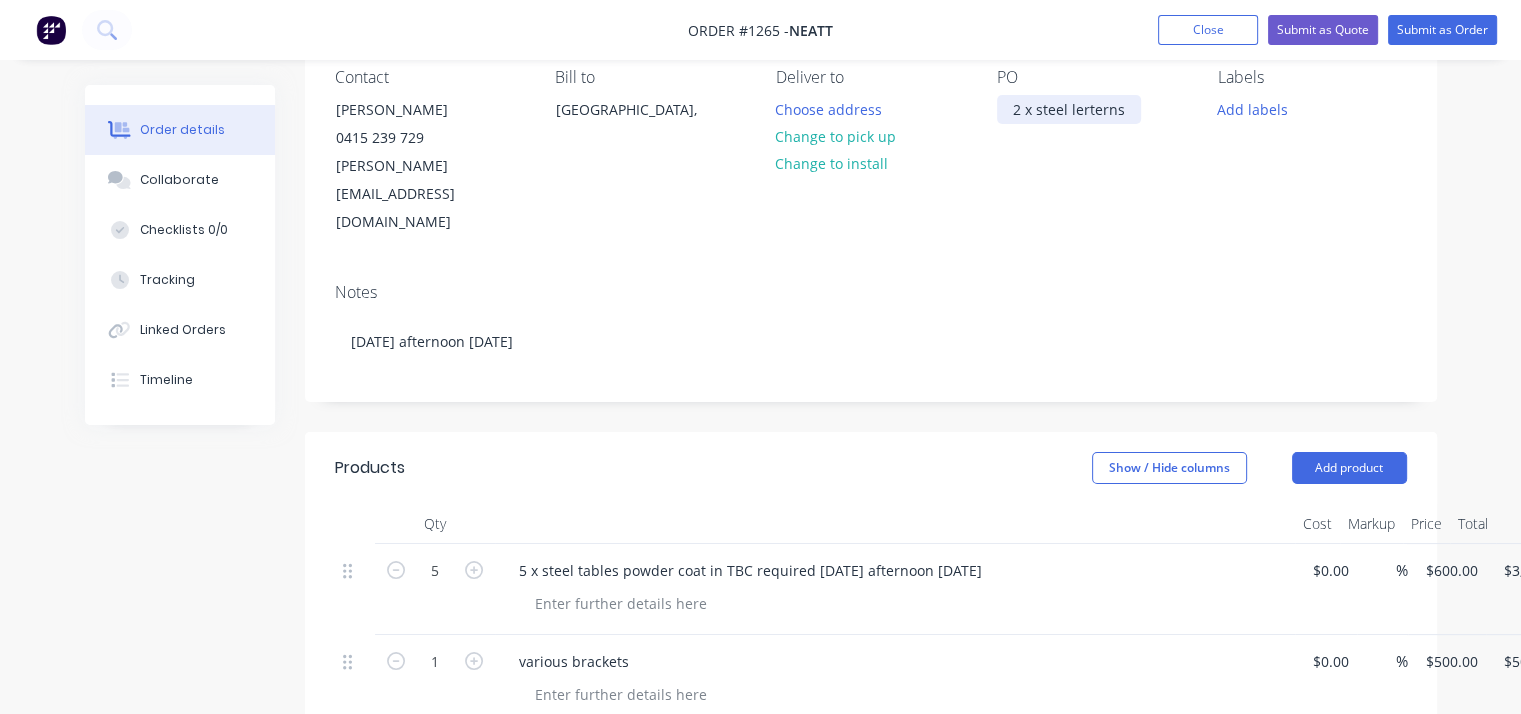 scroll, scrollTop: 100, scrollLeft: 0, axis: vertical 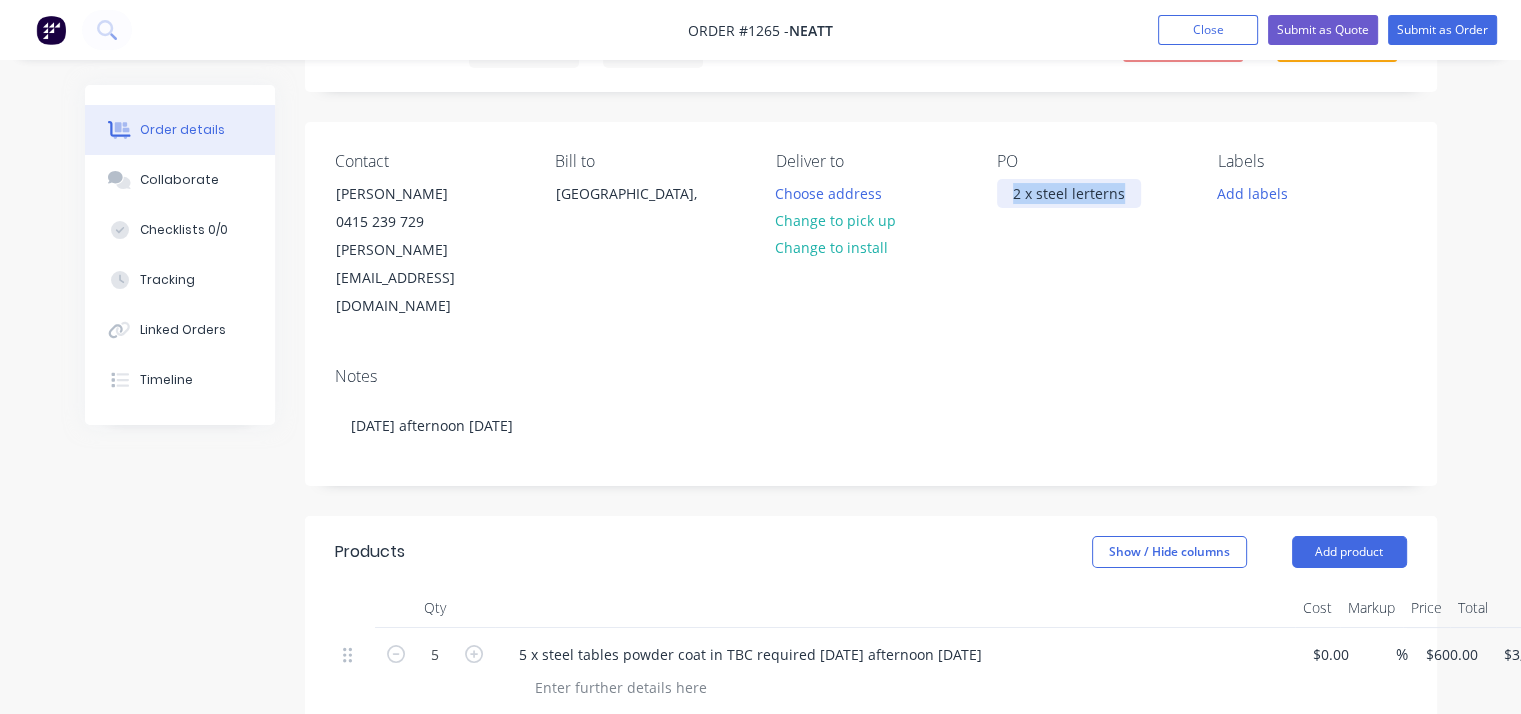 drag, startPoint x: 1124, startPoint y: 197, endPoint x: 1012, endPoint y: 197, distance: 112 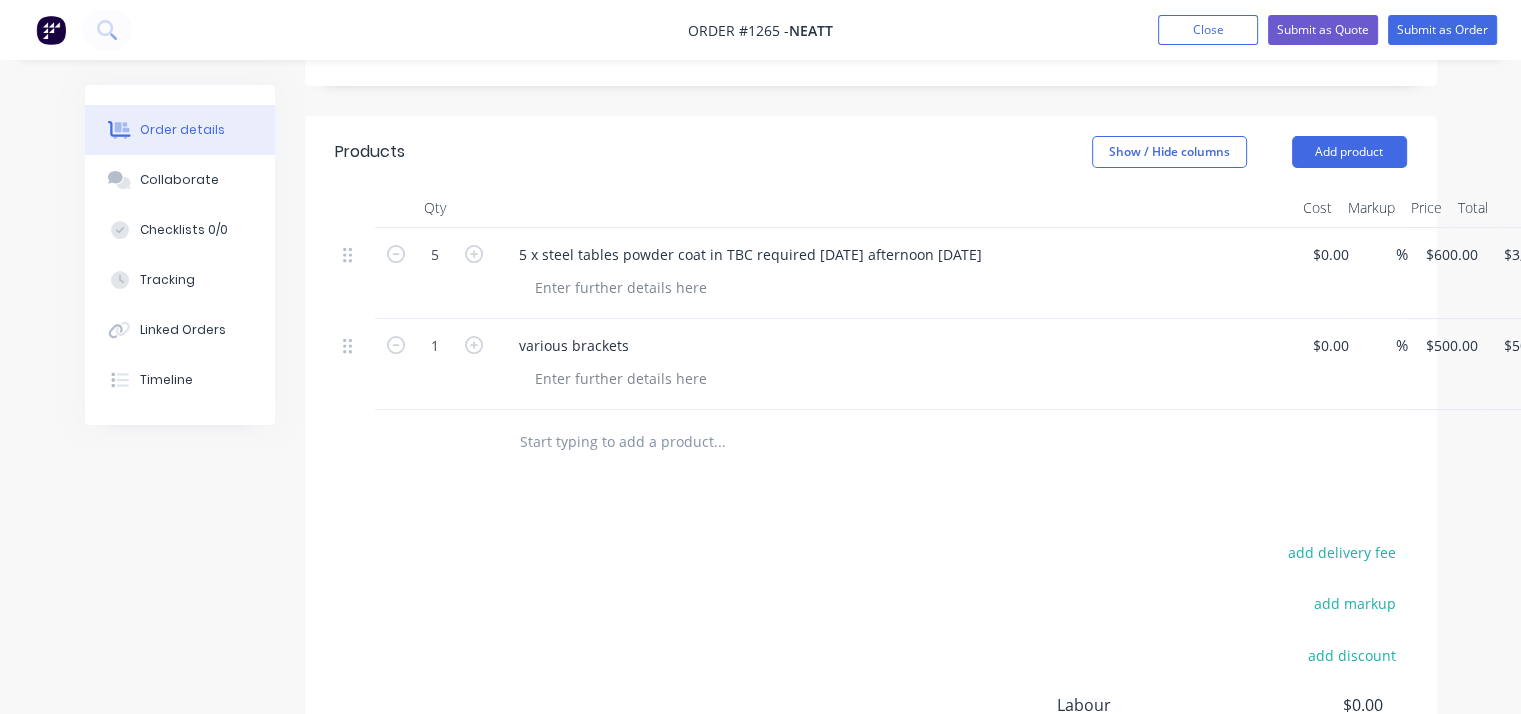 scroll, scrollTop: 500, scrollLeft: 104, axis: both 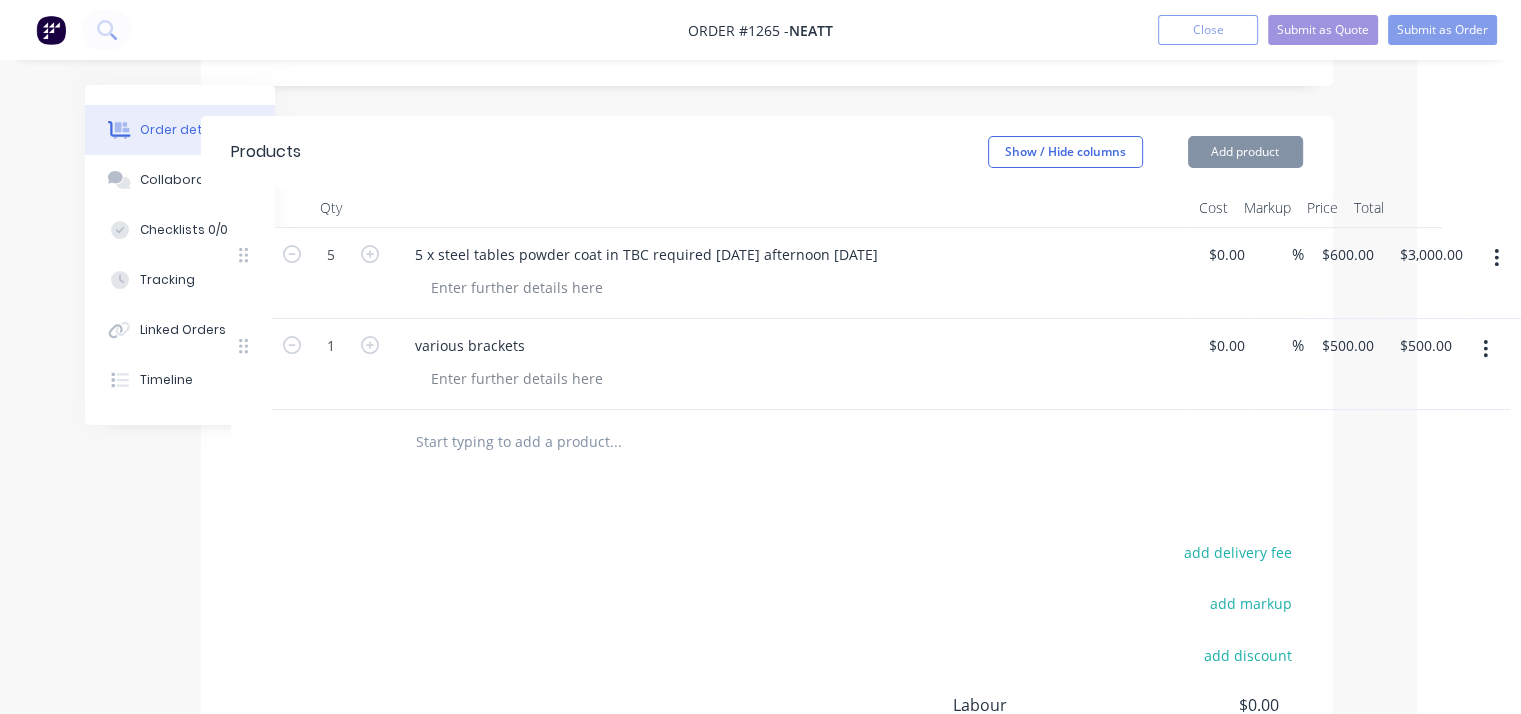 click at bounding box center [1485, 349] 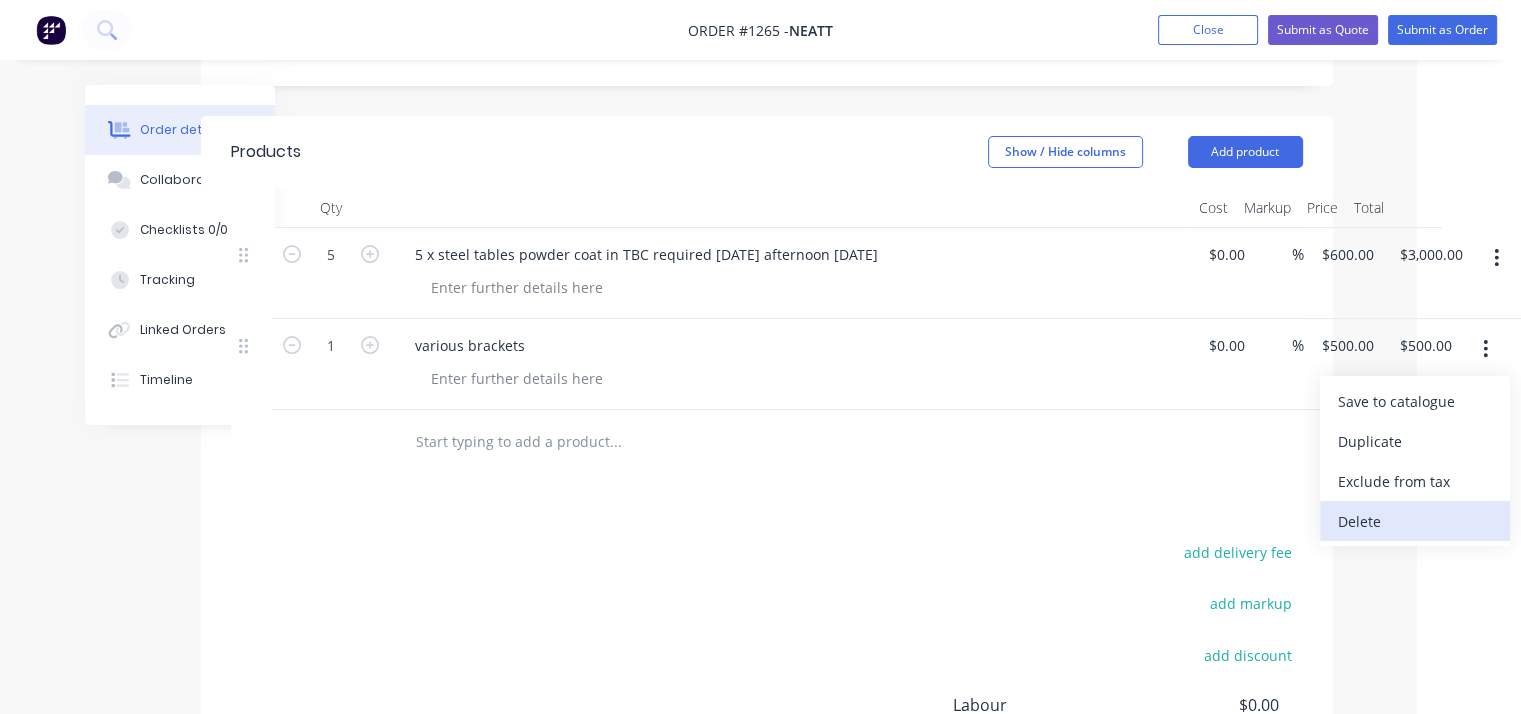 click on "Delete" at bounding box center [1415, 521] 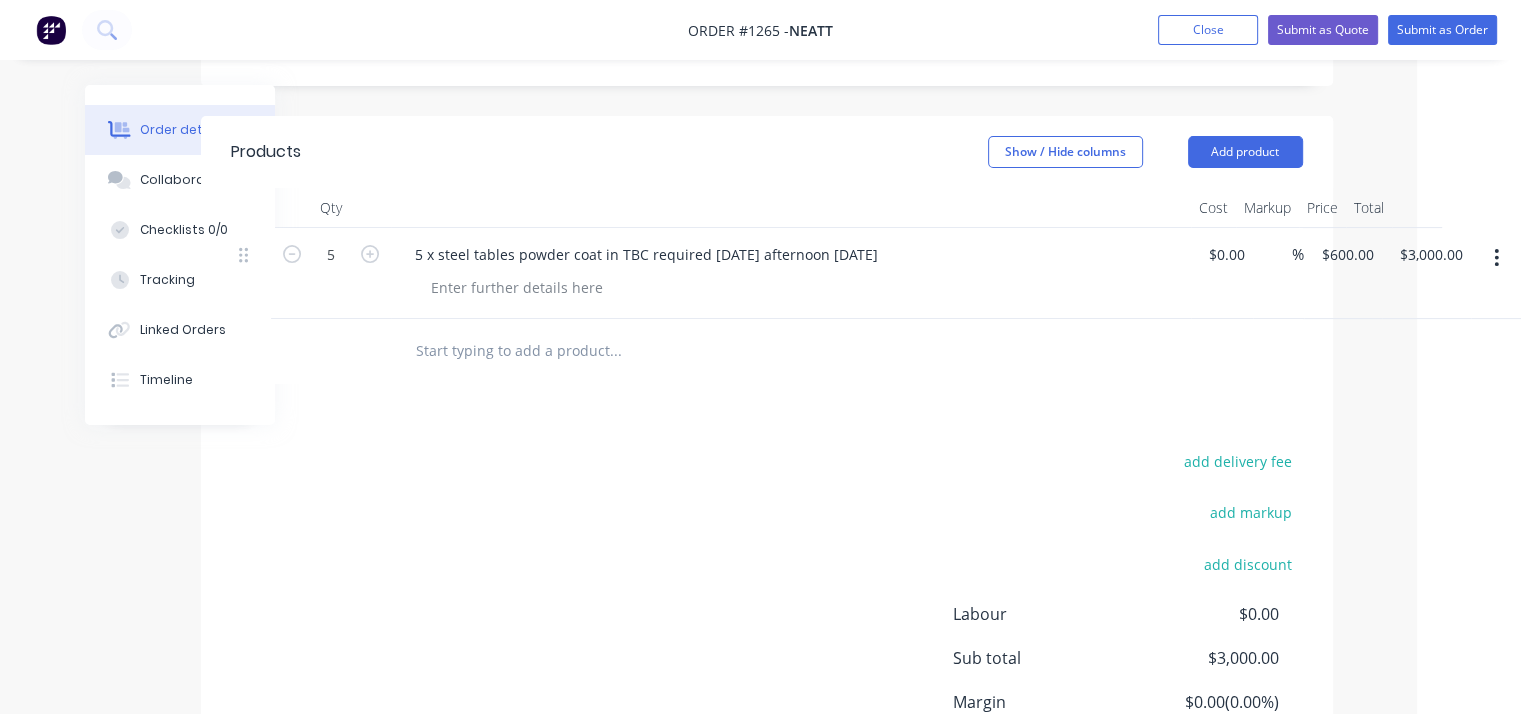 click at bounding box center [799, 287] 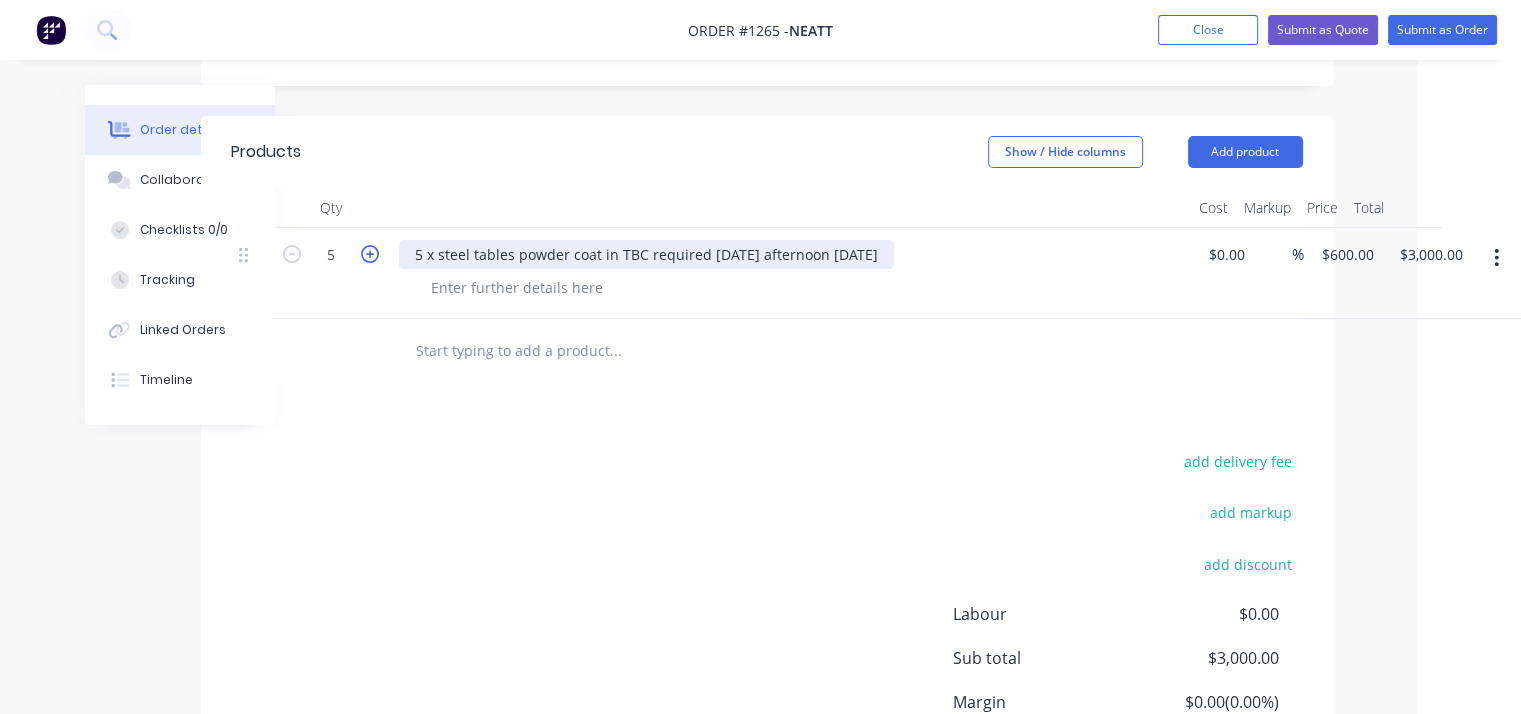 drag, startPoint x: 936, startPoint y: 196, endPoint x: 371, endPoint y: 197, distance: 565.00085 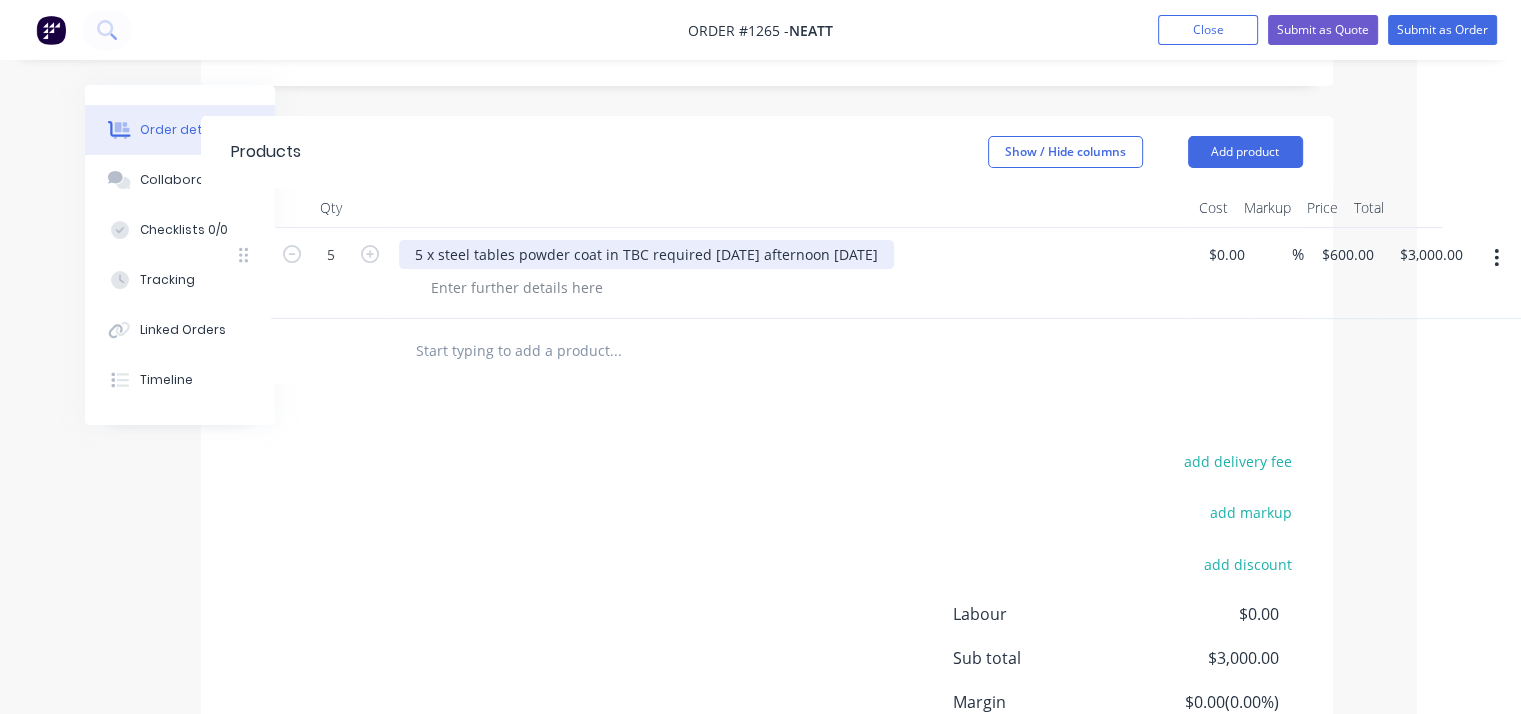 drag, startPoint x: 797, startPoint y: 191, endPoint x: 880, endPoint y: 201, distance: 83.60024 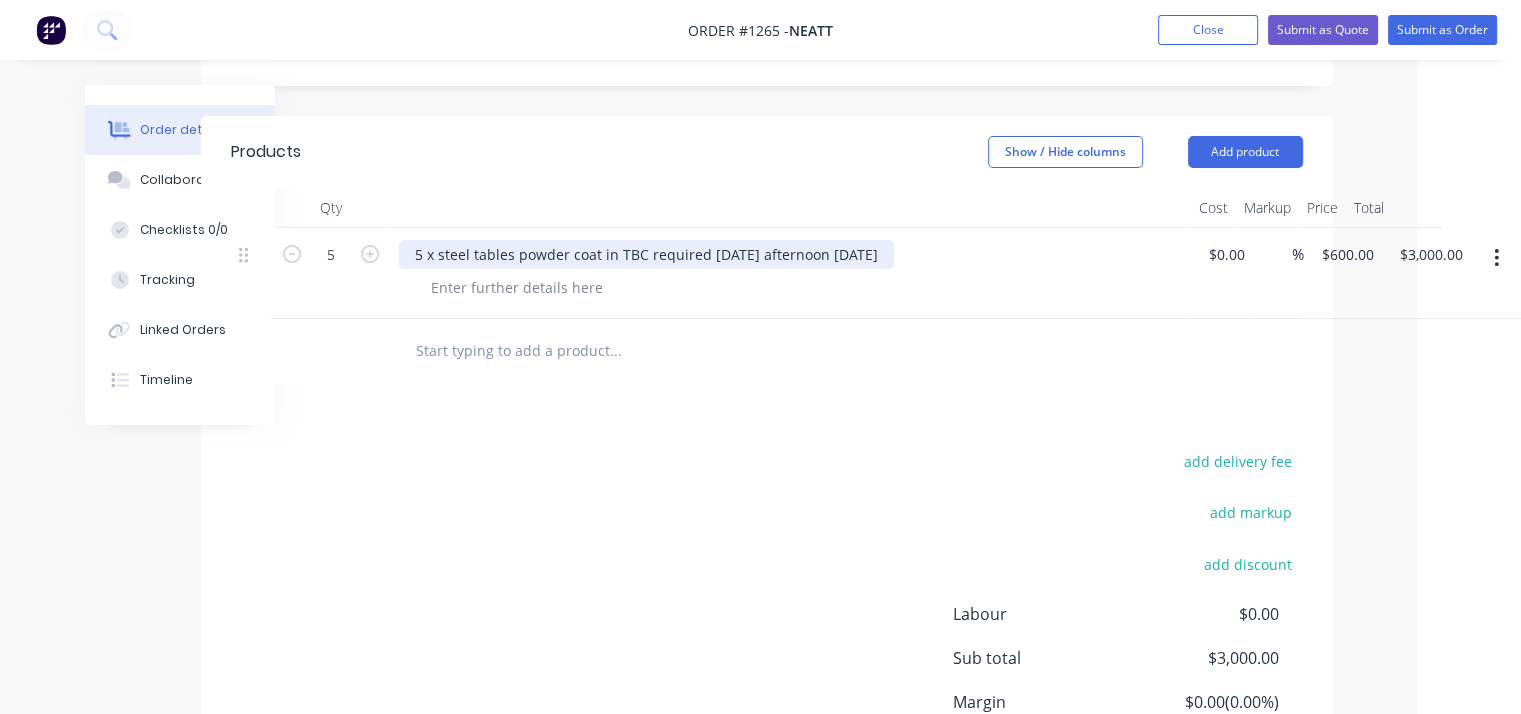 drag, startPoint x: 880, startPoint y: 201, endPoint x: 409, endPoint y: 206, distance: 471.02655 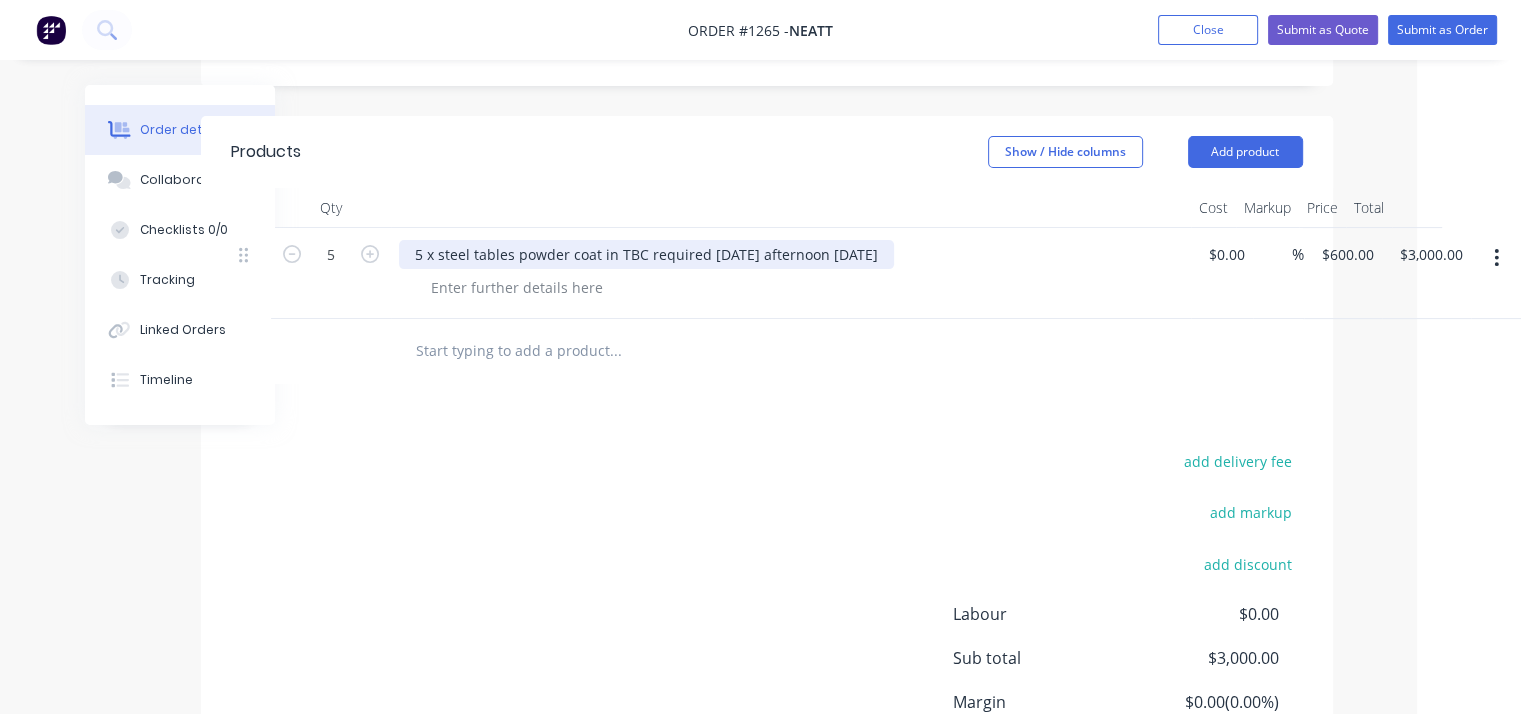 click on "5 x steel tables powder coat in TBC required Monday afternoon 21st Jul" at bounding box center [646, 254] 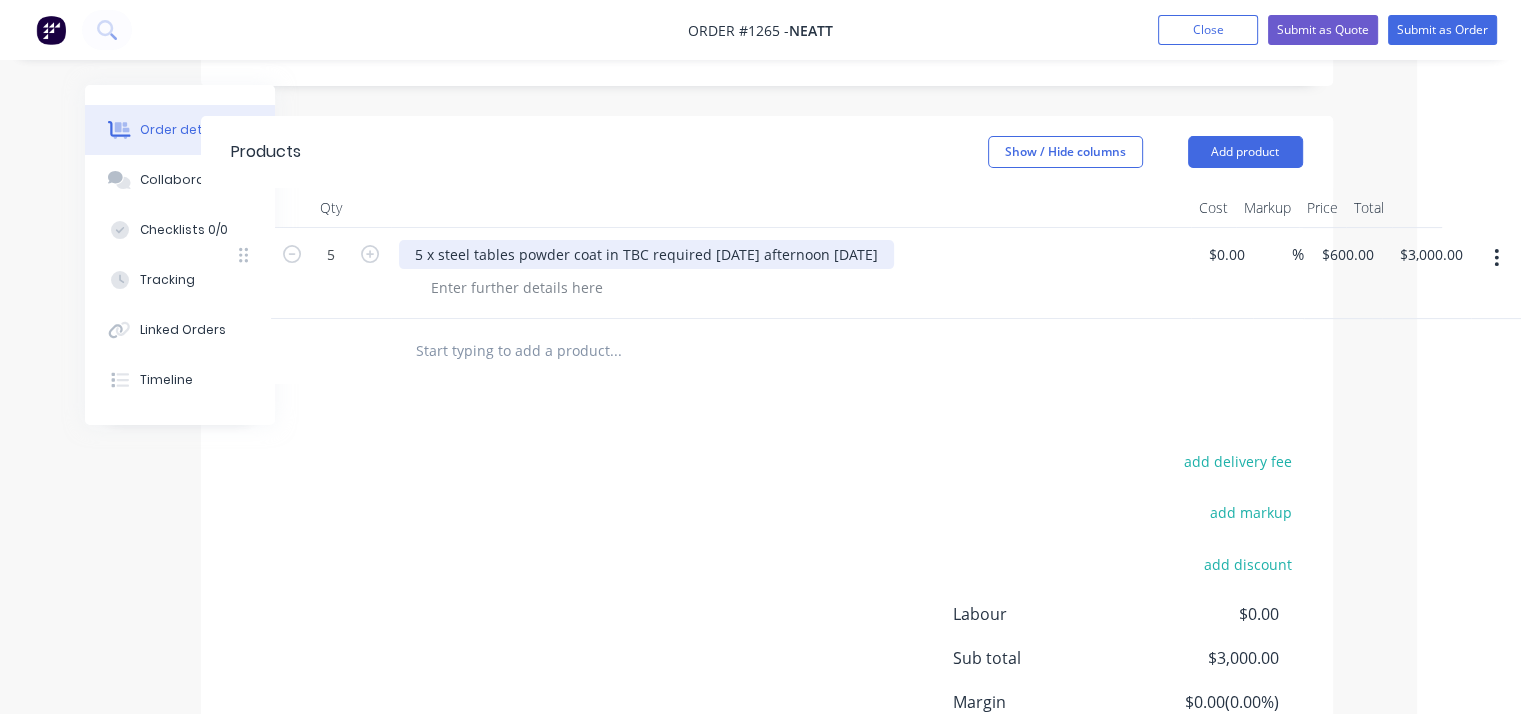 paste 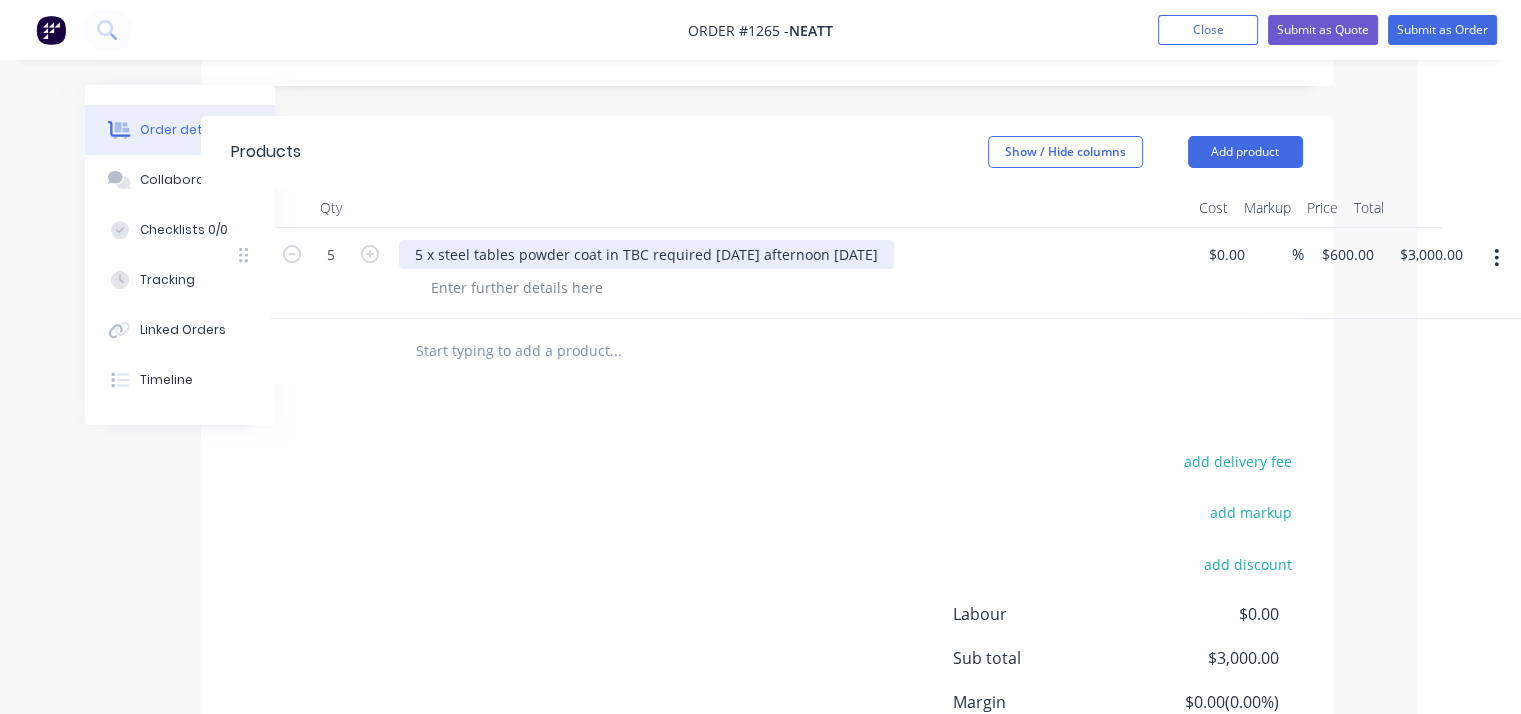 type 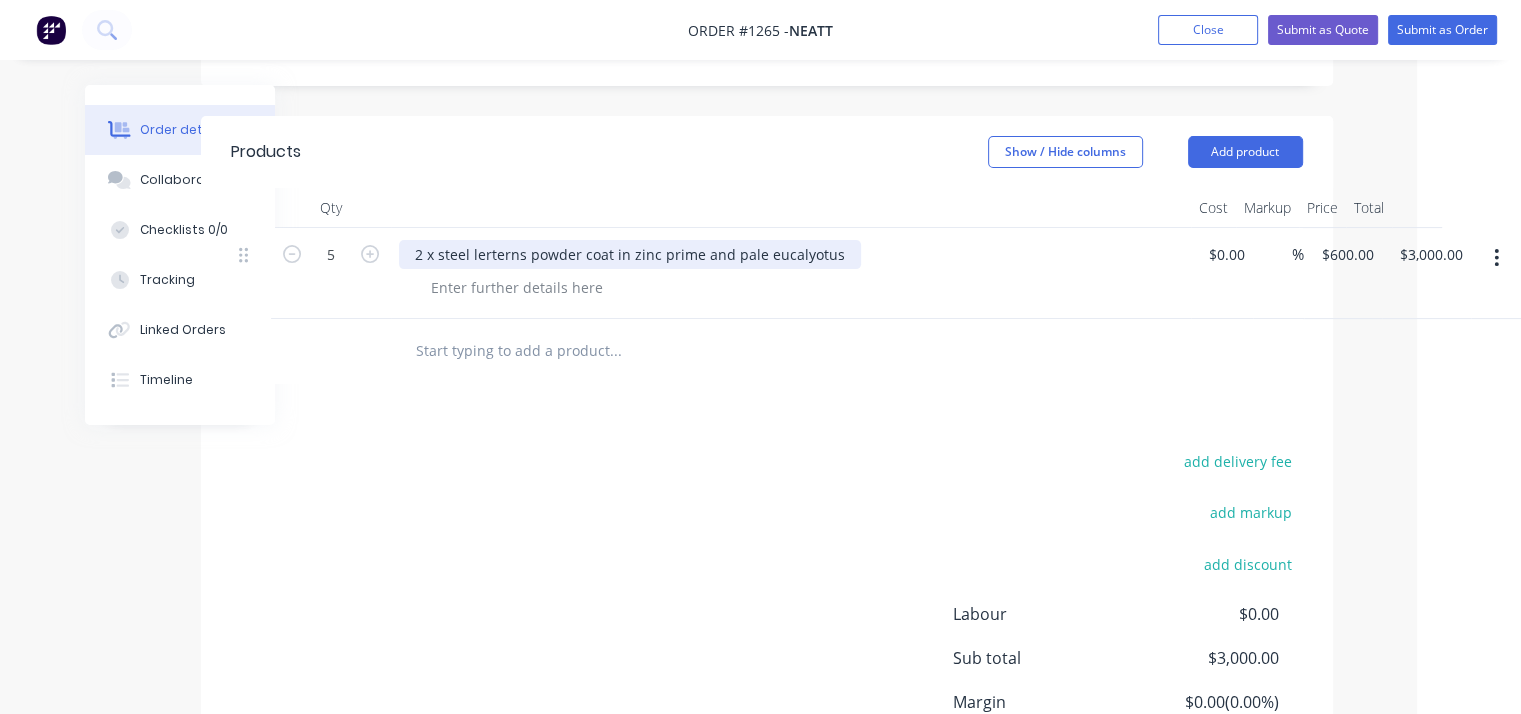 click on "2 x steel lerterns powder coat in zinc prime and pale eucalyotus" at bounding box center (630, 254) 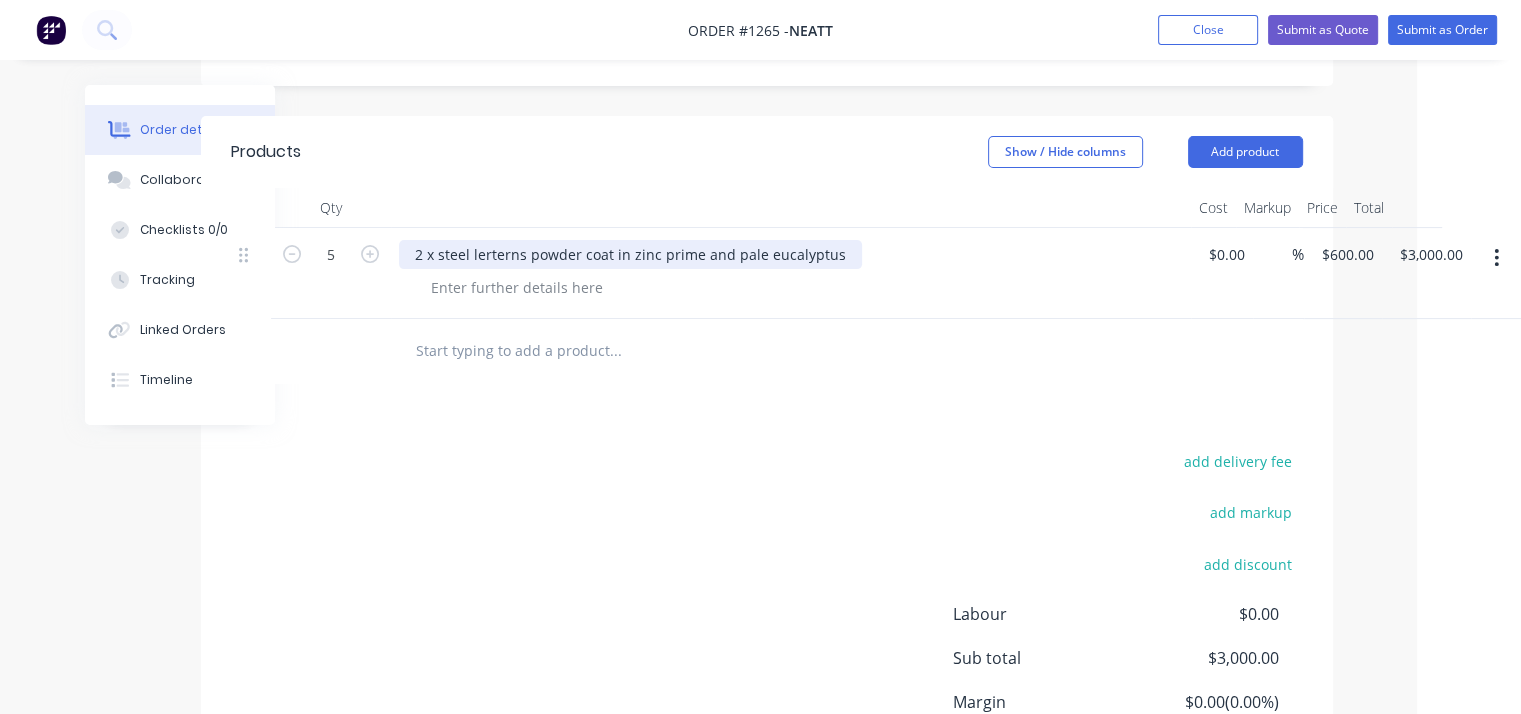 click on "2 x steel lerterns powder coat in zinc prime and pale eucalyptus" at bounding box center [630, 254] 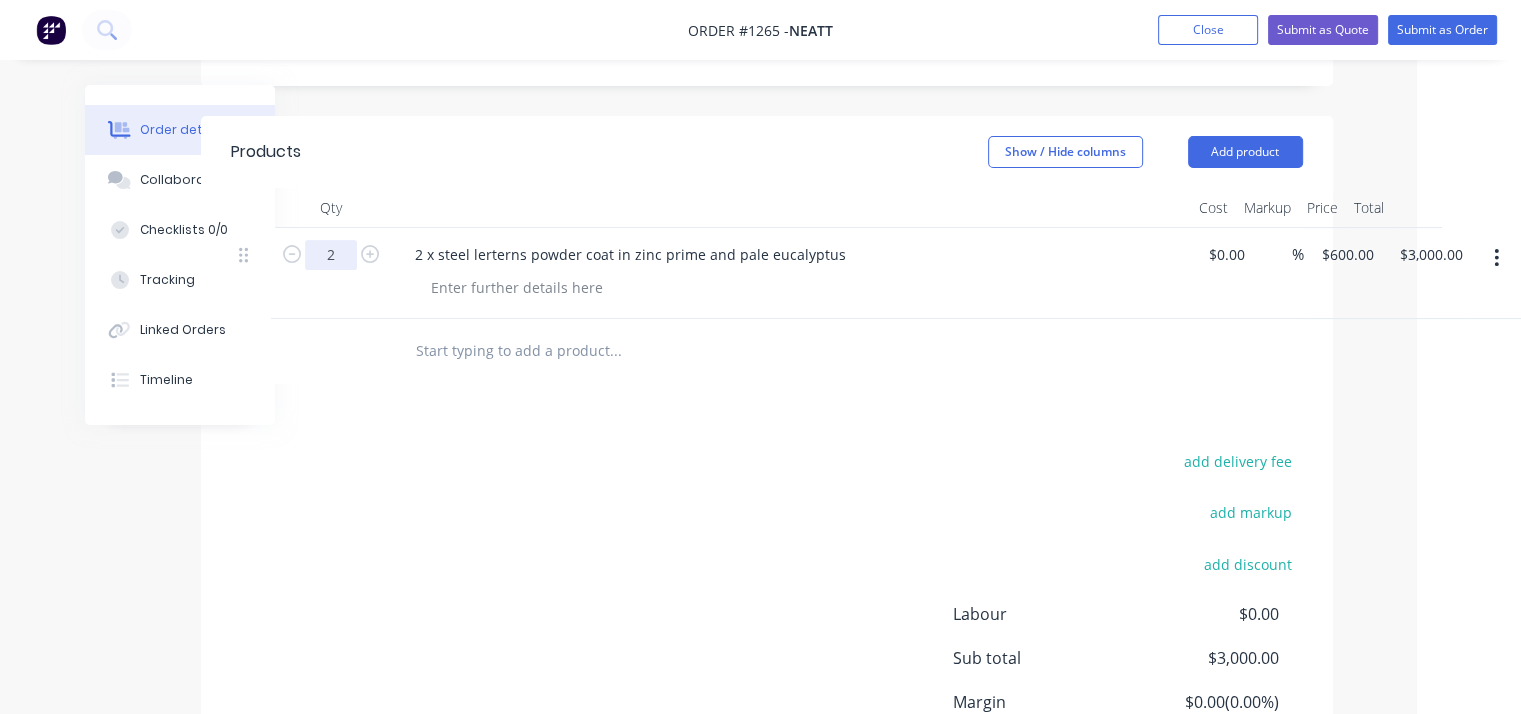 type on "2" 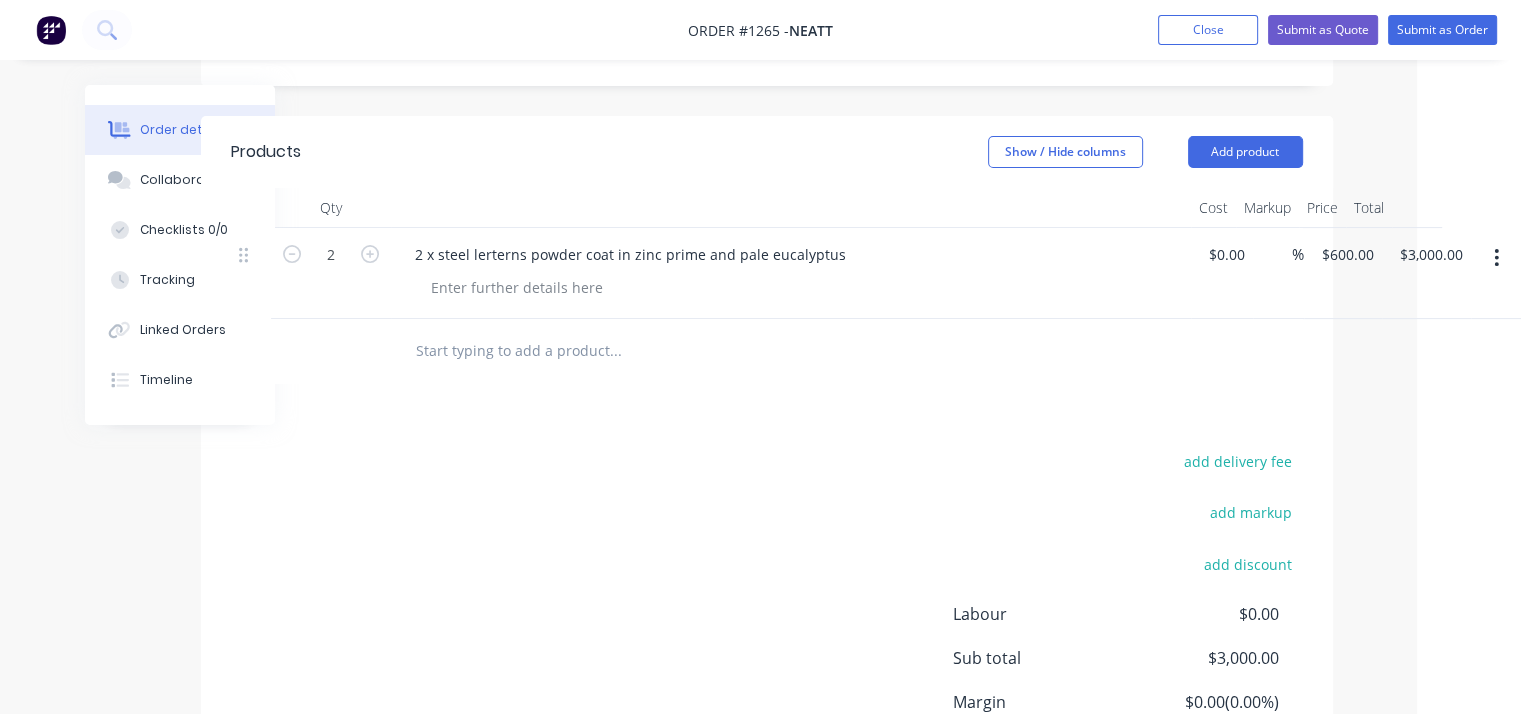 type on "$1,200.00" 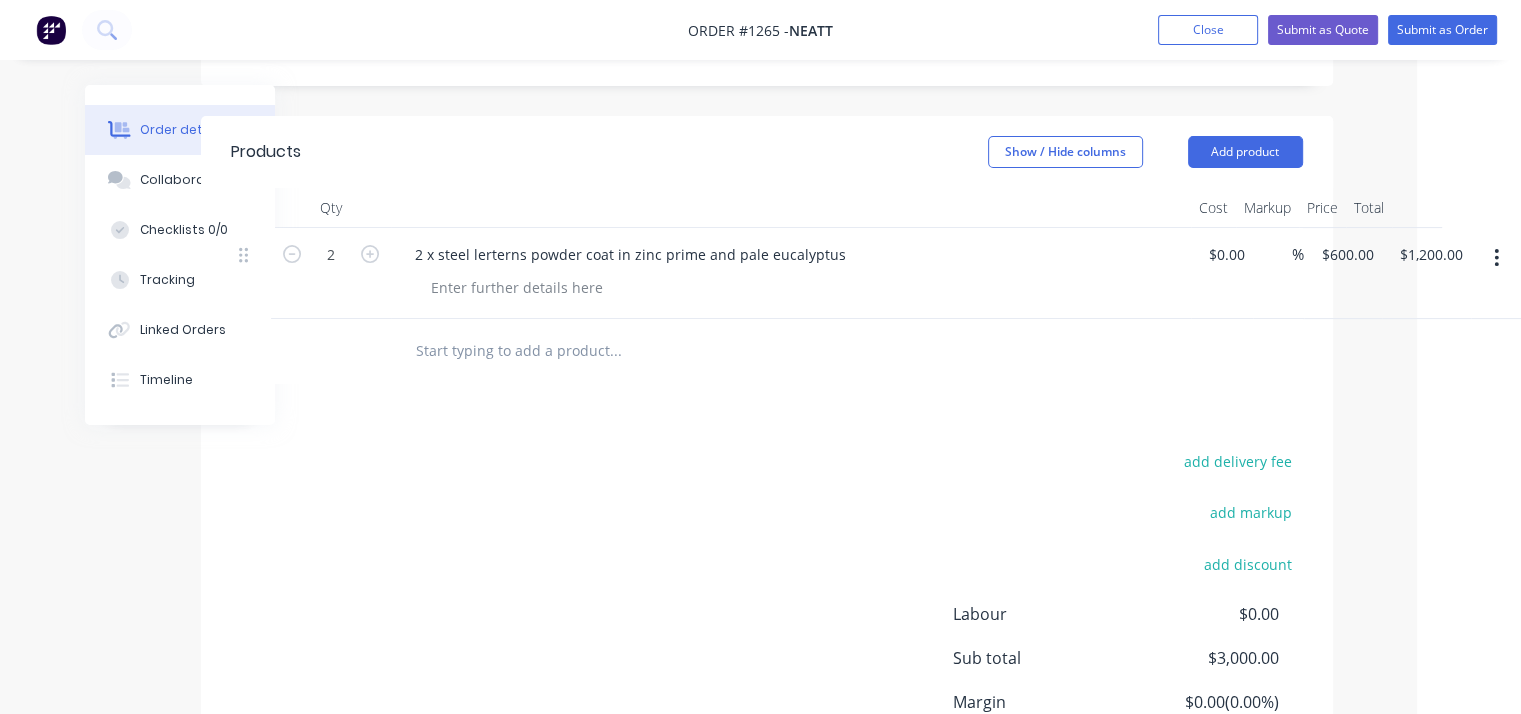 click at bounding box center [799, 287] 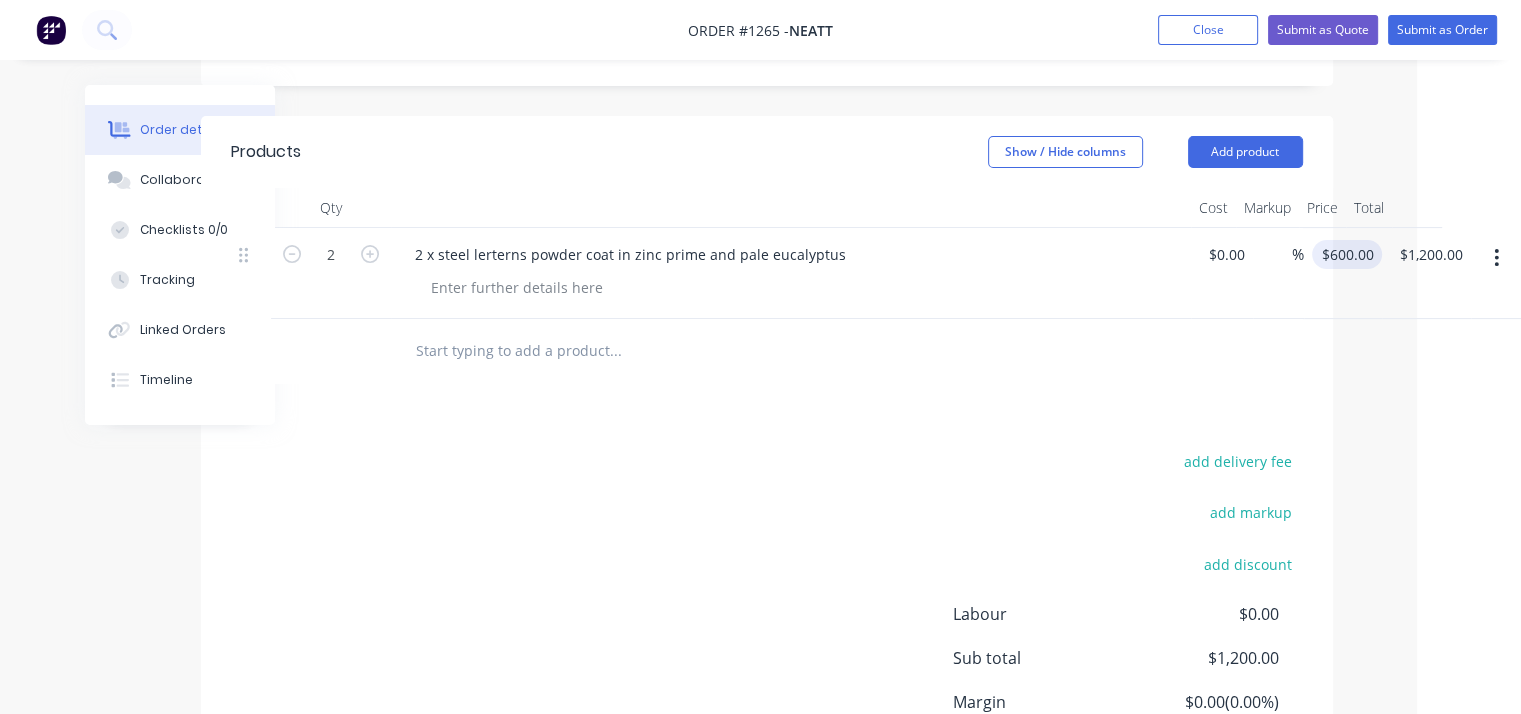scroll, scrollTop: 500, scrollLeft: 76, axis: both 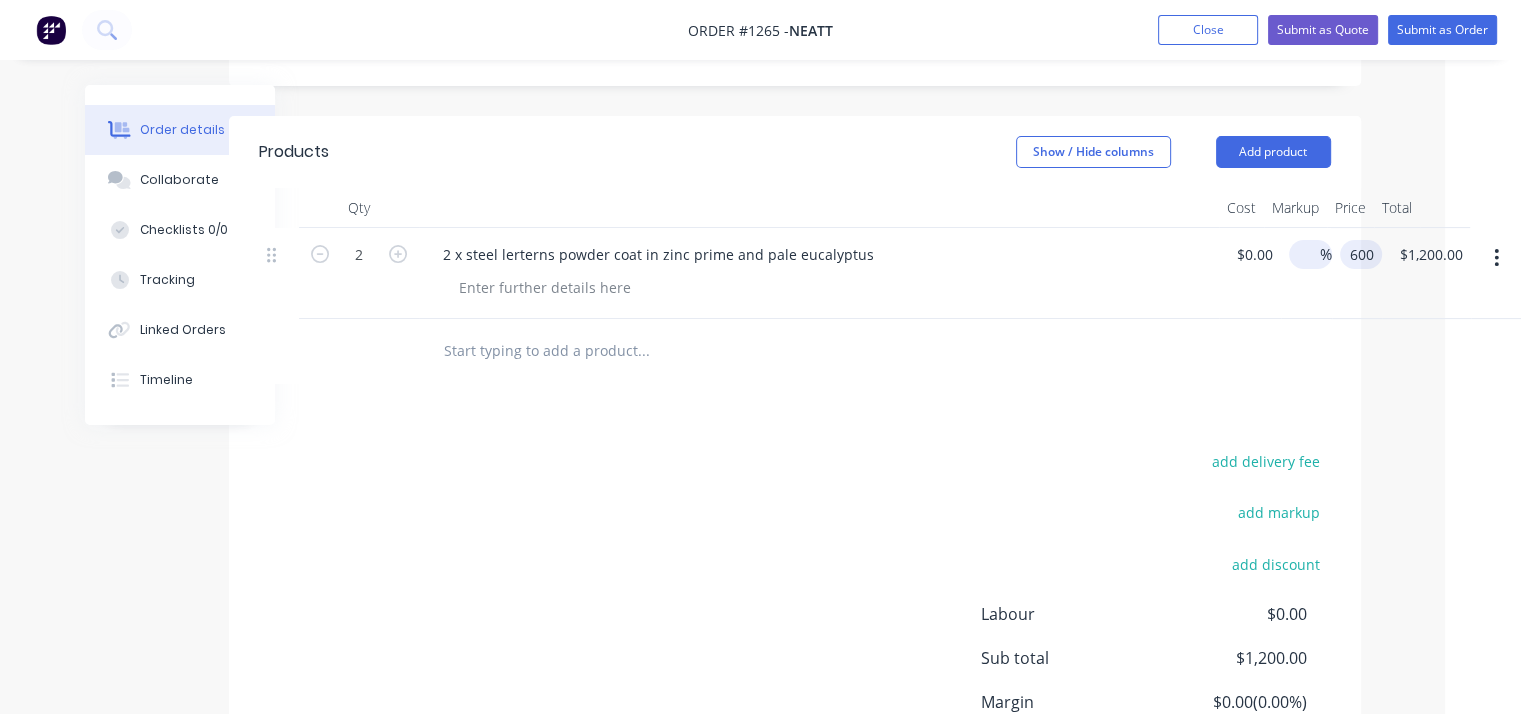 drag, startPoint x: 1361, startPoint y: 199, endPoint x: 1292, endPoint y: 199, distance: 69 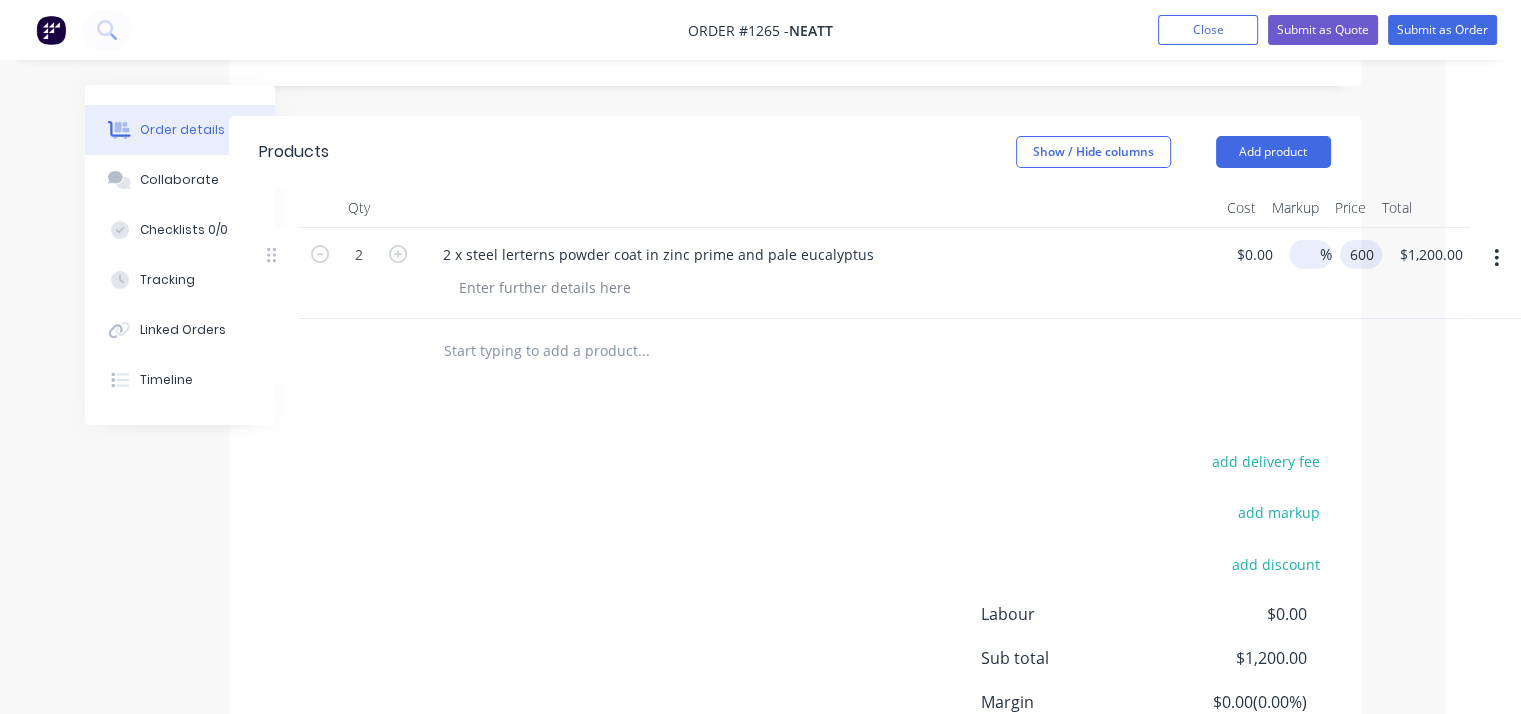 click on "2 2 x steel lerterns powder coat in zinc prime and pale eucalyptus $0.00 $0.00 % 600 600 $1,200.00 $1,200.00" at bounding box center (795, 273) 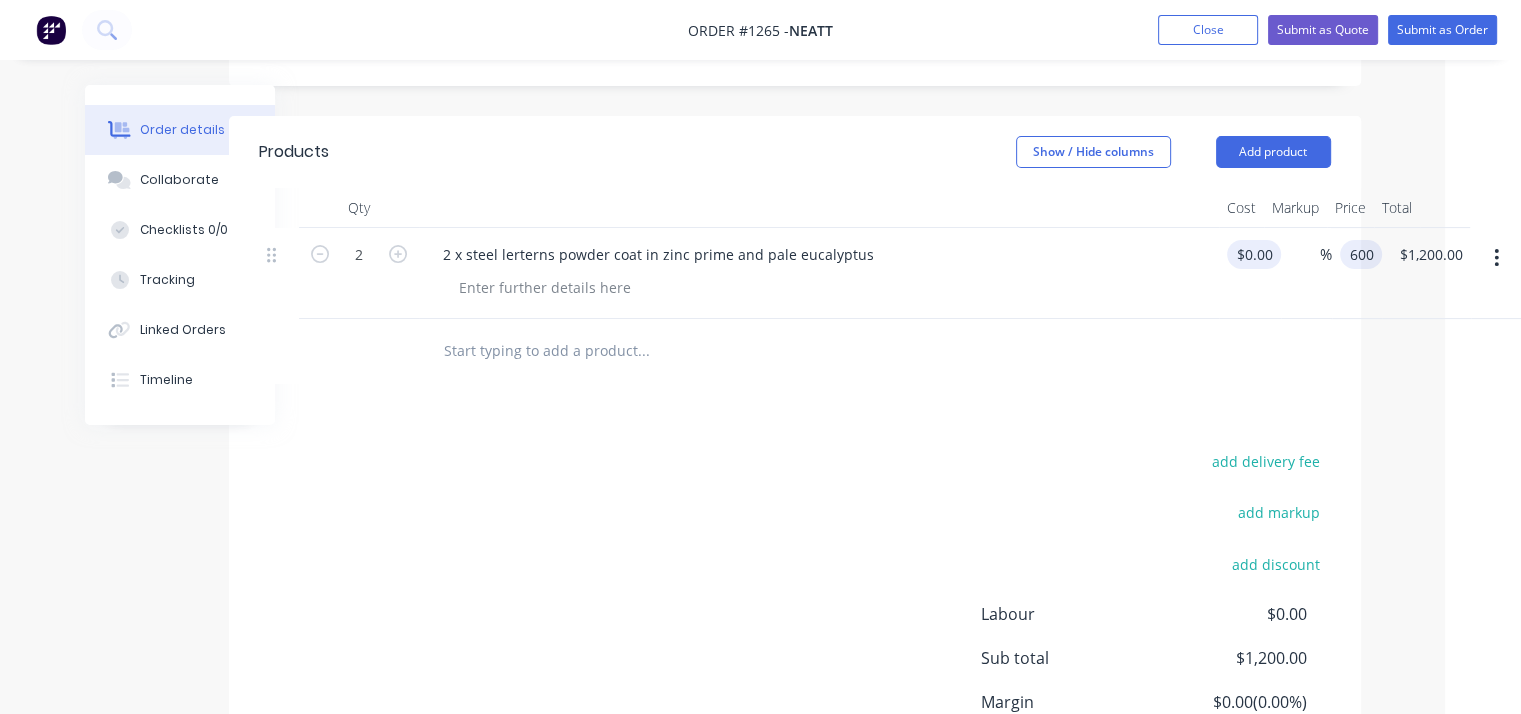 drag, startPoint x: 1371, startPoint y: 199, endPoint x: 1251, endPoint y: 208, distance: 120.33703 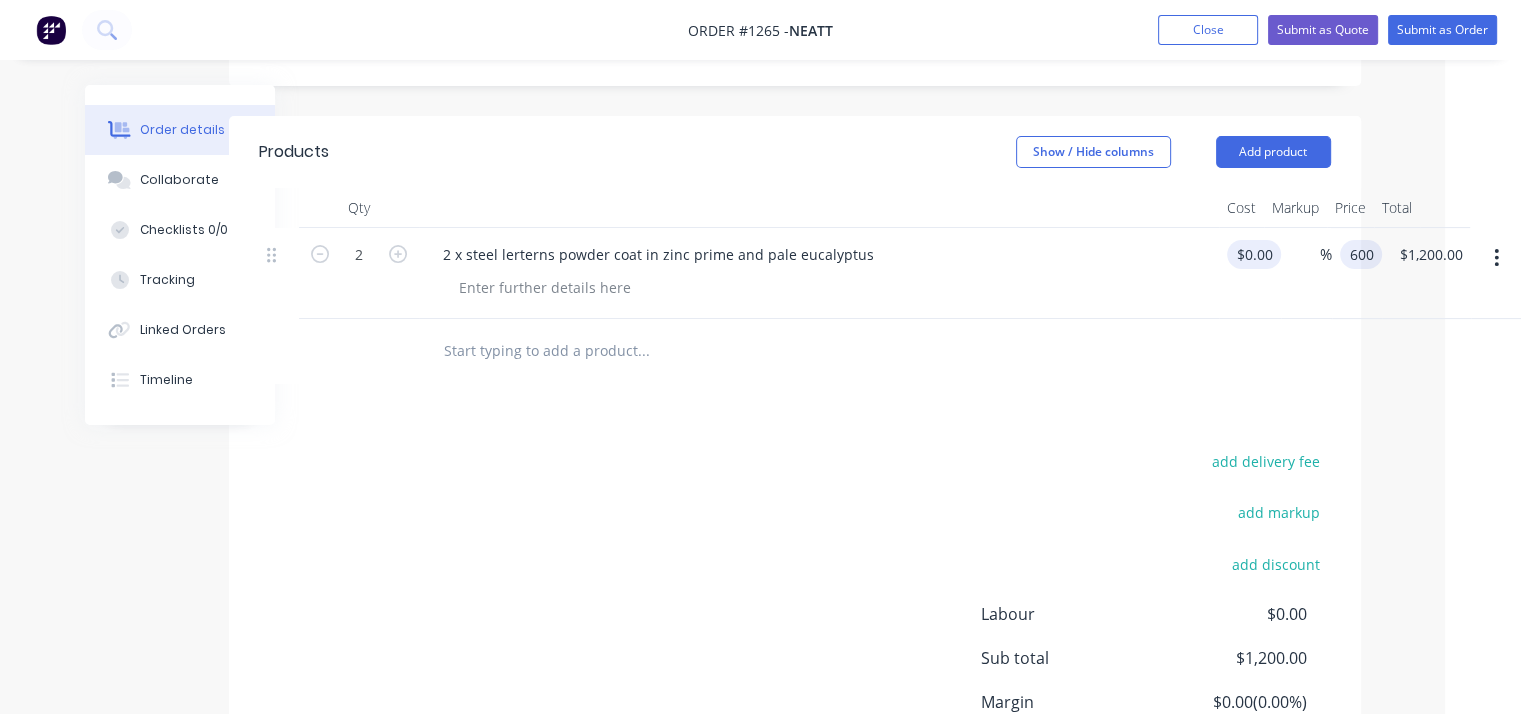 click on "2 2 x steel lerterns powder coat in zinc prime and pale eucalyptus $0.00 $0.00 % 600 600 $1,200.00 $1,200.00" at bounding box center [795, 273] 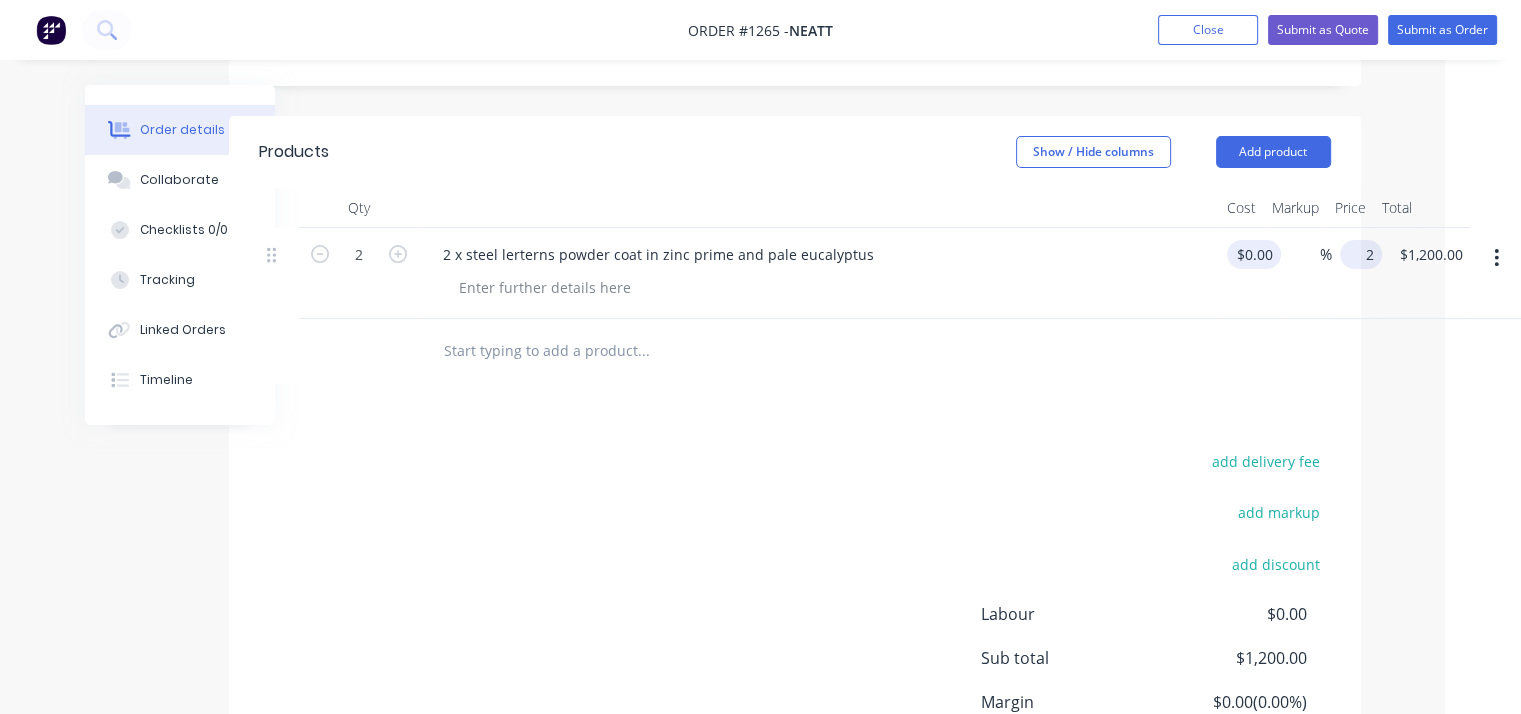 scroll, scrollTop: 500, scrollLeft: 64, axis: both 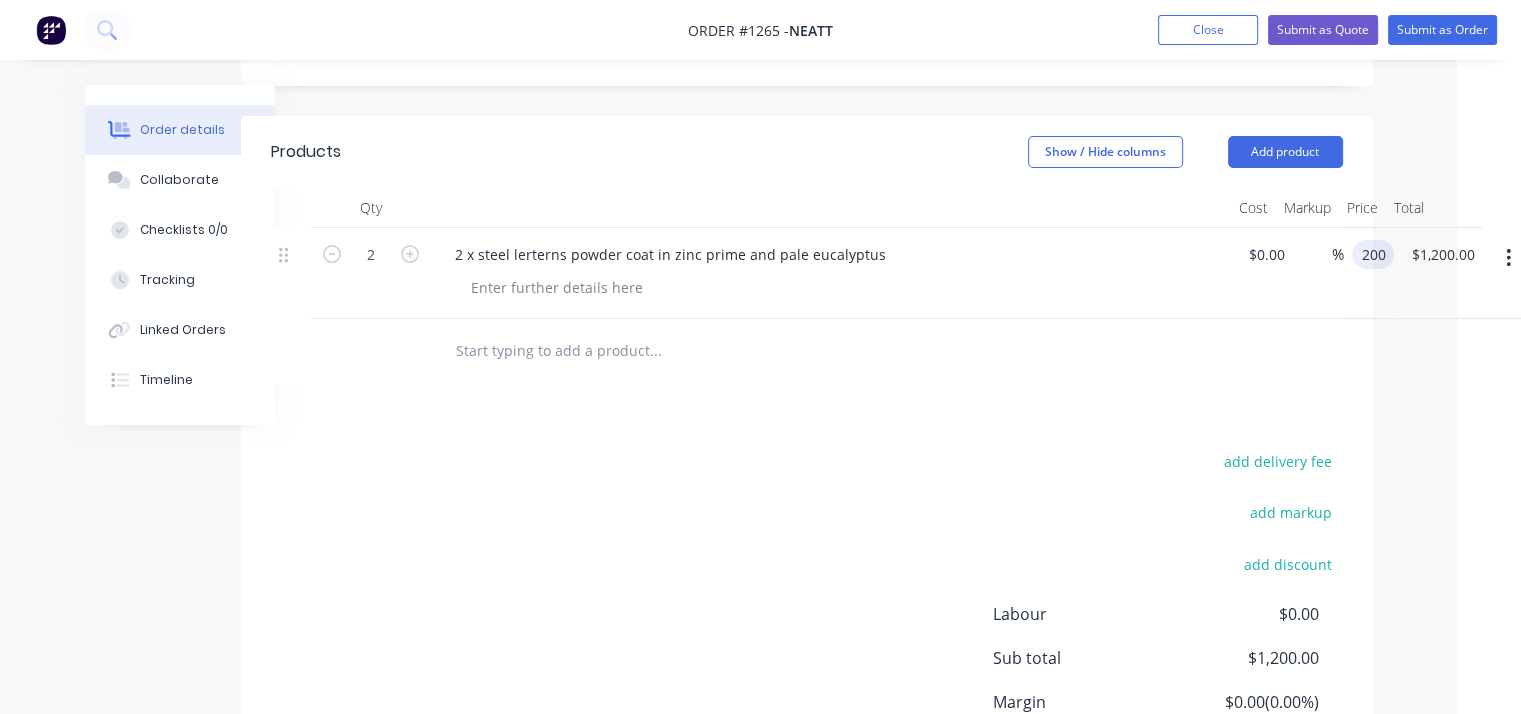 type on "$200.00" 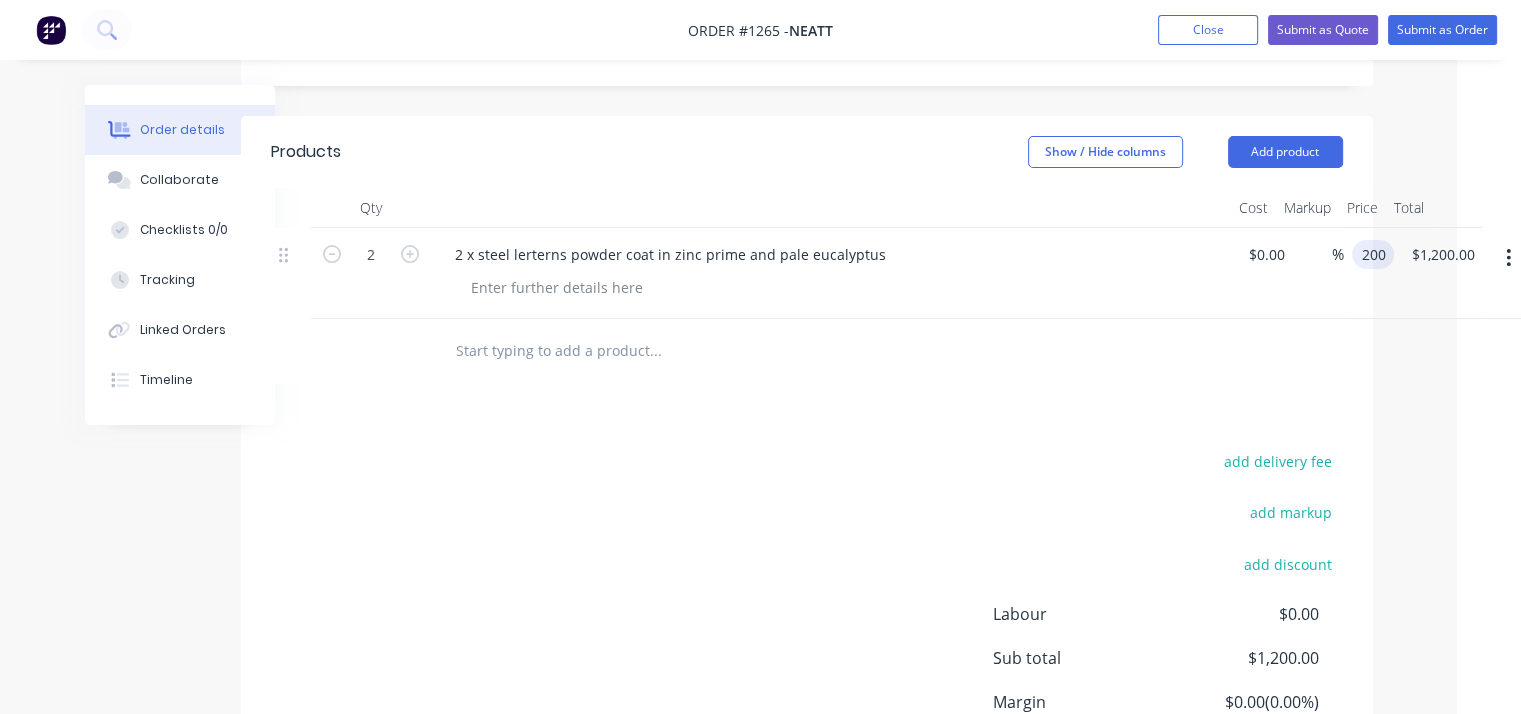 type on "$400.00" 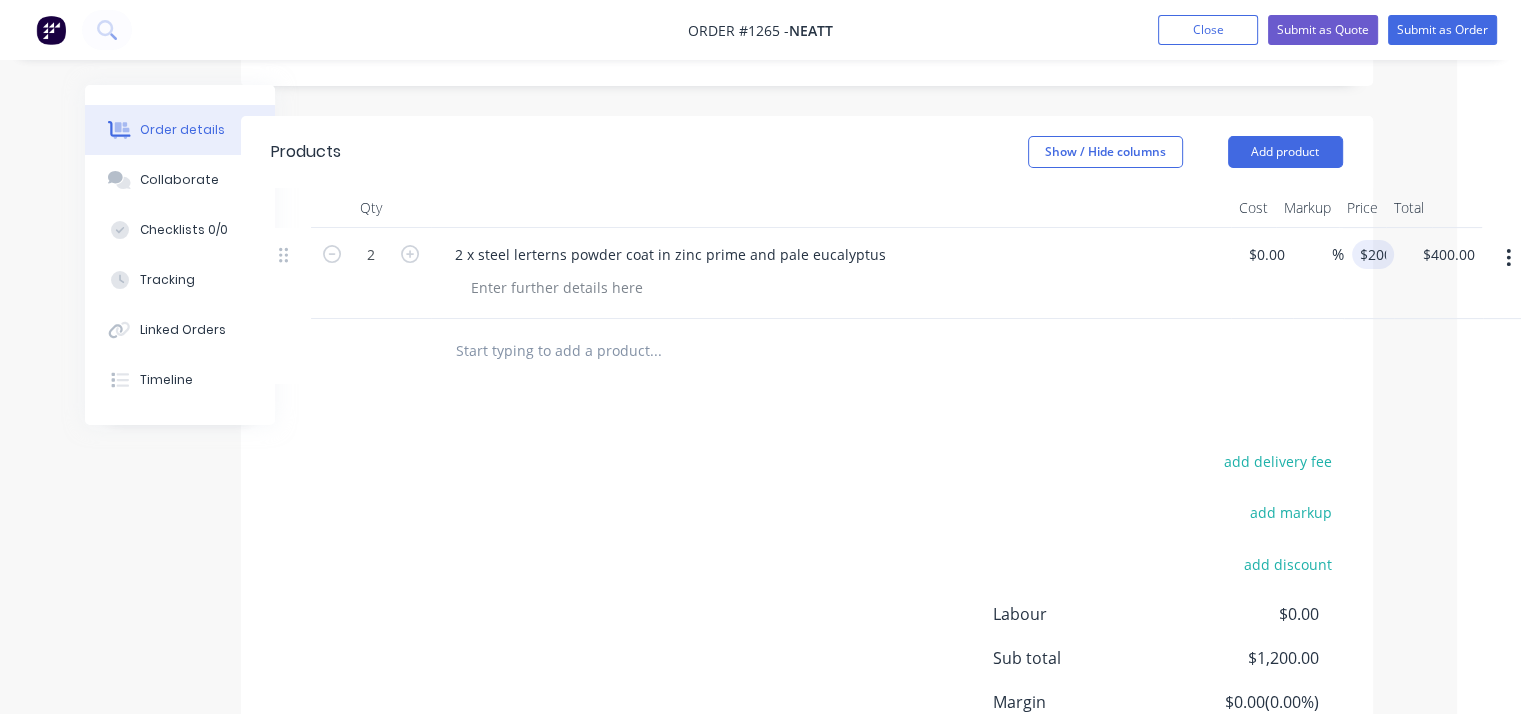 click on "2 x steel lerterns powder coat in zinc prime and pale eucalyptus" at bounding box center (831, 273) 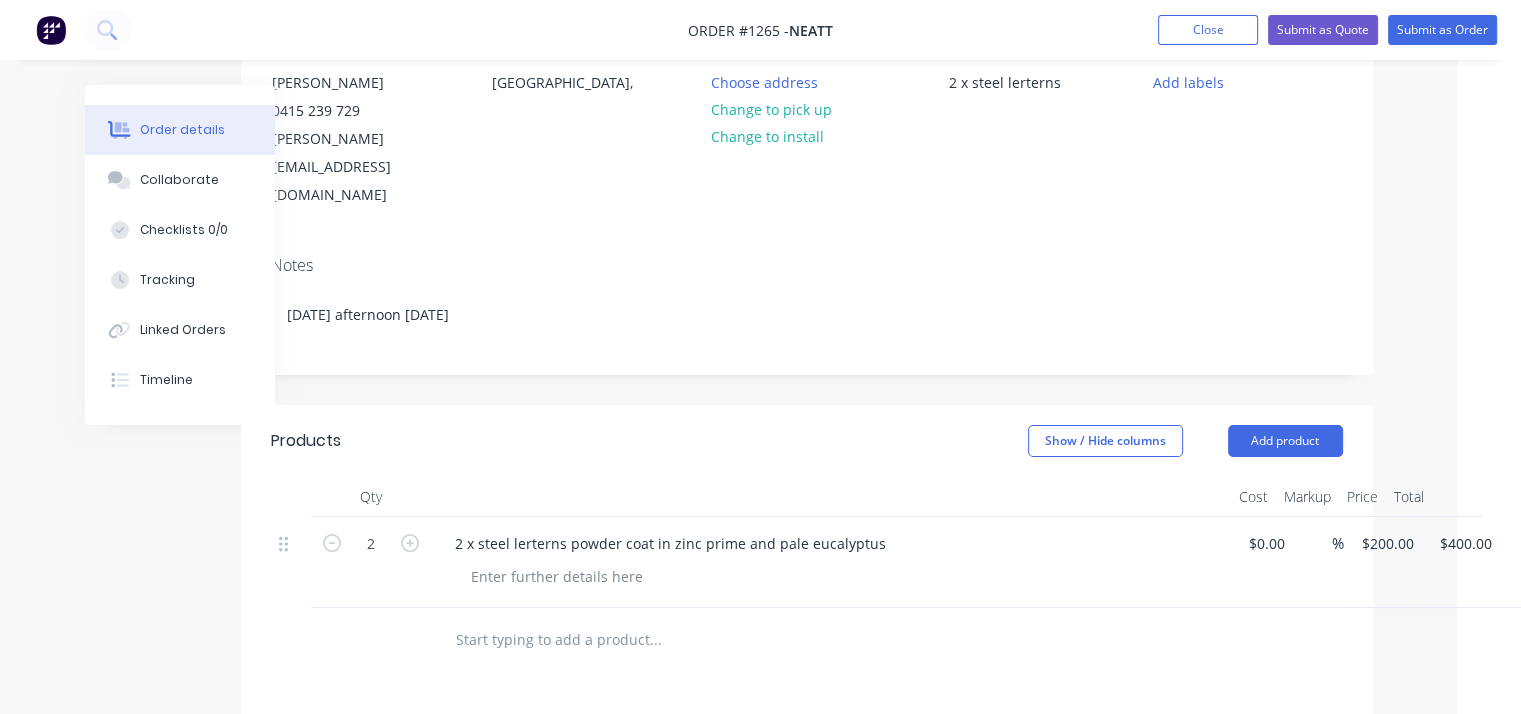 scroll, scrollTop: 122, scrollLeft: 64, axis: both 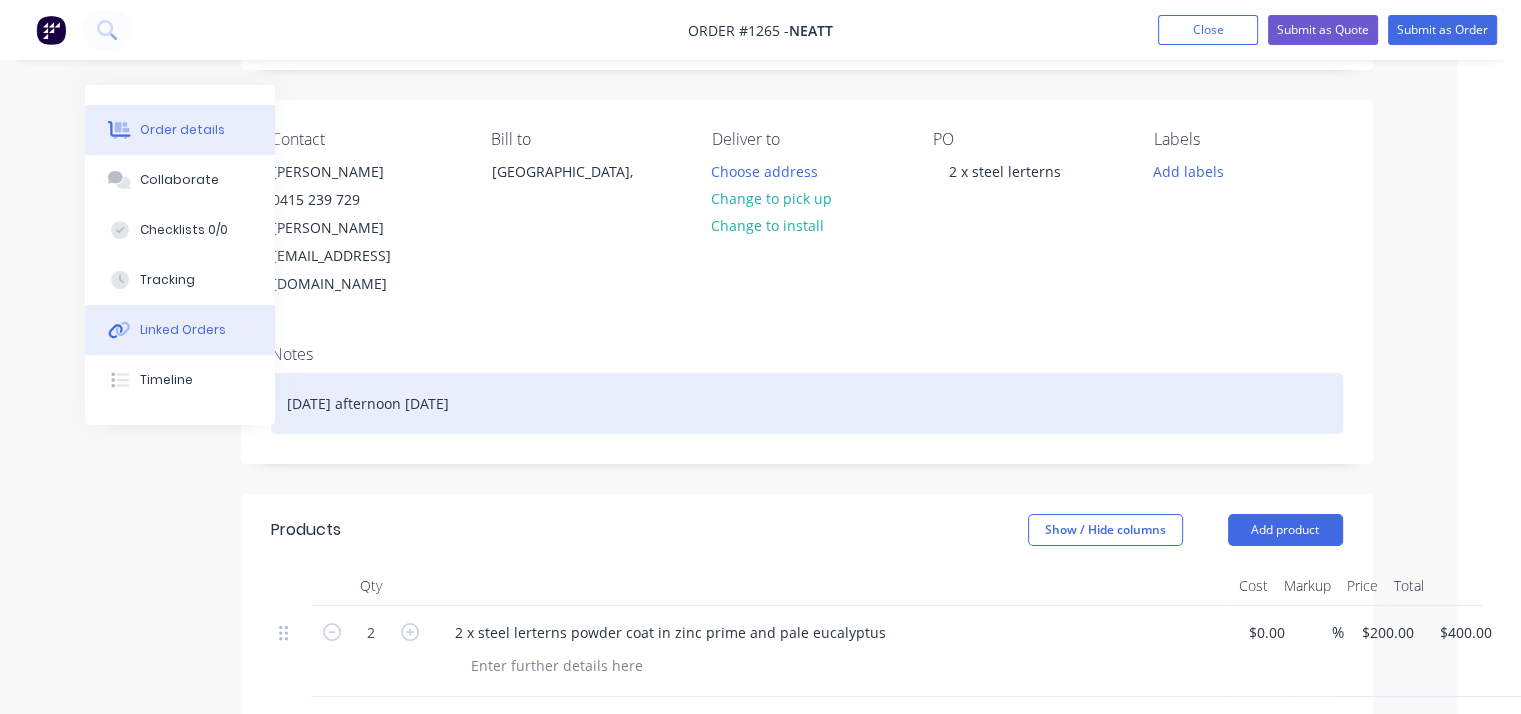 drag, startPoint x: 488, startPoint y: 353, endPoint x: 156, endPoint y: 344, distance: 332.12198 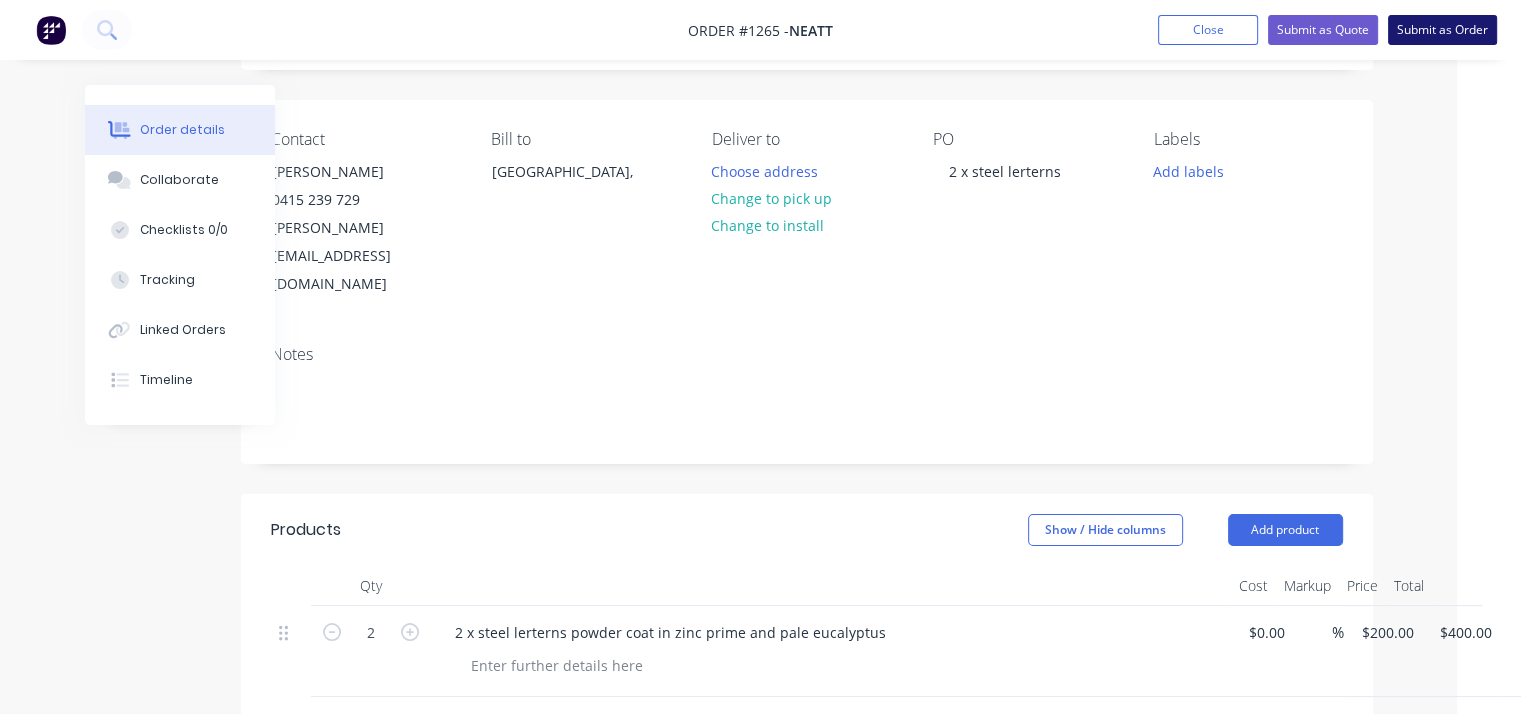 click on "Submit as Order" at bounding box center [1442, 30] 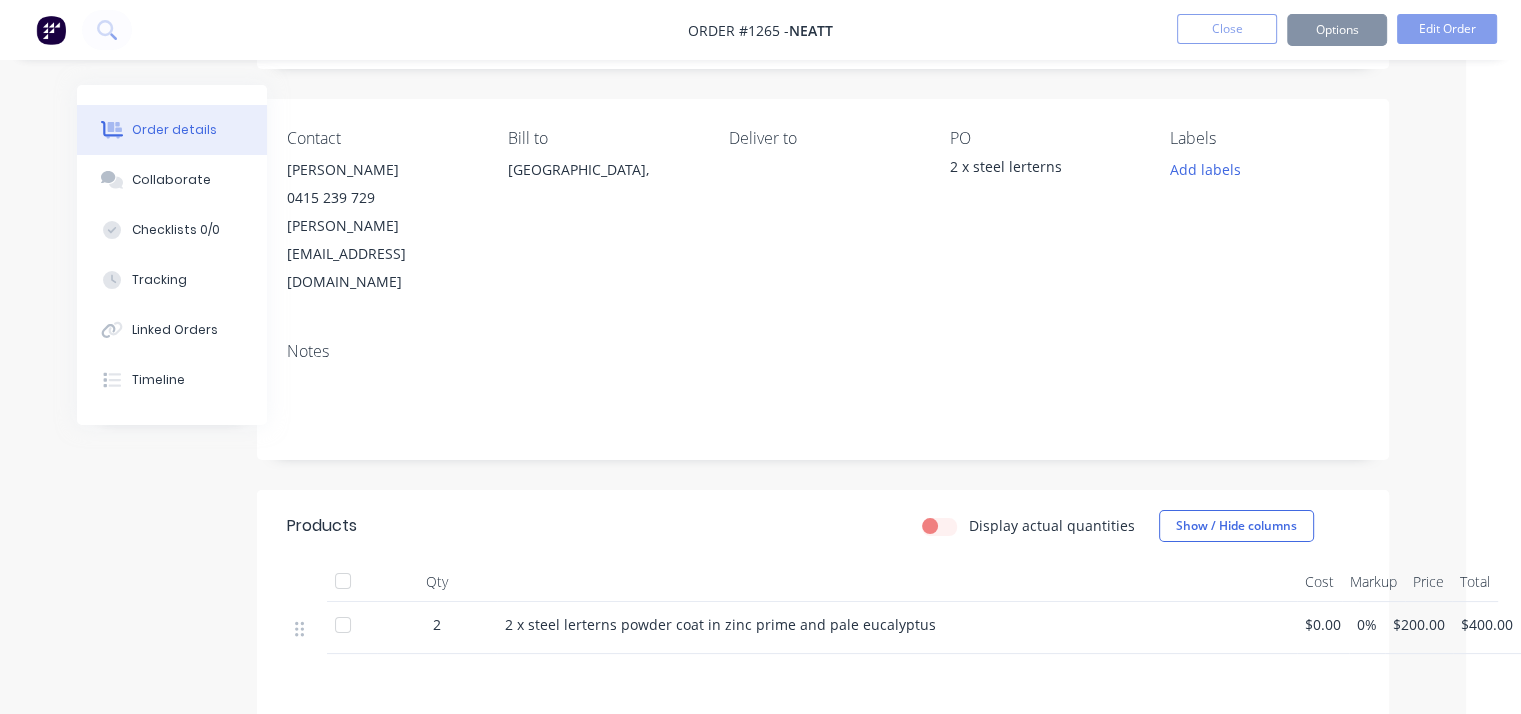 scroll, scrollTop: 0, scrollLeft: 0, axis: both 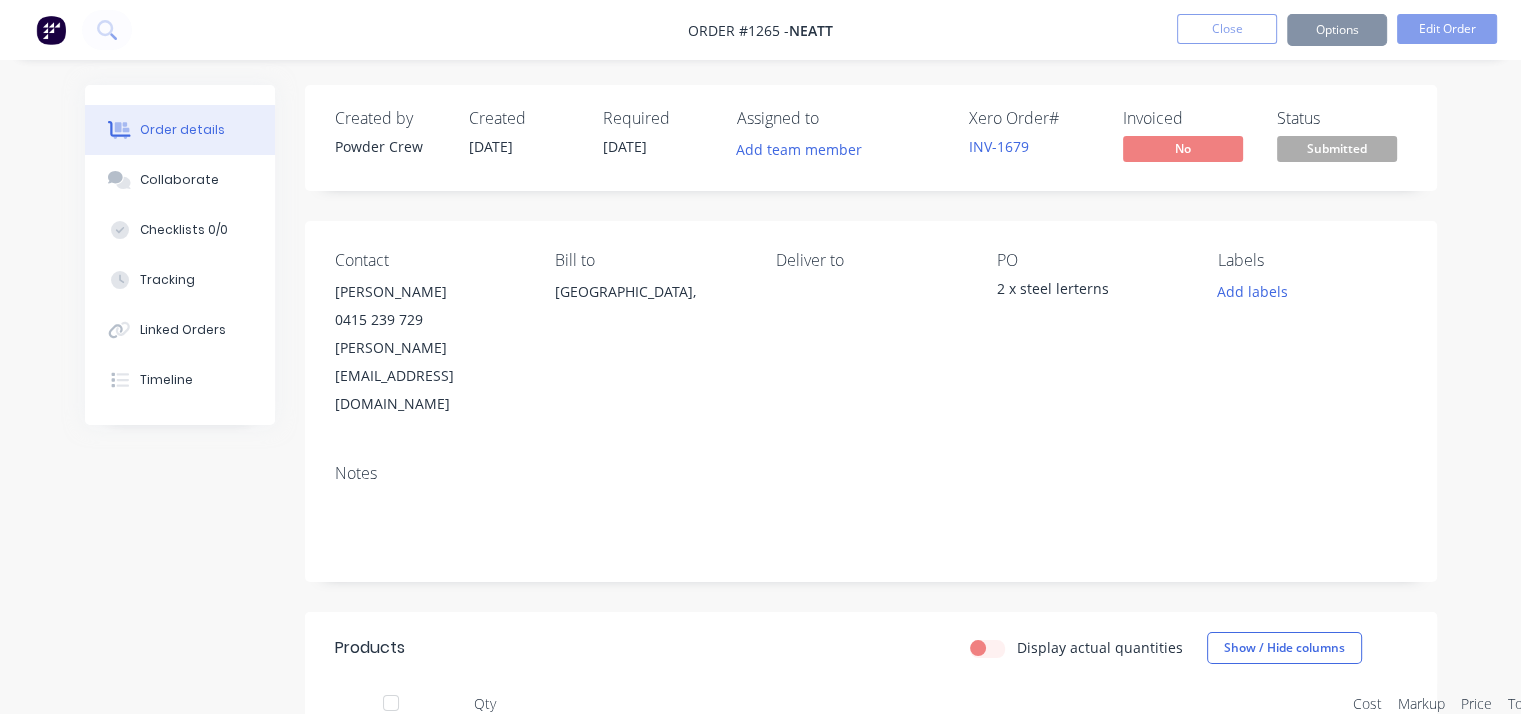 click on "Submitted" at bounding box center (1337, 148) 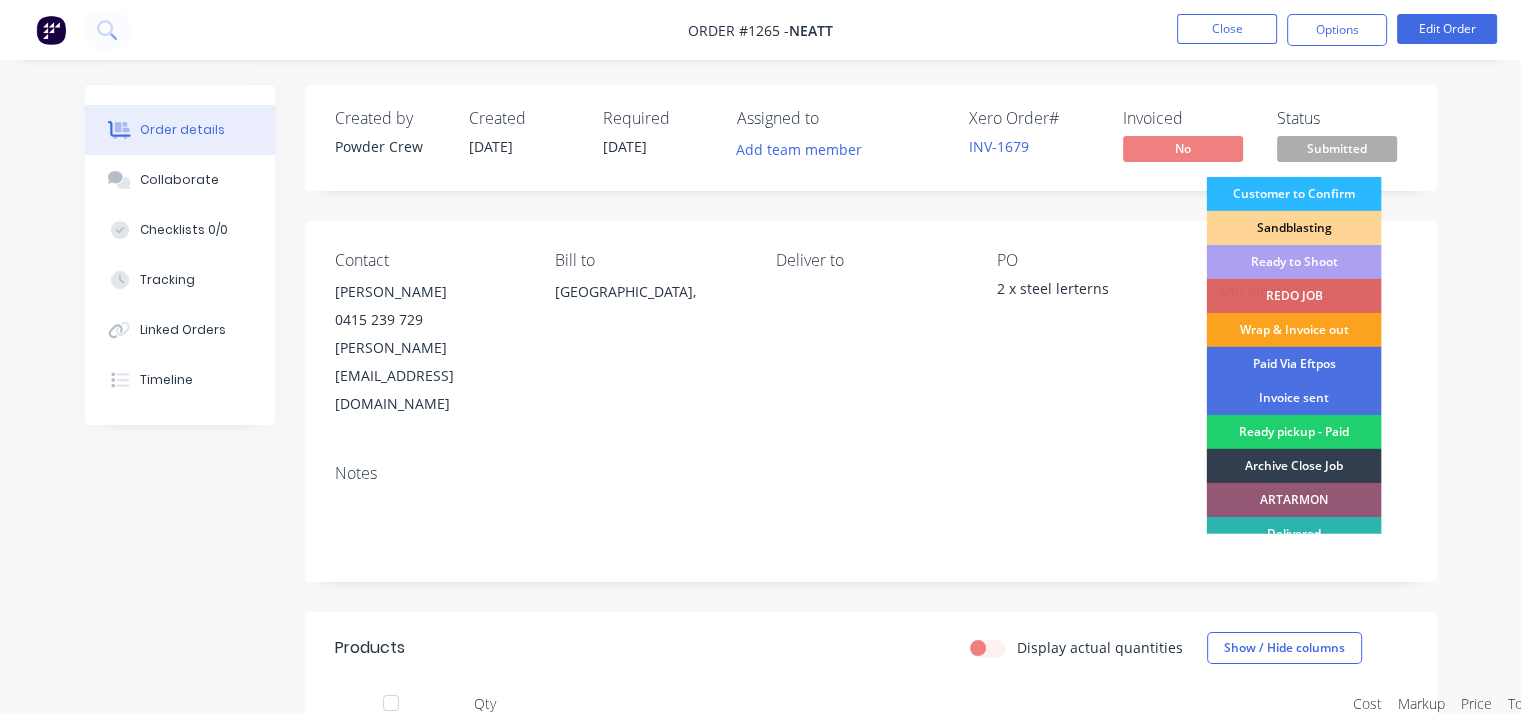 click on "Ready to Shoot" at bounding box center [1293, 262] 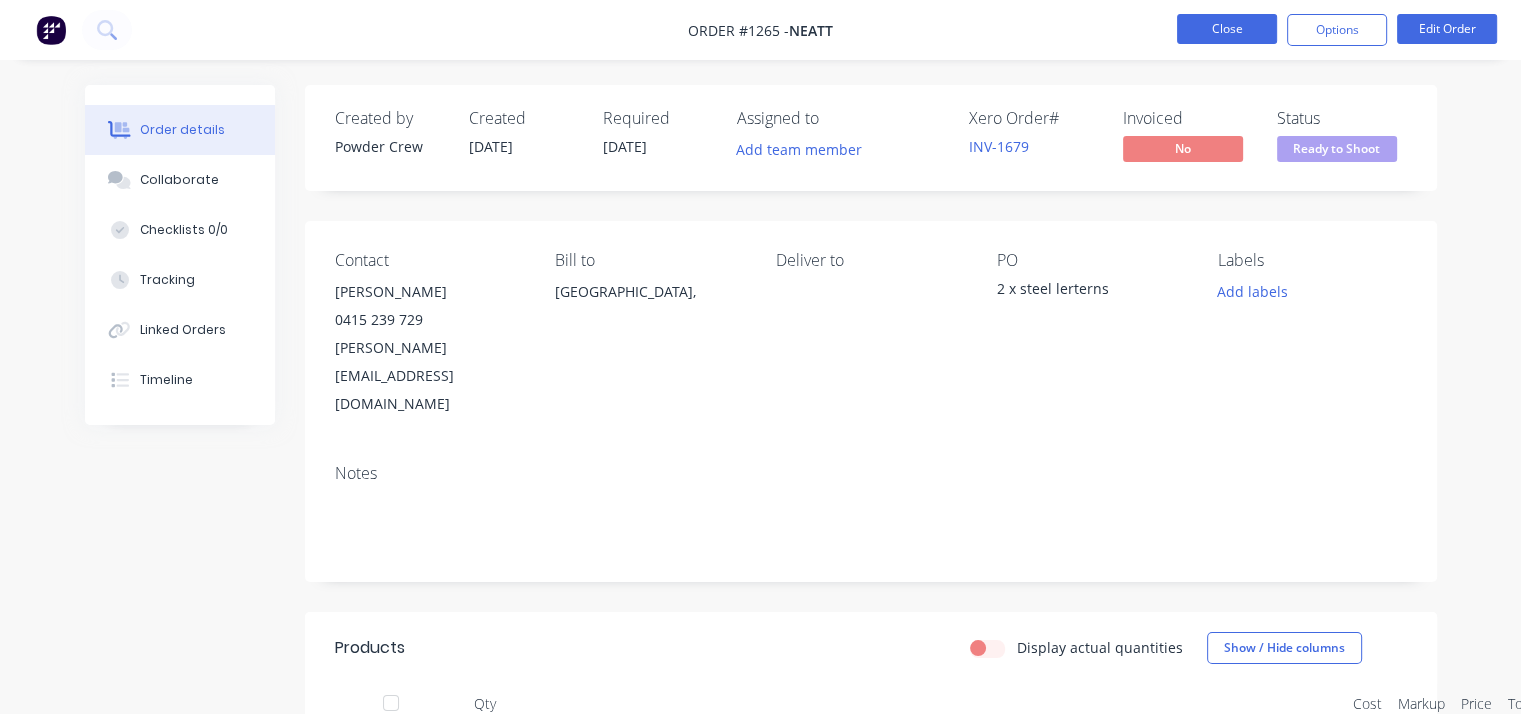 click on "Close" at bounding box center [1227, 29] 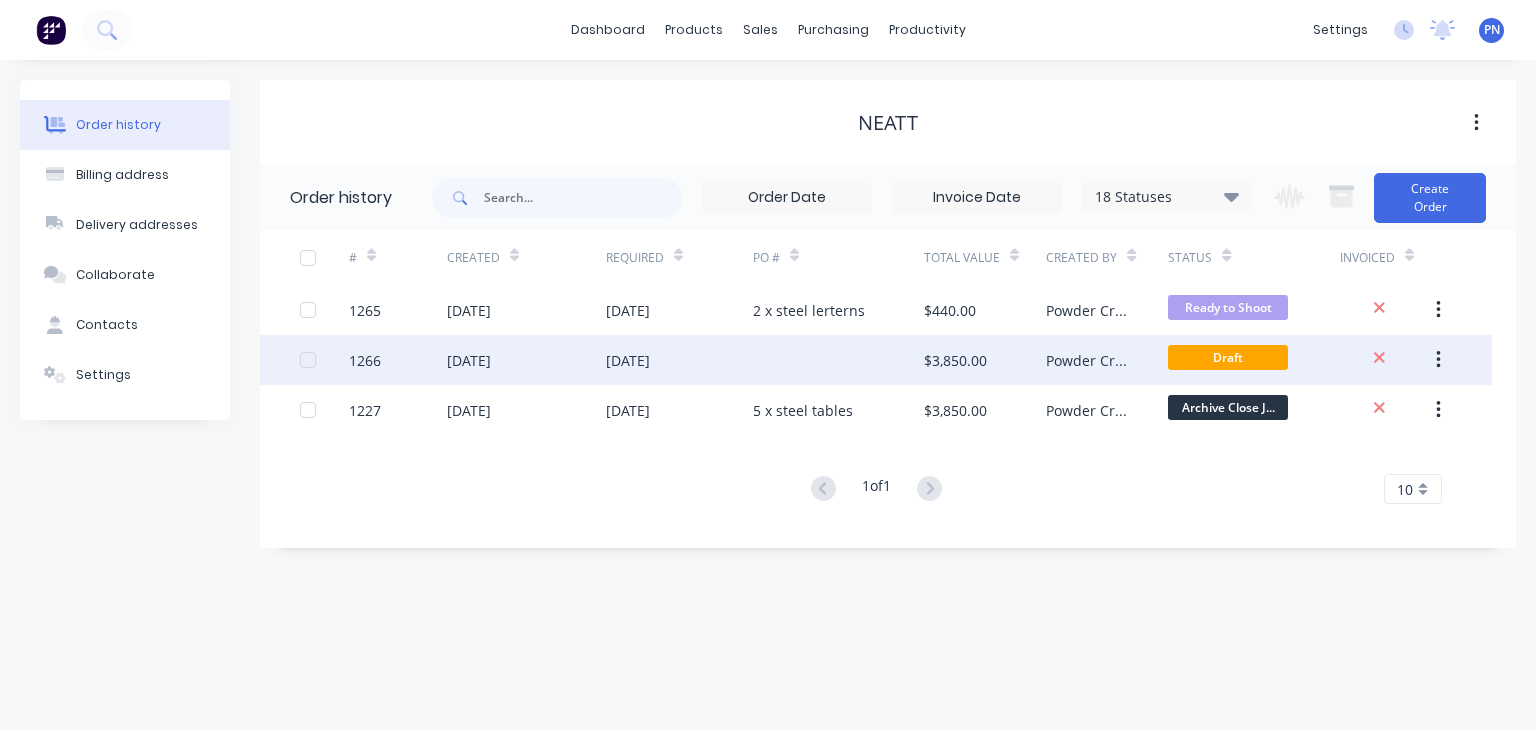 click at bounding box center [838, 360] 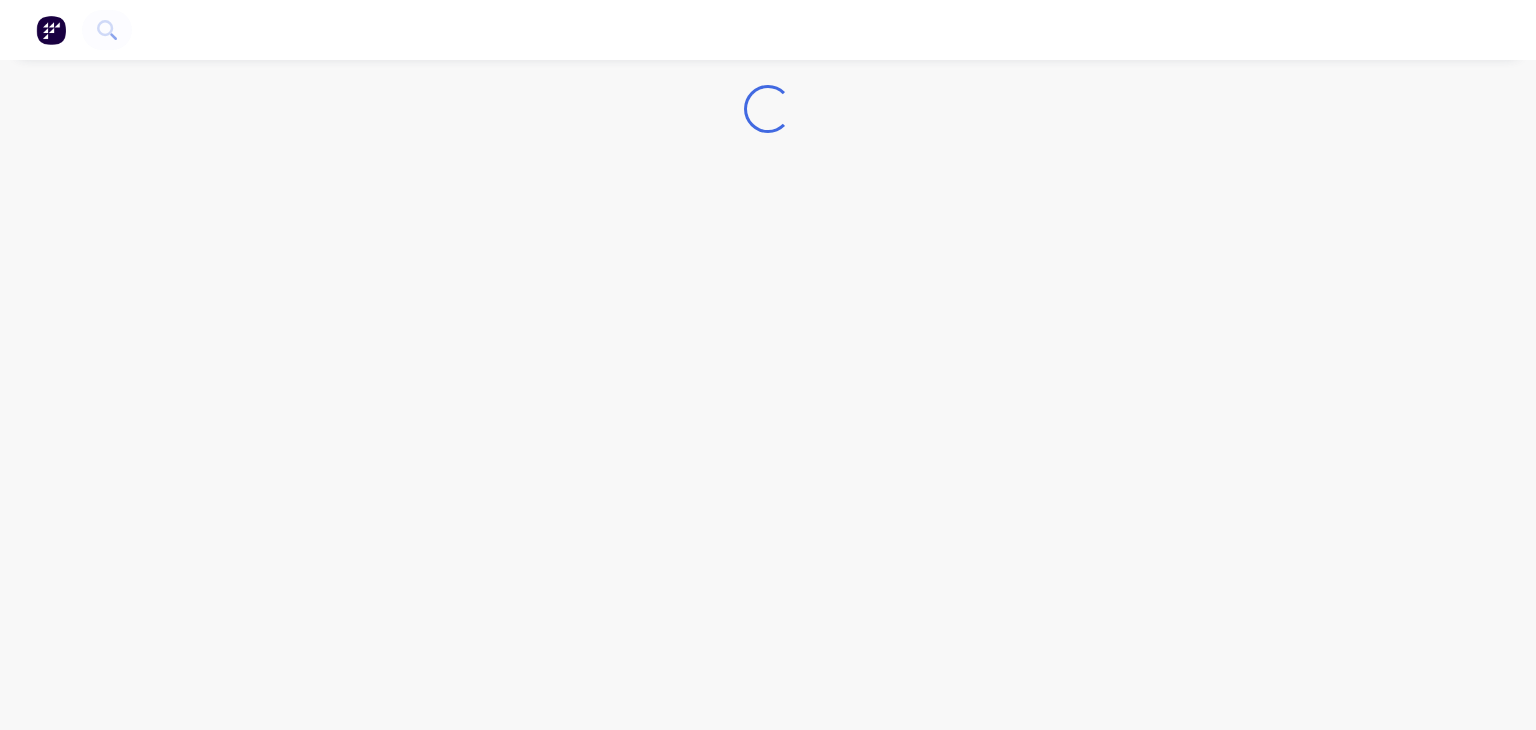 click on "Loading..." at bounding box center [768, 365] 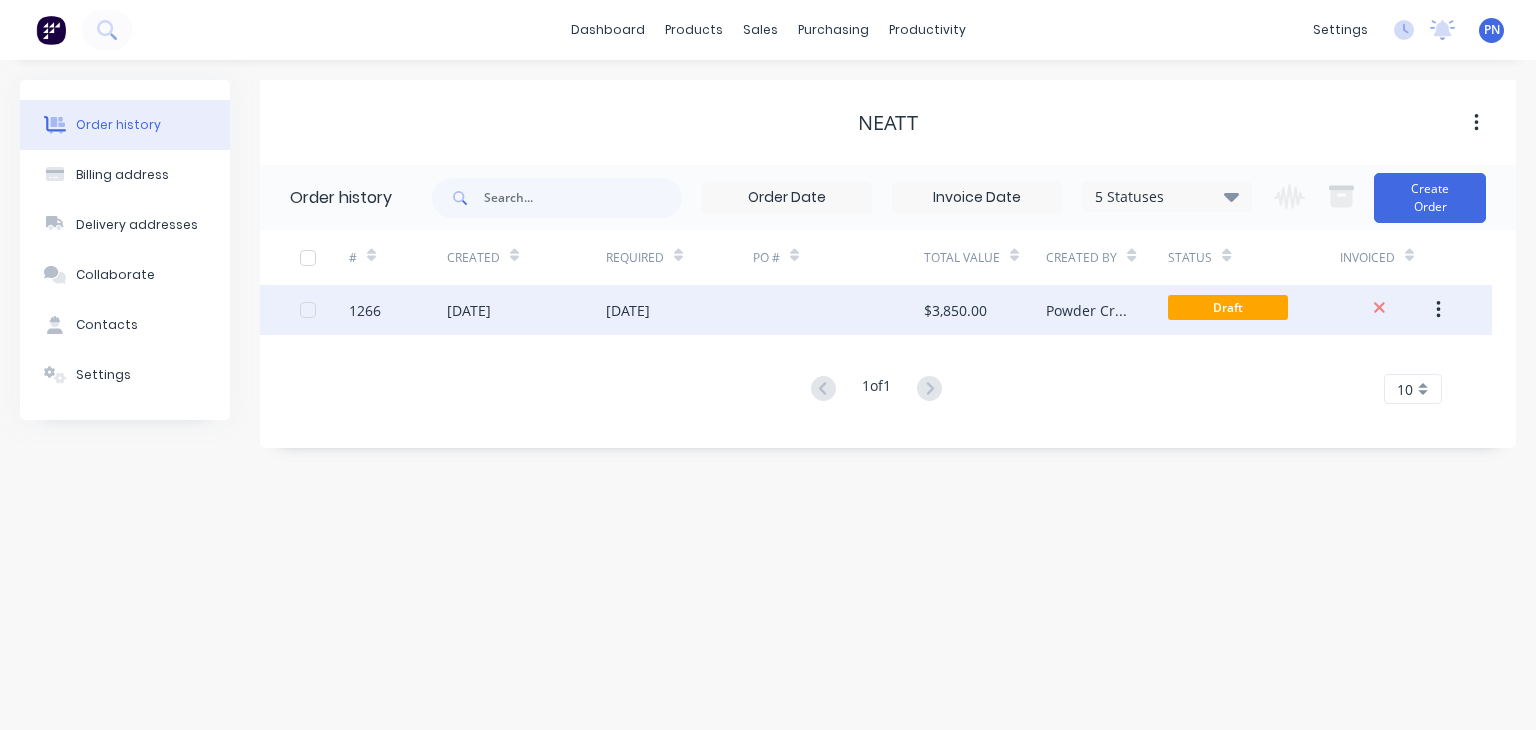 click on "[DATE]" at bounding box center [679, 310] 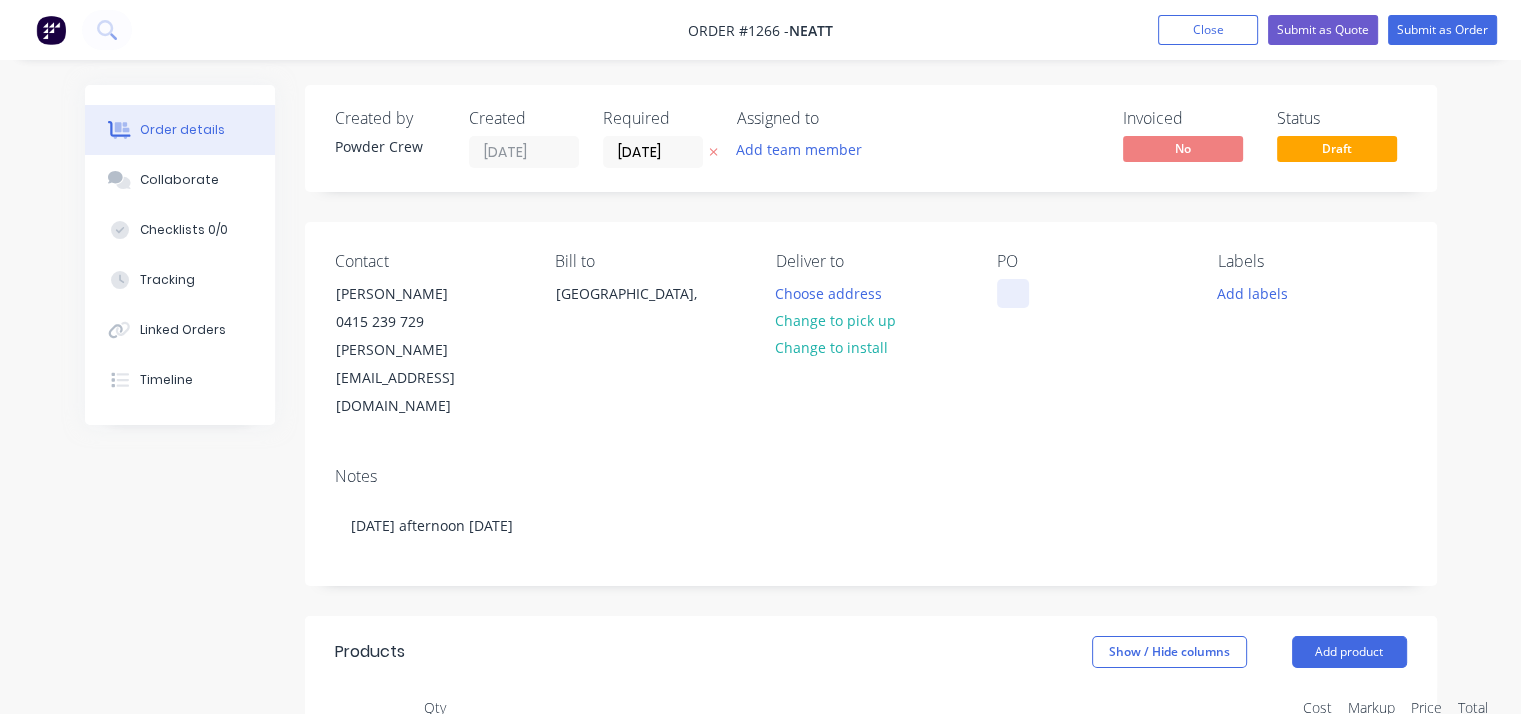 click at bounding box center [1013, 293] 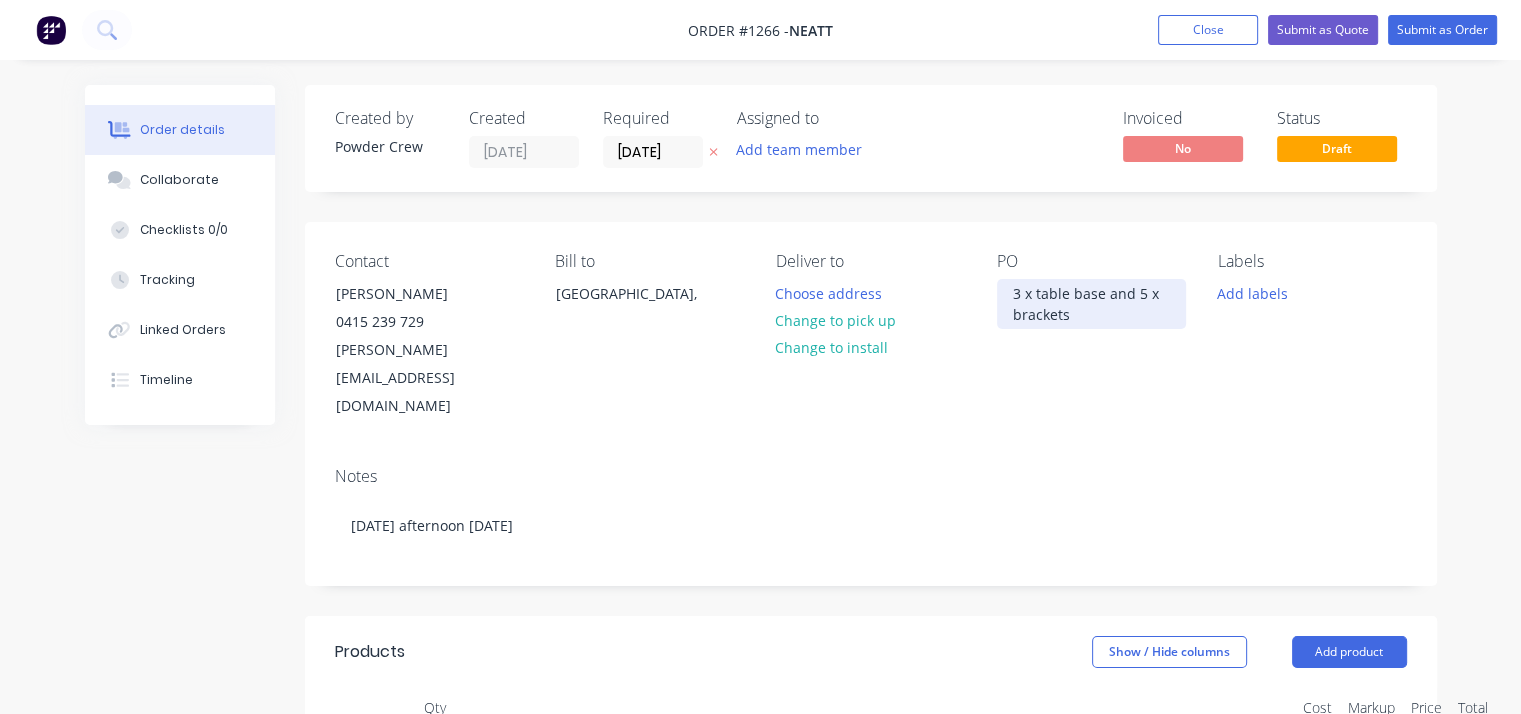 drag, startPoint x: 1063, startPoint y: 303, endPoint x: 1013, endPoint y: 277, distance: 56.35601 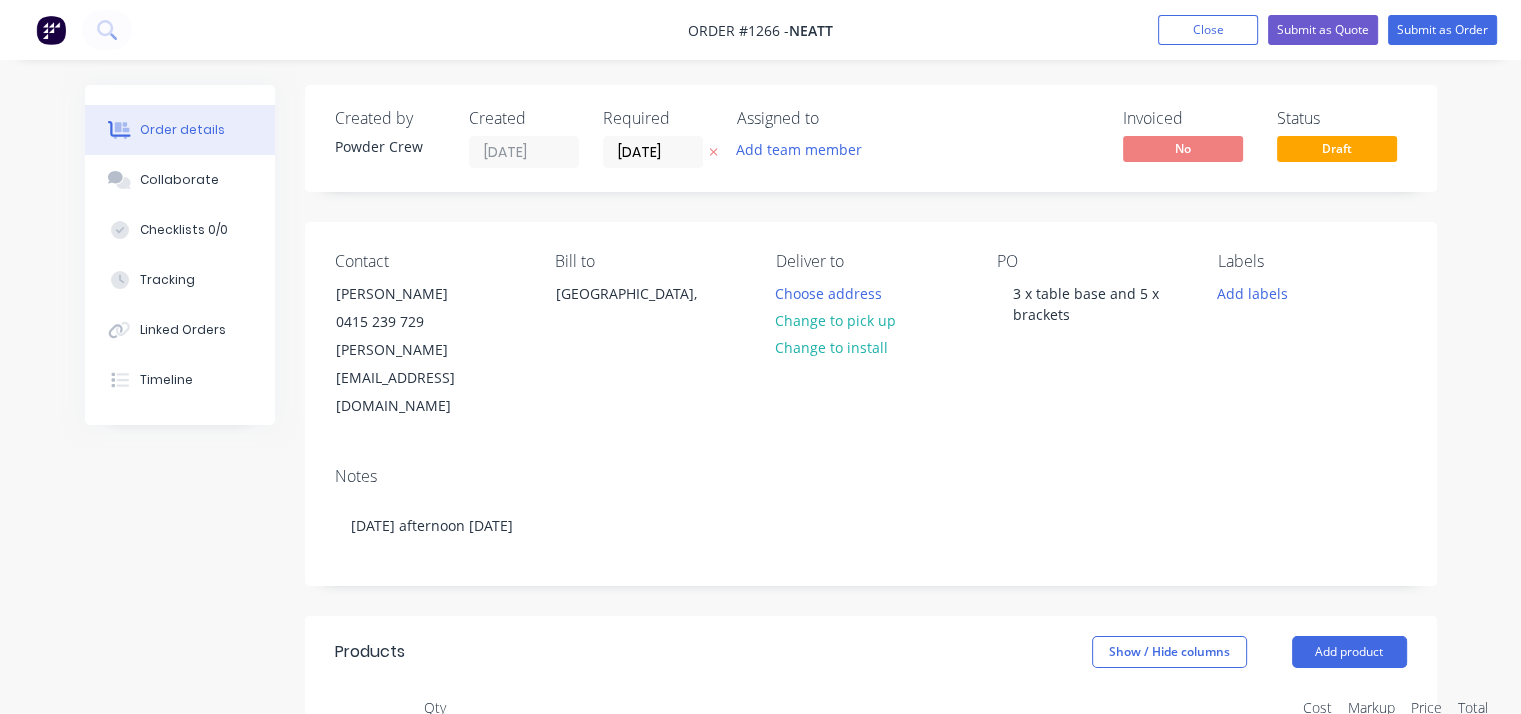 click on "Notes Monday afternoon 21st Jul" at bounding box center [871, 518] 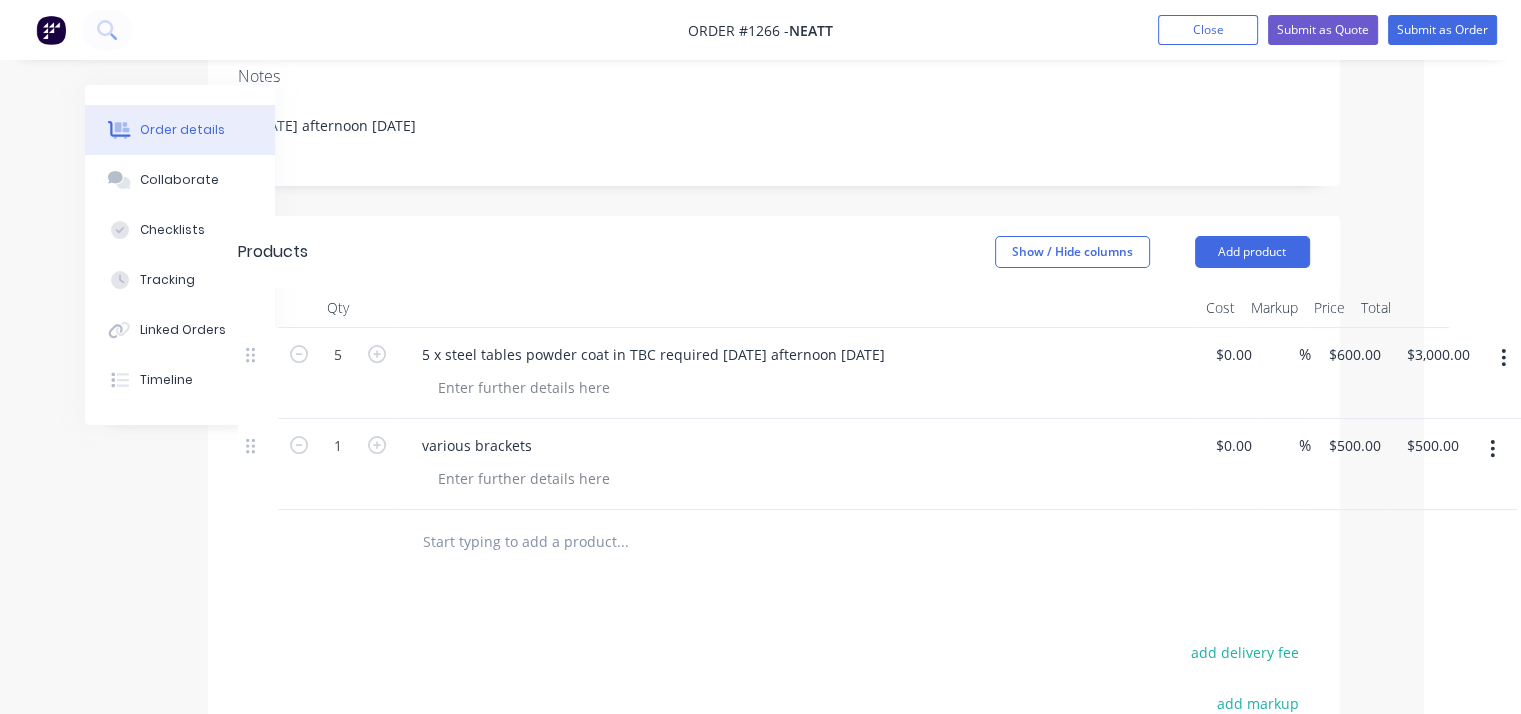 scroll, scrollTop: 400, scrollLeft: 104, axis: both 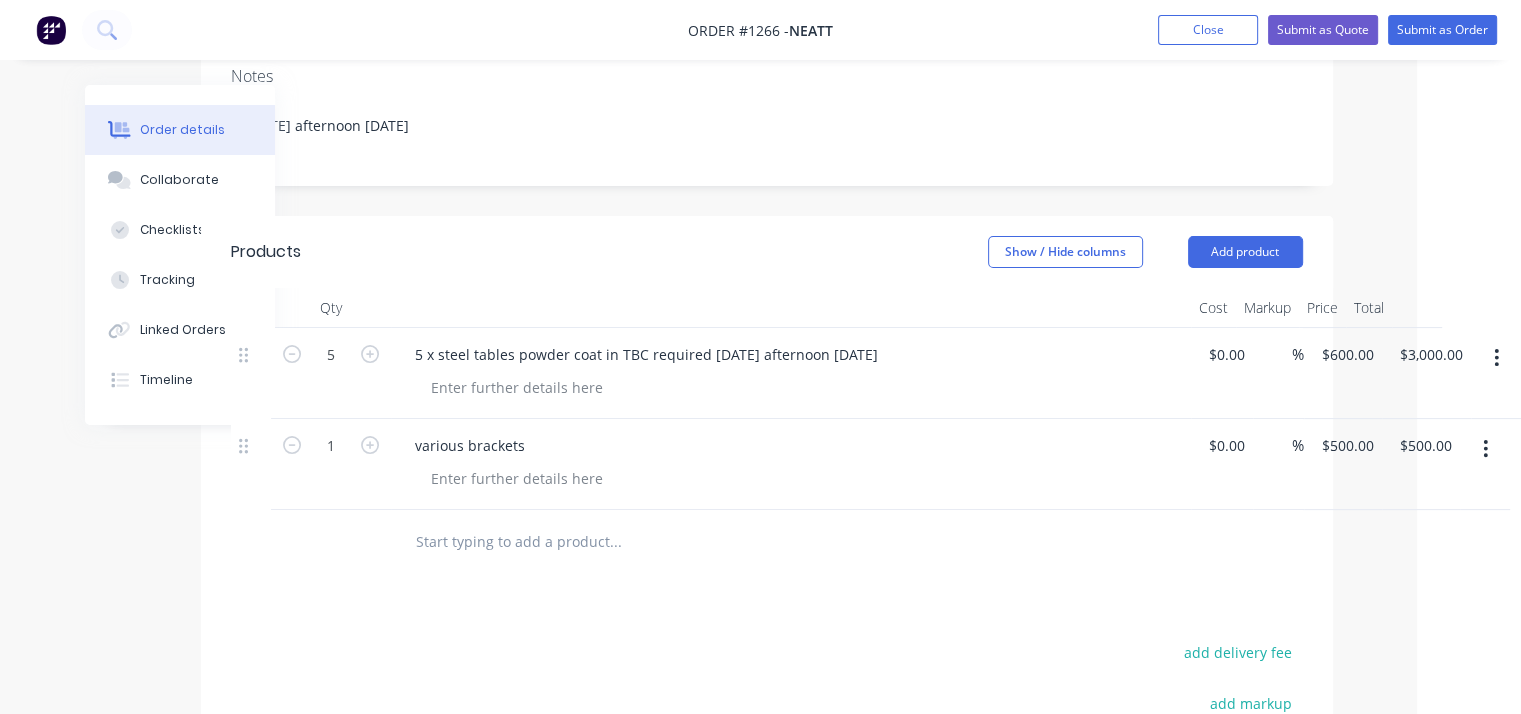 click at bounding box center (1485, 449) 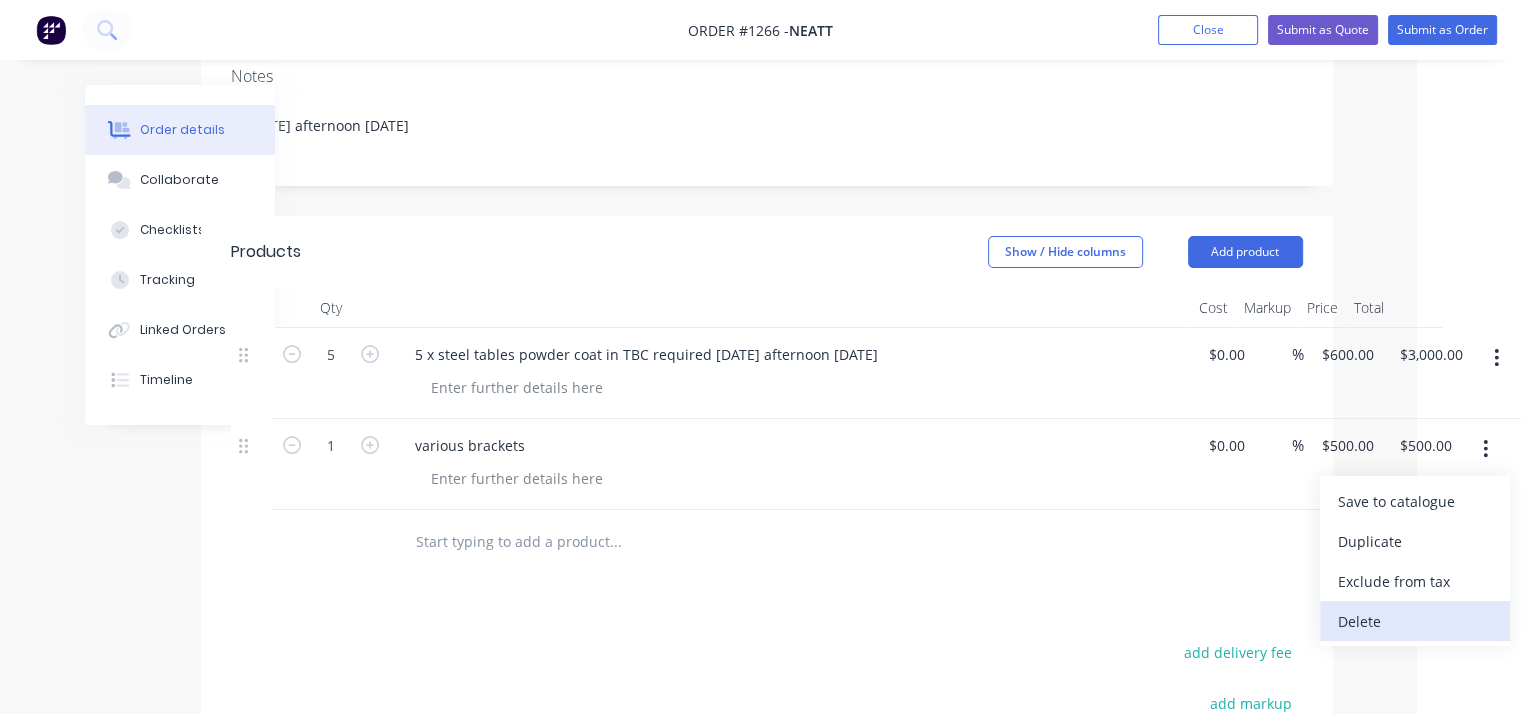 click on "Delete" at bounding box center (1415, 621) 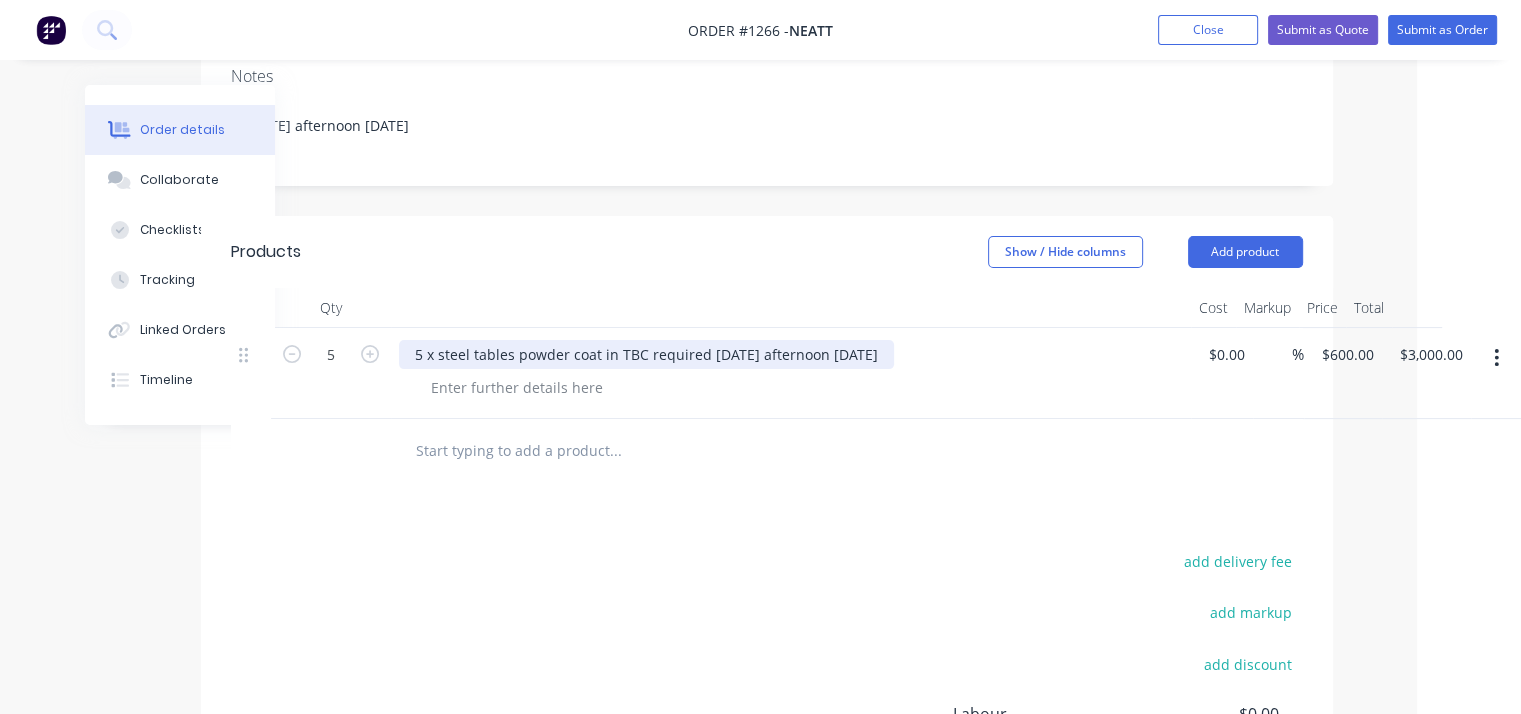 drag, startPoint x: 911, startPoint y: 291, endPoint x: 408, endPoint y: 295, distance: 503.0159 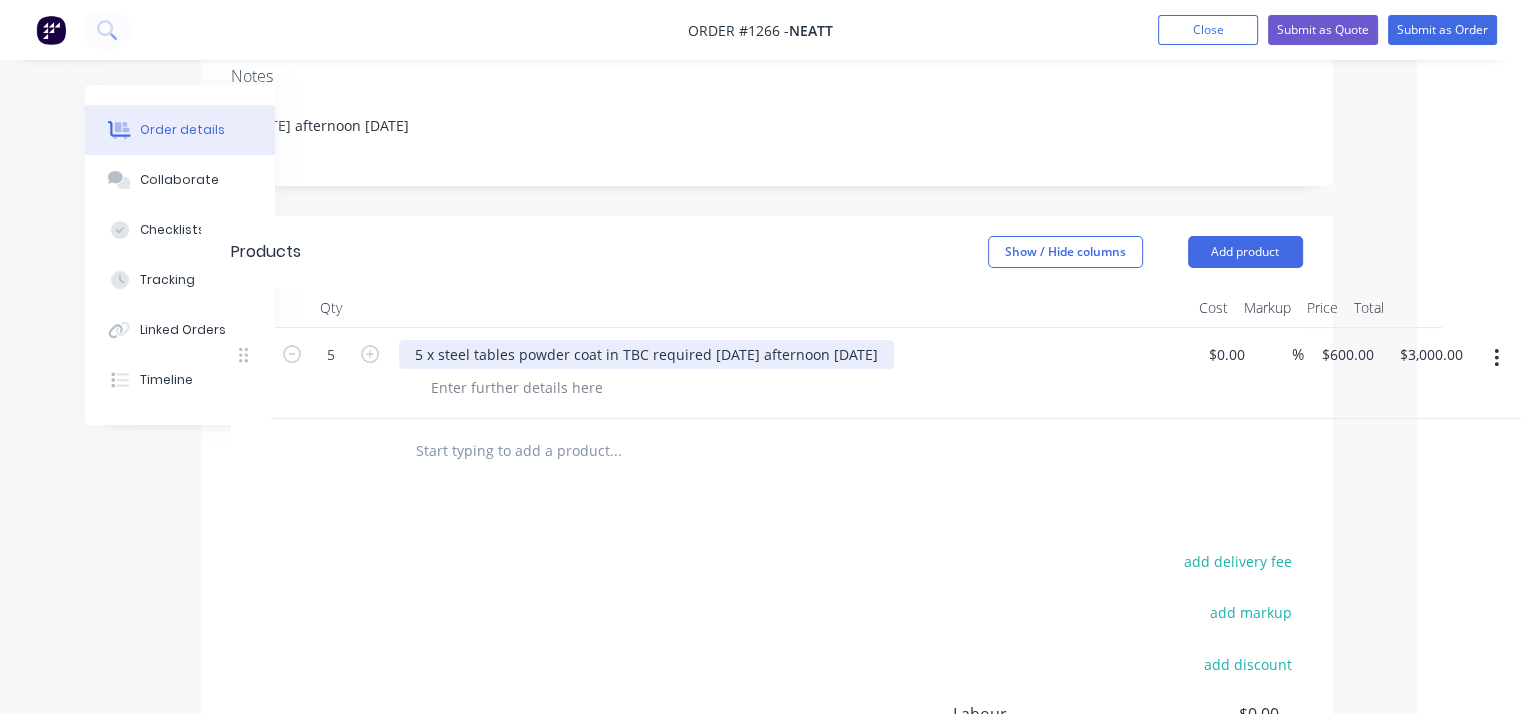 paste 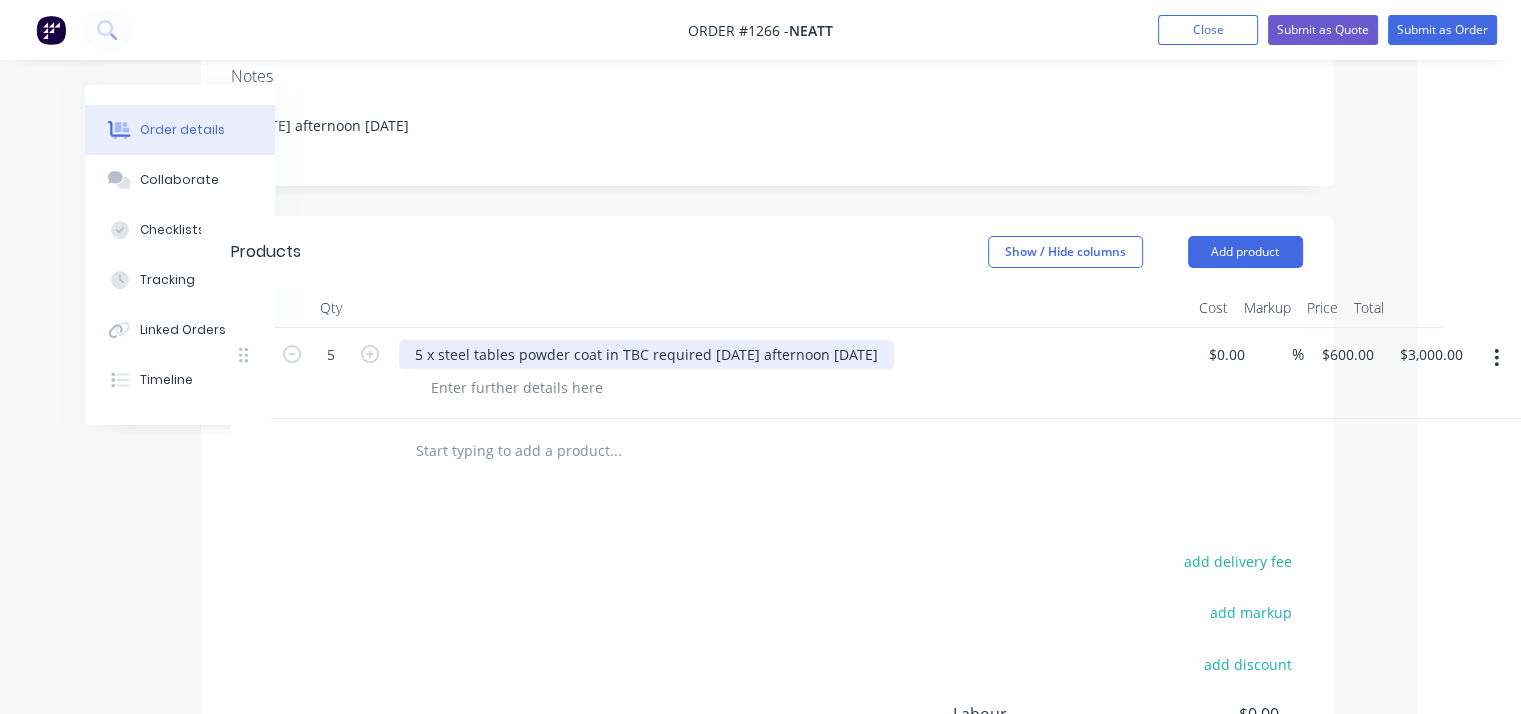 type 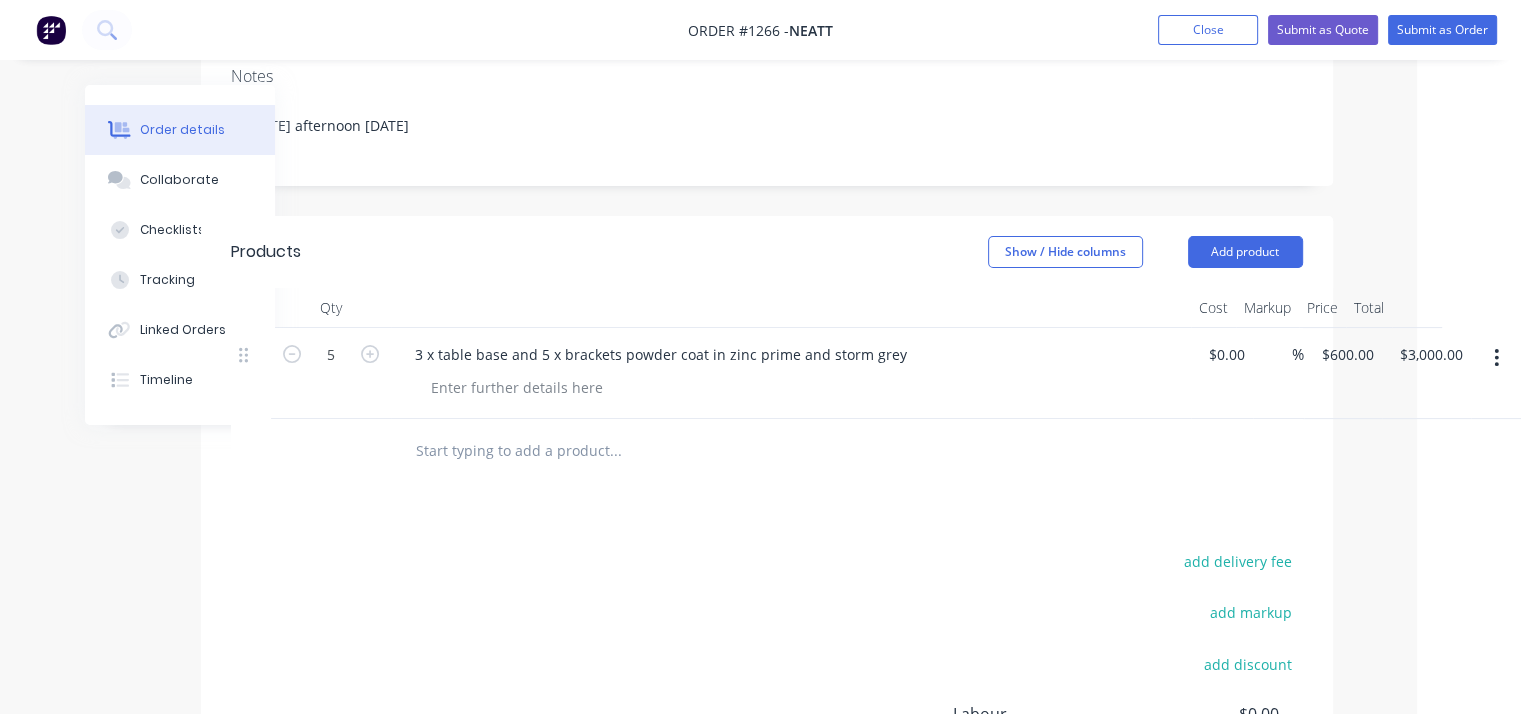 click on "Products Show / Hide columns Add product     Qty Cost Markup Price Total 5 3 x table base and 5 x brackets powder coat in zinc prime and storm grey $0.00 $0.00 % $600.00 $600.00 $3,000.00 $3,000.00   add delivery fee add markup add discount Labour $0.00 Sub total $3,000.00 Margin $0.00  ( 0.00 %) Tax $300.00 Total $3,300.00" at bounding box center [767, 590] 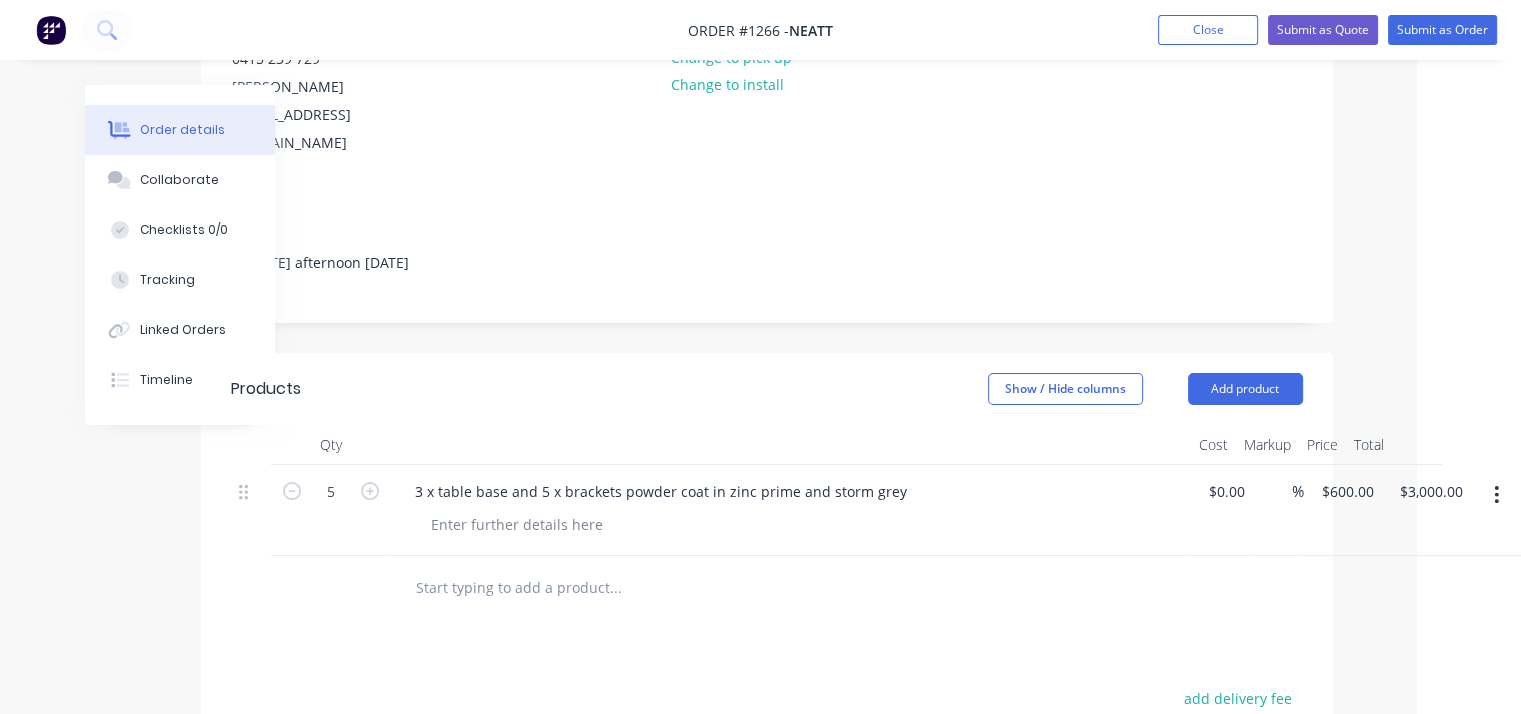 scroll, scrollTop: 222, scrollLeft: 104, axis: both 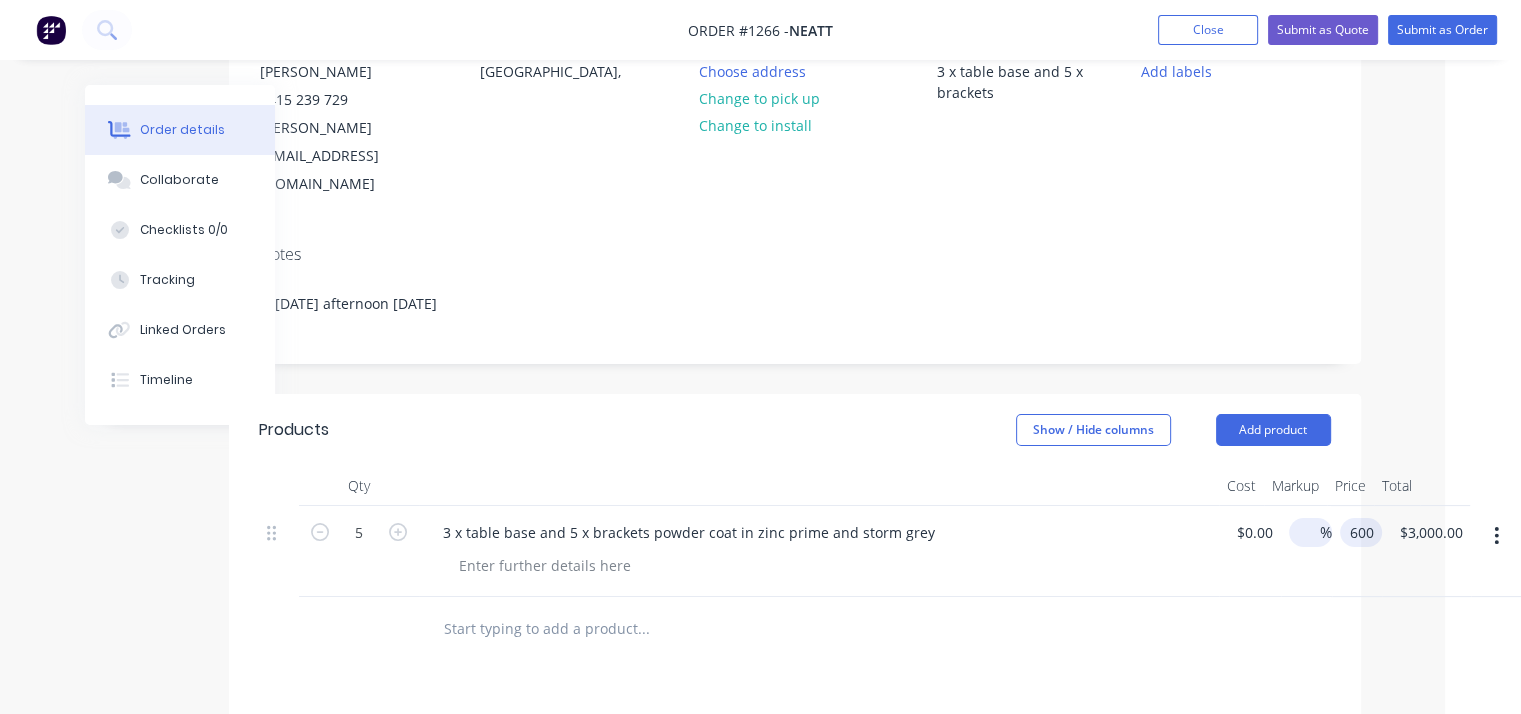 drag, startPoint x: 1367, startPoint y: 475, endPoint x: 1306, endPoint y: 475, distance: 61 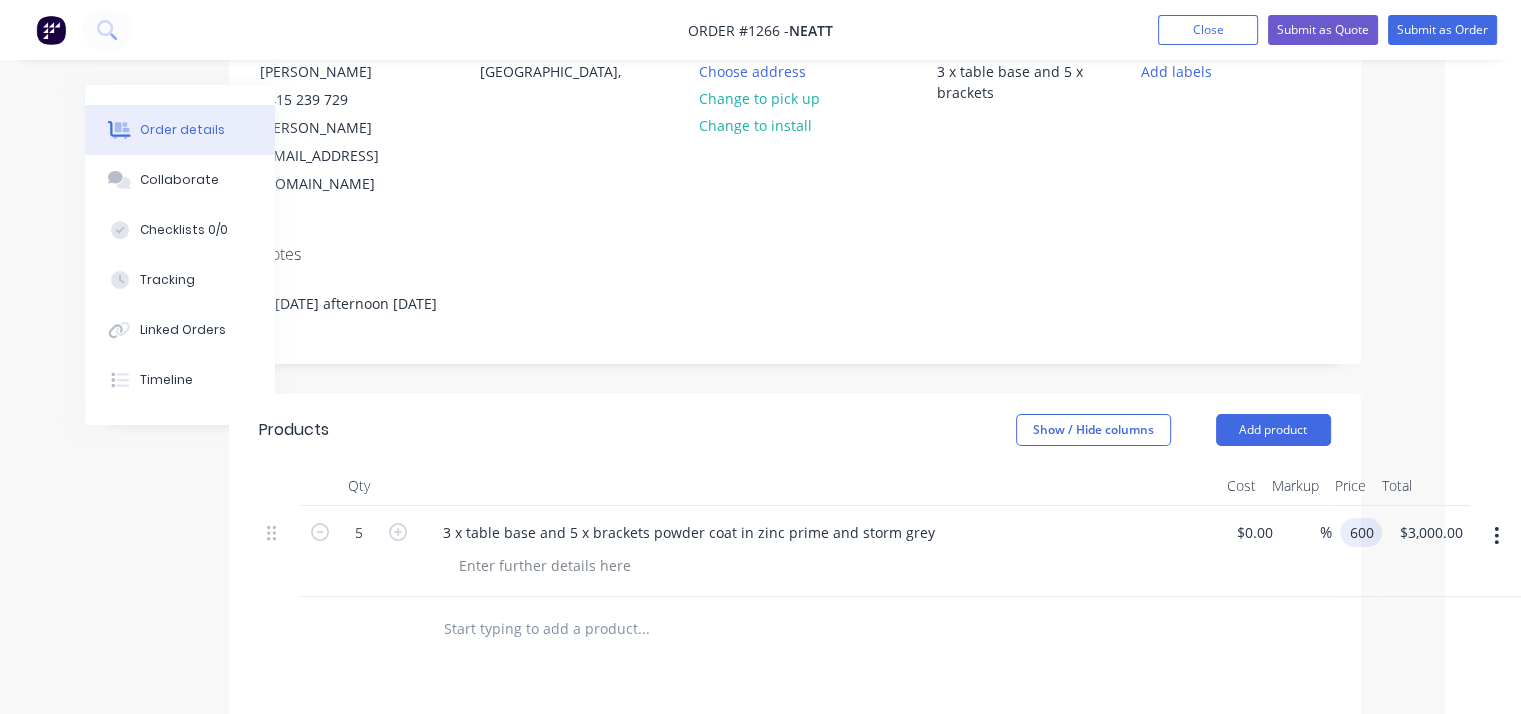 click on "600" at bounding box center (1365, 532) 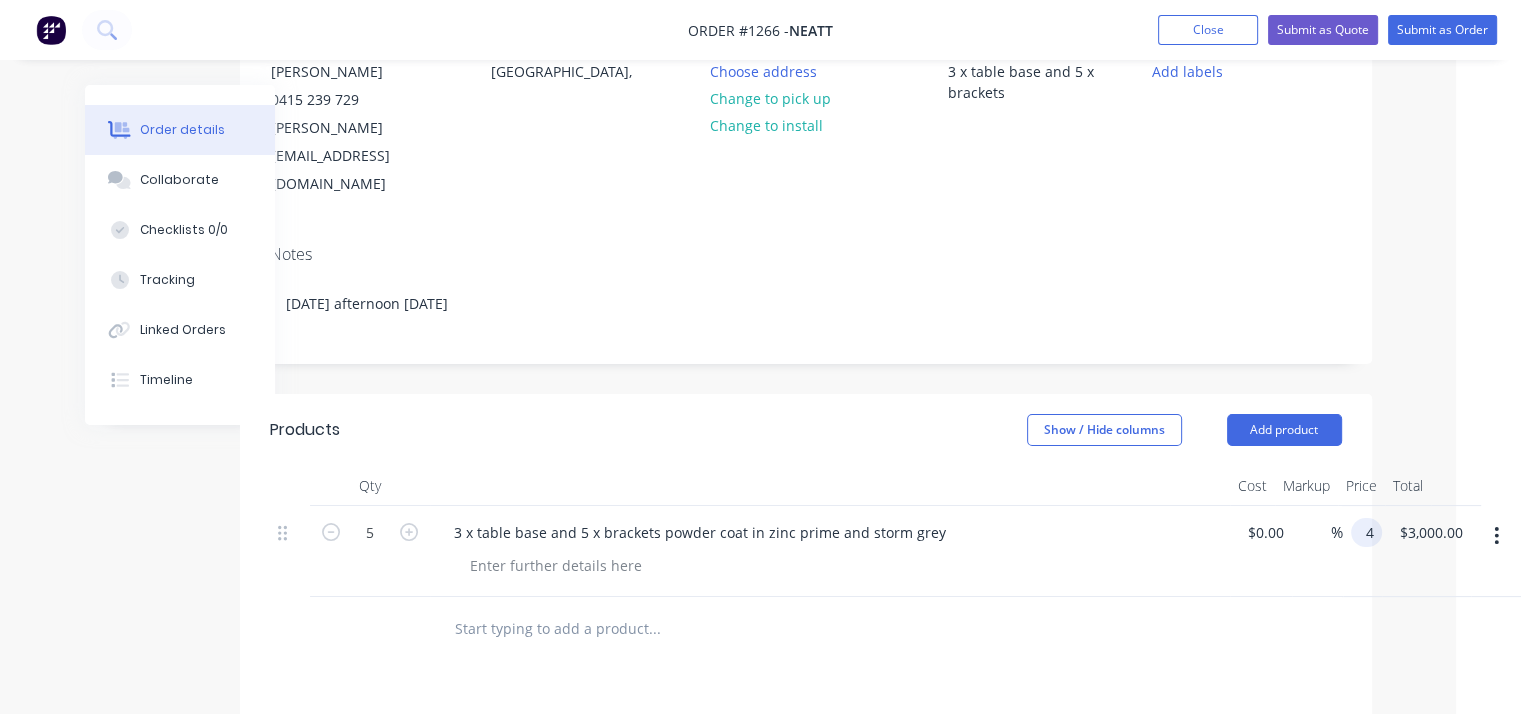 scroll, scrollTop: 222, scrollLeft: 64, axis: both 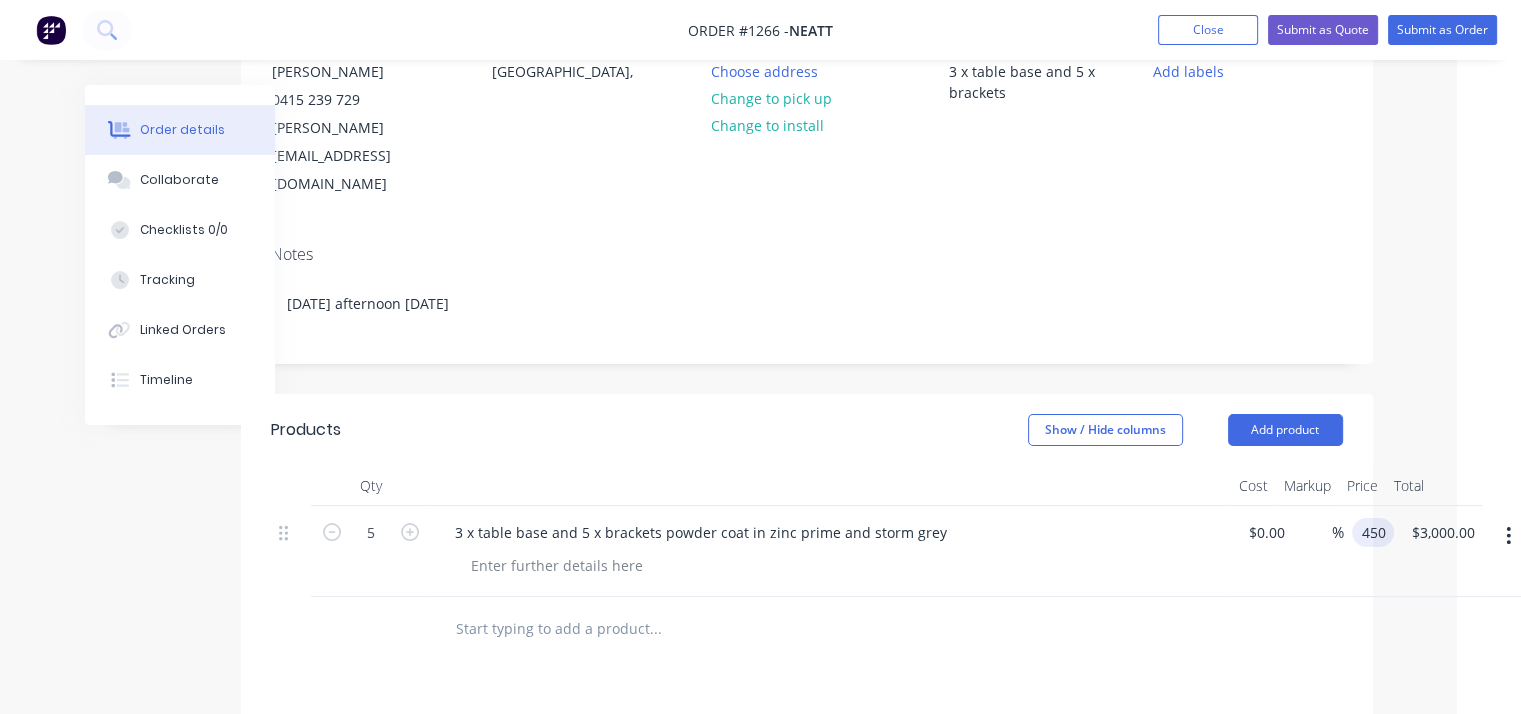 type on "450" 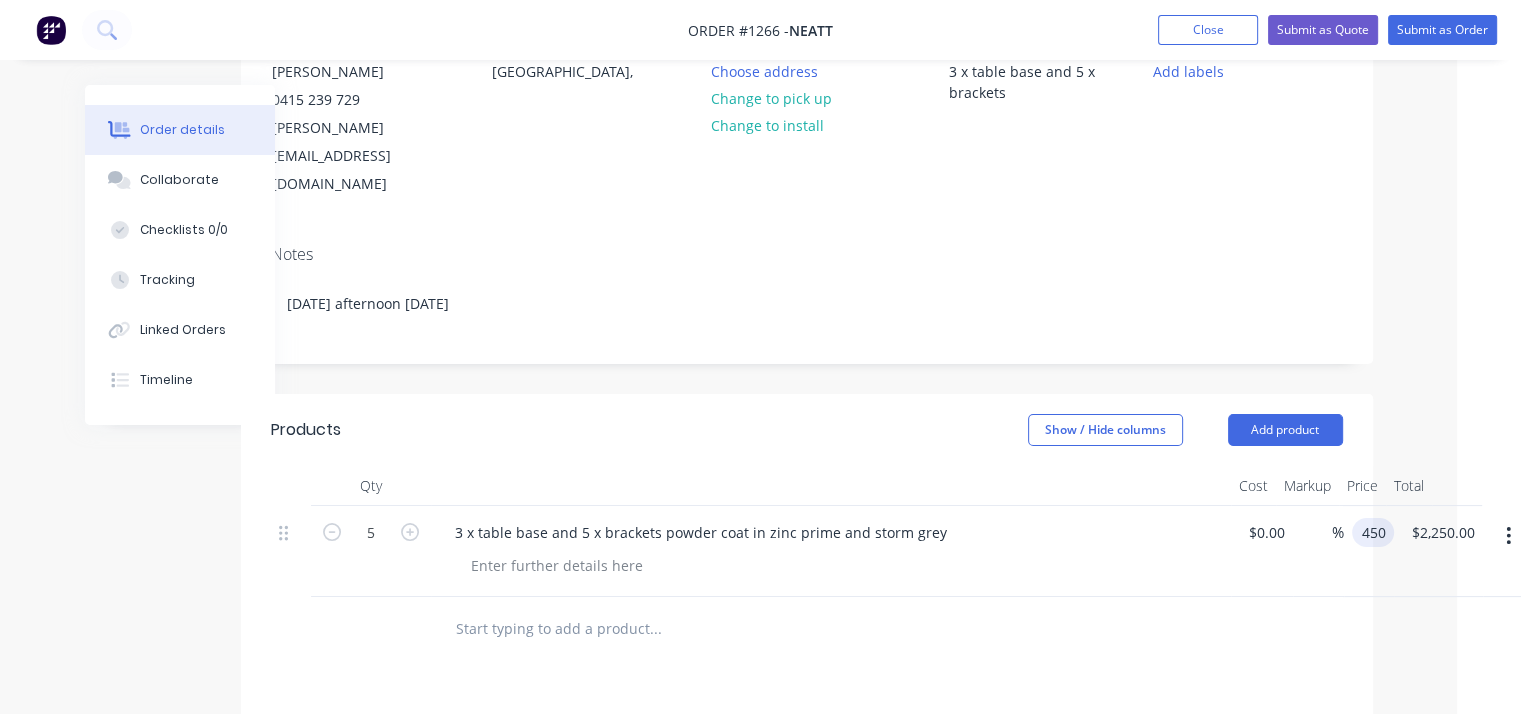 click on "450 450" at bounding box center (1373, 532) 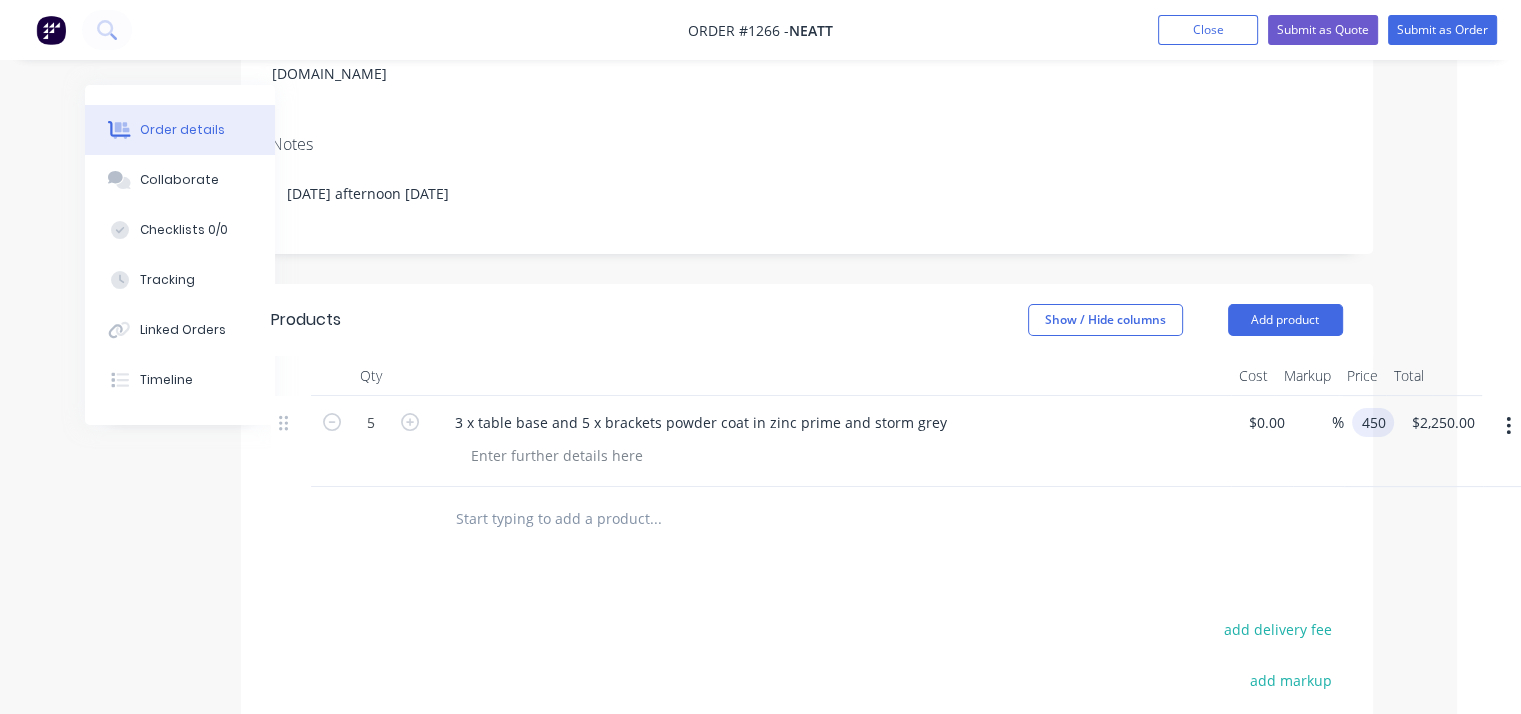 scroll, scrollTop: 22, scrollLeft: 64, axis: both 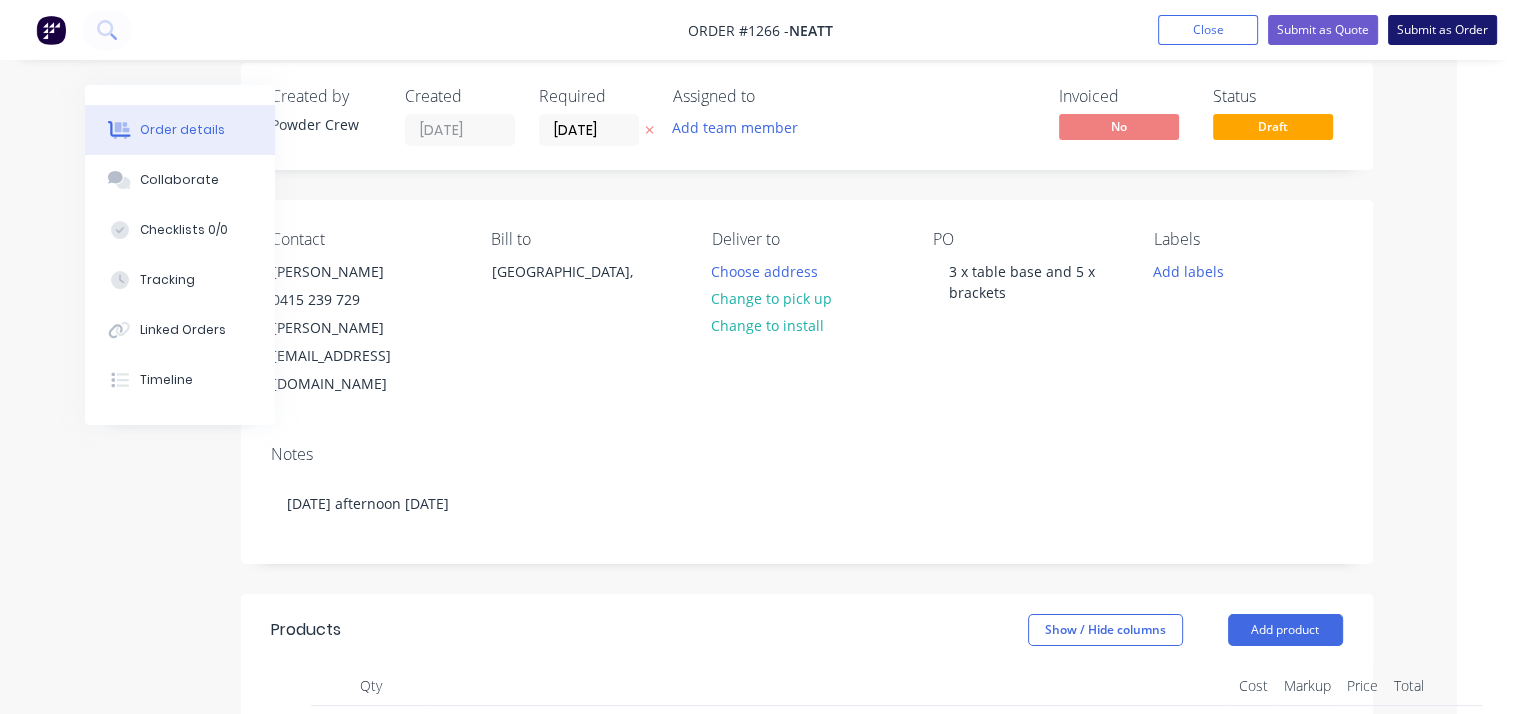 type on "$450.00" 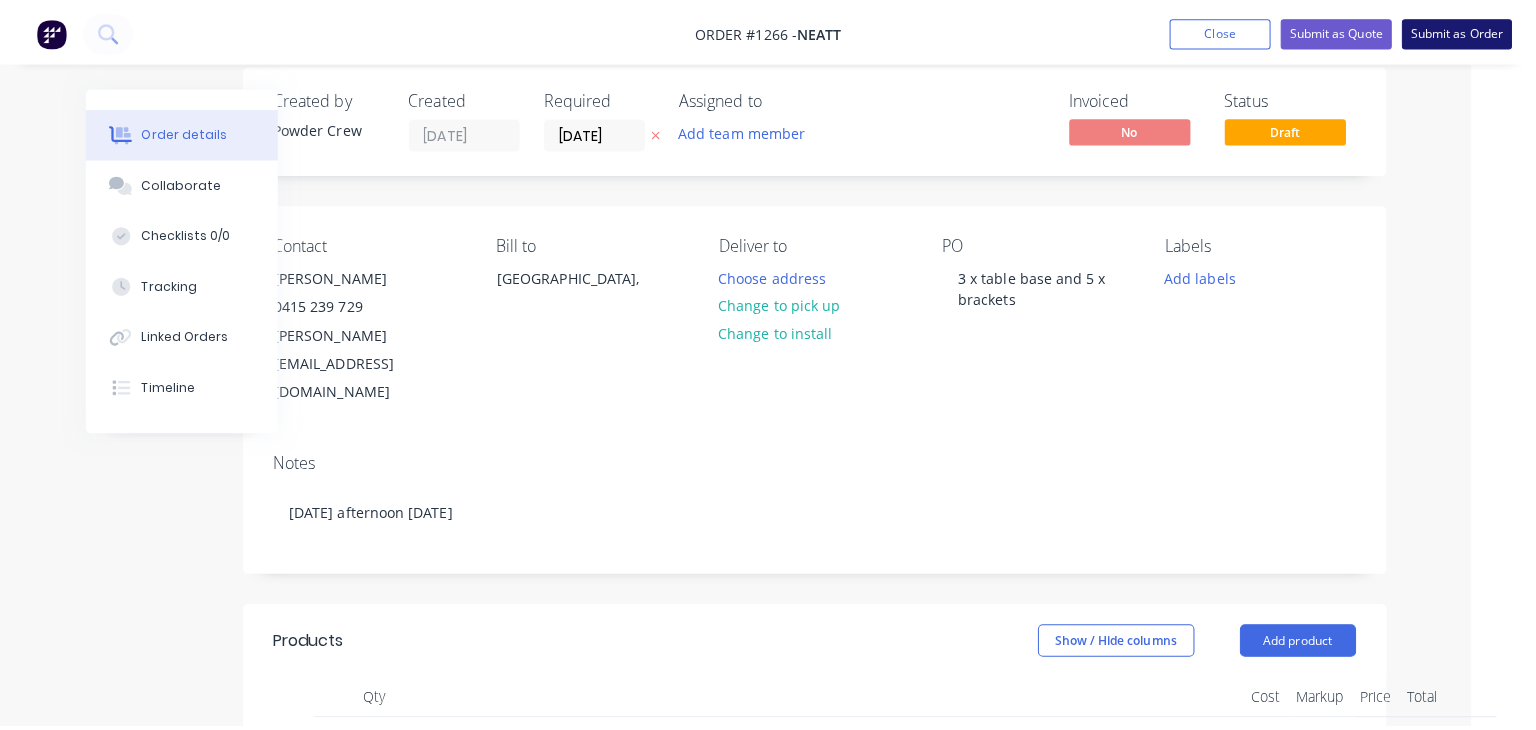 scroll, scrollTop: 0, scrollLeft: 0, axis: both 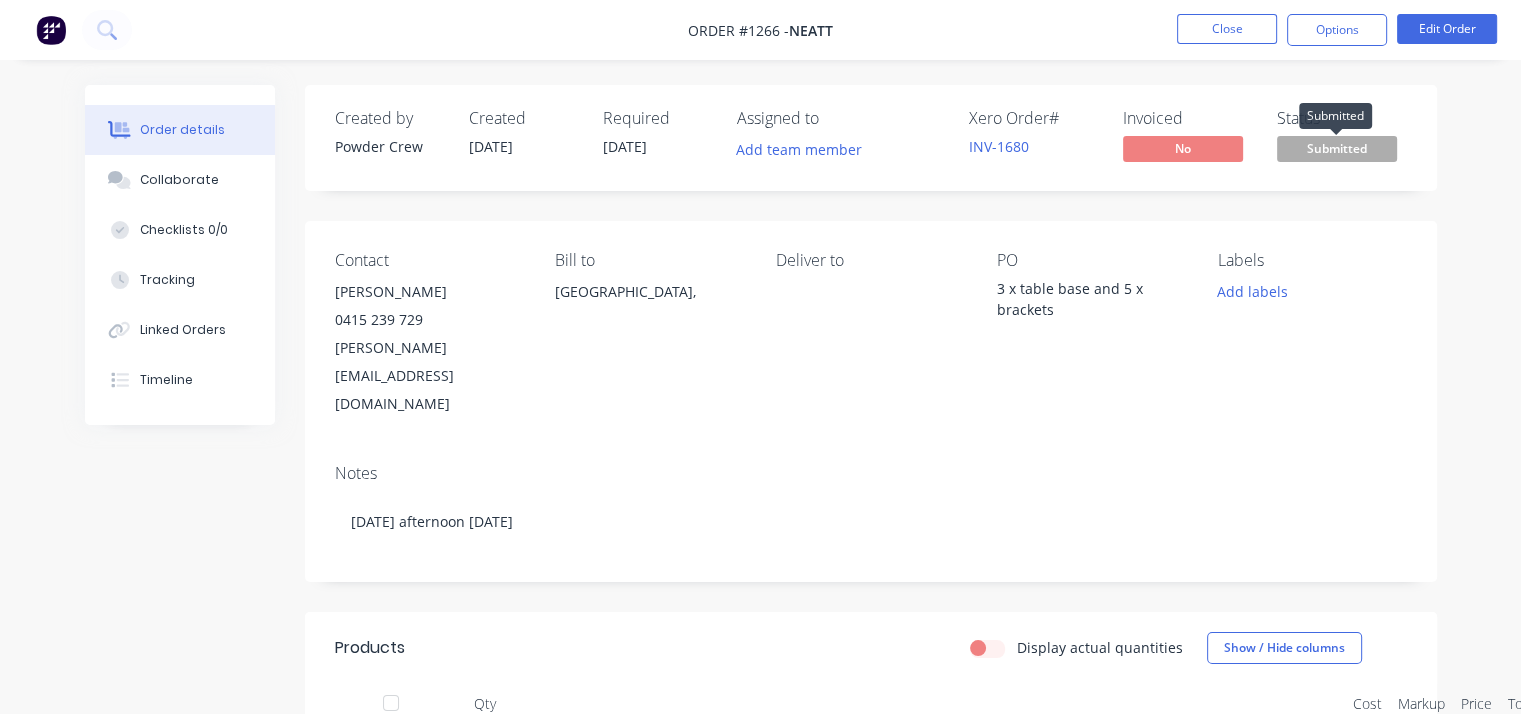 drag, startPoint x: 1322, startPoint y: 137, endPoint x: 1326, endPoint y: 147, distance: 10.770329 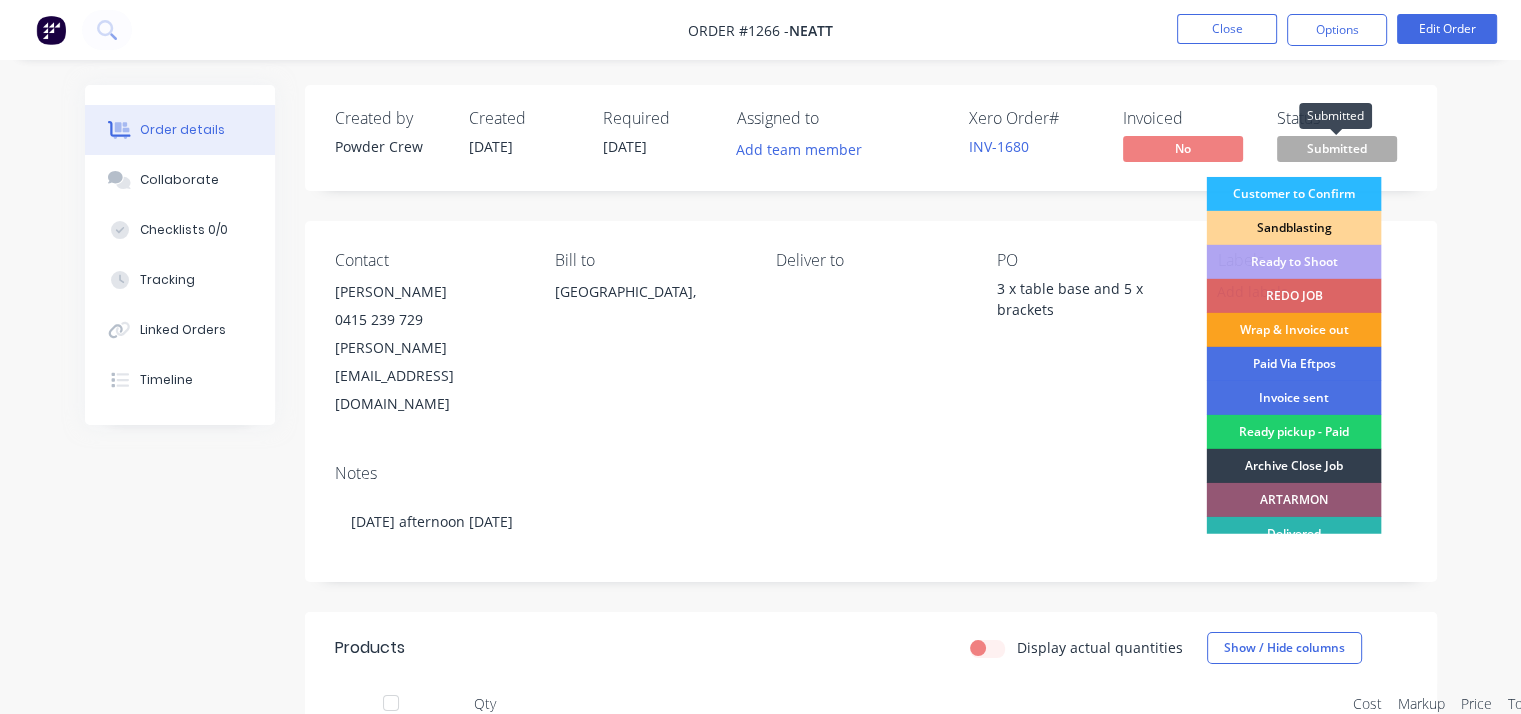 click on "Submitted" at bounding box center (1337, 148) 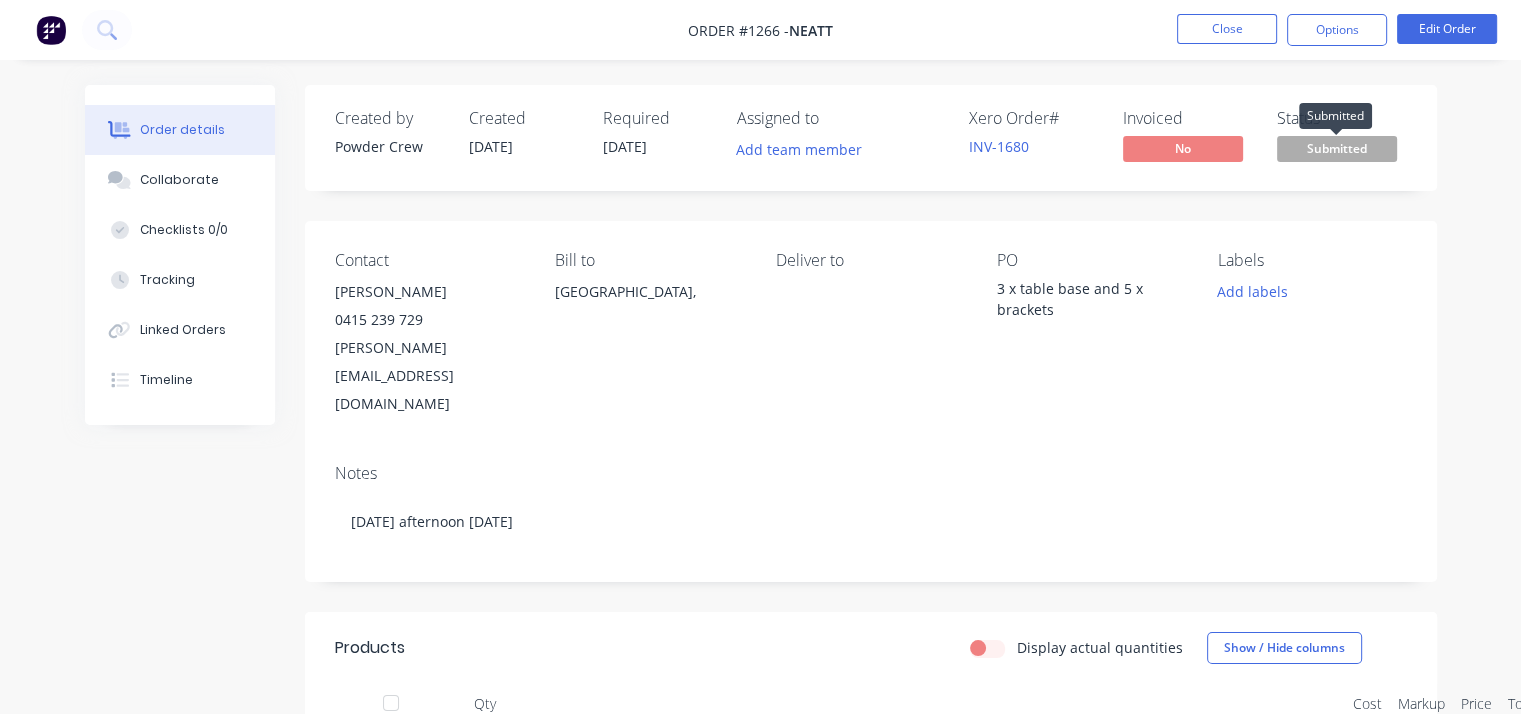 click on "Submitted" at bounding box center [1337, 148] 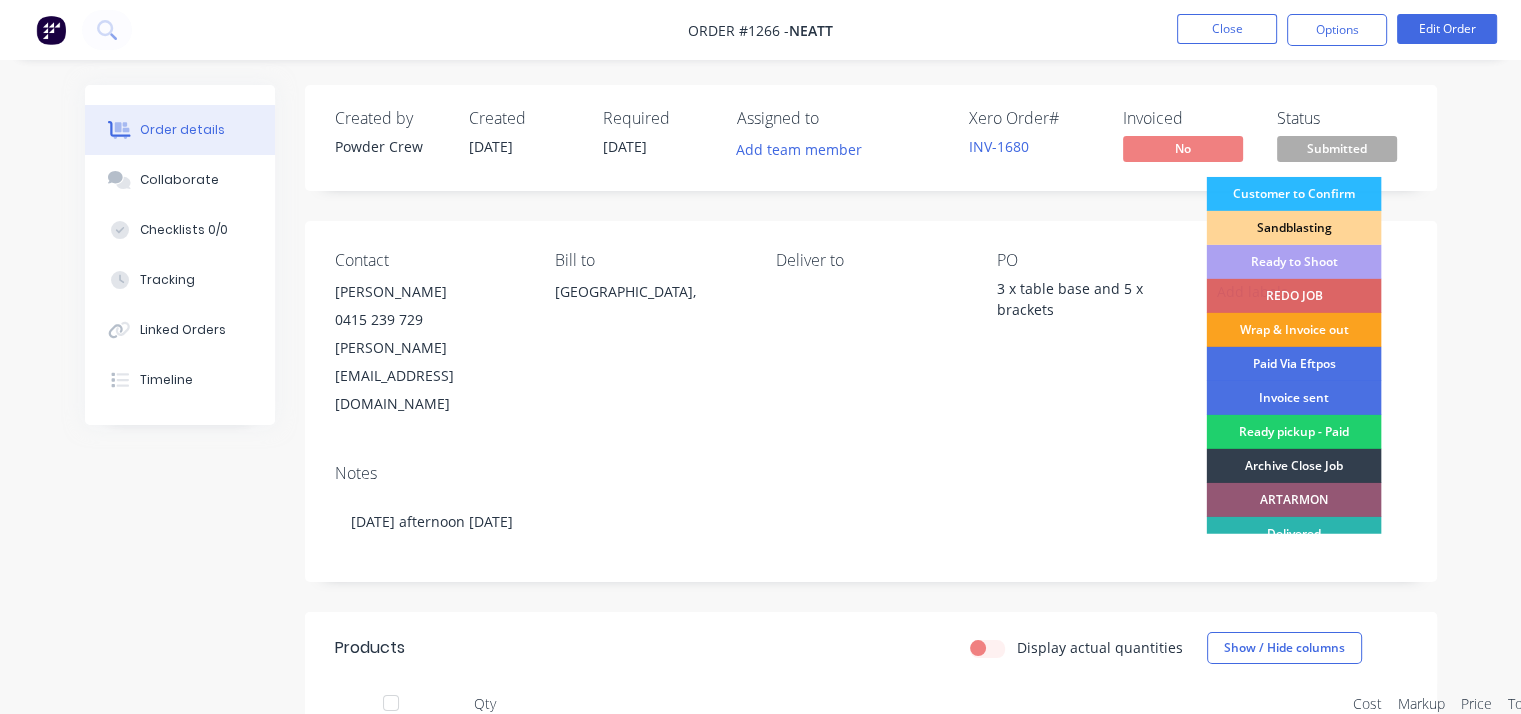 click on "Ready to Shoot" at bounding box center (1293, 262) 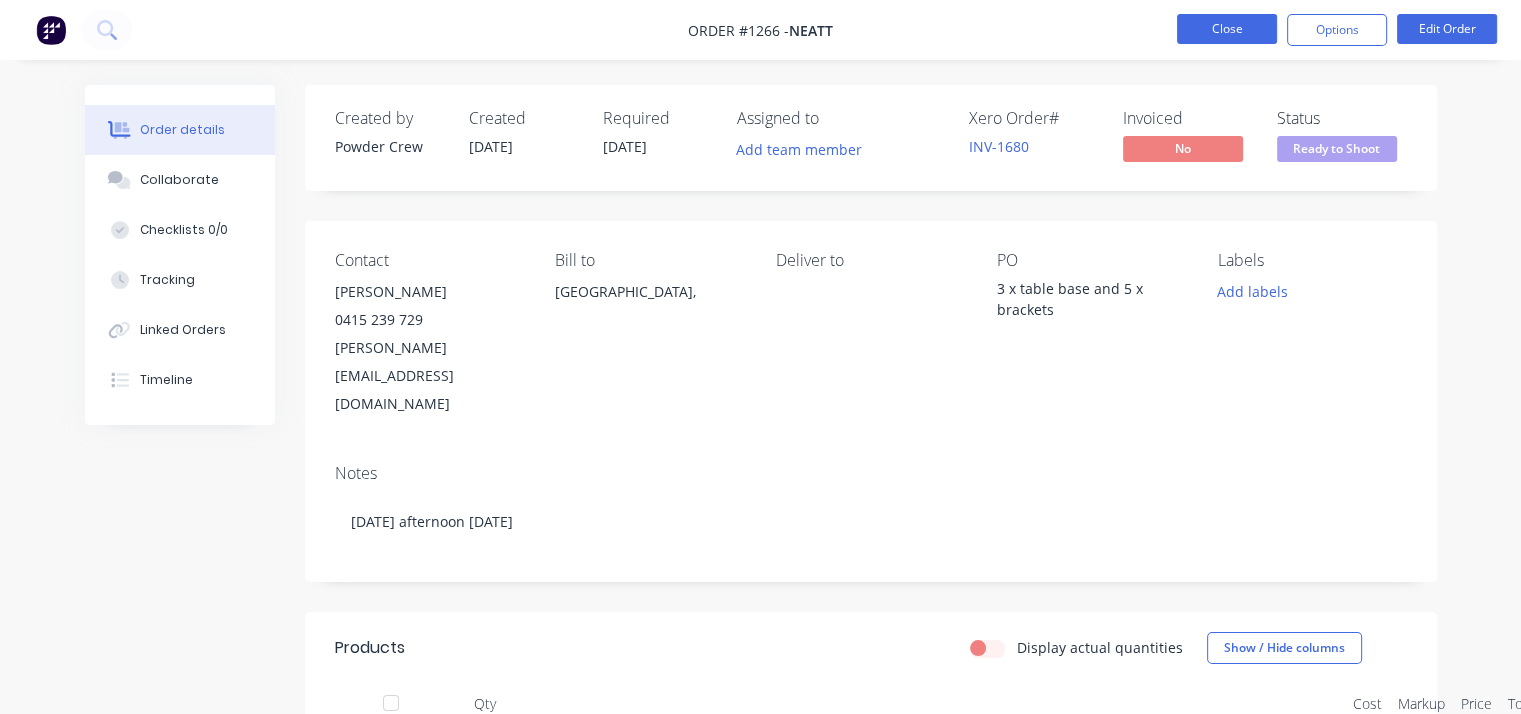 click on "Close" at bounding box center [1227, 29] 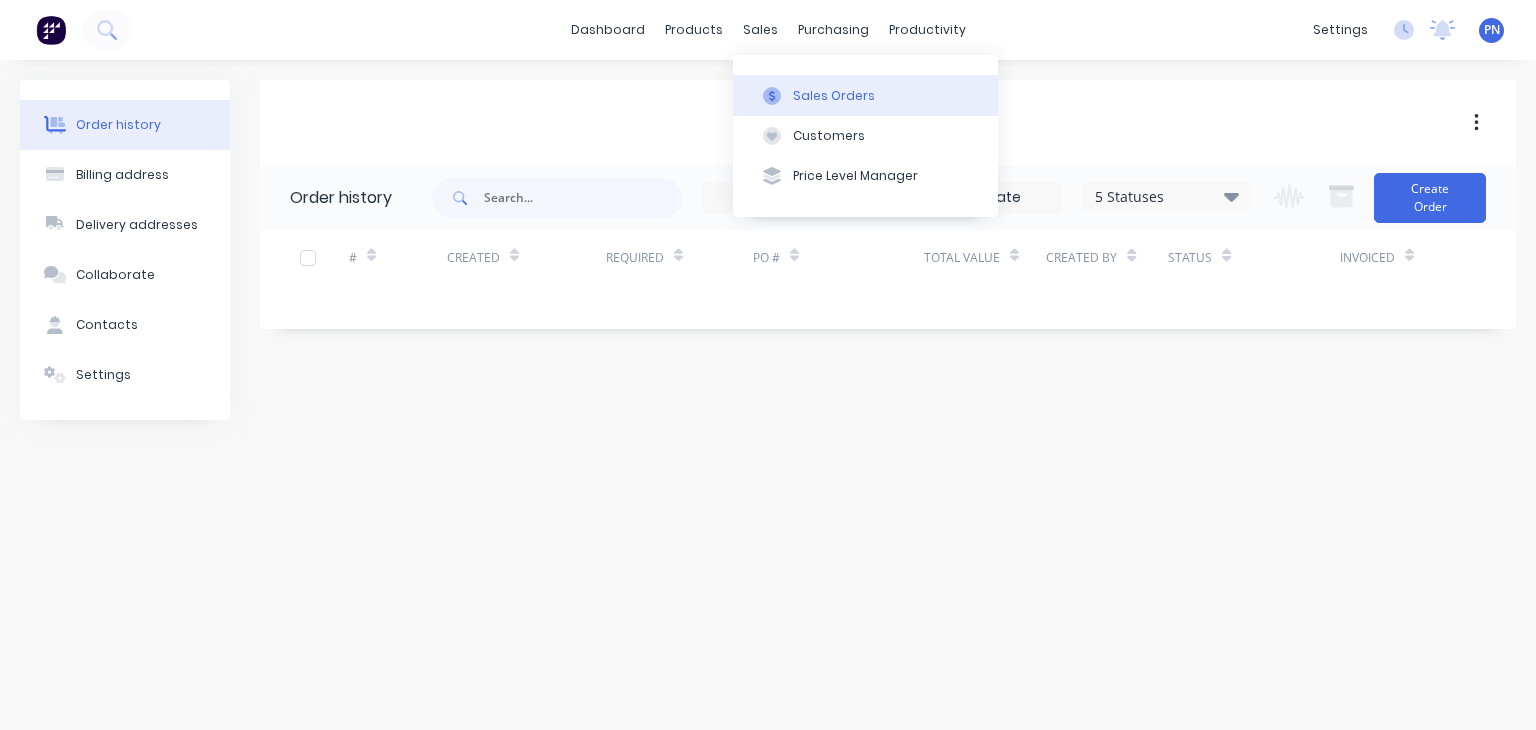 click on "Sales Orders" at bounding box center [834, 96] 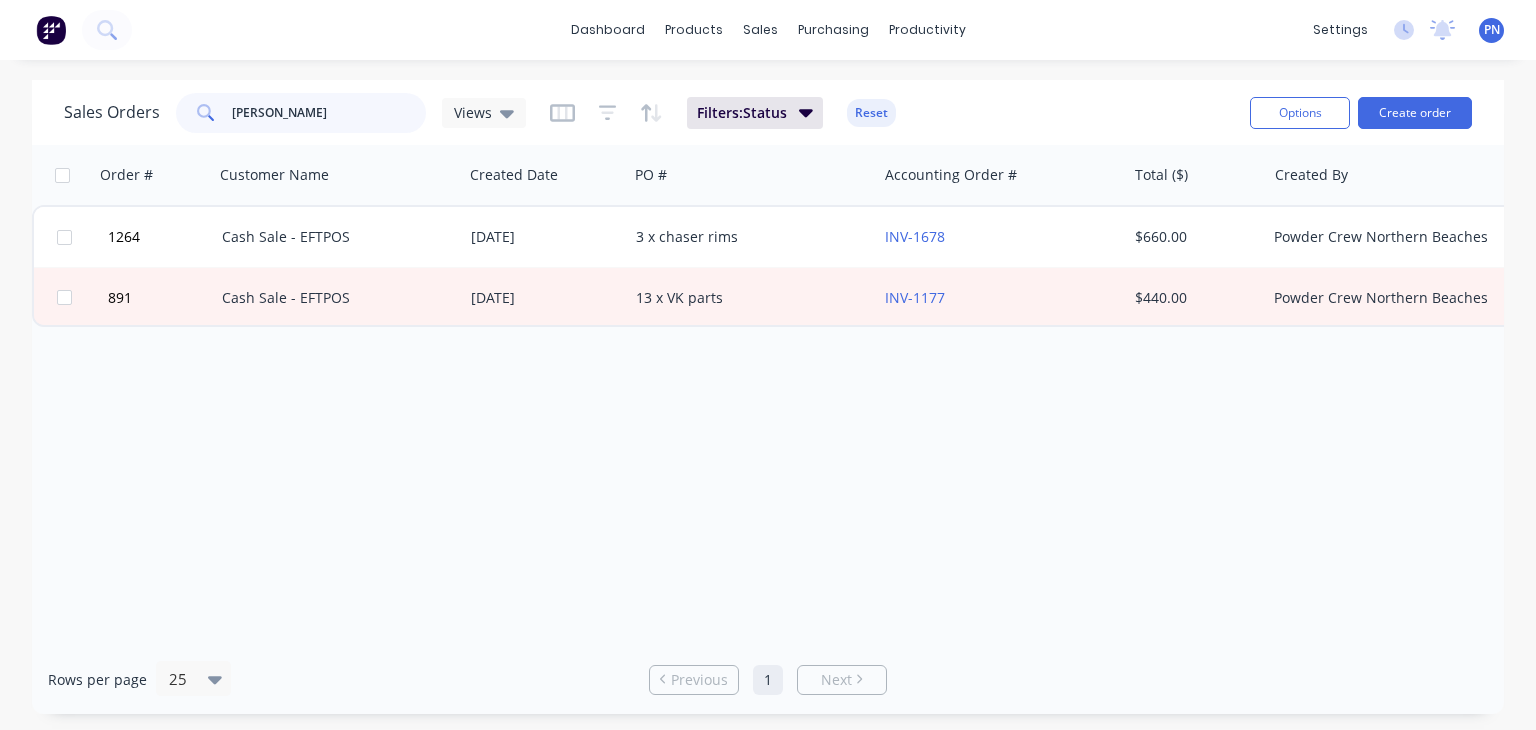 drag, startPoint x: 360, startPoint y: 121, endPoint x: 0, endPoint y: 89, distance: 361.41943 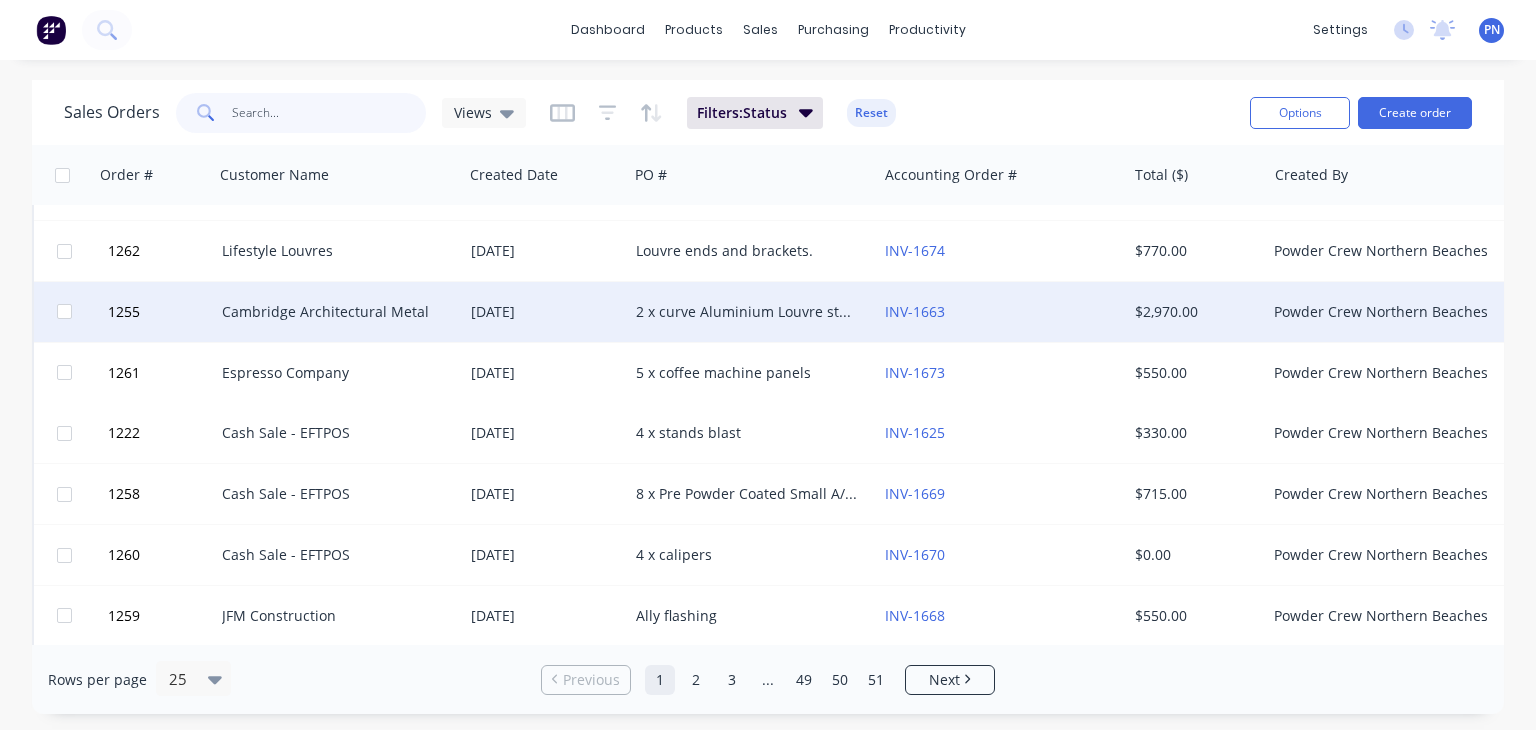 scroll, scrollTop: 300, scrollLeft: 0, axis: vertical 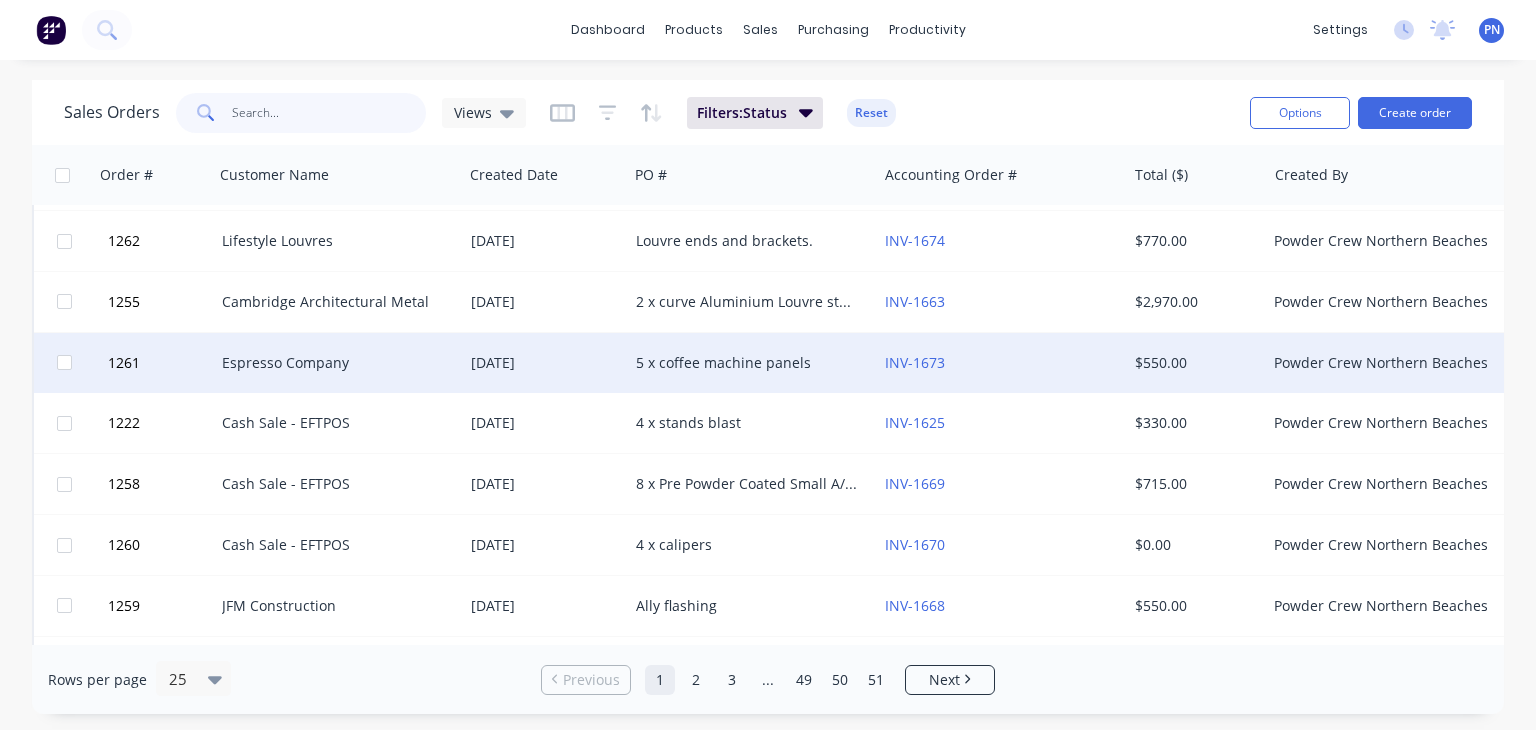 type 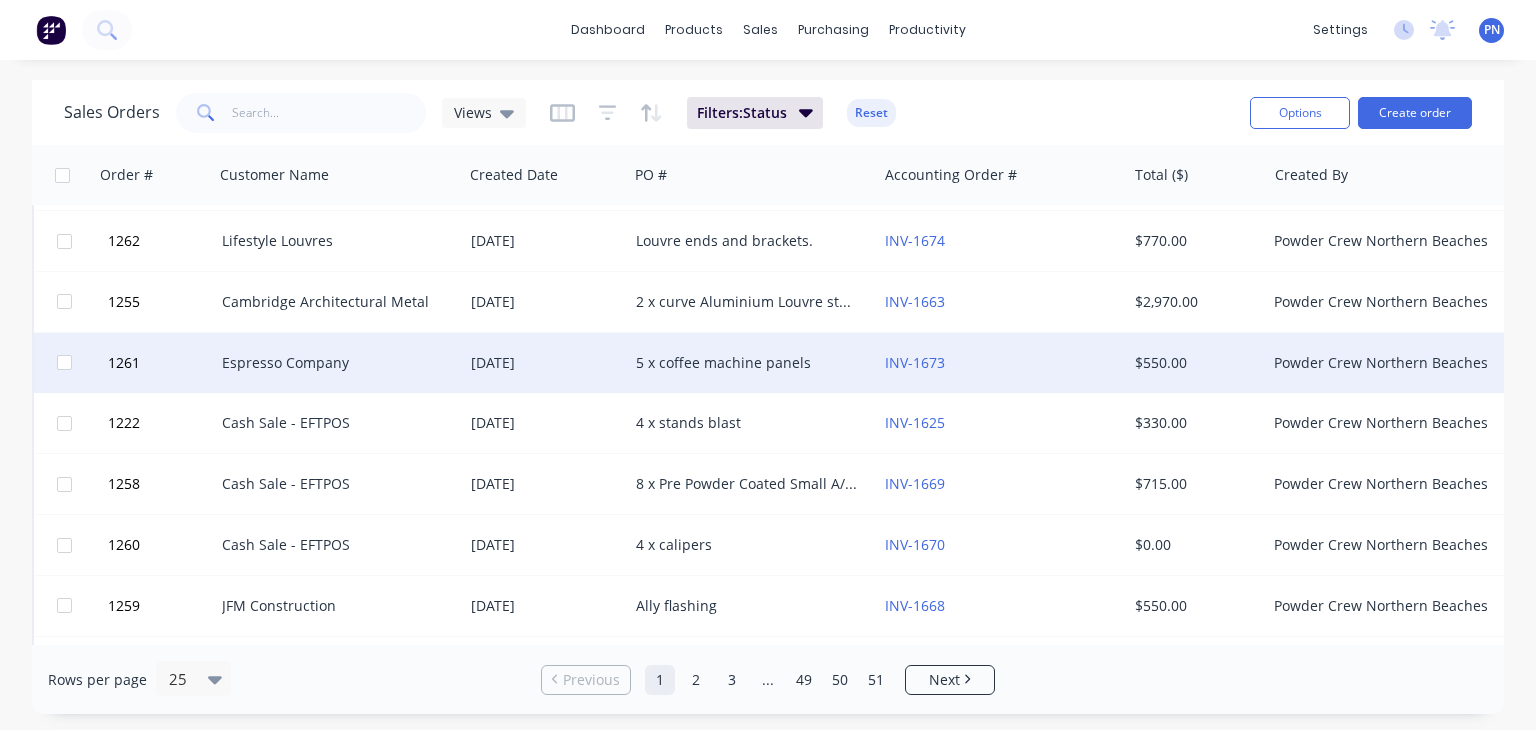 click on "5 x coffee machine panels" at bounding box center [747, 363] 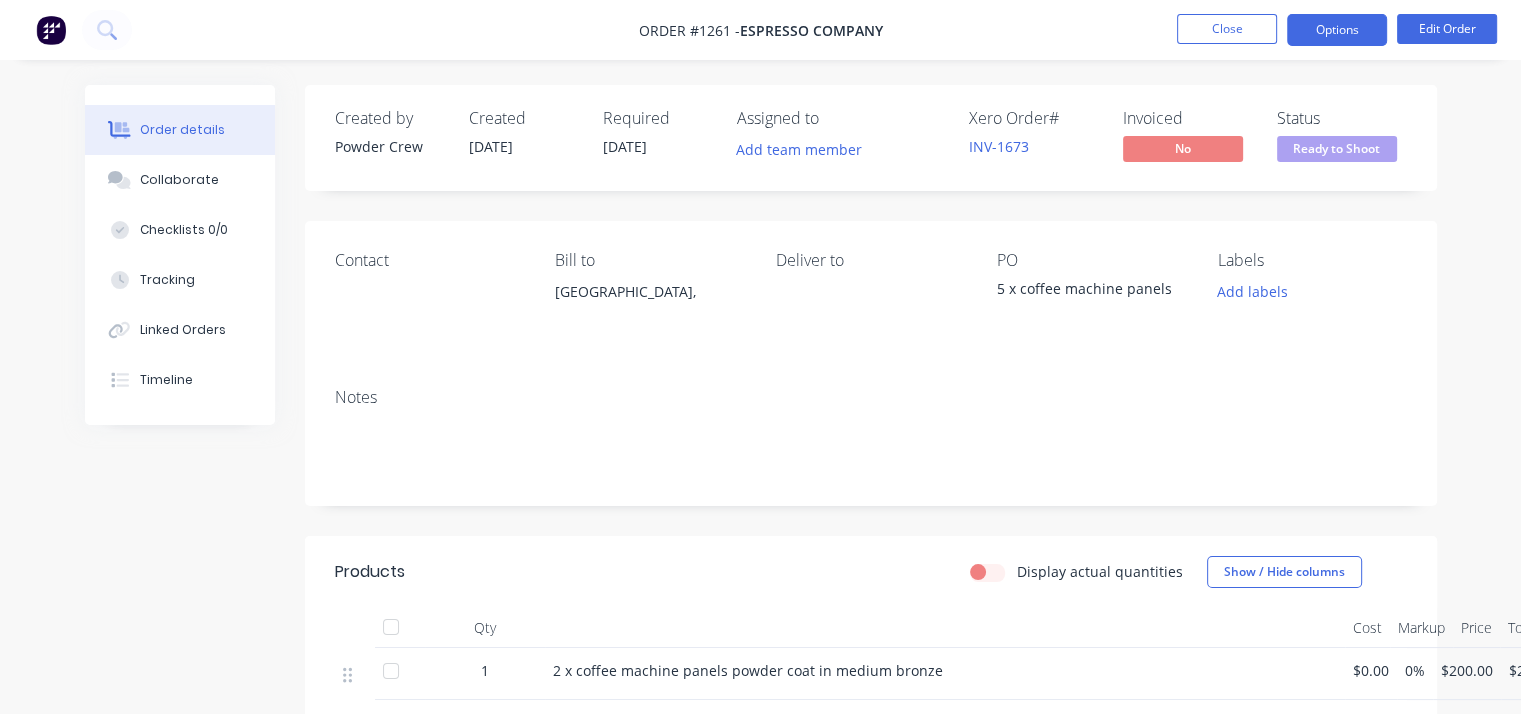 click on "Options" at bounding box center (1337, 30) 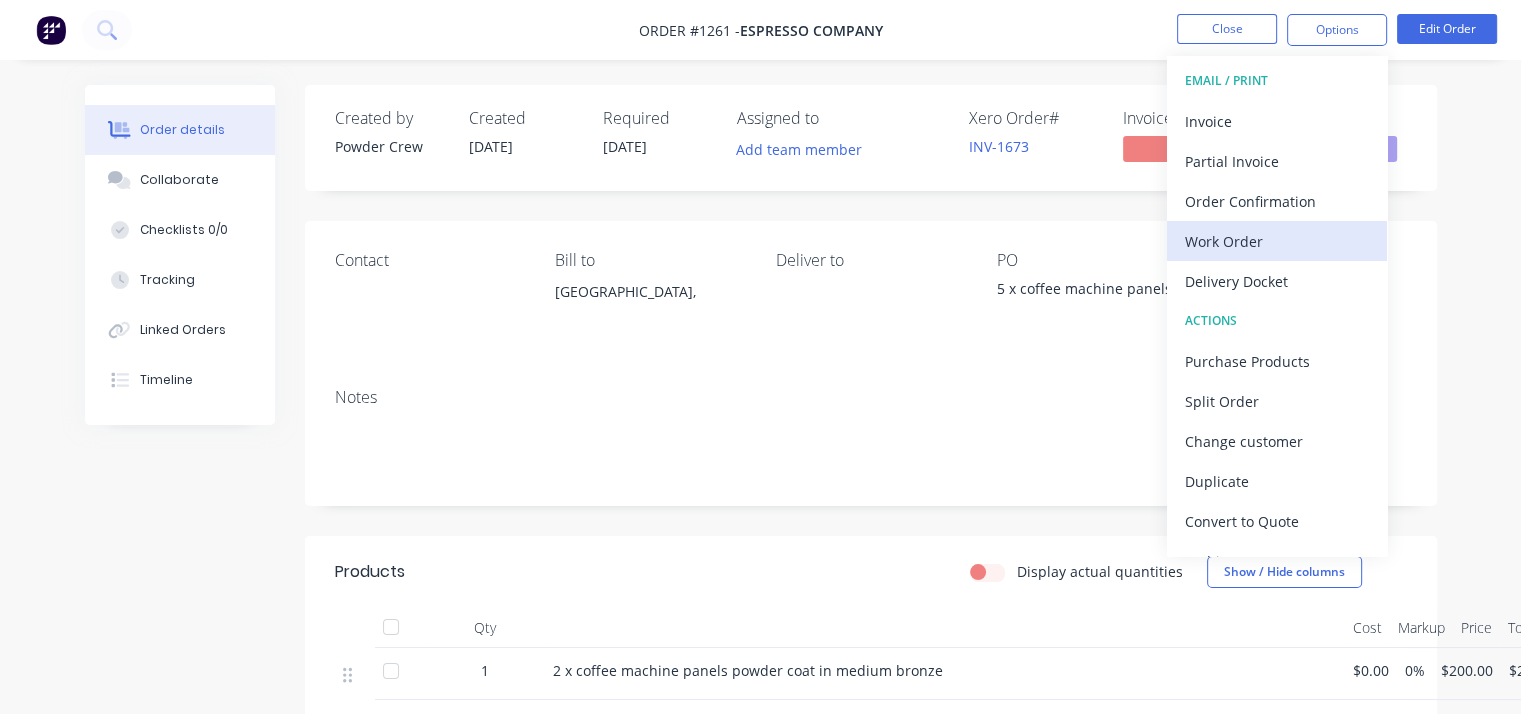 click on "Work Order" at bounding box center (1277, 241) 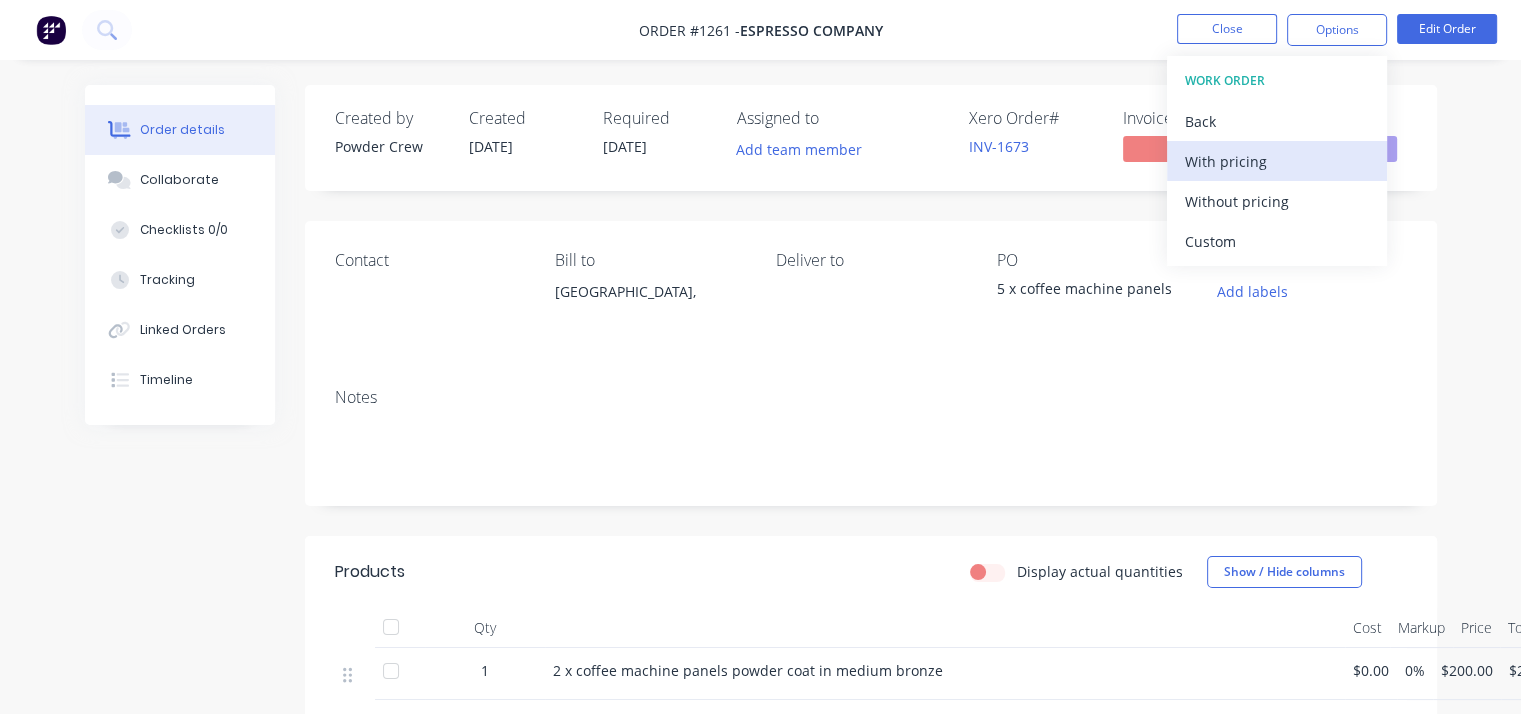 click on "With pricing" at bounding box center [1277, 161] 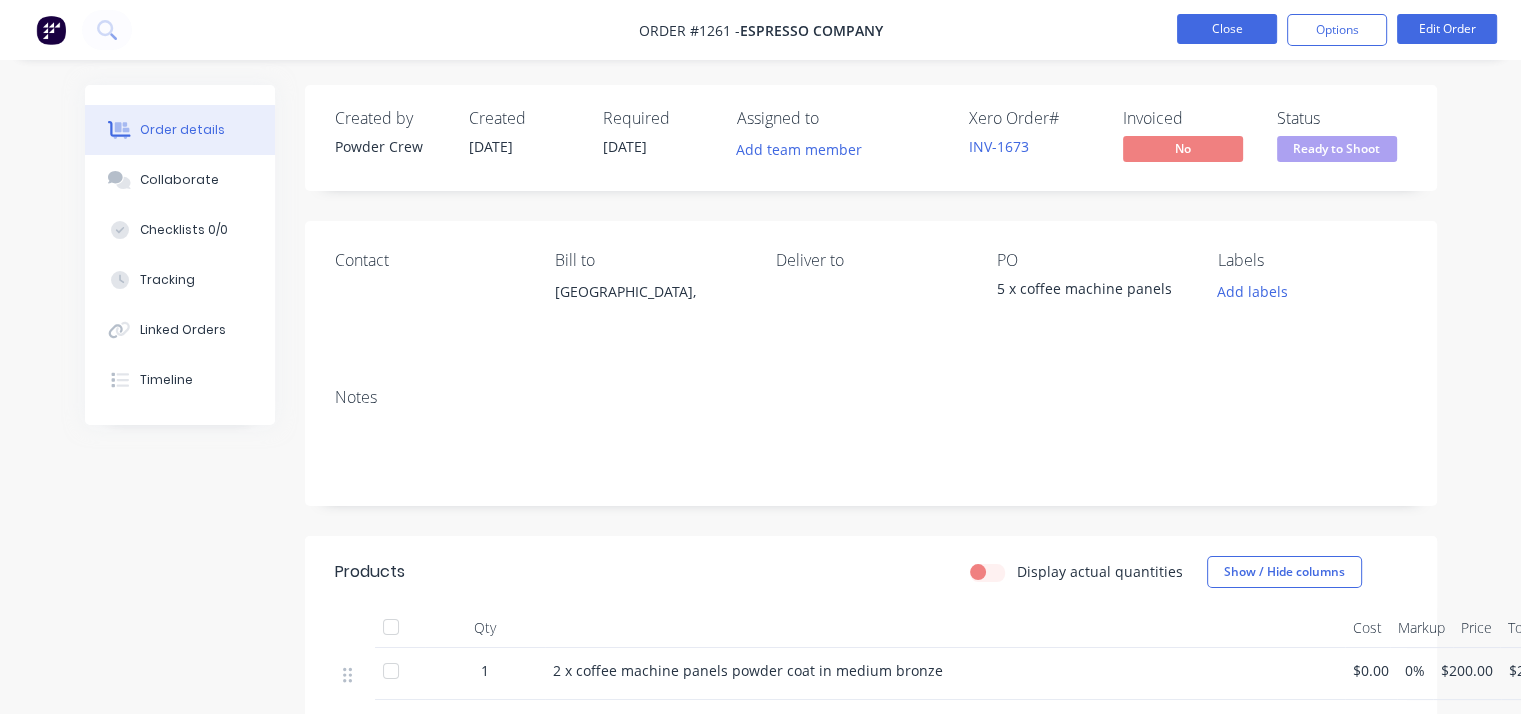 click on "Close" at bounding box center [1227, 29] 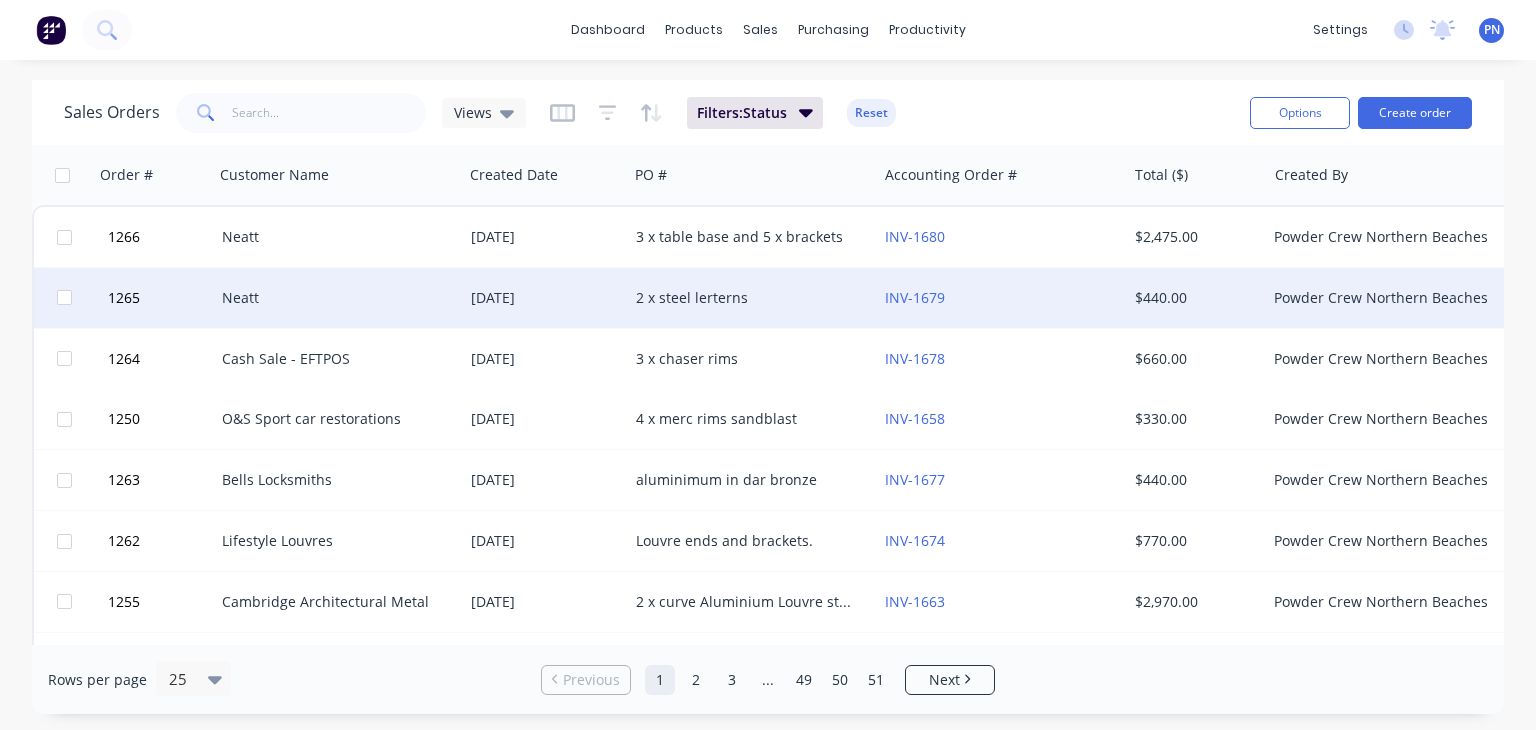 click on "Neatt" at bounding box center (333, 298) 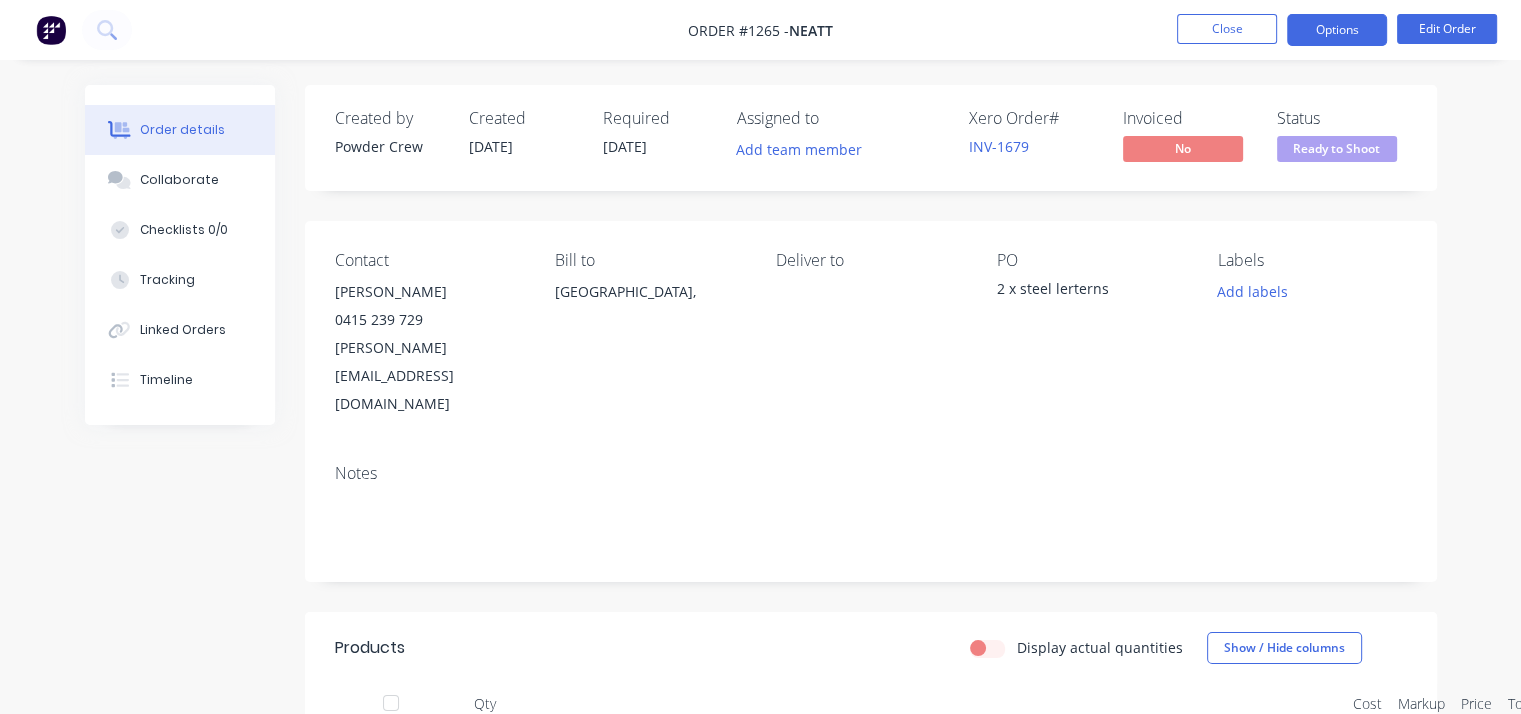 click on "Options" at bounding box center [1337, 30] 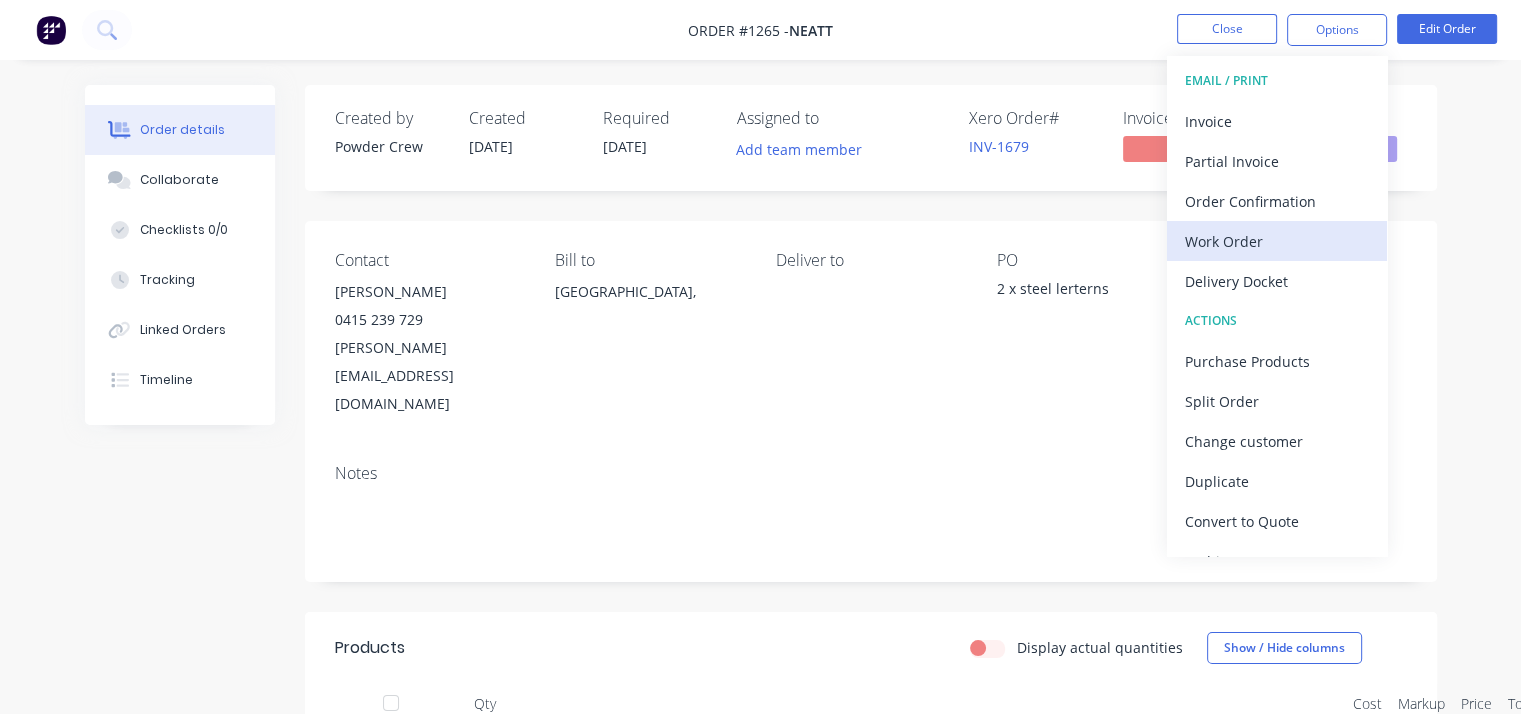click on "Work Order" at bounding box center [1277, 241] 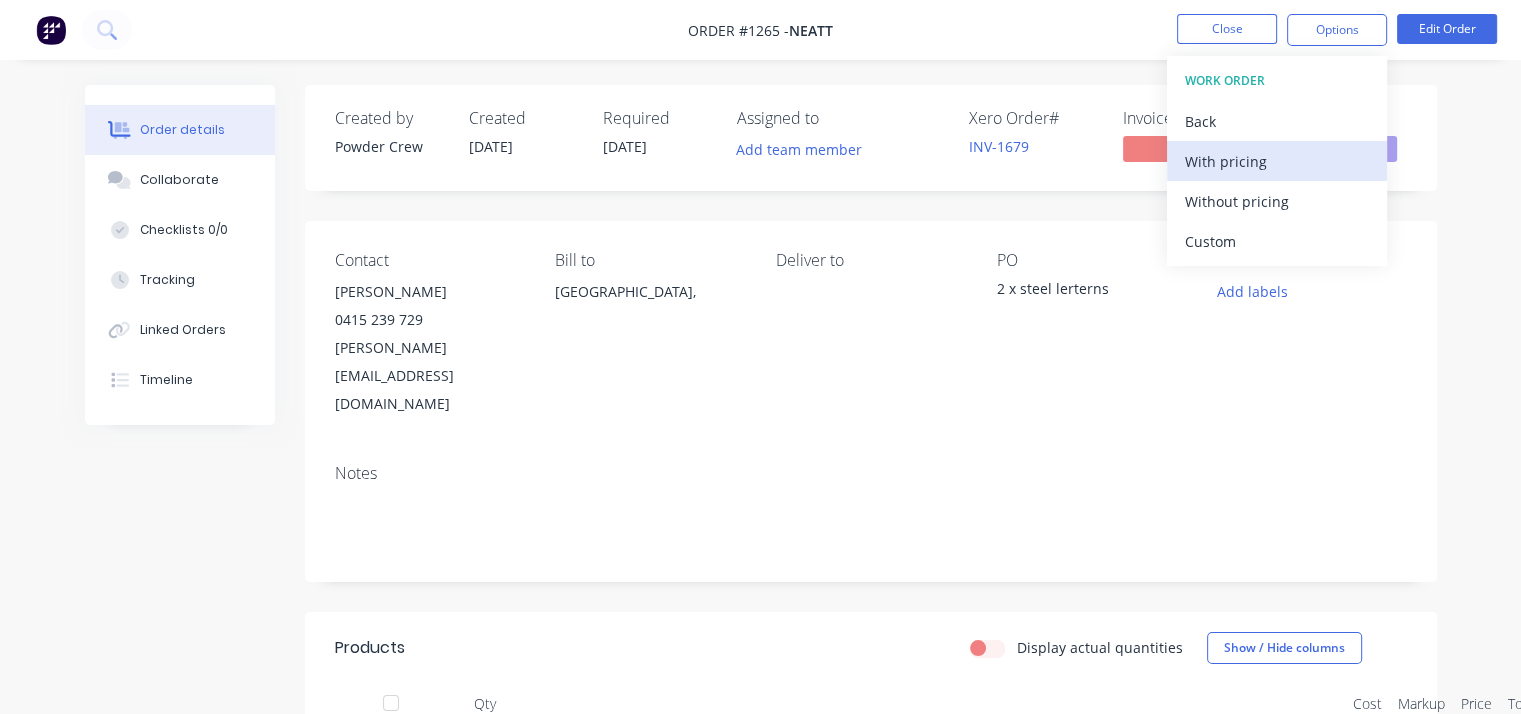 click on "With pricing" at bounding box center (1277, 161) 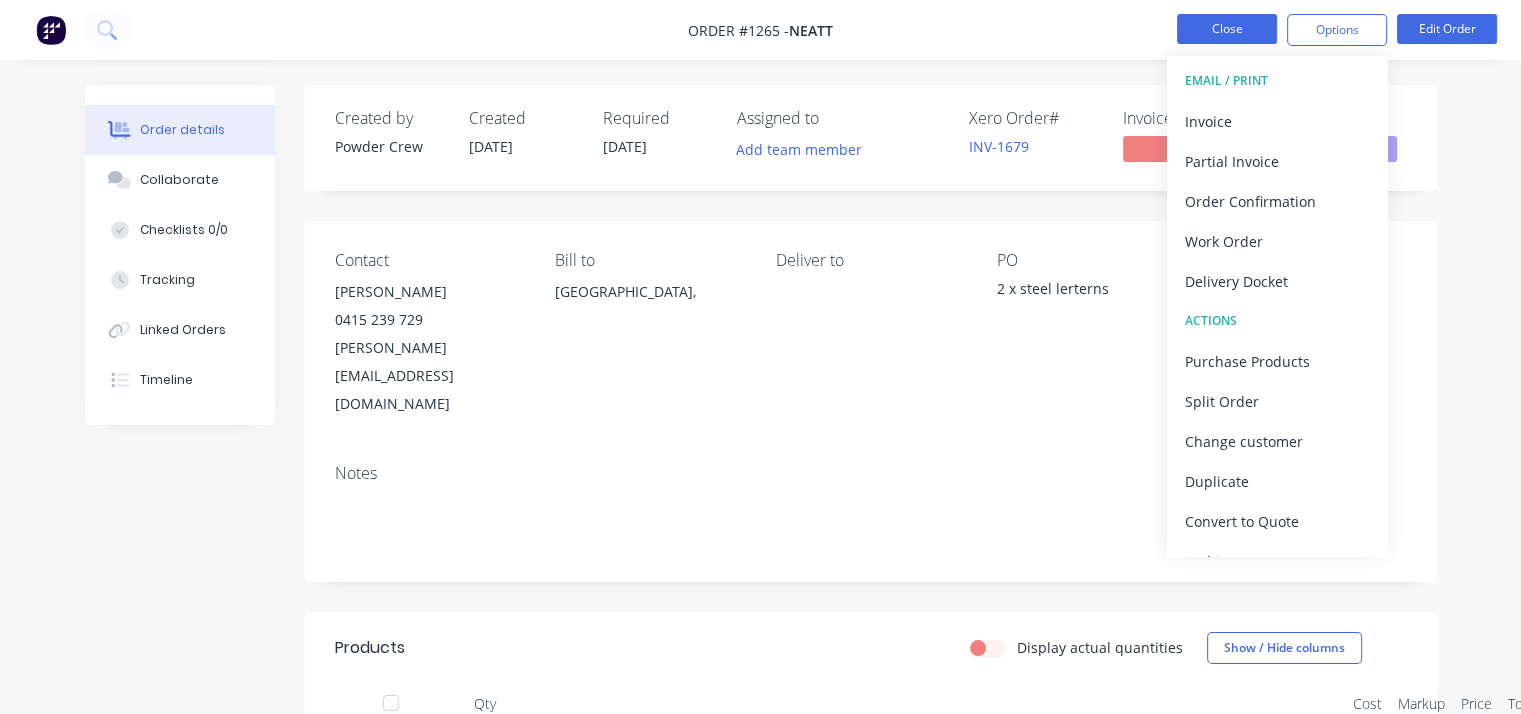 click on "Close" at bounding box center [1227, 29] 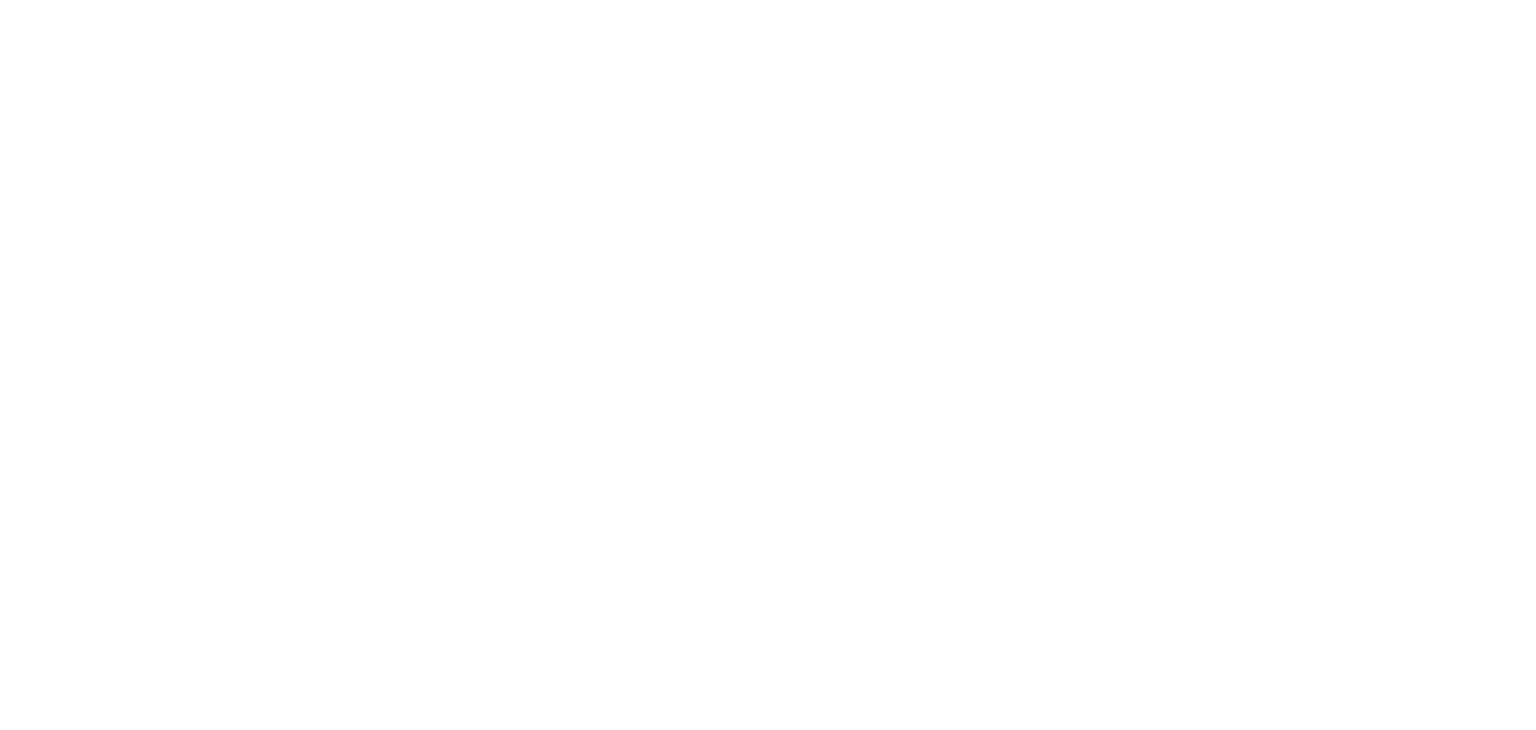click at bounding box center (768, 0) 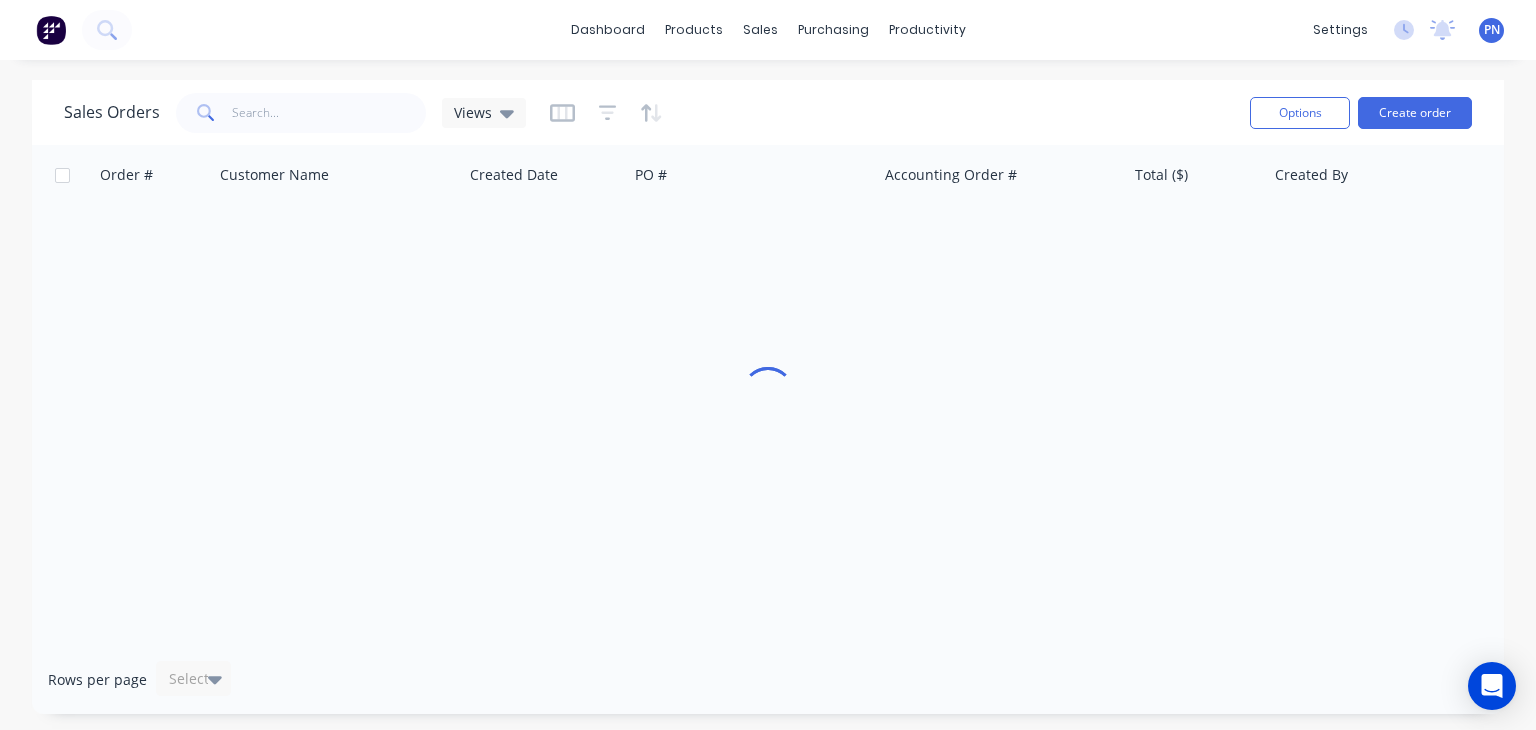 scroll, scrollTop: 0, scrollLeft: 0, axis: both 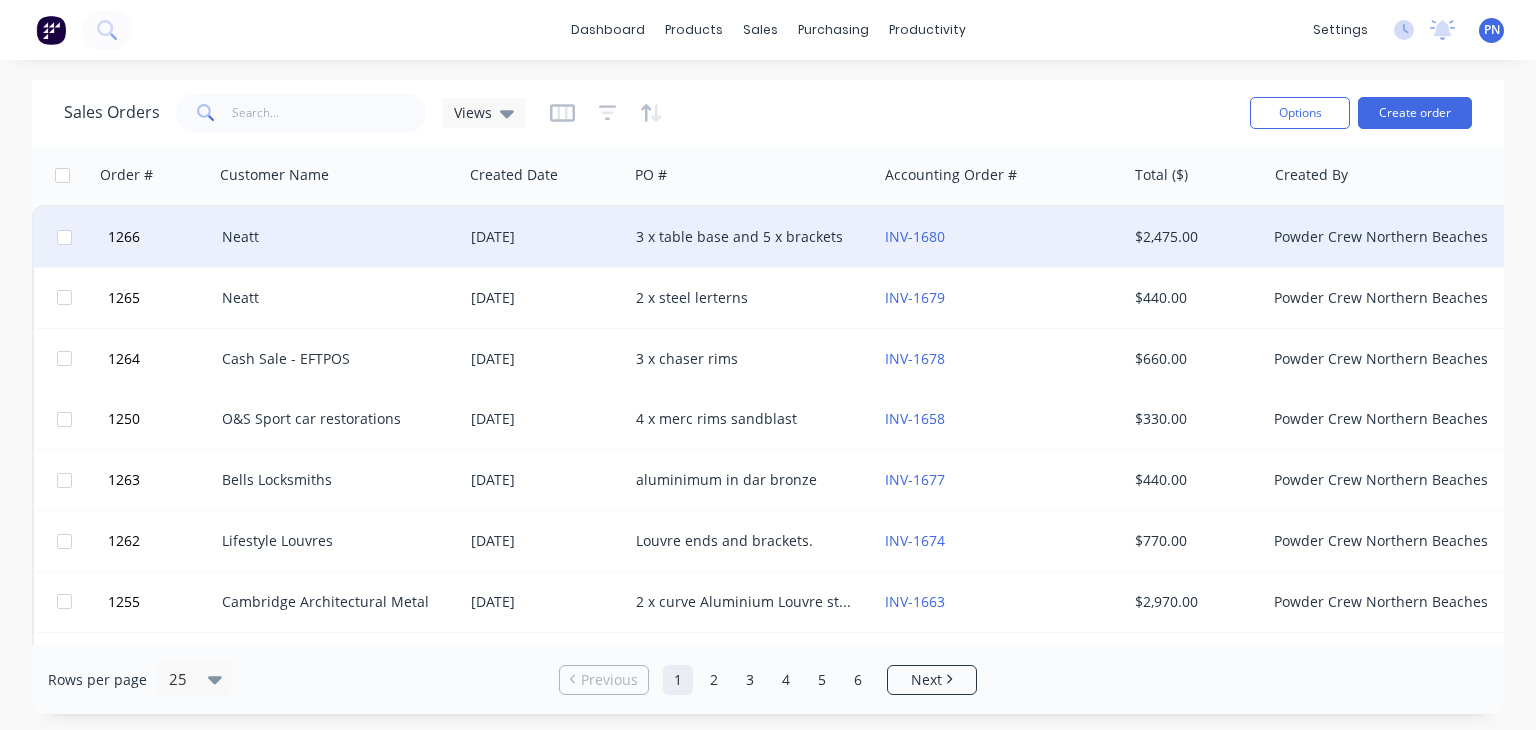 click on "3 x table base and 5 x brackets" at bounding box center (747, 237) 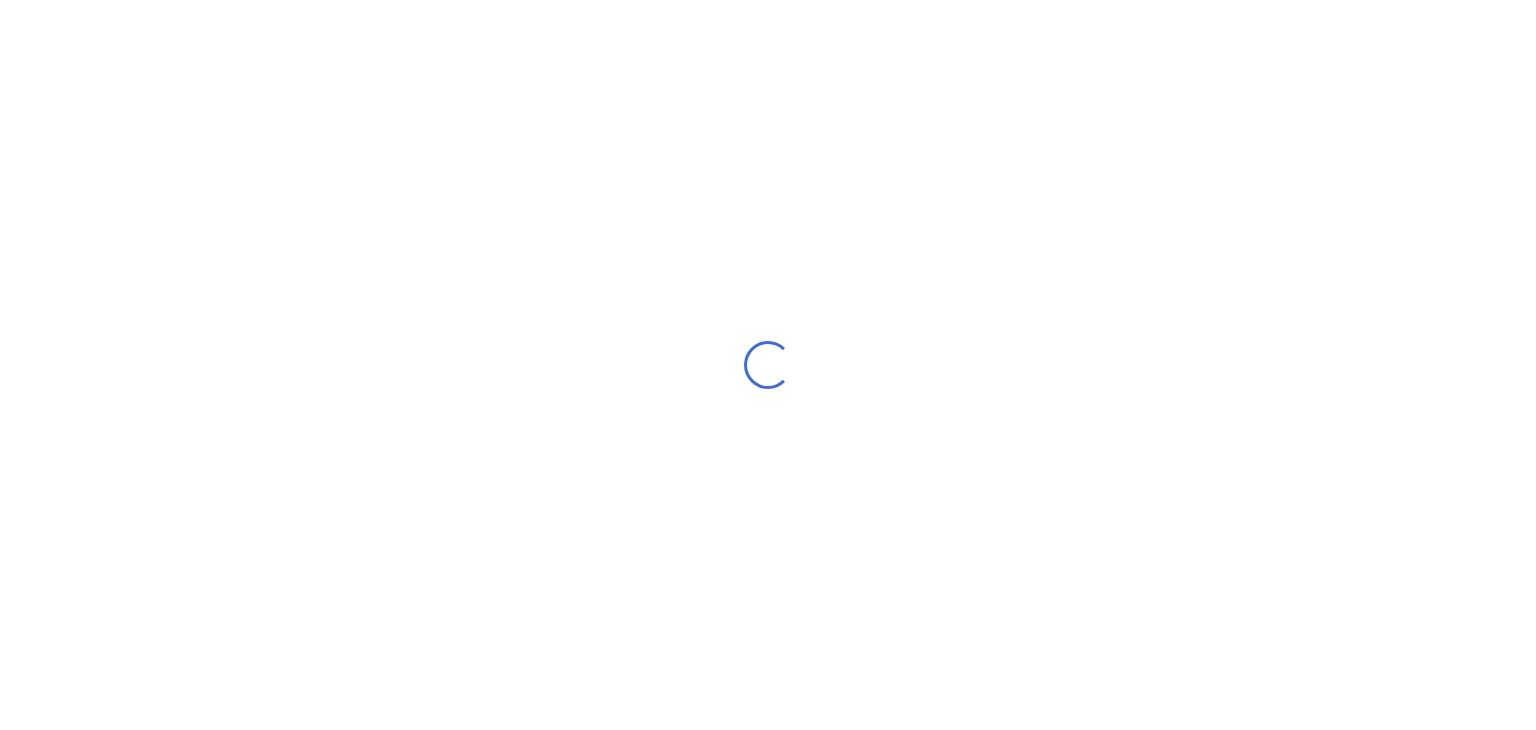 scroll, scrollTop: 0, scrollLeft: 0, axis: both 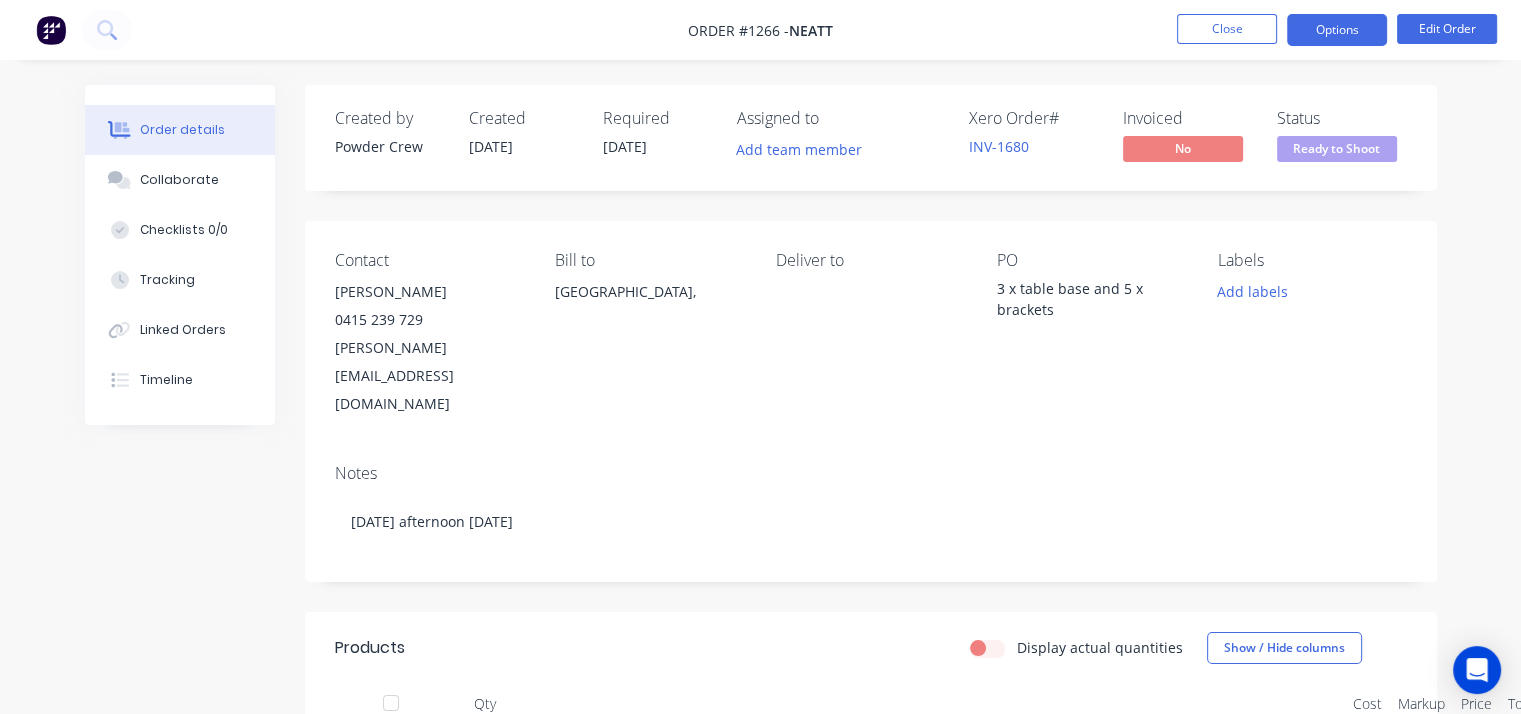 click on "Options" at bounding box center (1337, 30) 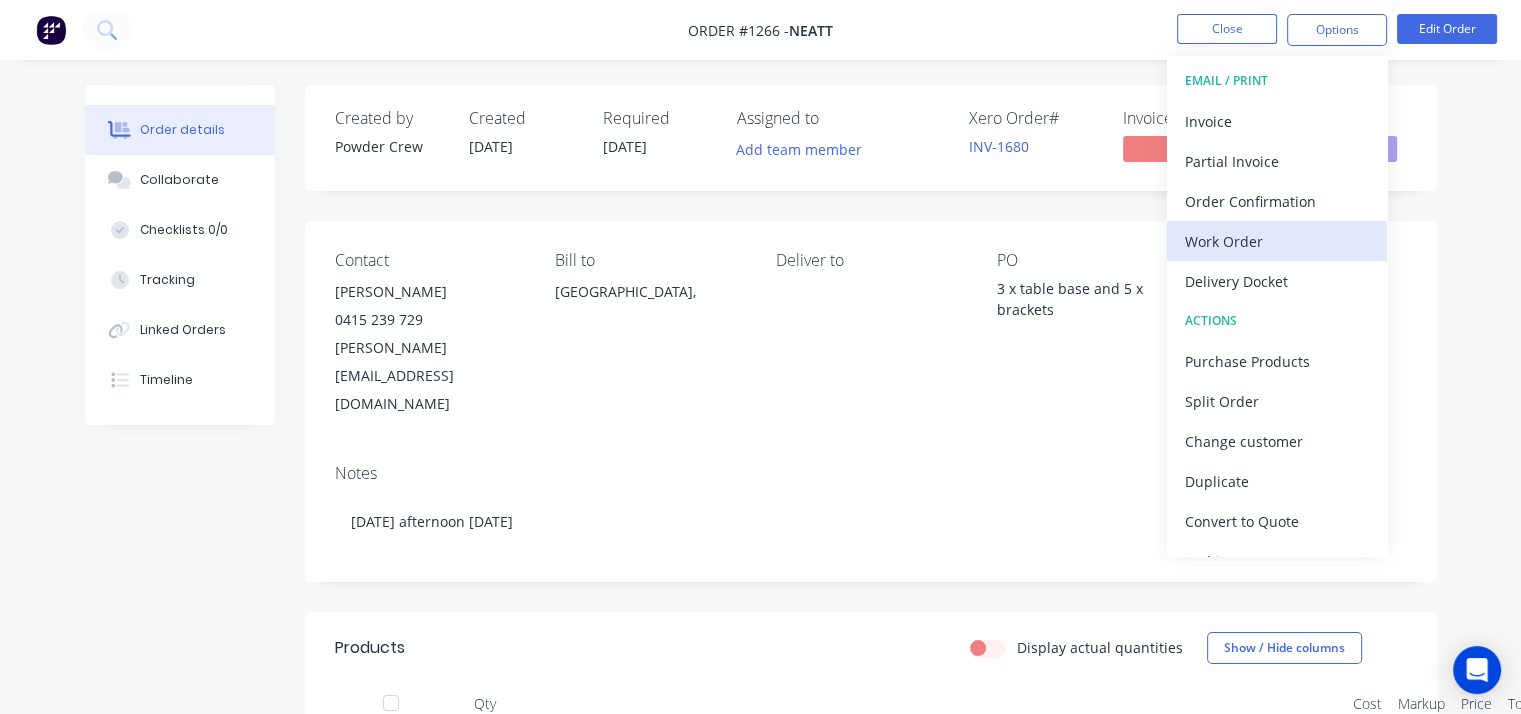 click on "Work Order" at bounding box center (1277, 241) 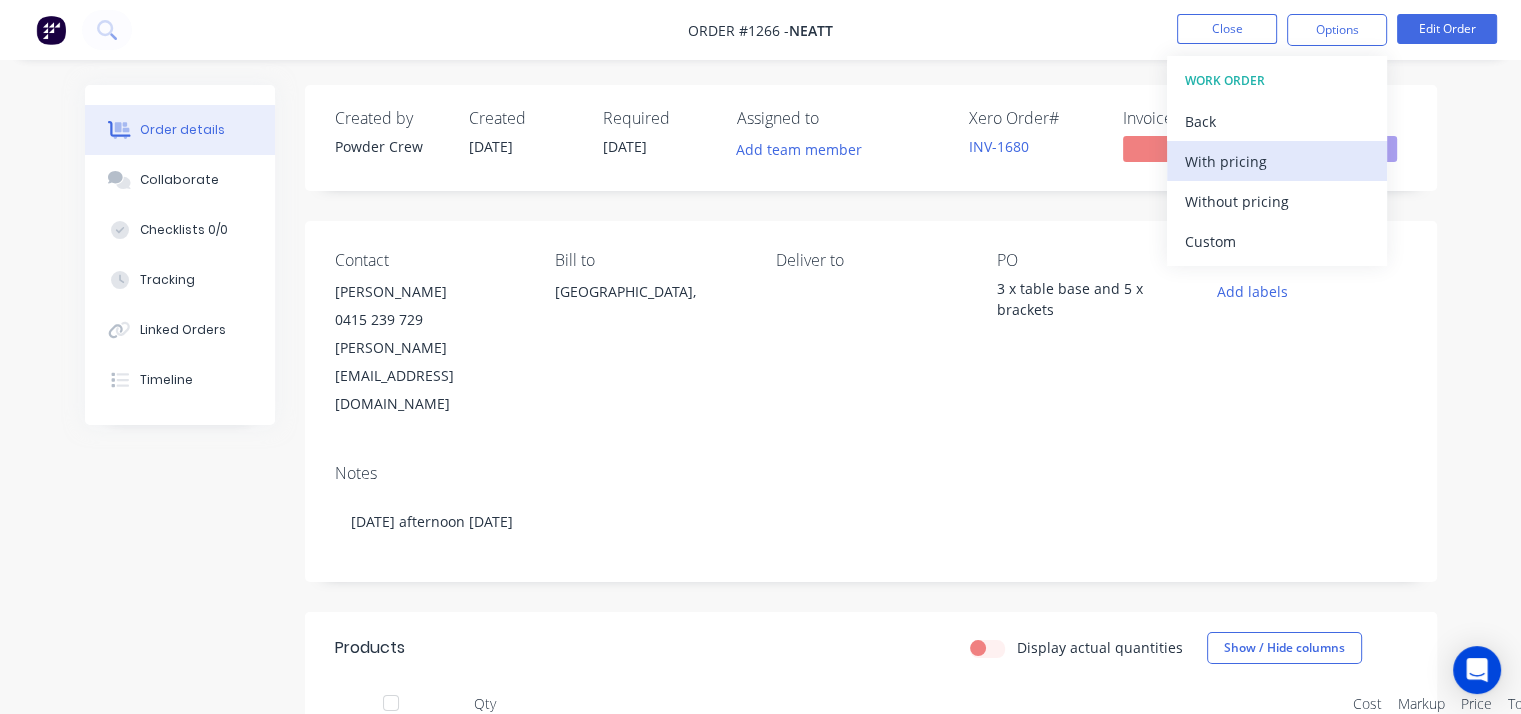 click on "With pricing" at bounding box center (1277, 161) 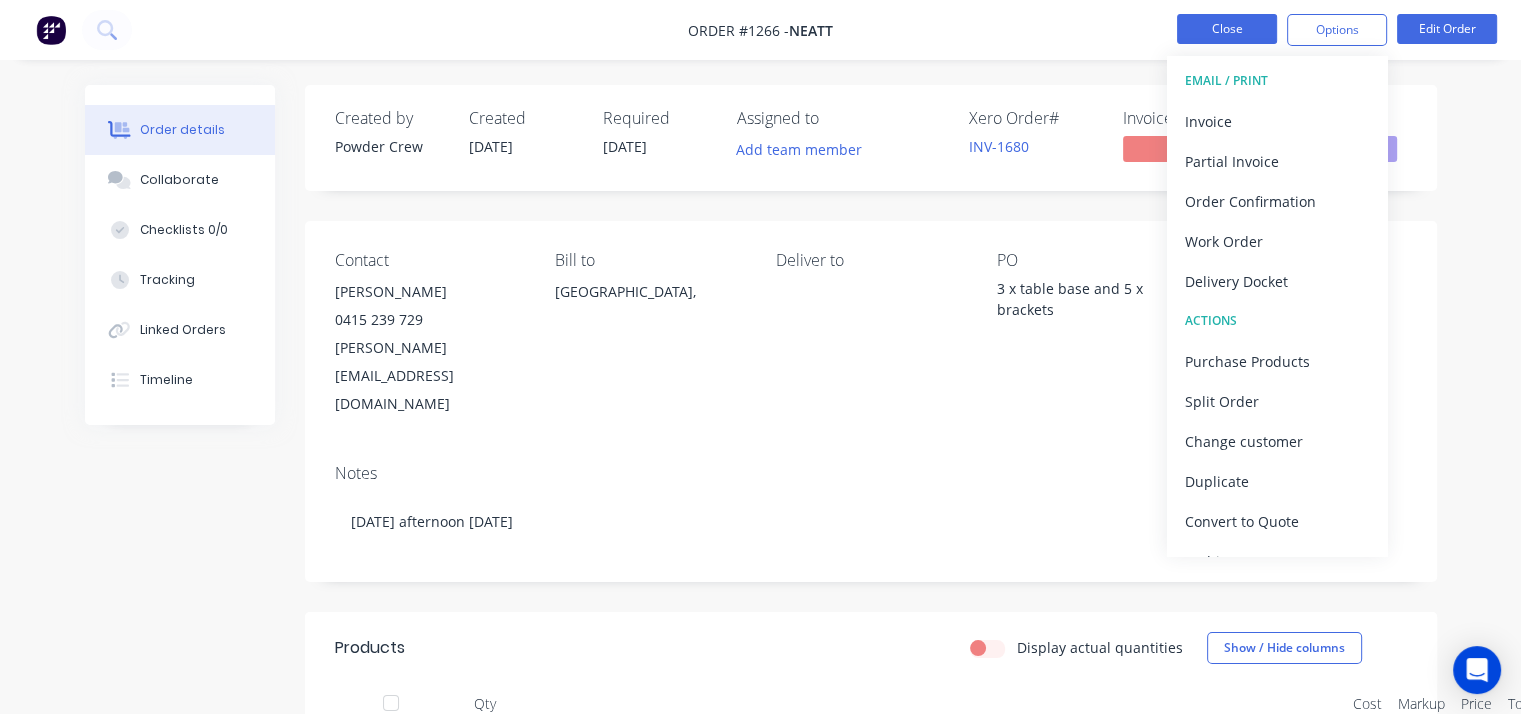 click on "Close" at bounding box center [1227, 29] 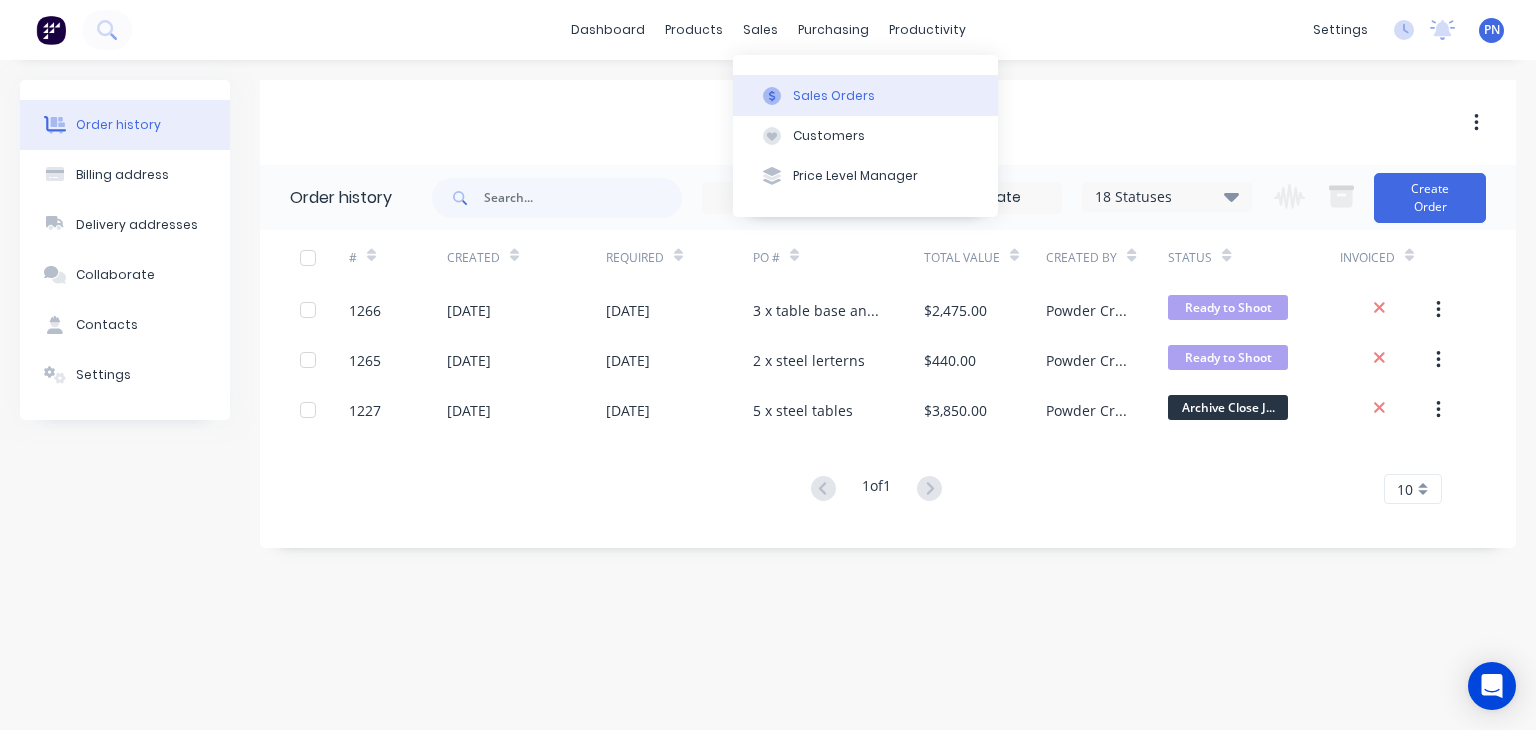 click on "Sales Orders" at bounding box center (834, 96) 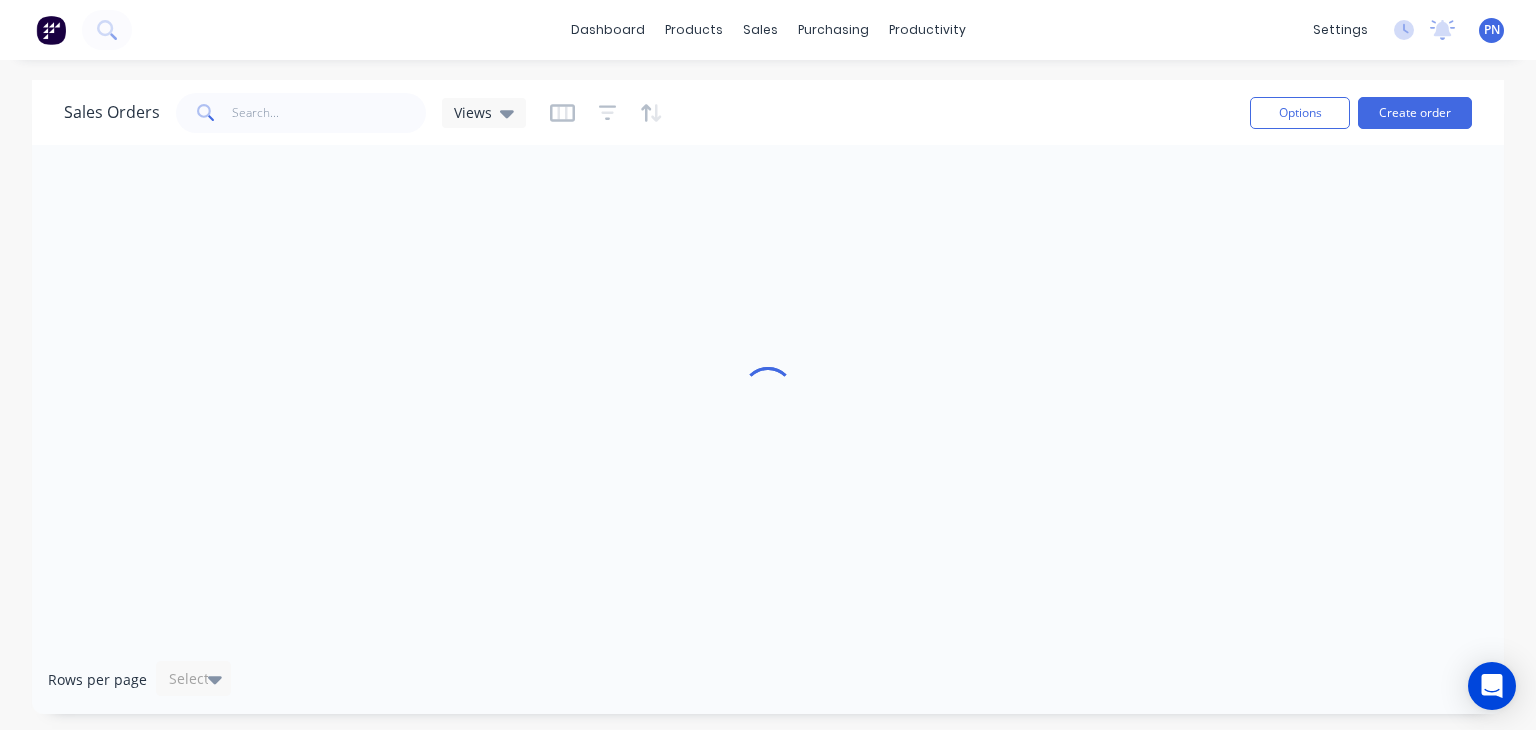 click on "Sales Orders Views" at bounding box center [649, 112] 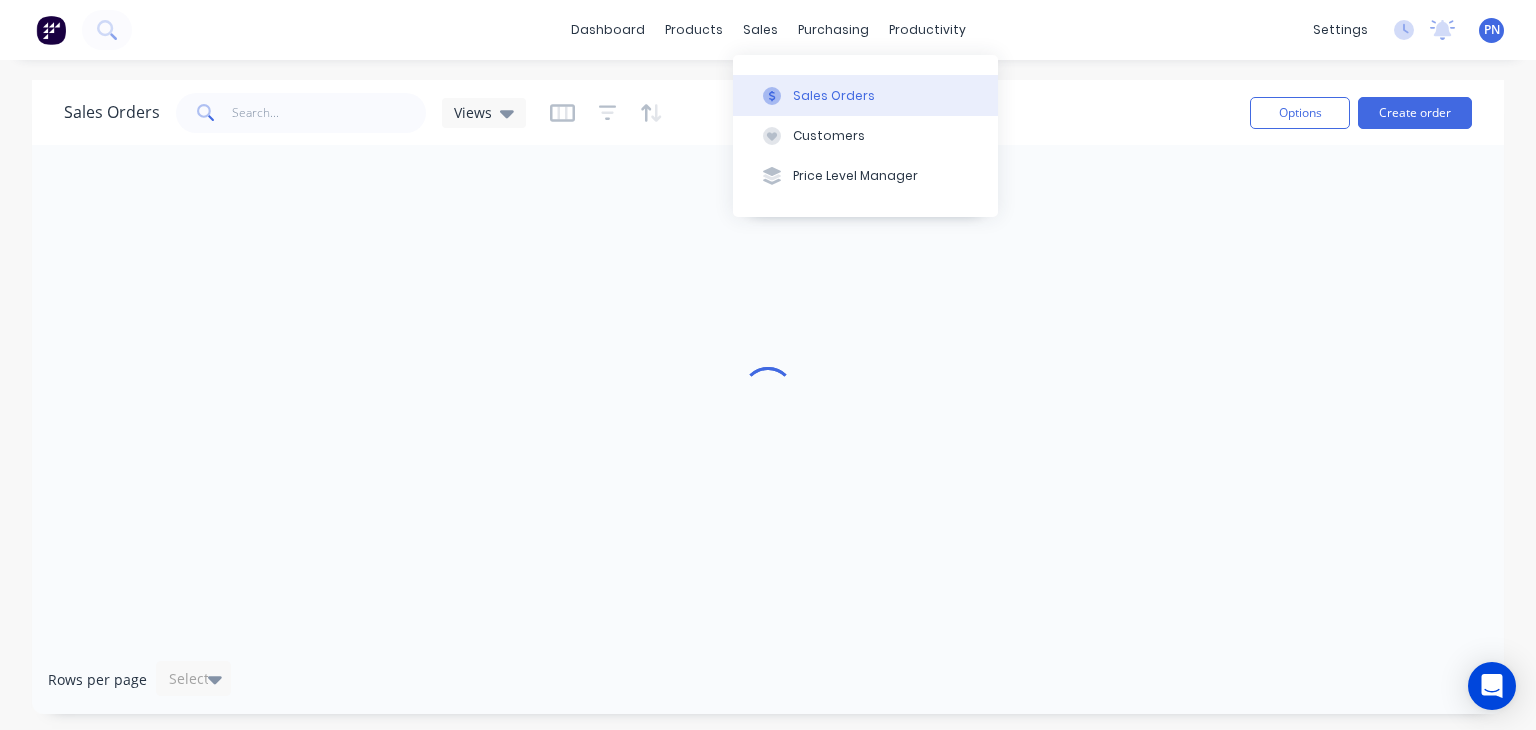click on "Sales Orders" at bounding box center [834, 96] 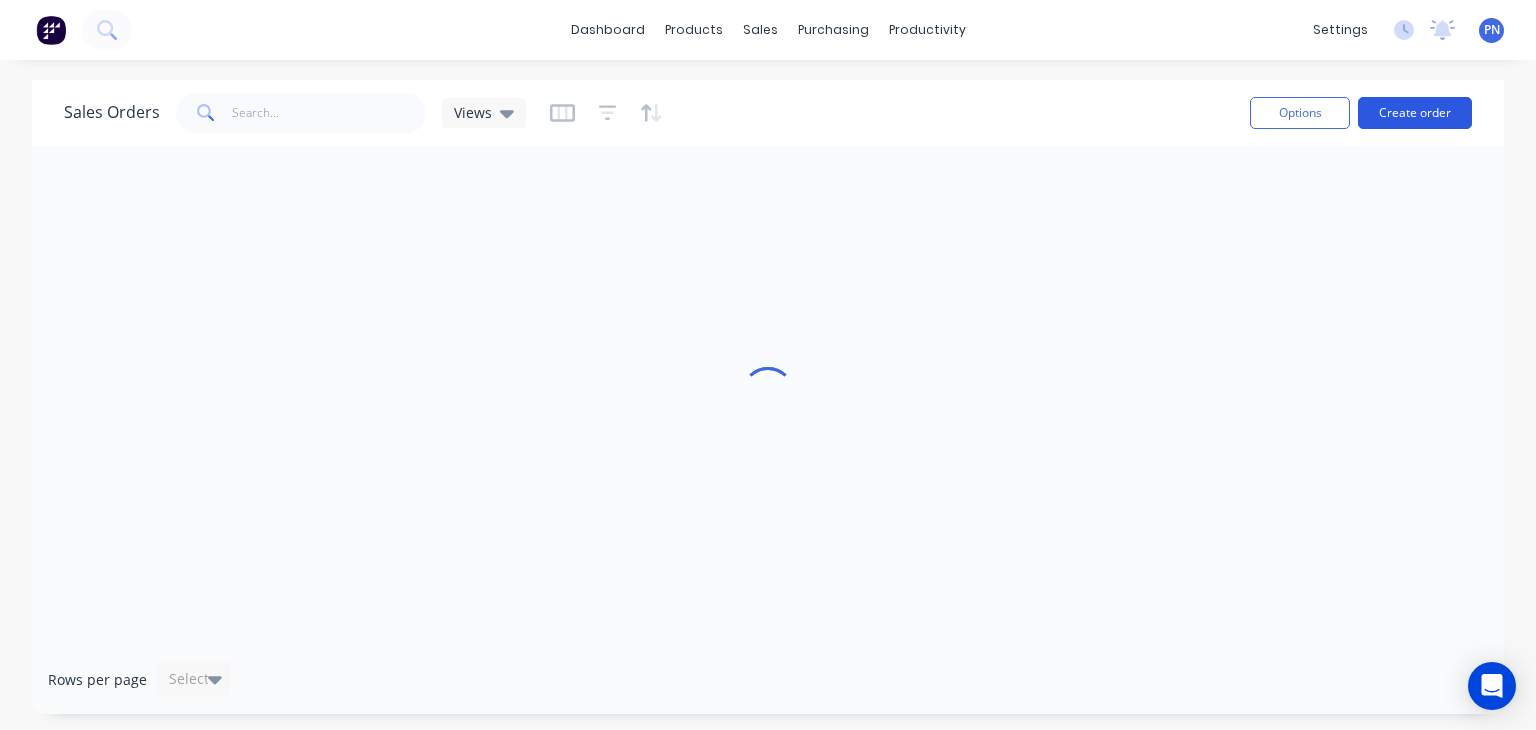 click on "Create order" at bounding box center (1415, 113) 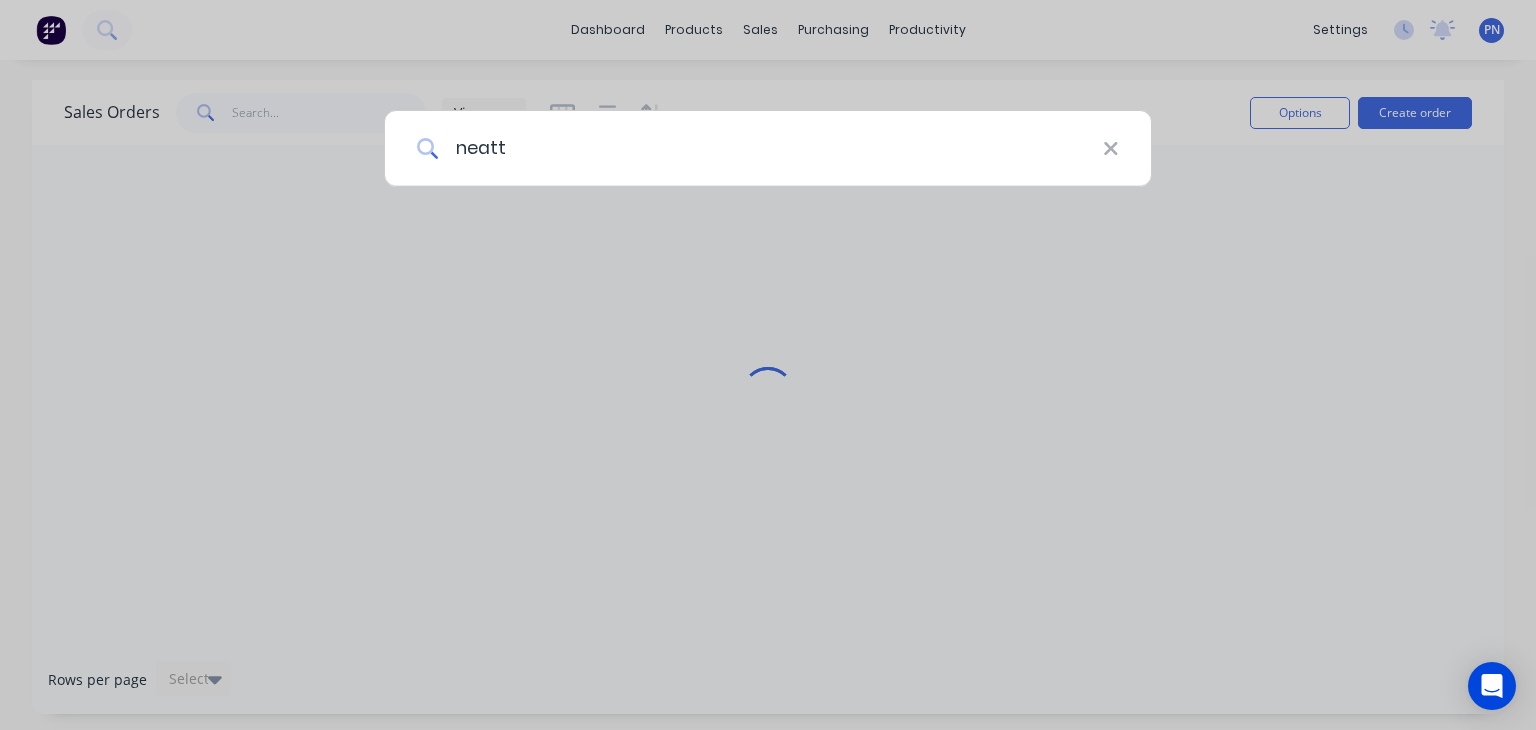 type on "neatt" 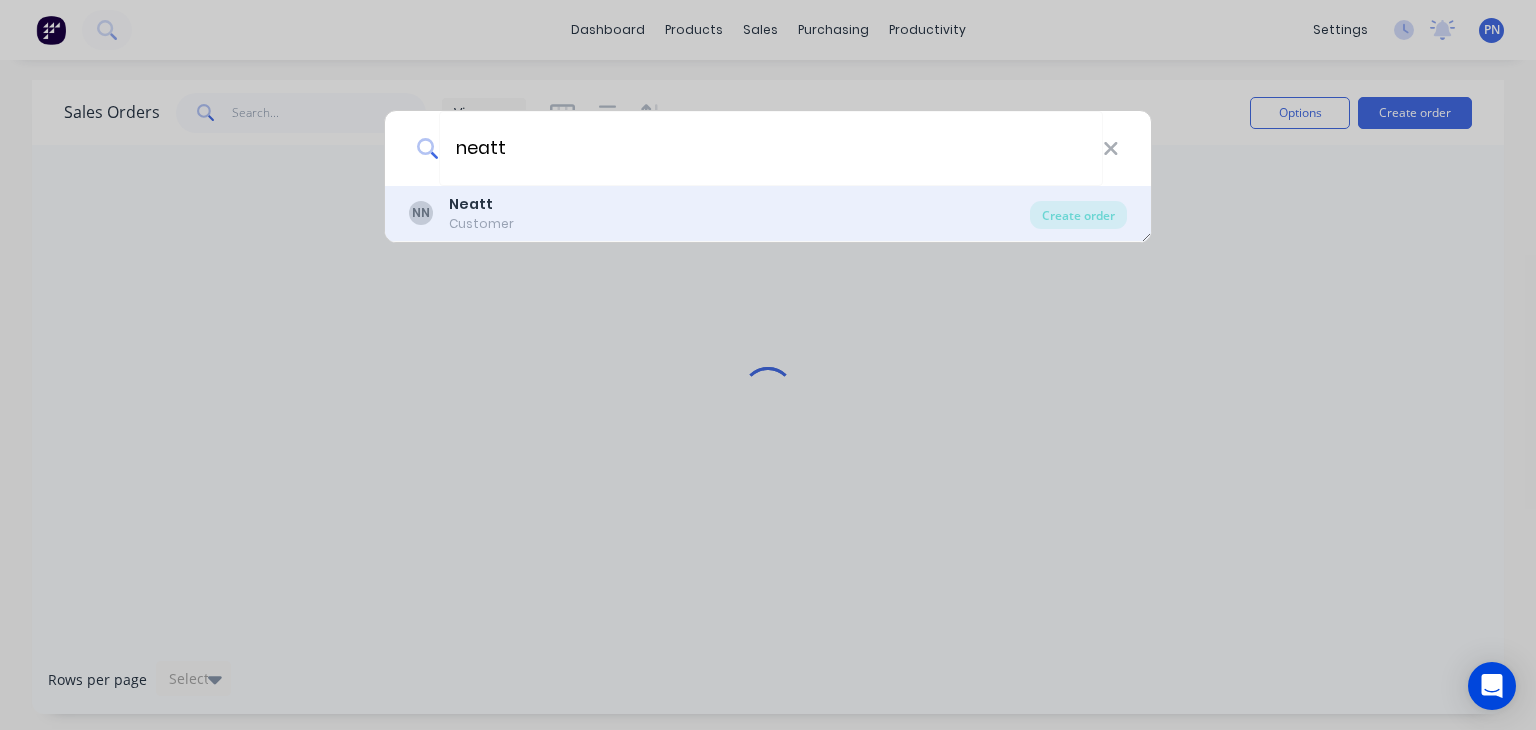 click on "NN Neatt Customer" at bounding box center (719, 213) 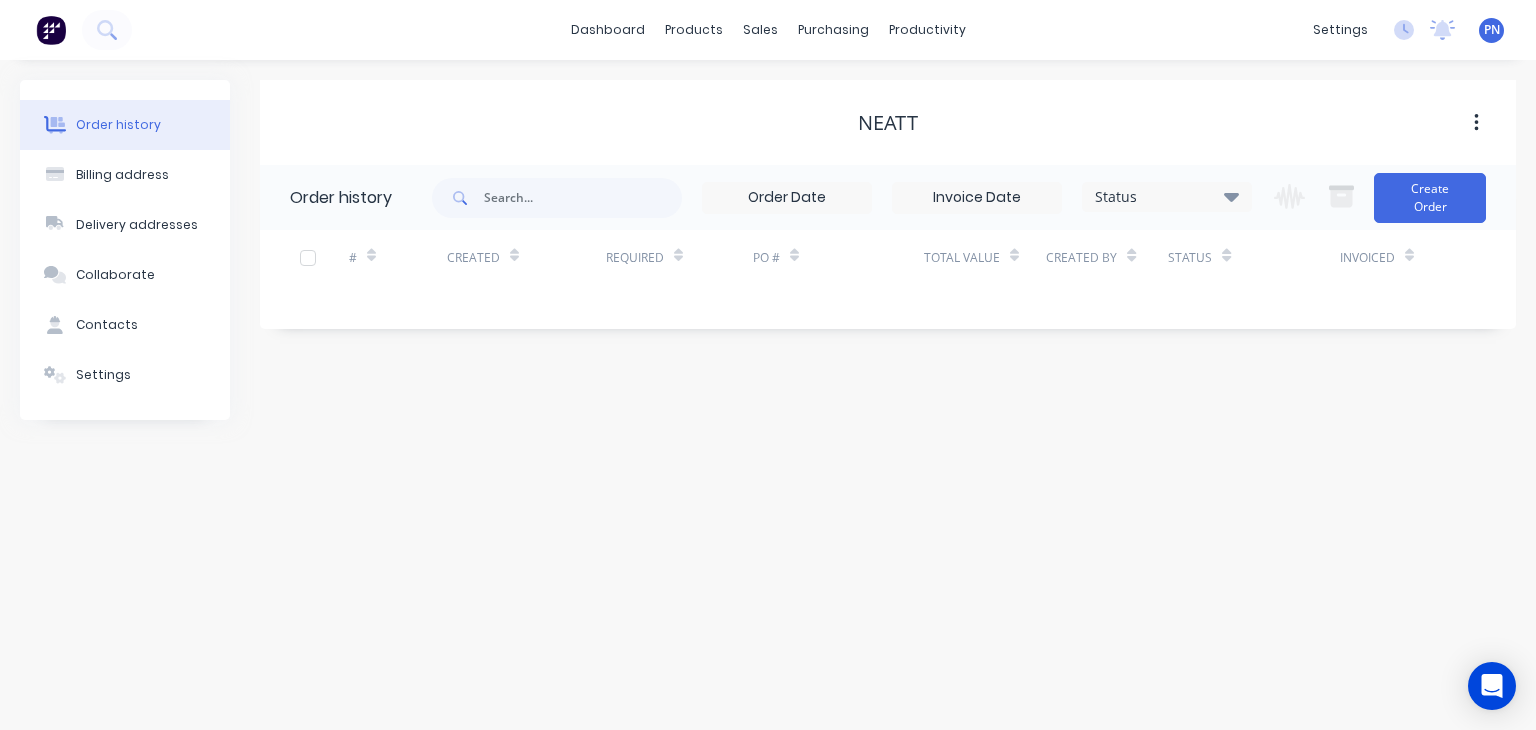 click on "Order history Status Invoice Status Invoiced Not Invoiced Partial Order Status All Archived Draft Quote Status Invoice Status Invoiced Not Invoiced Partial Order Status All Archived Draft Quote Change order status Submitted Customer to Confirm Sandblasting Ready to Shoot REDO JOB Wrap & Invoice out Paid Via Eftpos Invoice sent Ready pickup - Paid  Archive Close Job ARTARMON Delivered Picked Up Create Order   #   Created   Required   PO #   Total Value   Created By   Status   Invoiced" at bounding box center [888, 247] 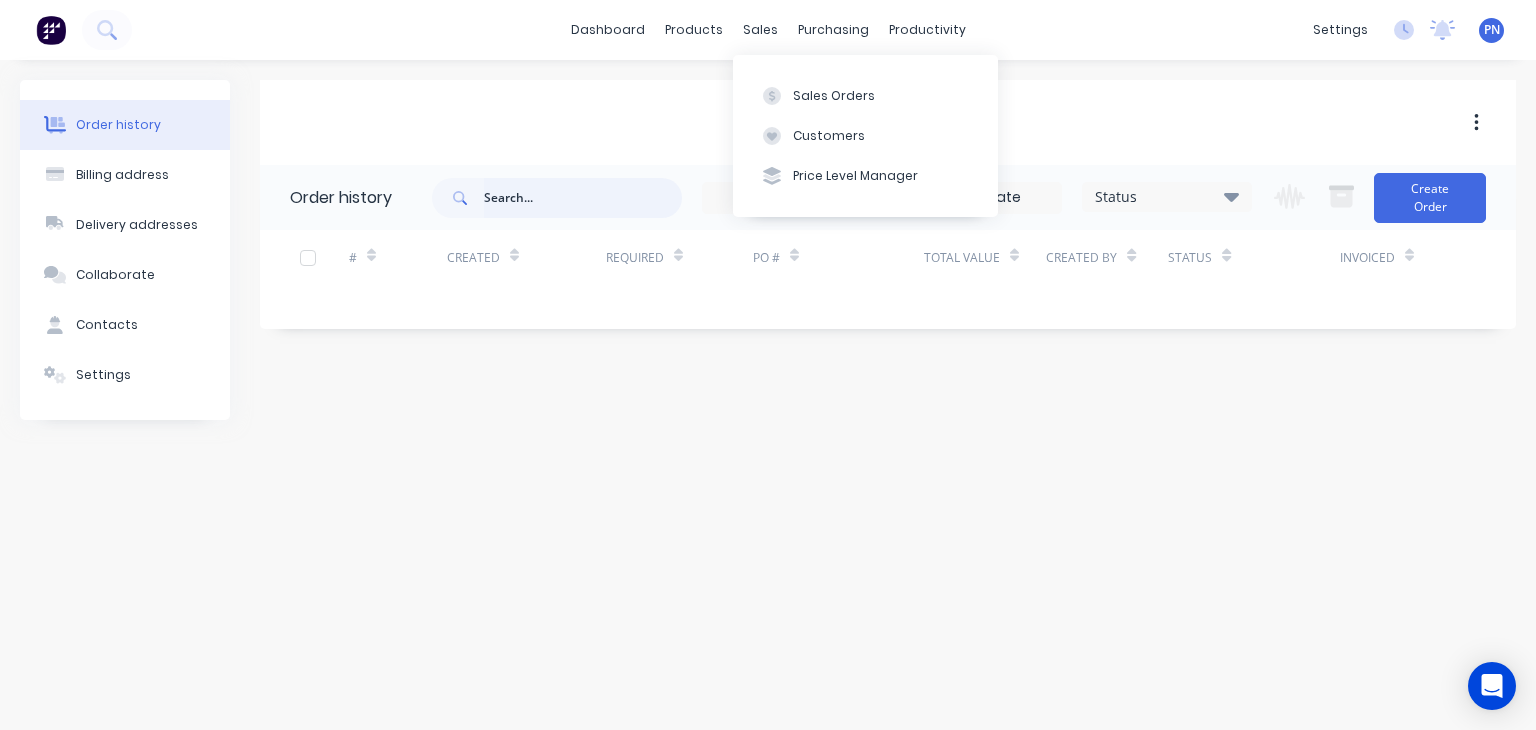 click at bounding box center (583, 198) 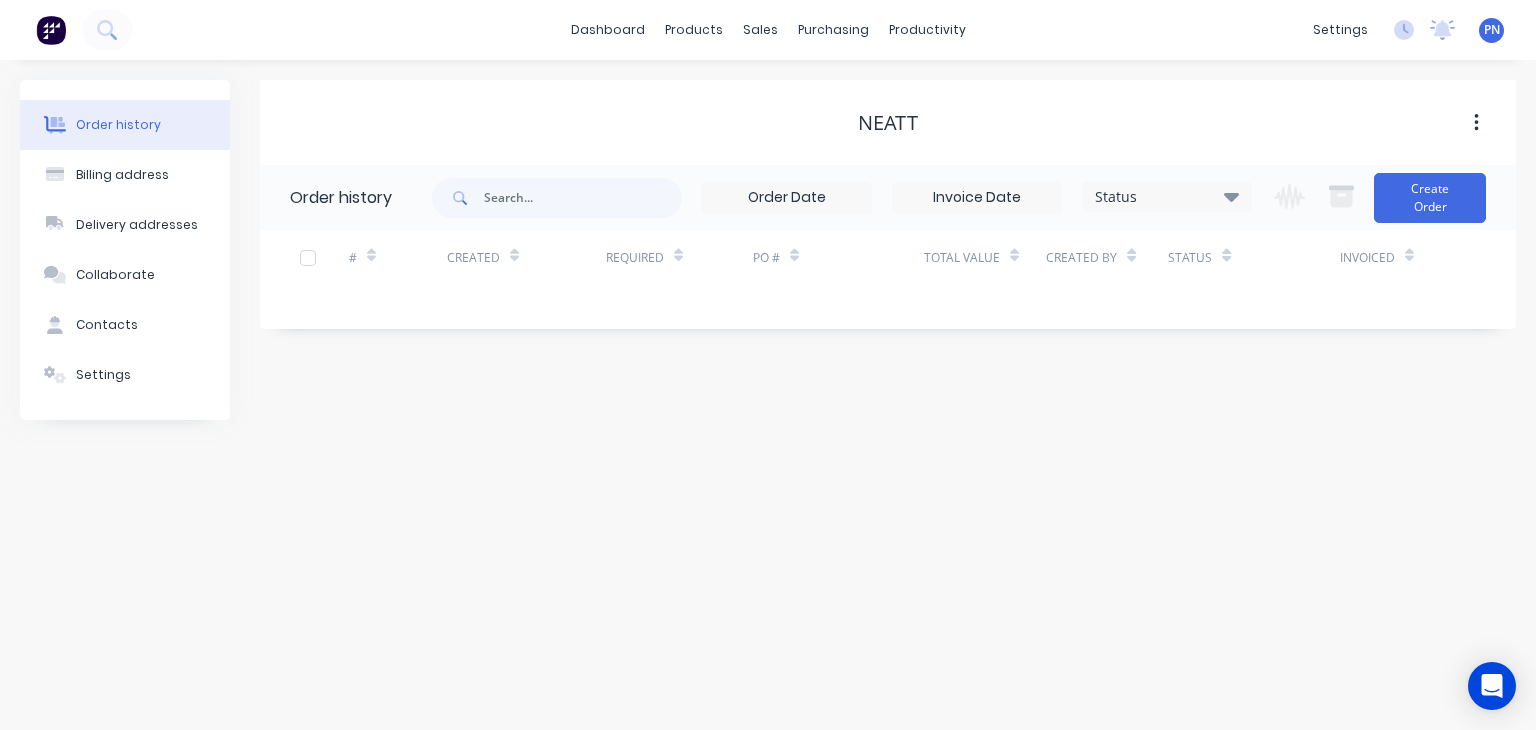 click on "Order history" at bounding box center [118, 125] 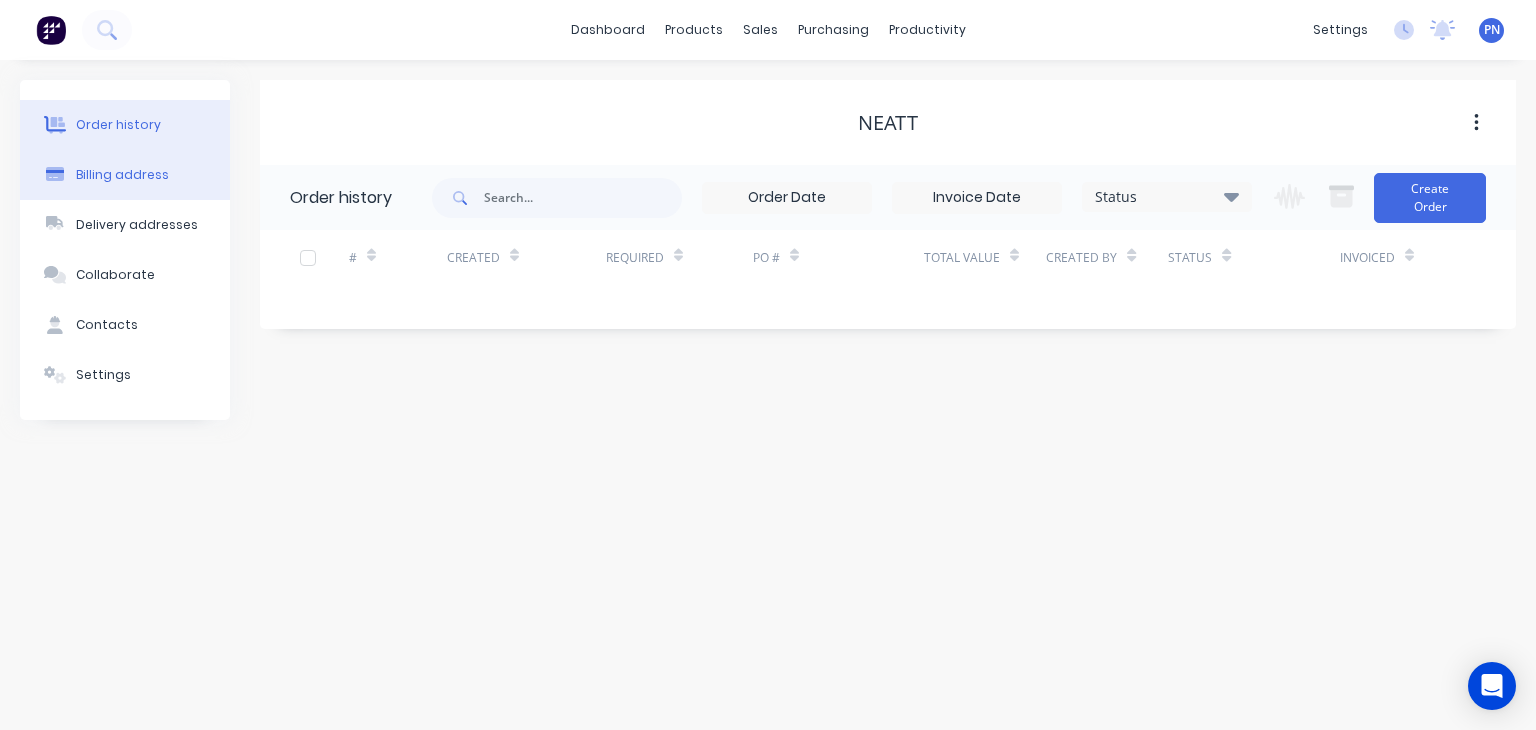 click on "Billing address" at bounding box center (122, 175) 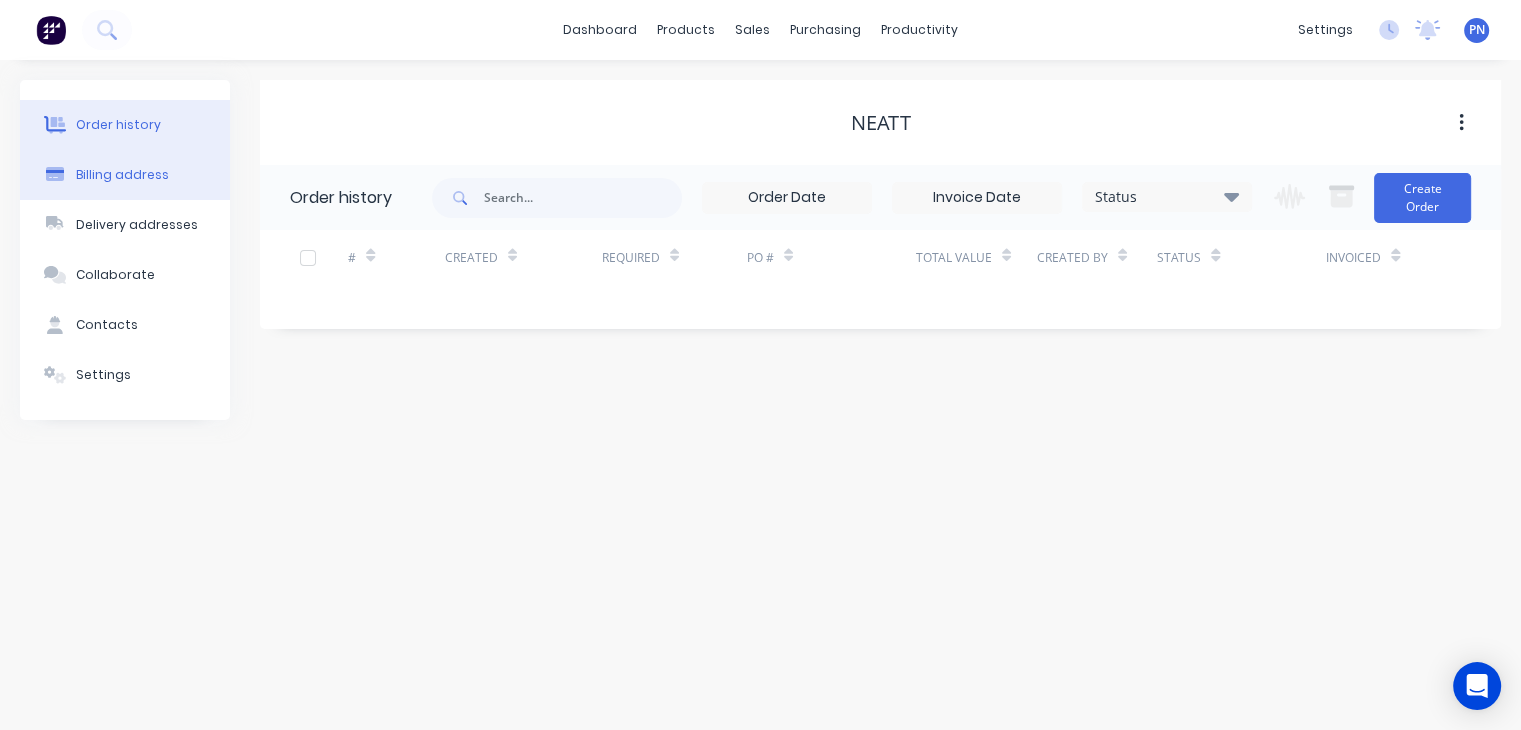 select on "AU" 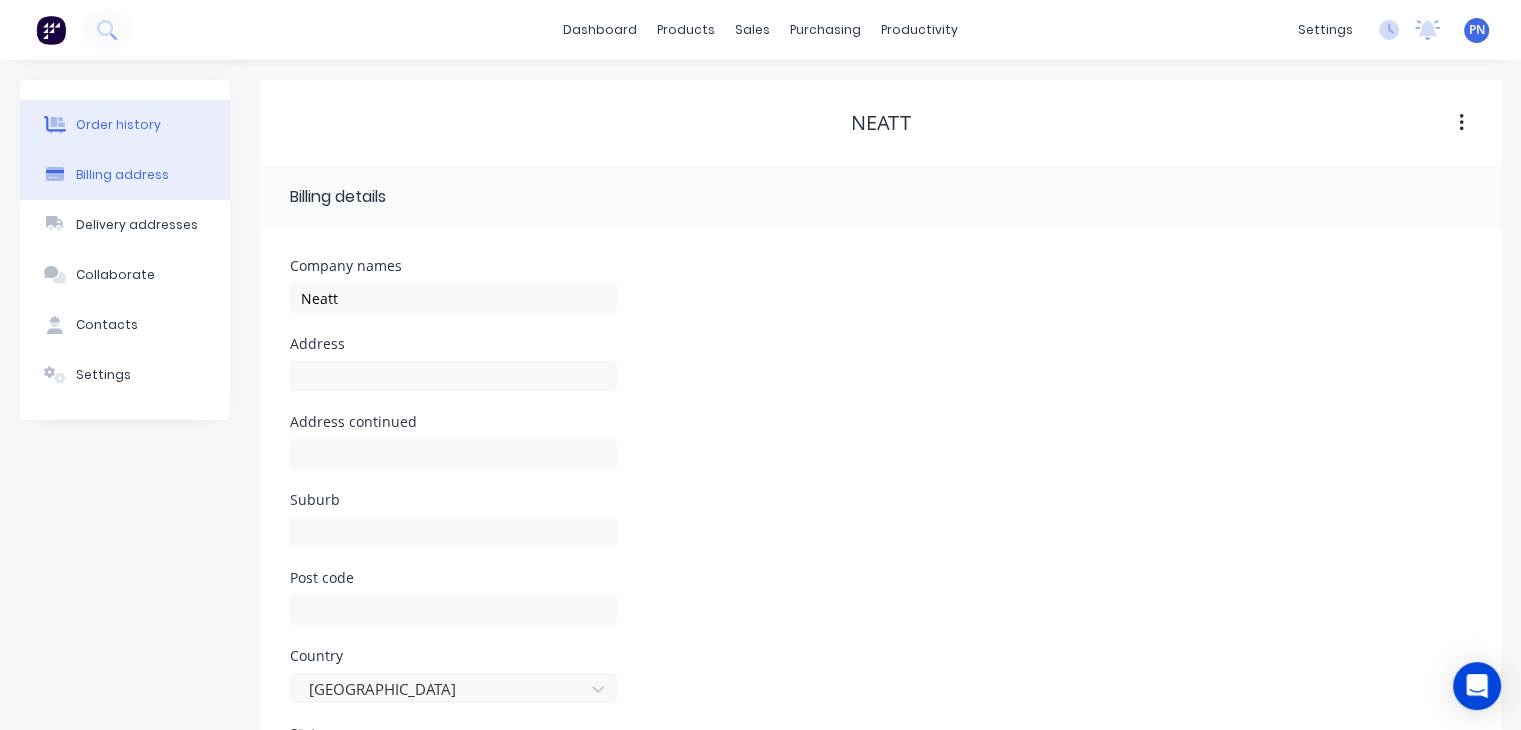 click on "Order history" at bounding box center [118, 125] 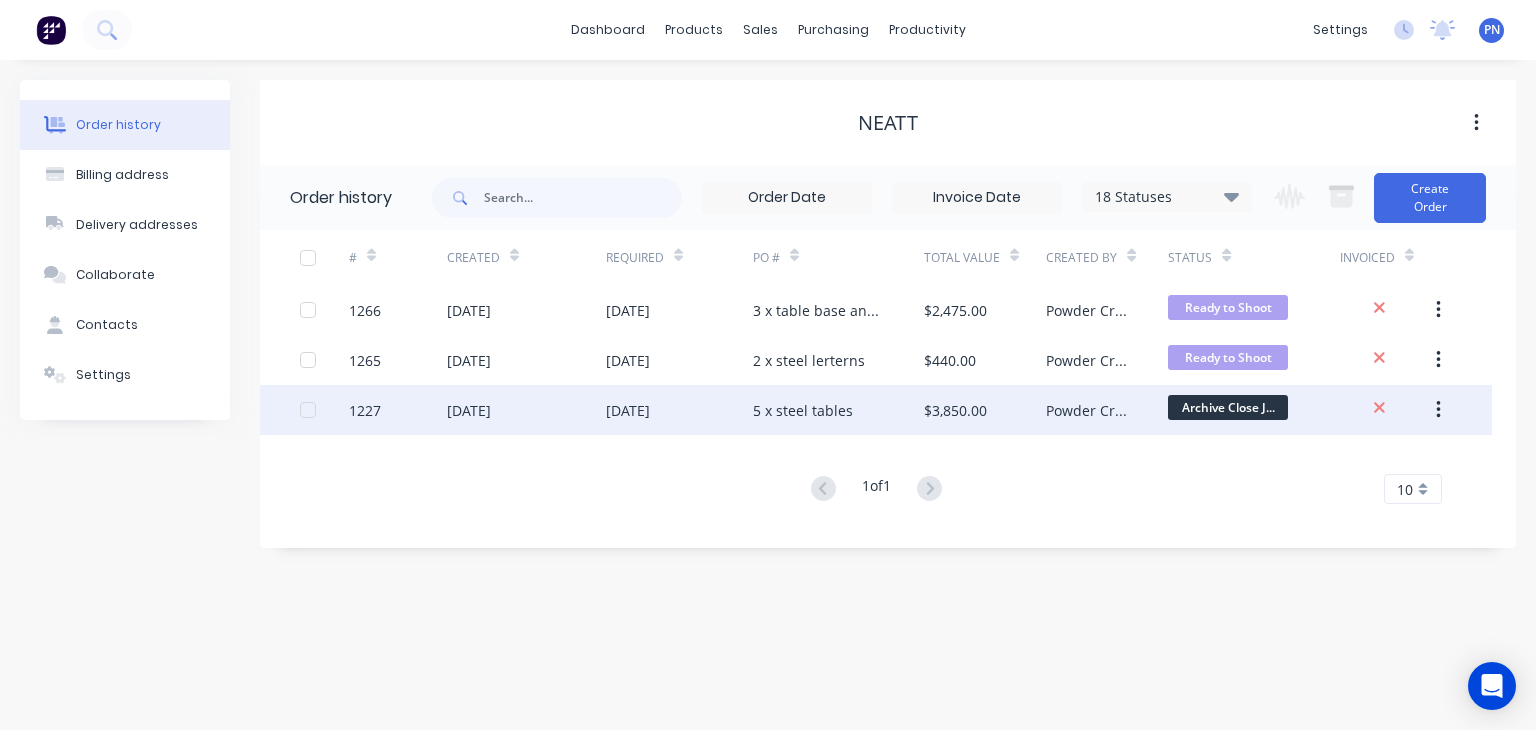 click on "$3,850.00" at bounding box center (985, 410) 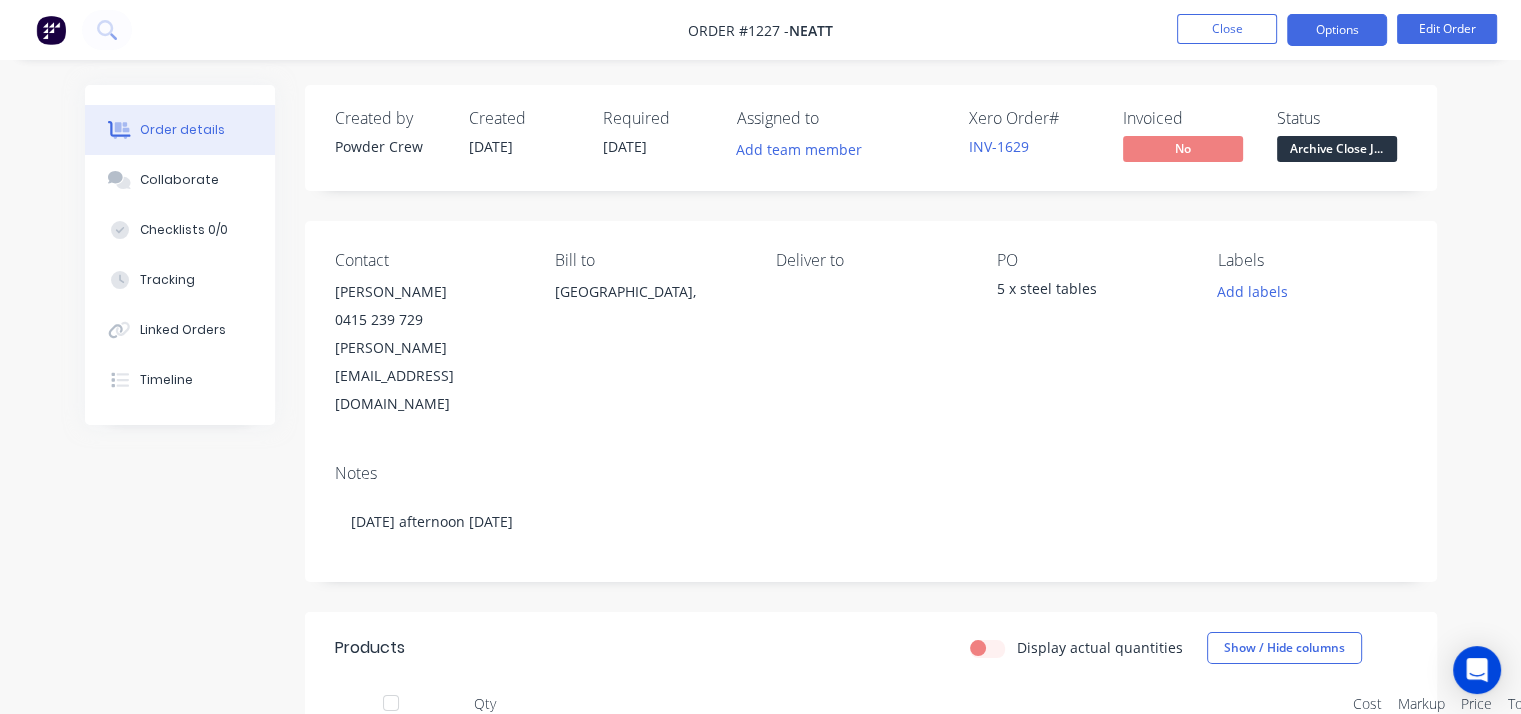 click on "Options" at bounding box center [1337, 30] 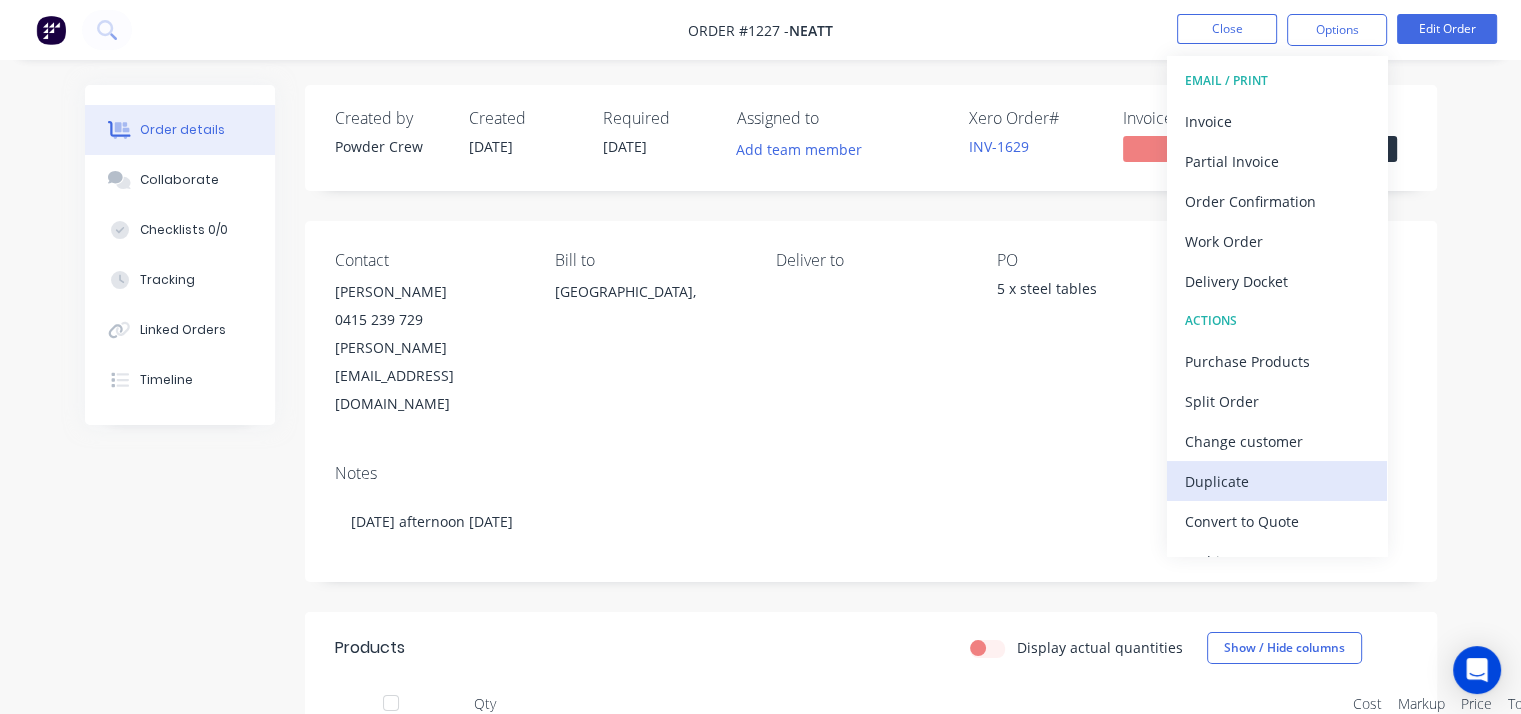 click on "Duplicate" at bounding box center [1277, 481] 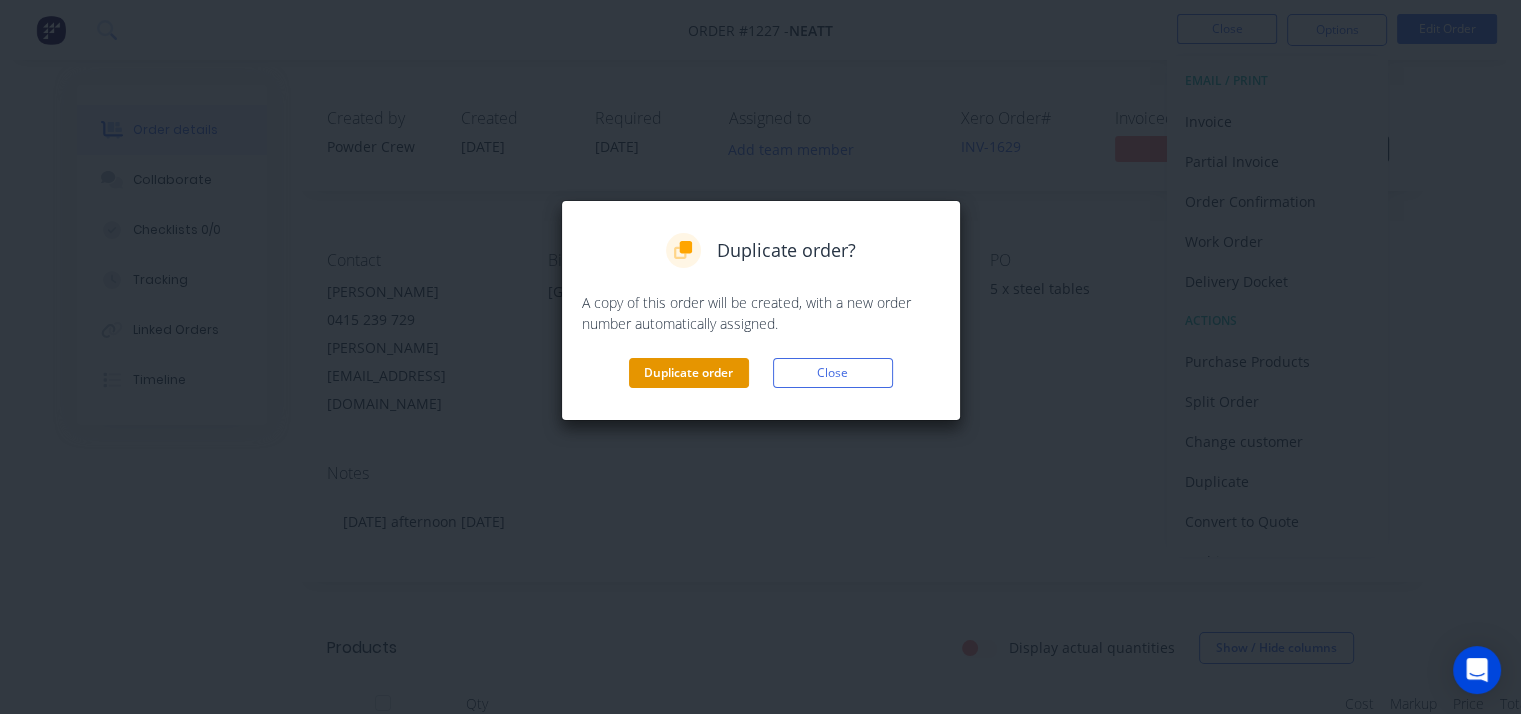 click on "Duplicate order" at bounding box center [689, 373] 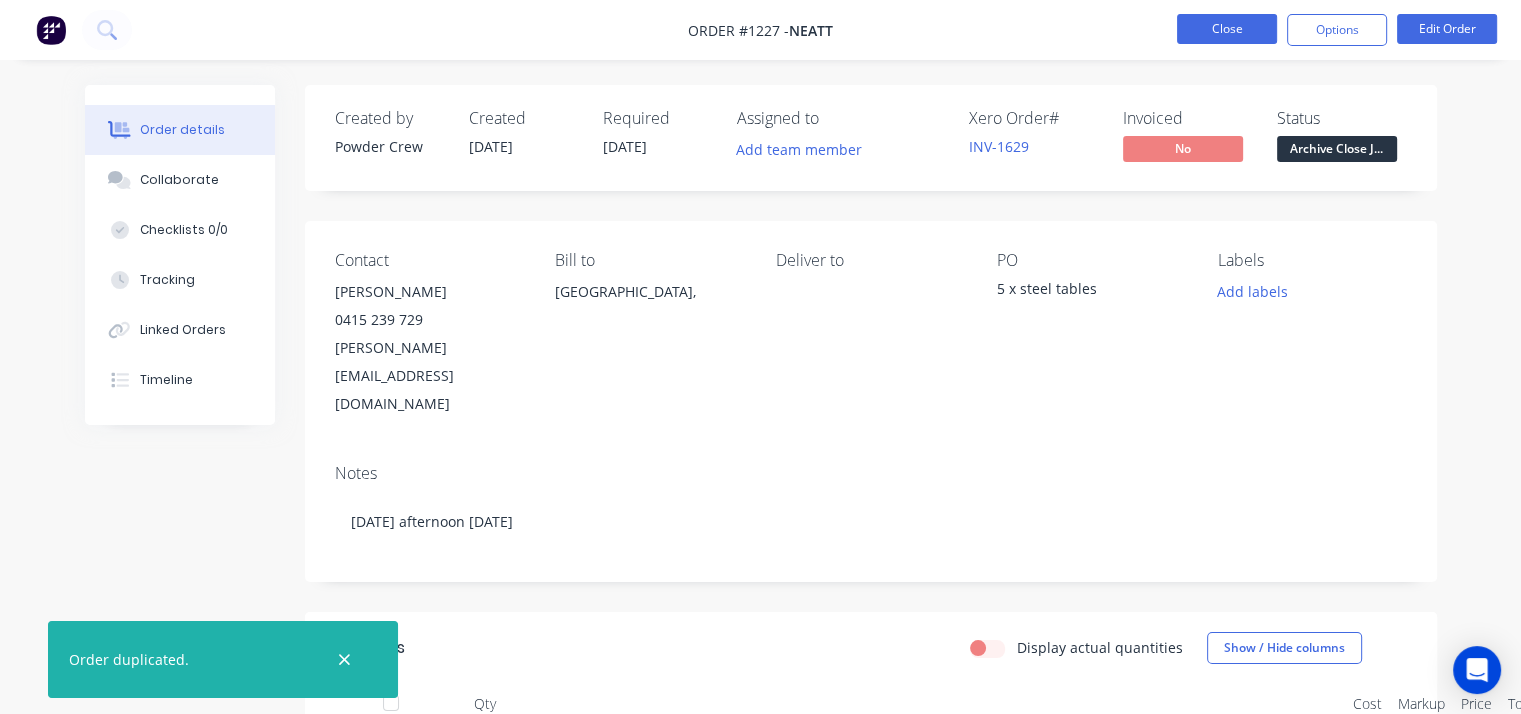 click on "Close" at bounding box center [1227, 29] 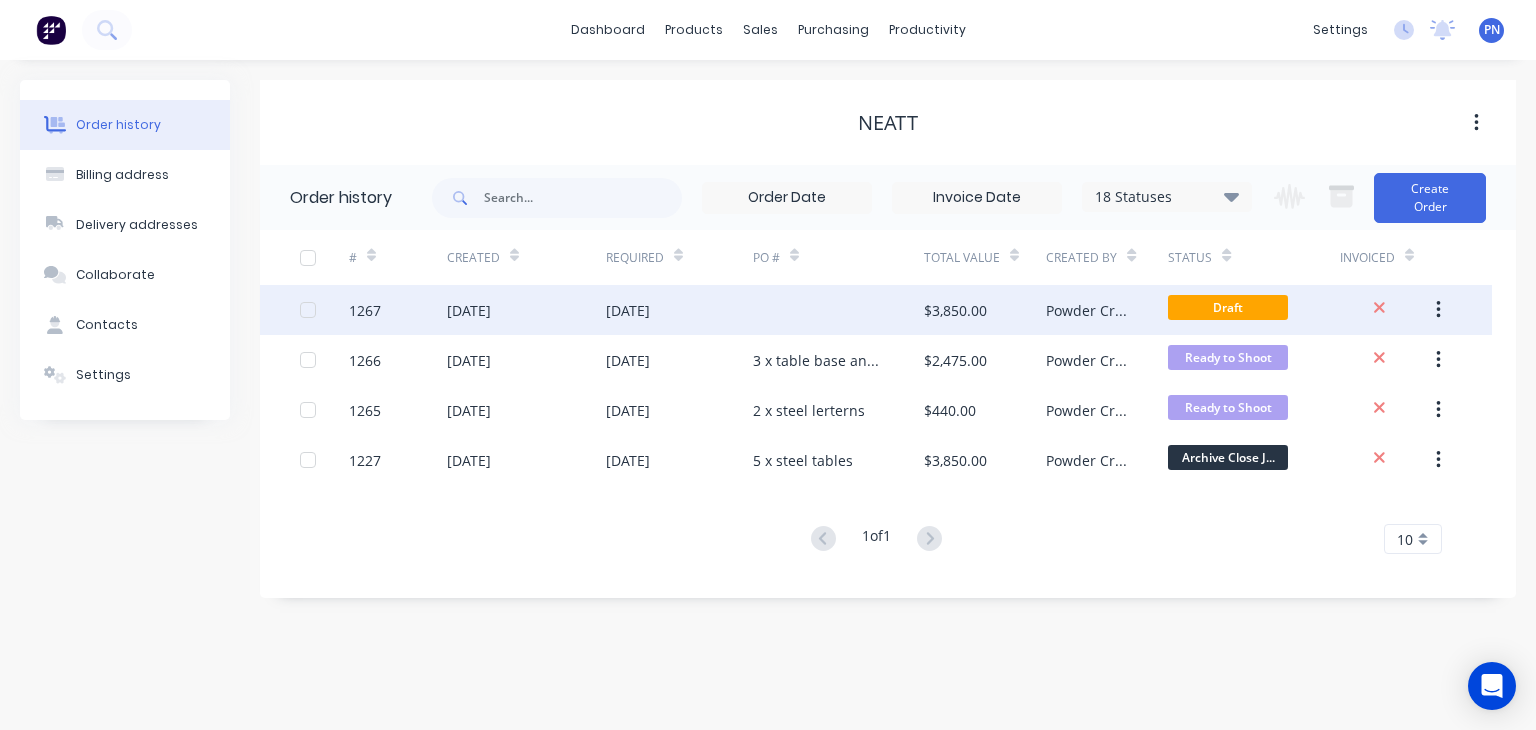 click at bounding box center (838, 310) 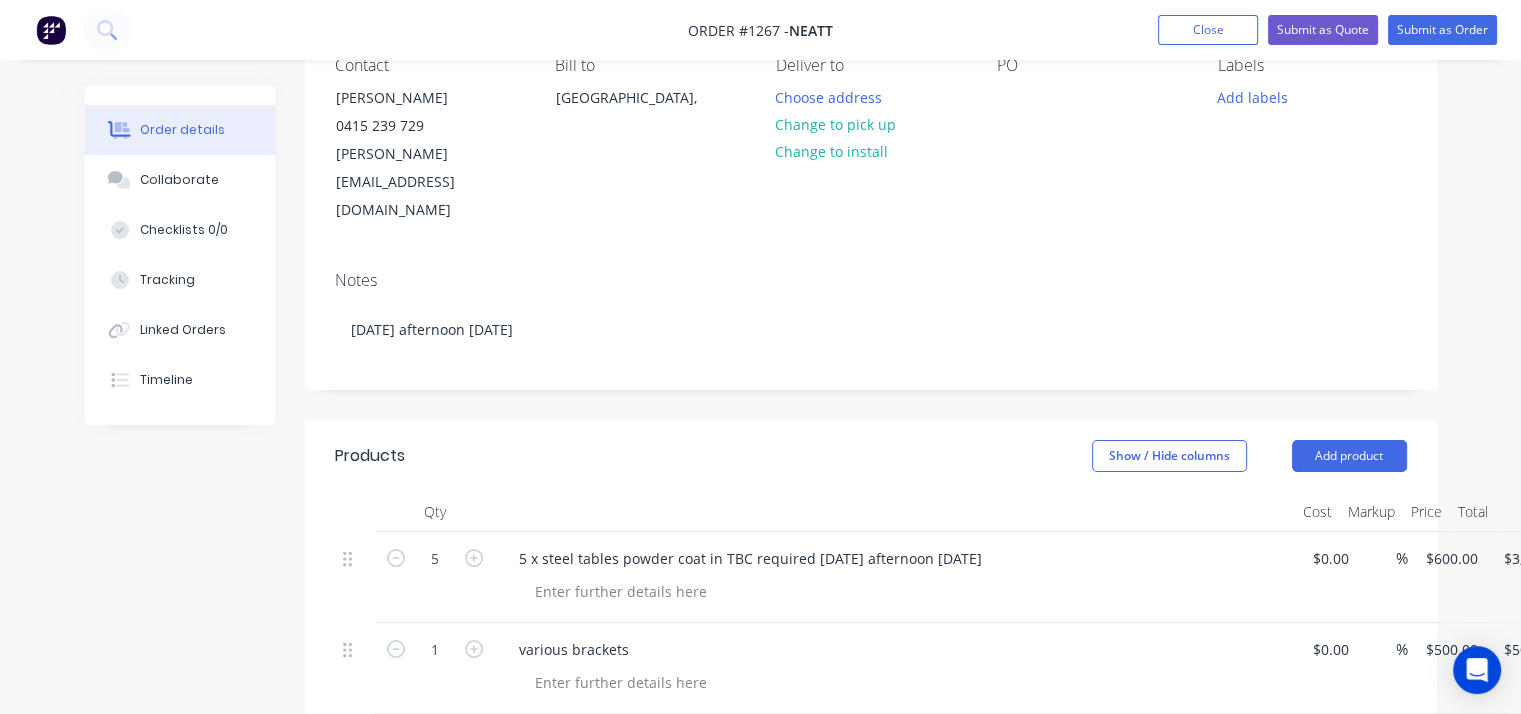 scroll, scrollTop: 200, scrollLeft: 0, axis: vertical 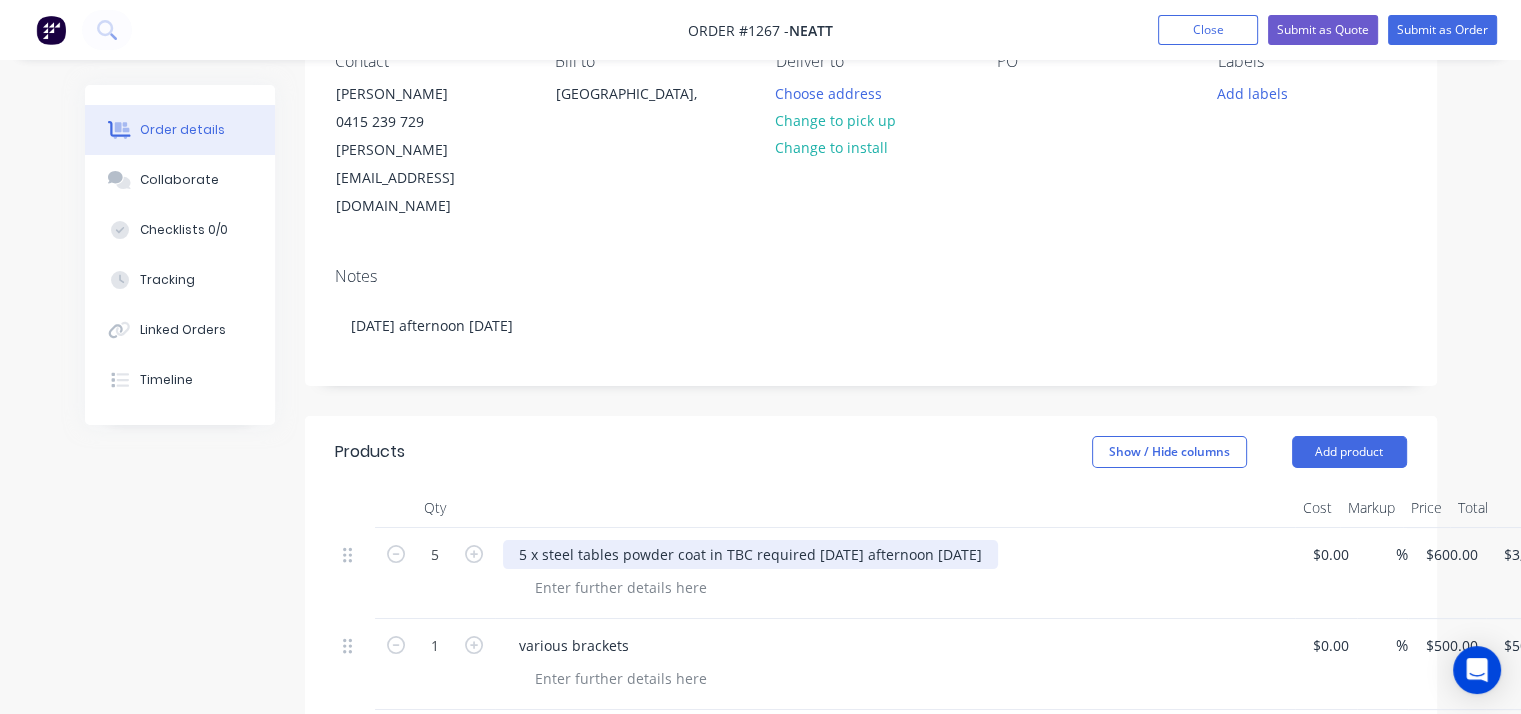 click on "5 x steel tables powder coat in TBC required Monday afternoon 21st Jul" at bounding box center [750, 554] 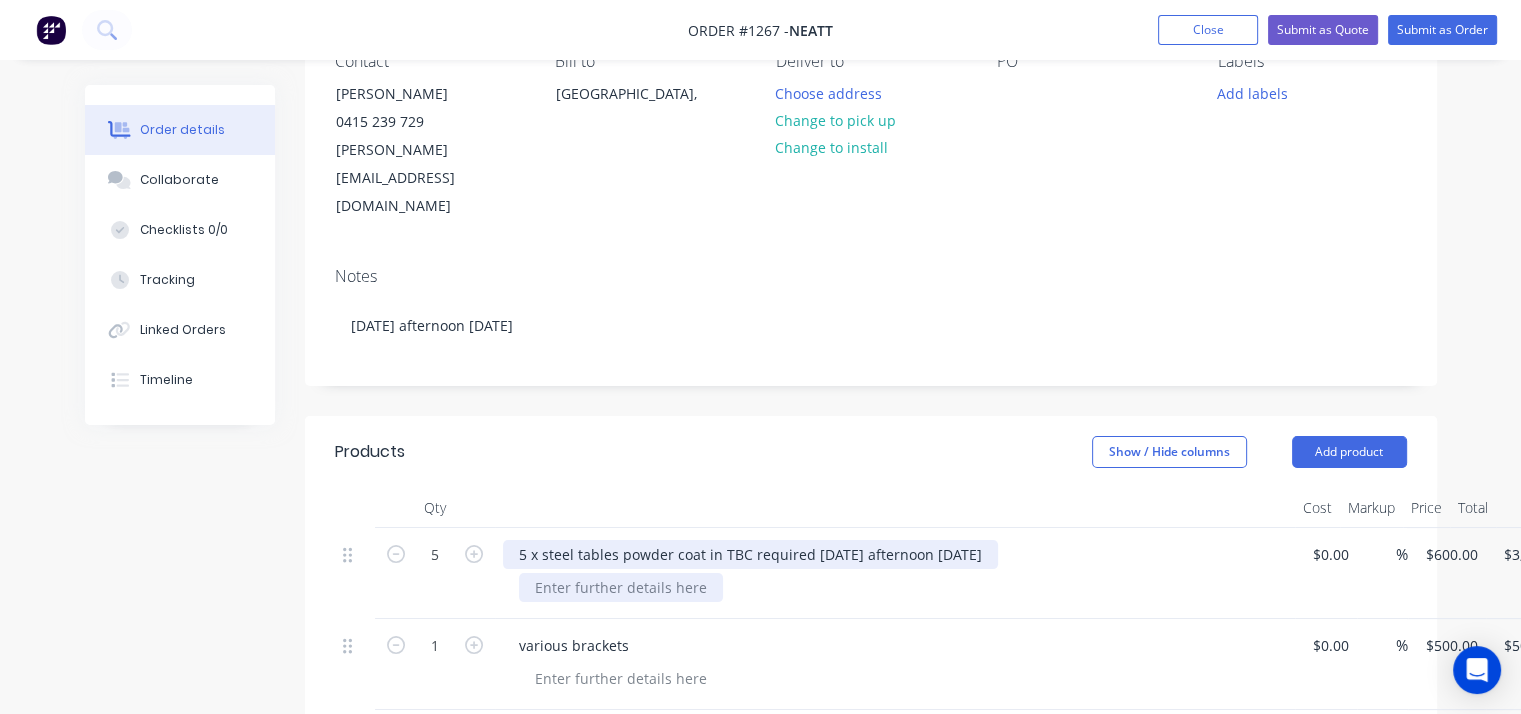 type 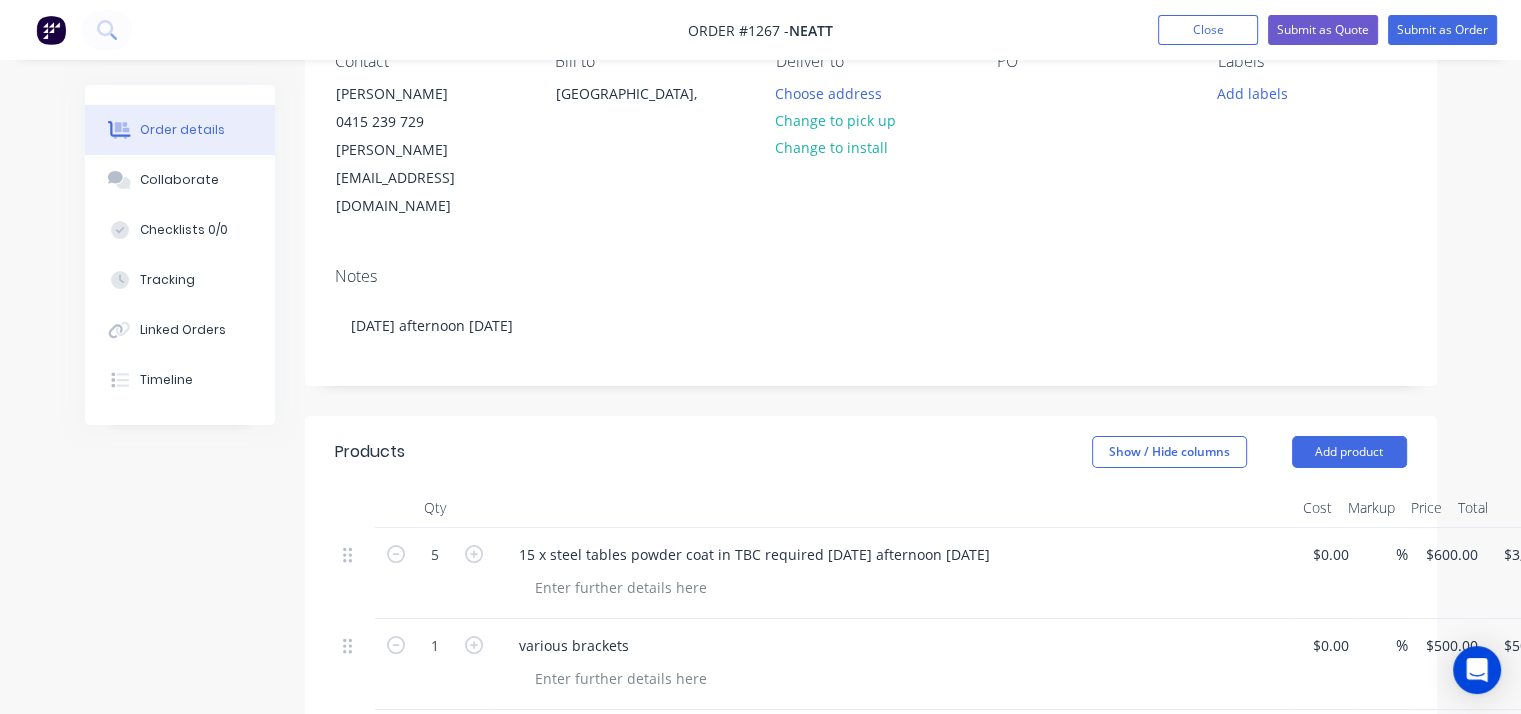 click on "various brackets" at bounding box center [895, 645] 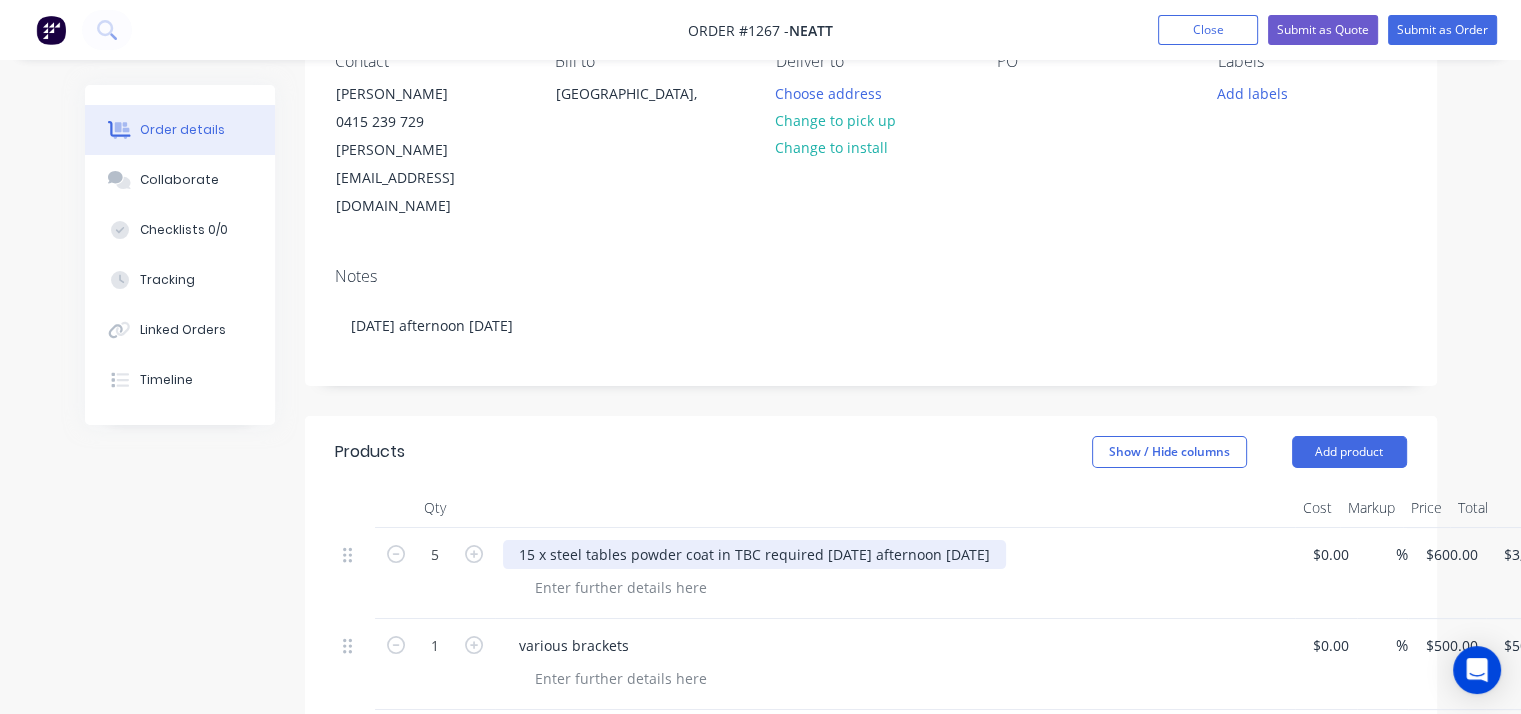 drag, startPoint x: 995, startPoint y: 496, endPoint x: 756, endPoint y: 508, distance: 239.30107 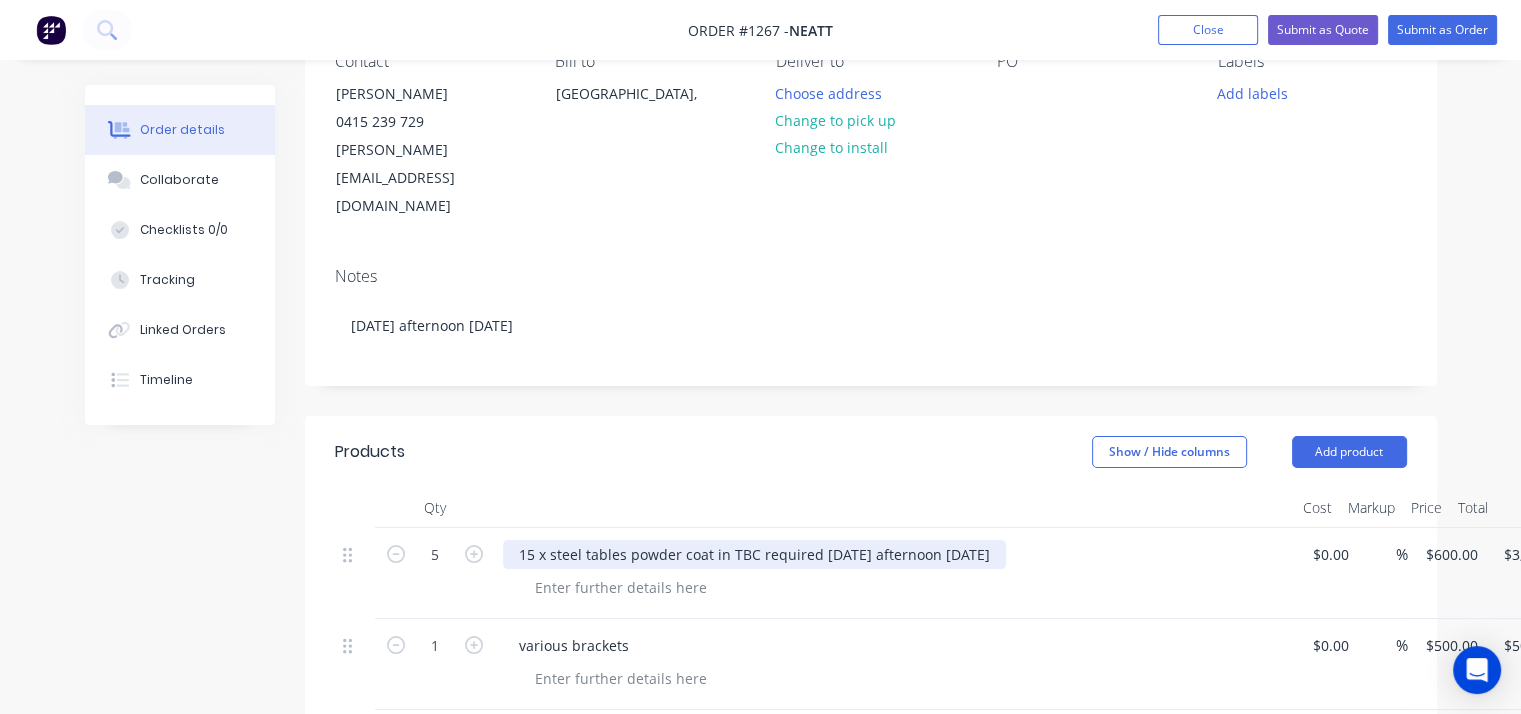 click on "15 x steel tables powder coat in TBC required Monday afternoon 21st Jul" at bounding box center [754, 554] 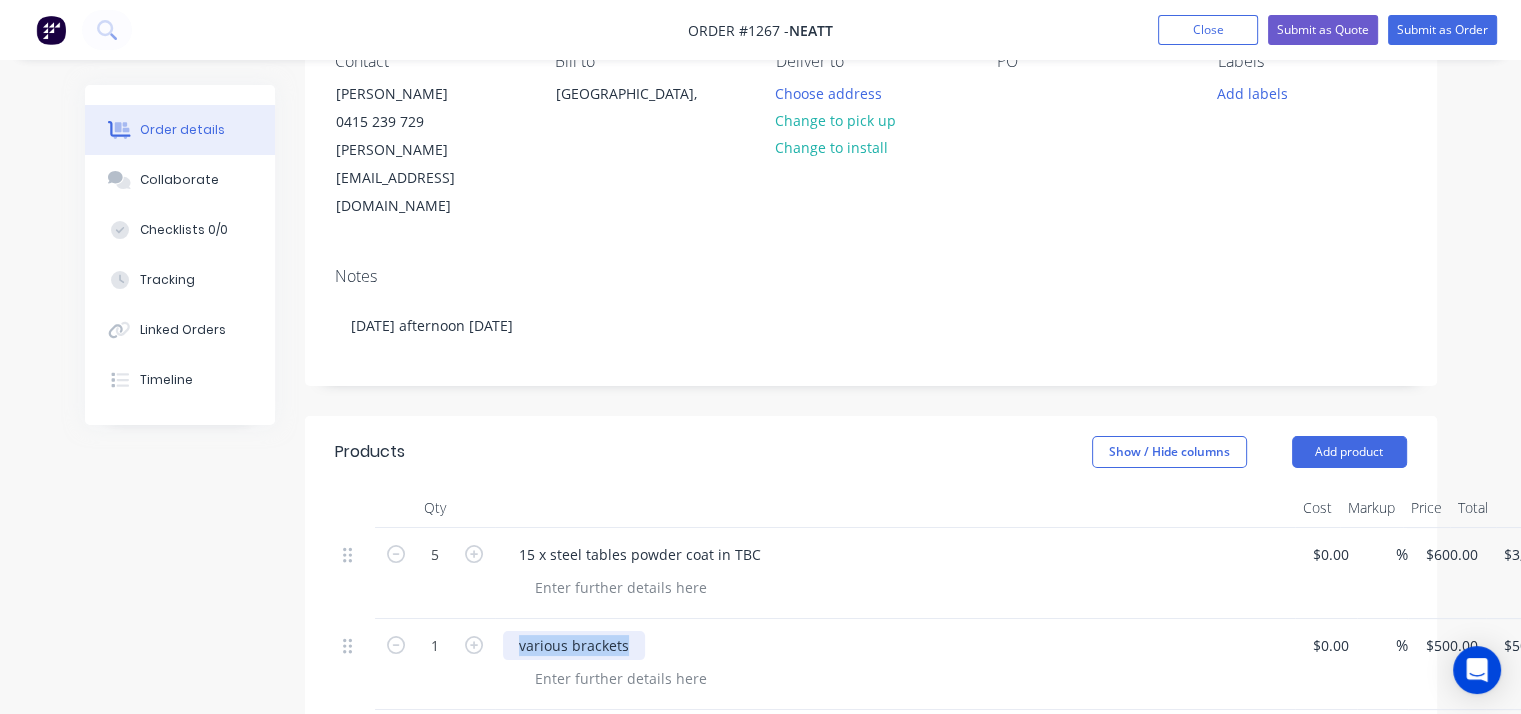 drag, startPoint x: 638, startPoint y: 587, endPoint x: 487, endPoint y: 588, distance: 151.00331 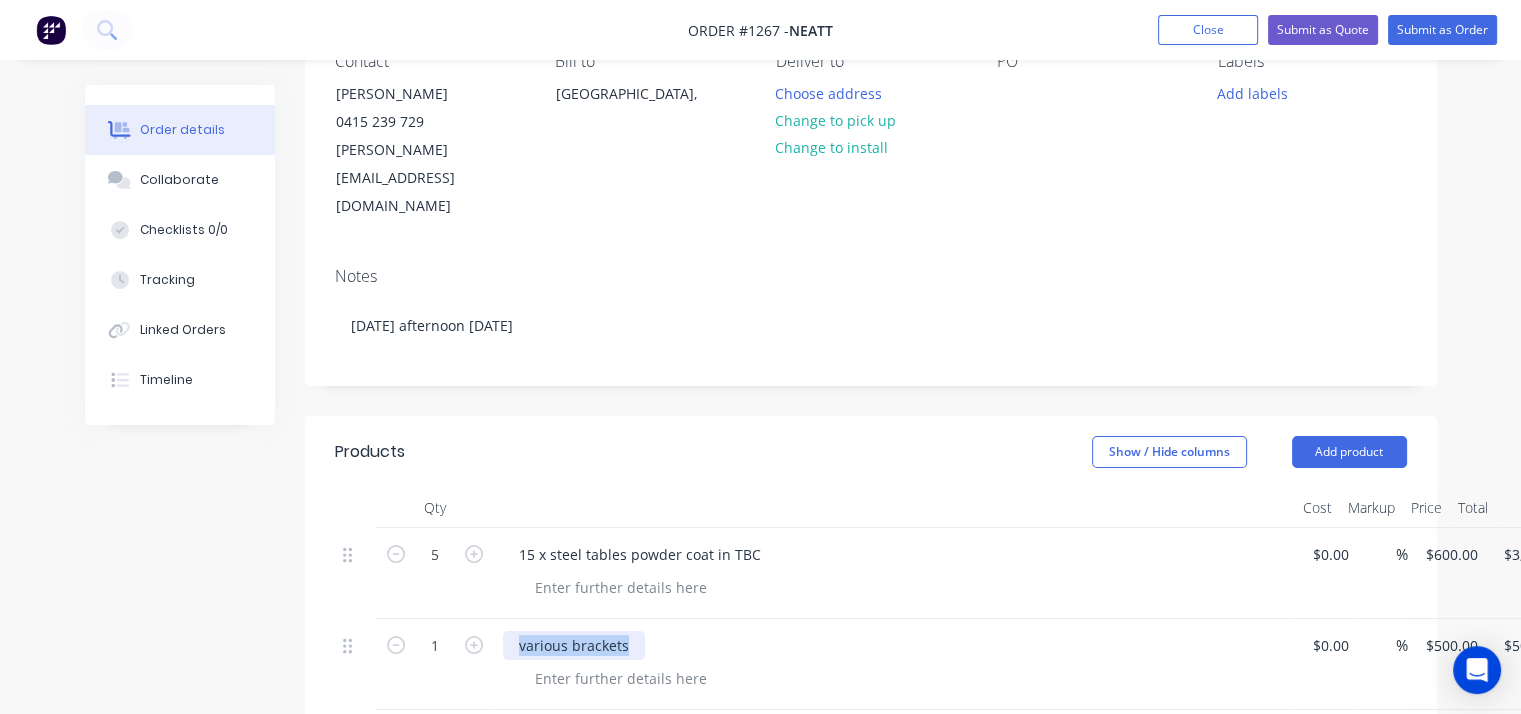 copy on "various brackets" 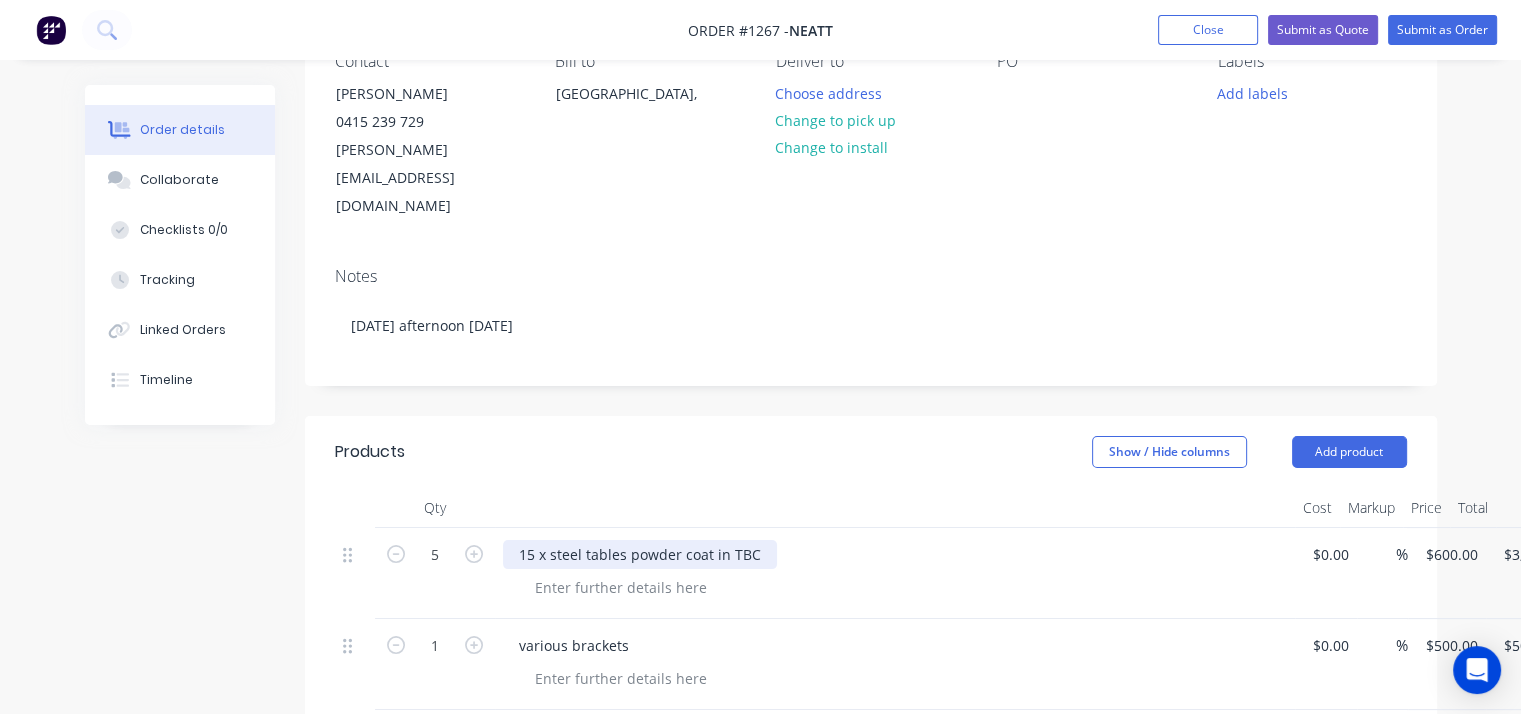click on "15 x steel tables powder coat in TBC" at bounding box center [640, 554] 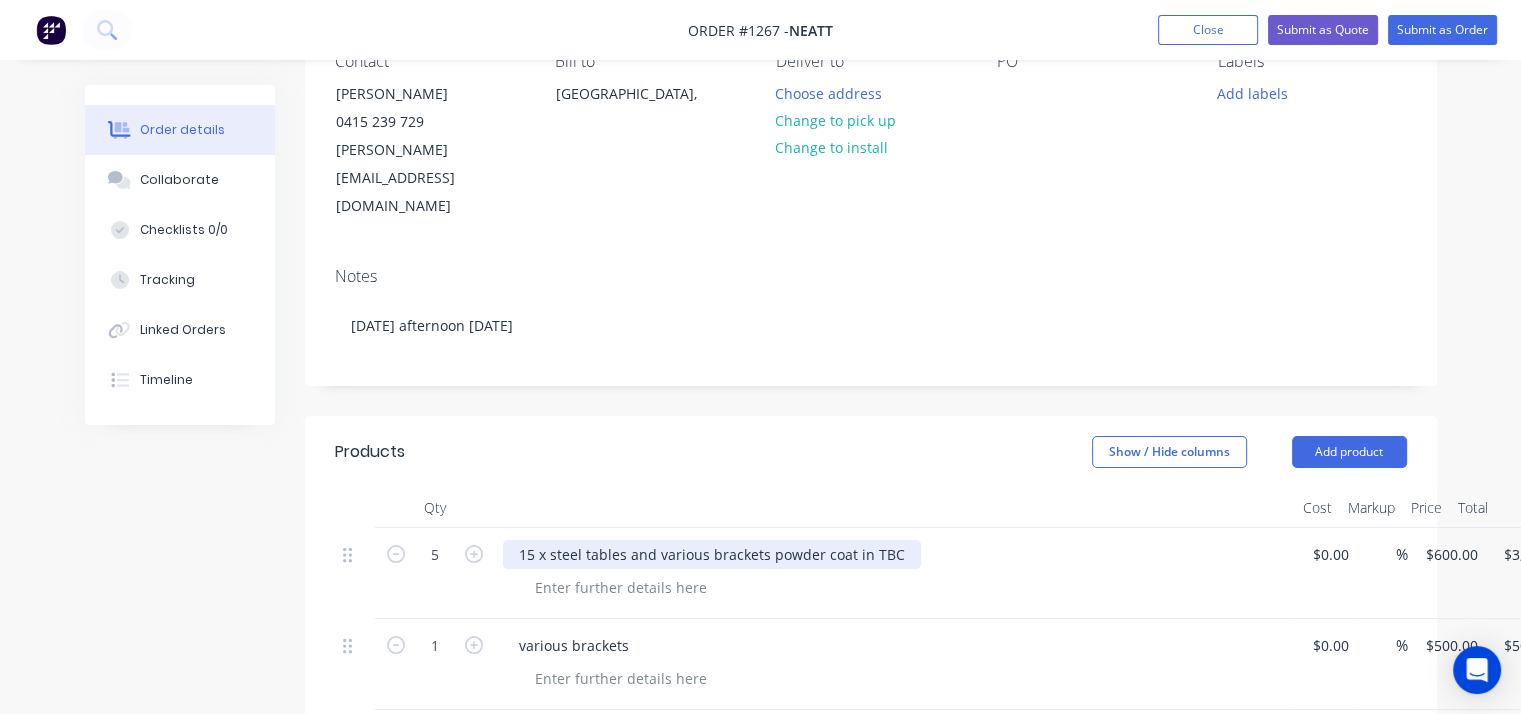 scroll, scrollTop: 200, scrollLeft: 104, axis: both 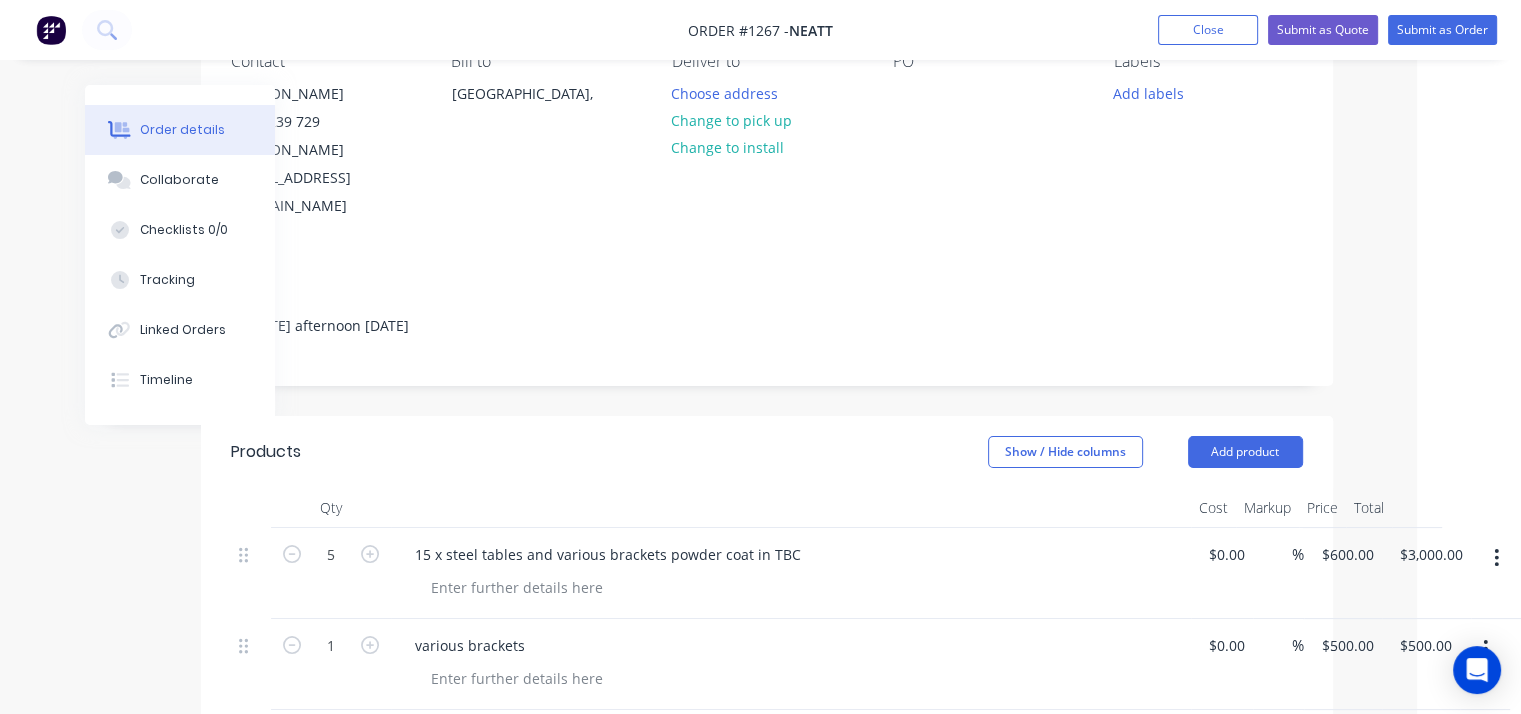 click at bounding box center (1485, 649) 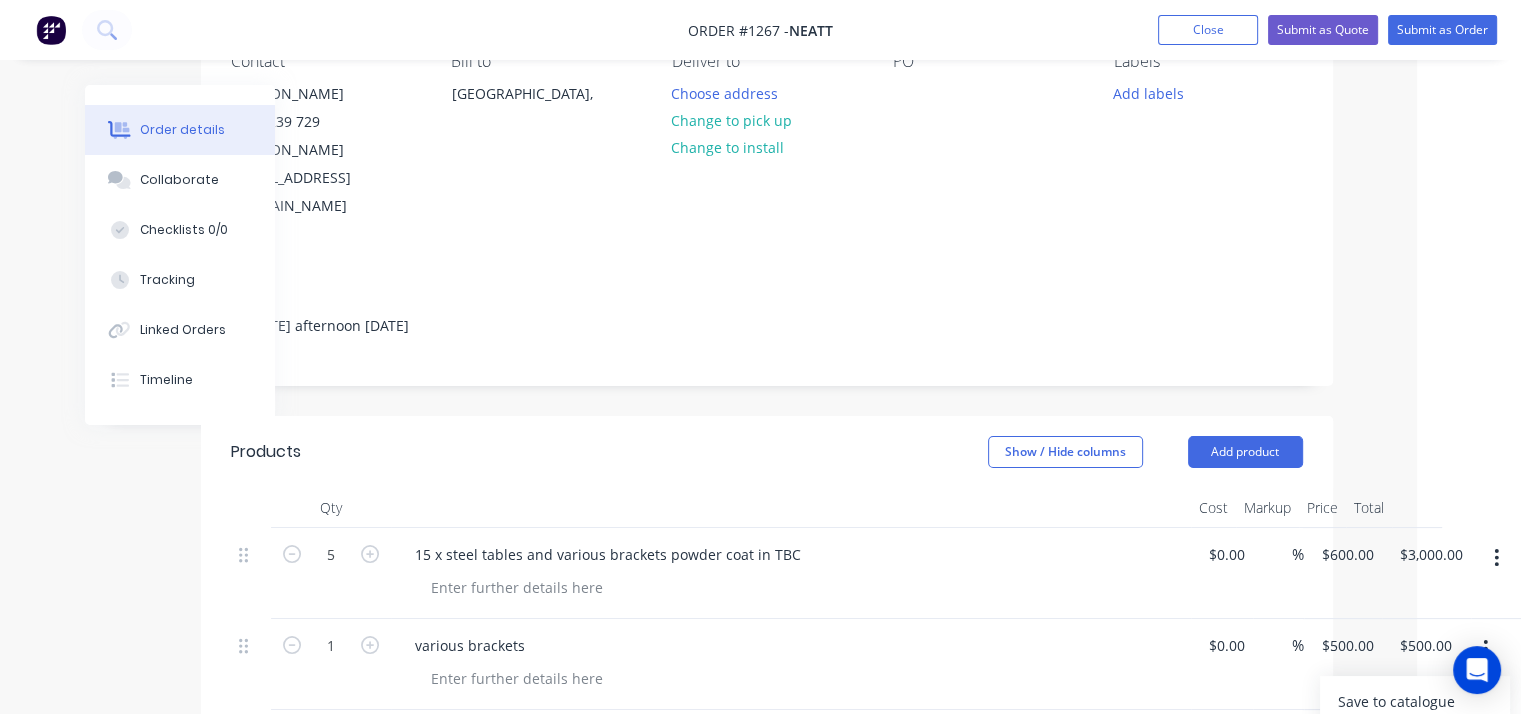 click on "Duplicate" at bounding box center [1415, 741] 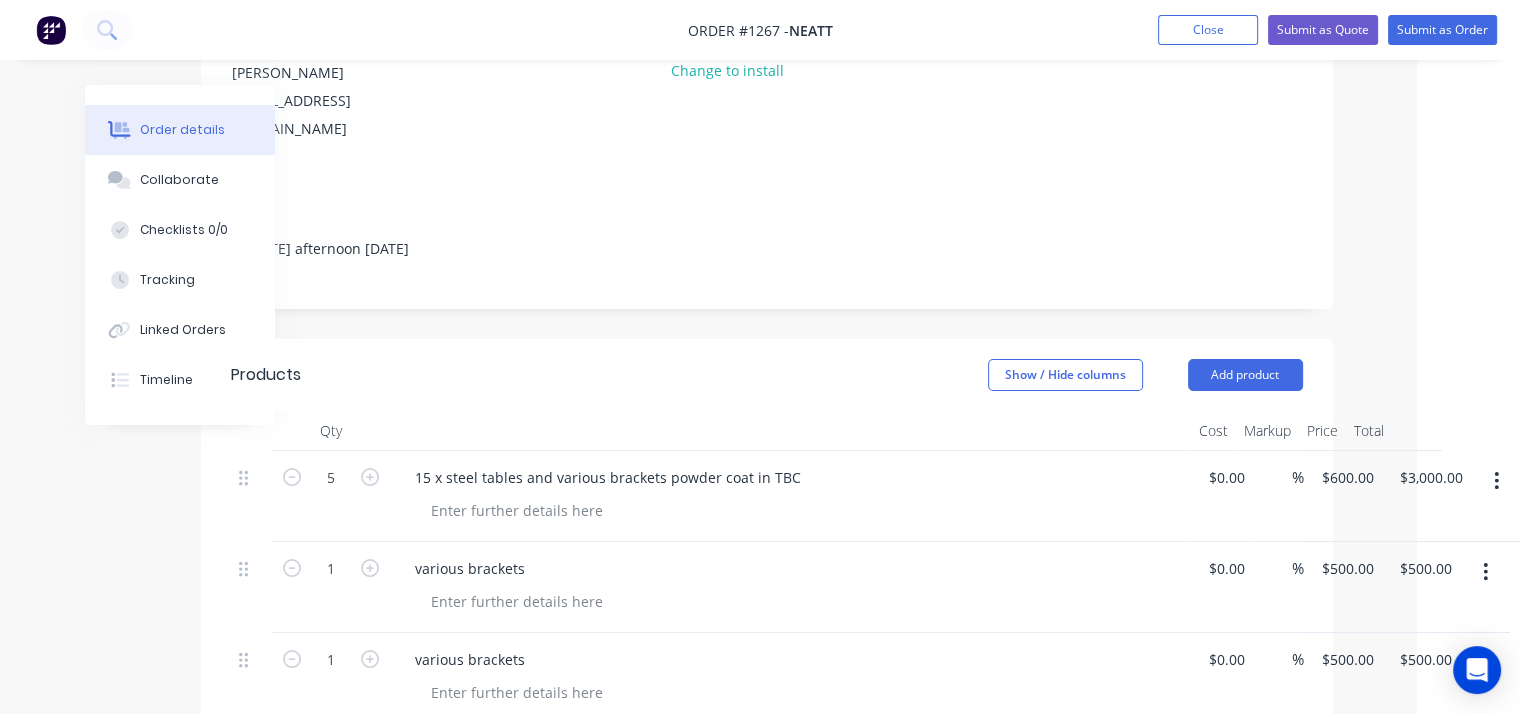 scroll, scrollTop: 400, scrollLeft: 104, axis: both 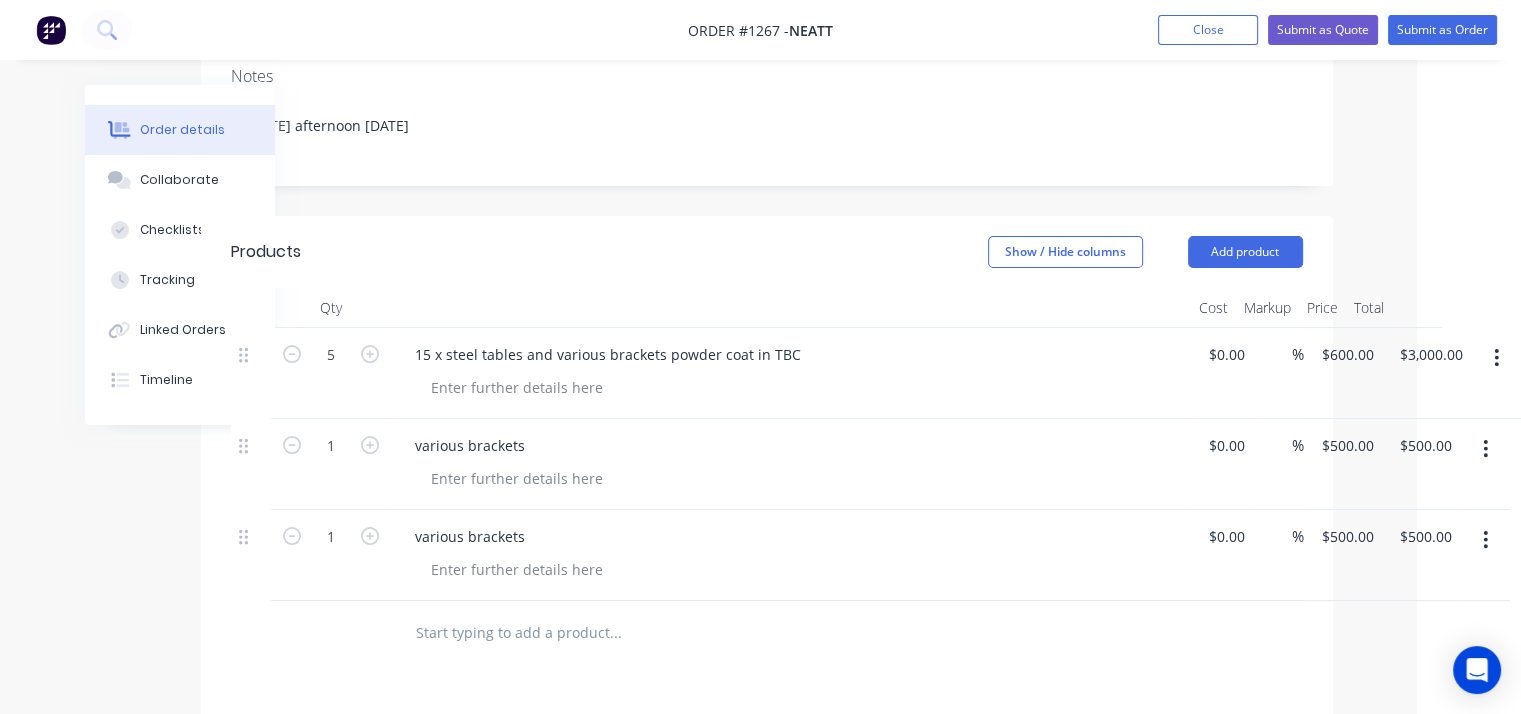click 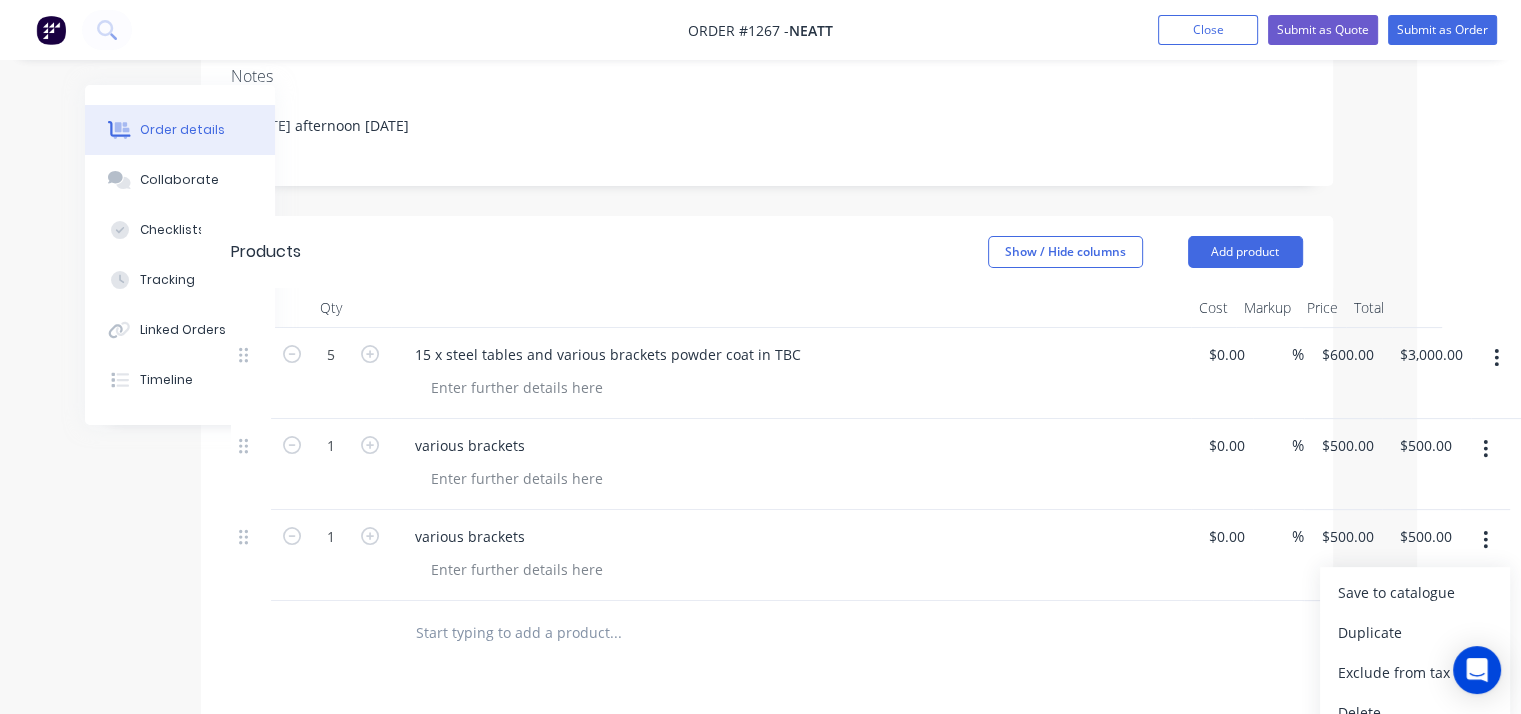 drag, startPoint x: 1398, startPoint y: 648, endPoint x: 1450, endPoint y: 503, distance: 154.0422 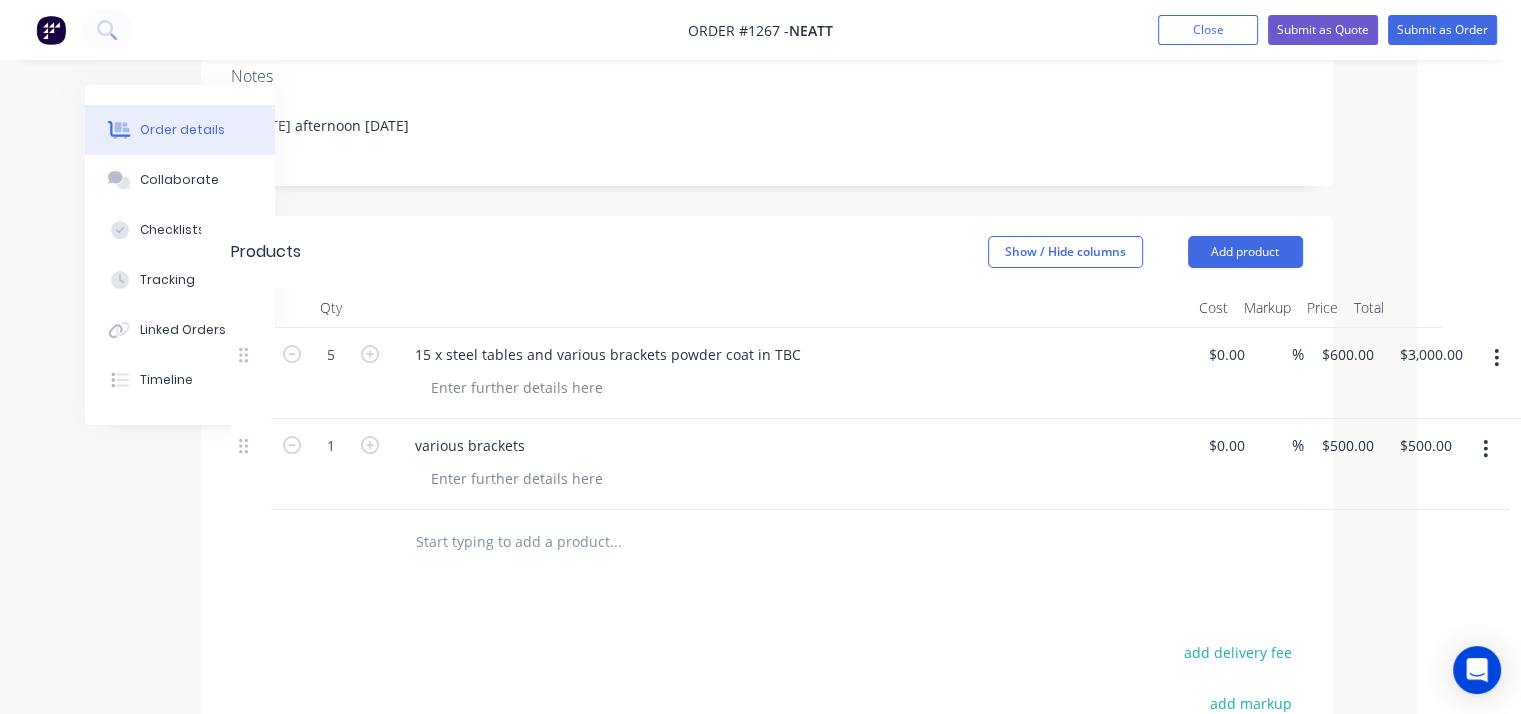 click at bounding box center (1485, 449) 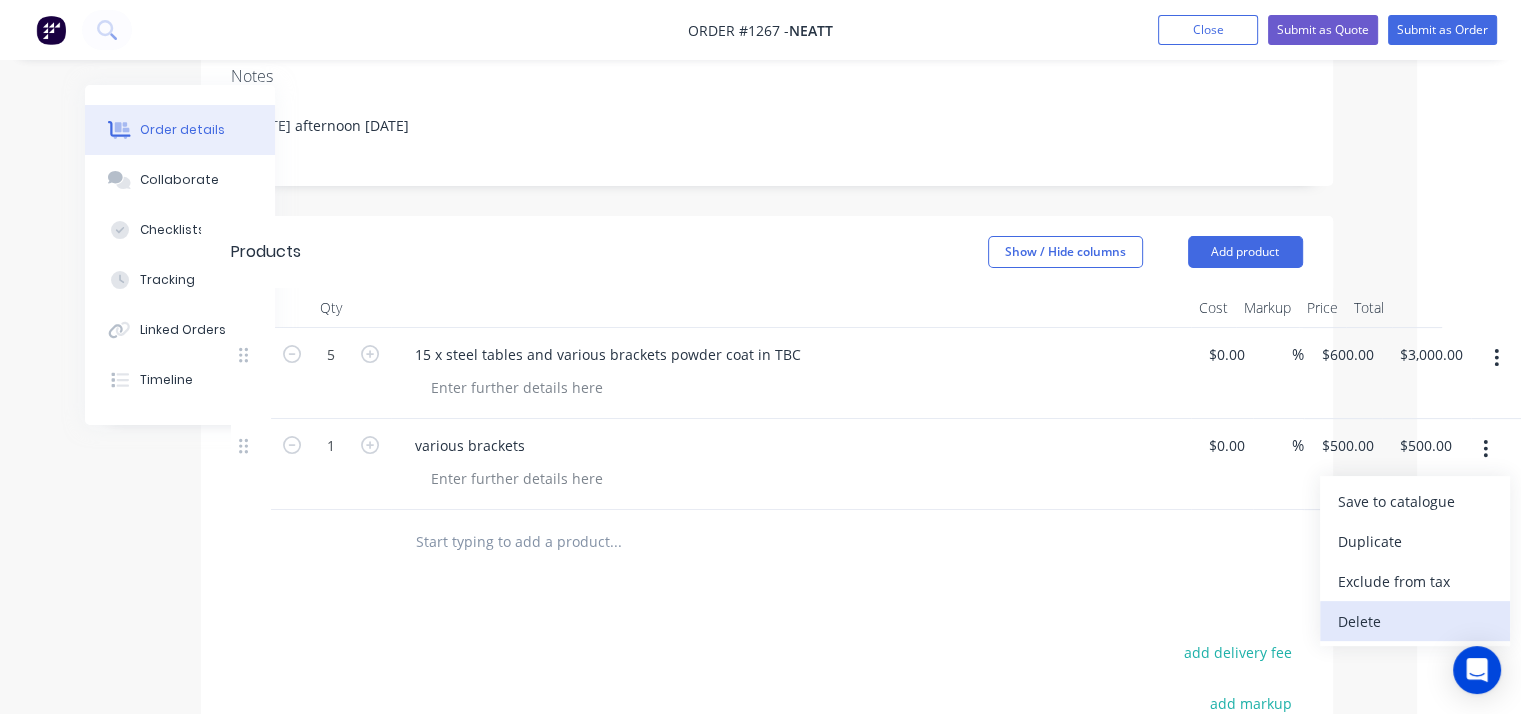 click on "Delete" at bounding box center [1415, 621] 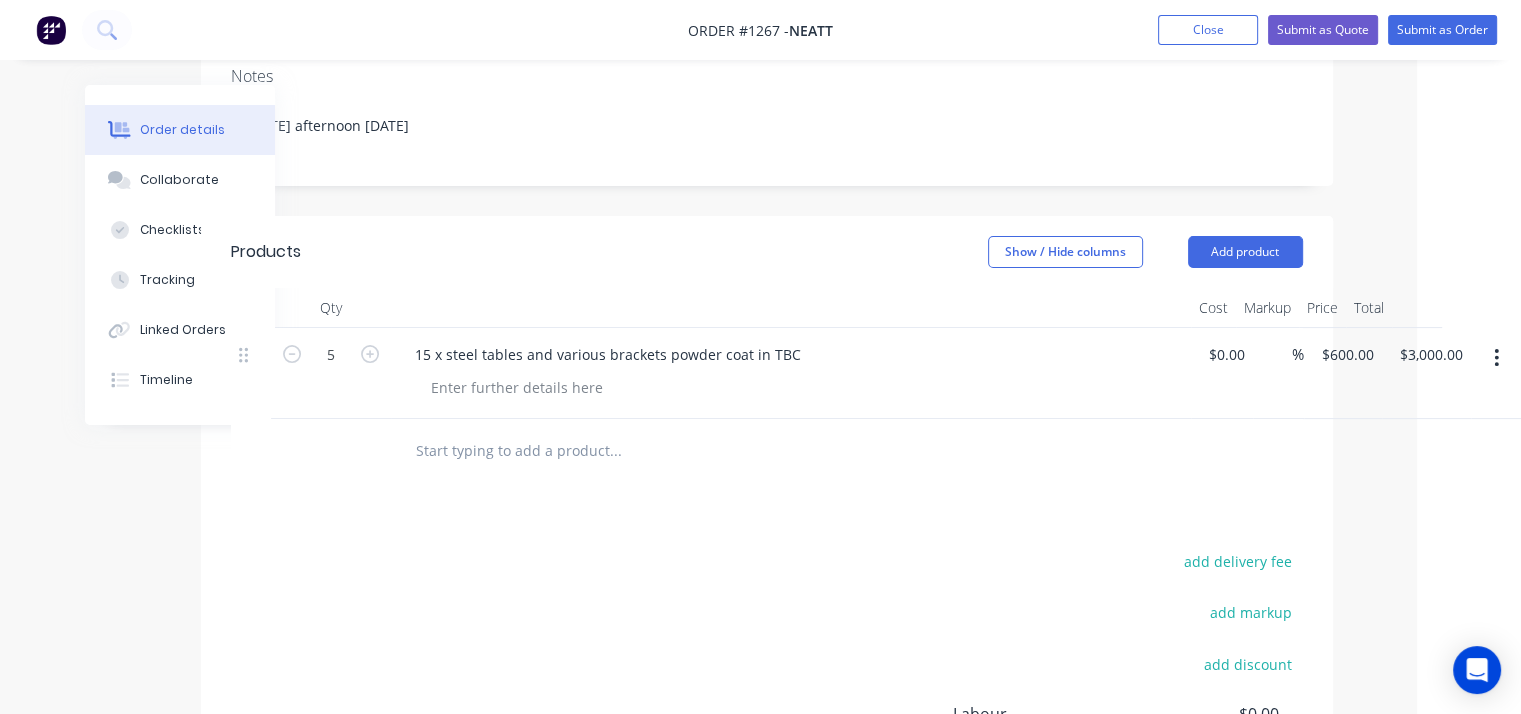 click on "add delivery fee" at bounding box center (1178, 573) 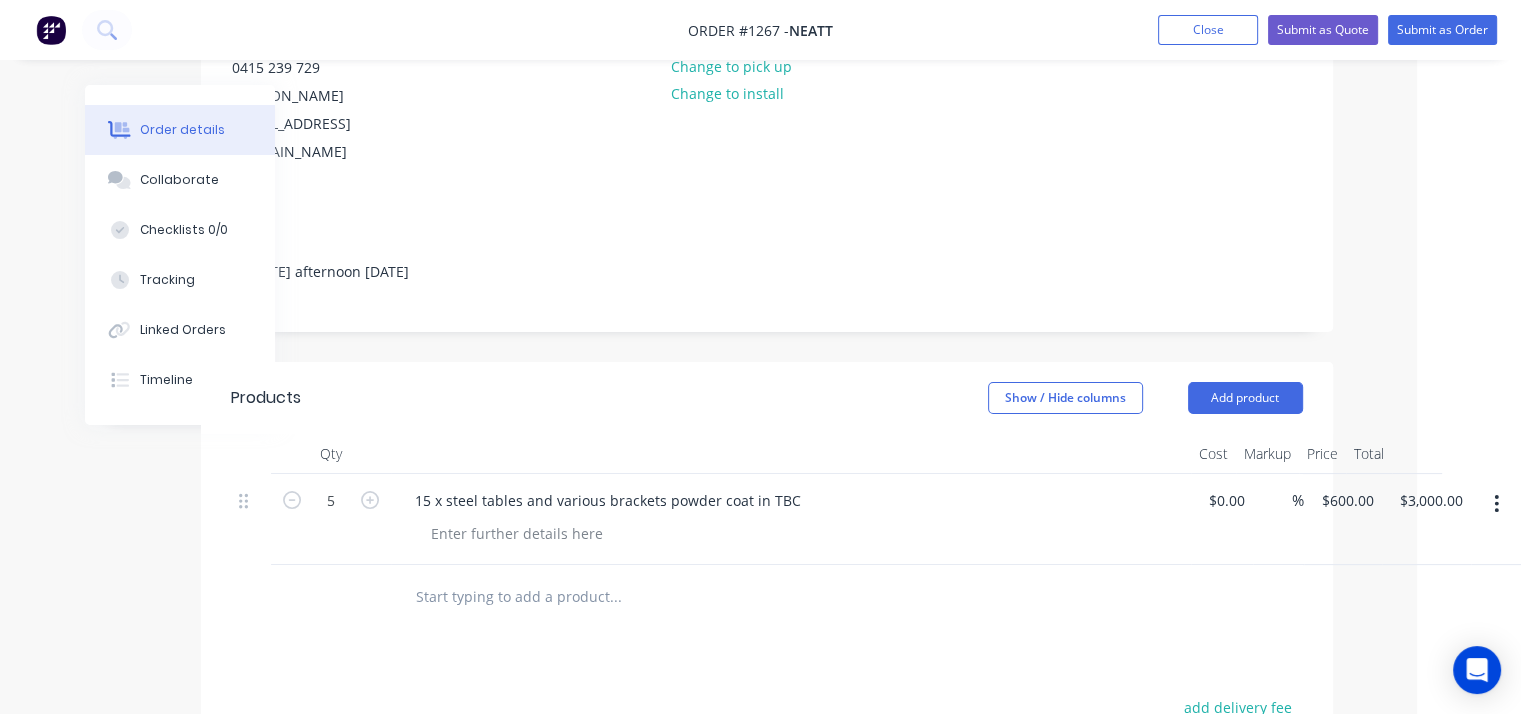 scroll, scrollTop: 200, scrollLeft: 104, axis: both 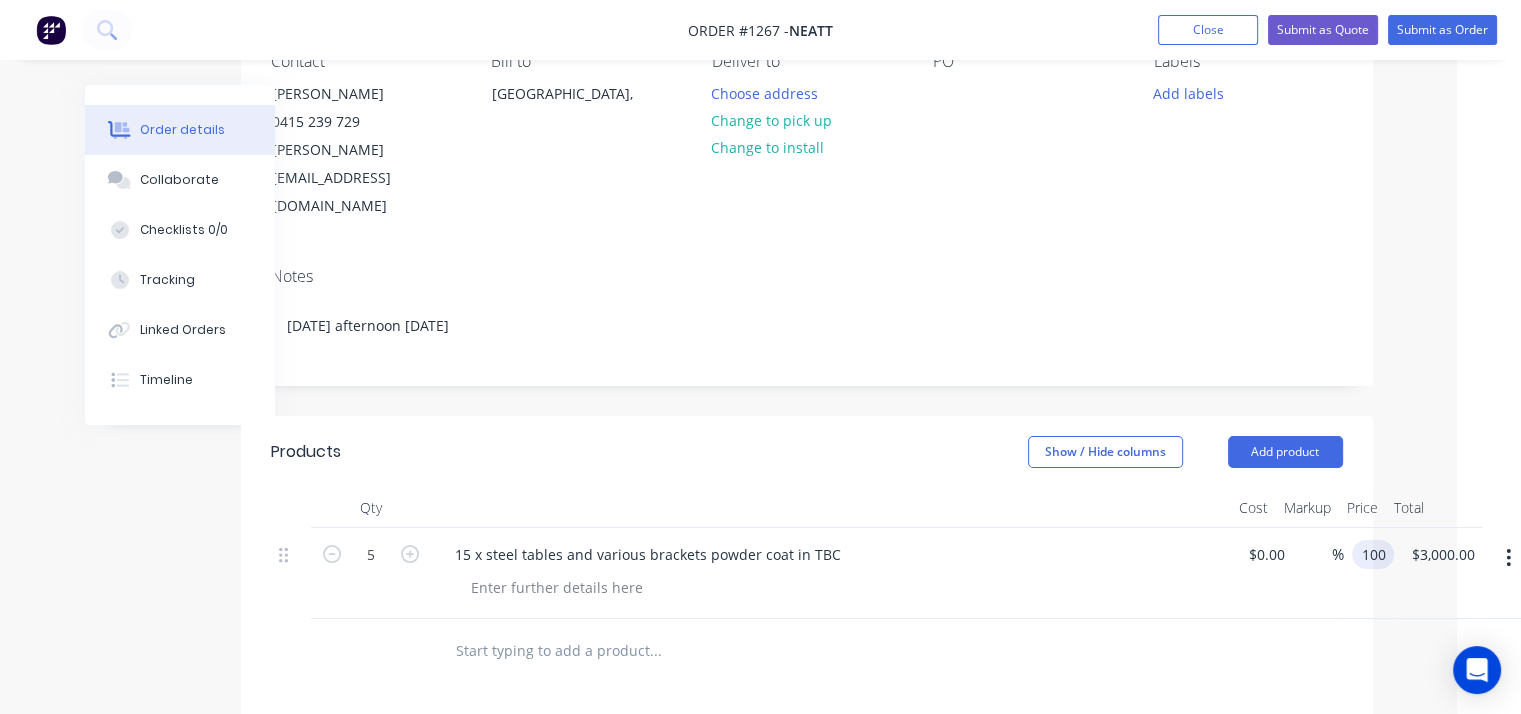 type on "$100.00" 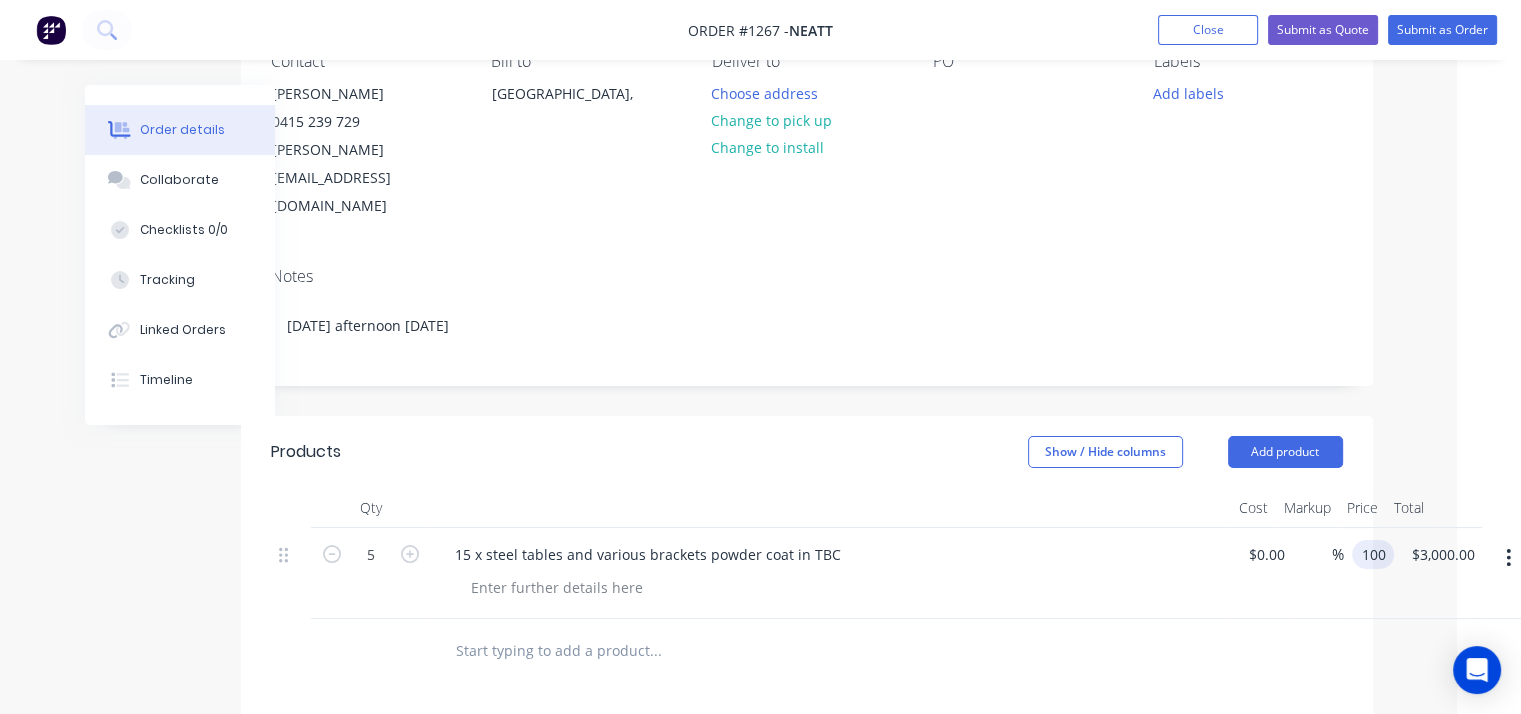 type on "$500.00" 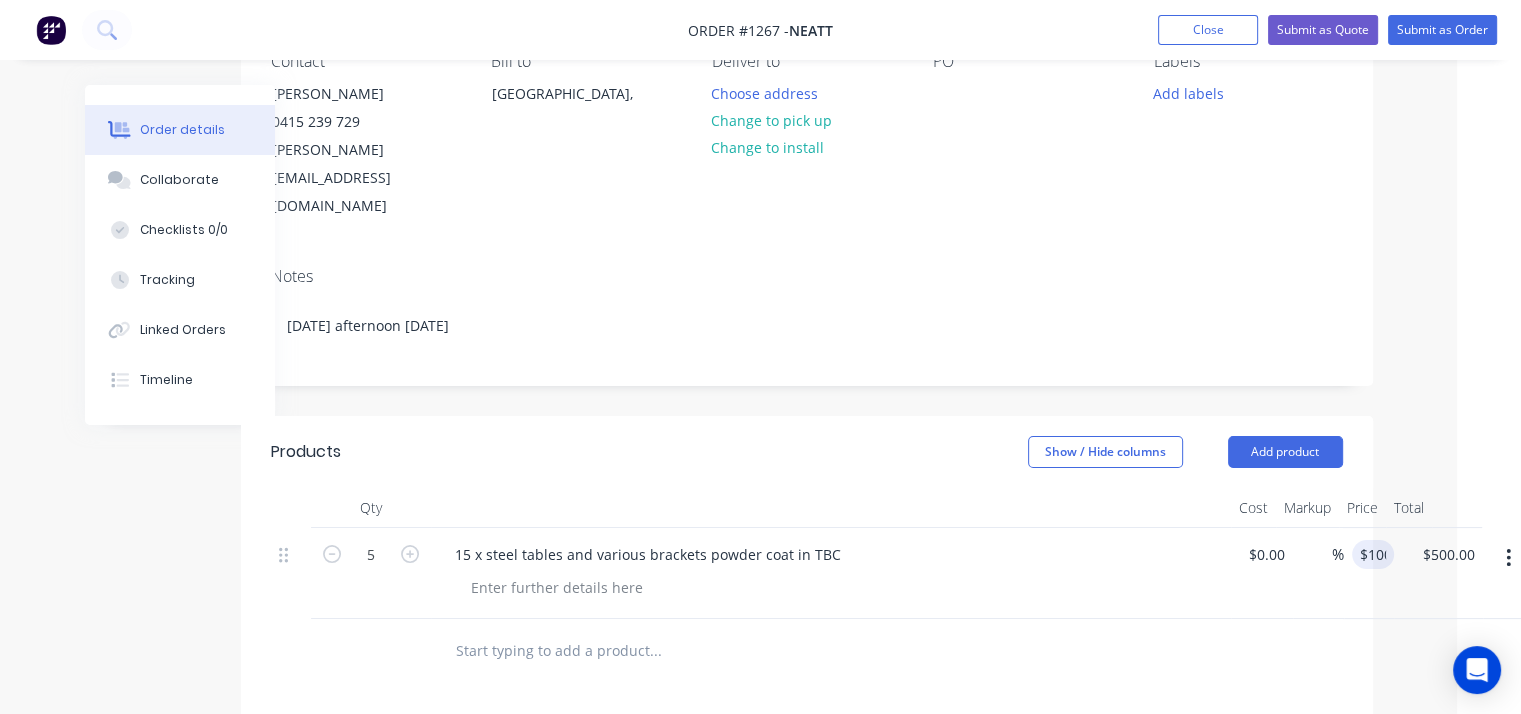 drag, startPoint x: 1023, startPoint y: 525, endPoint x: 1046, endPoint y: 528, distance: 23.194826 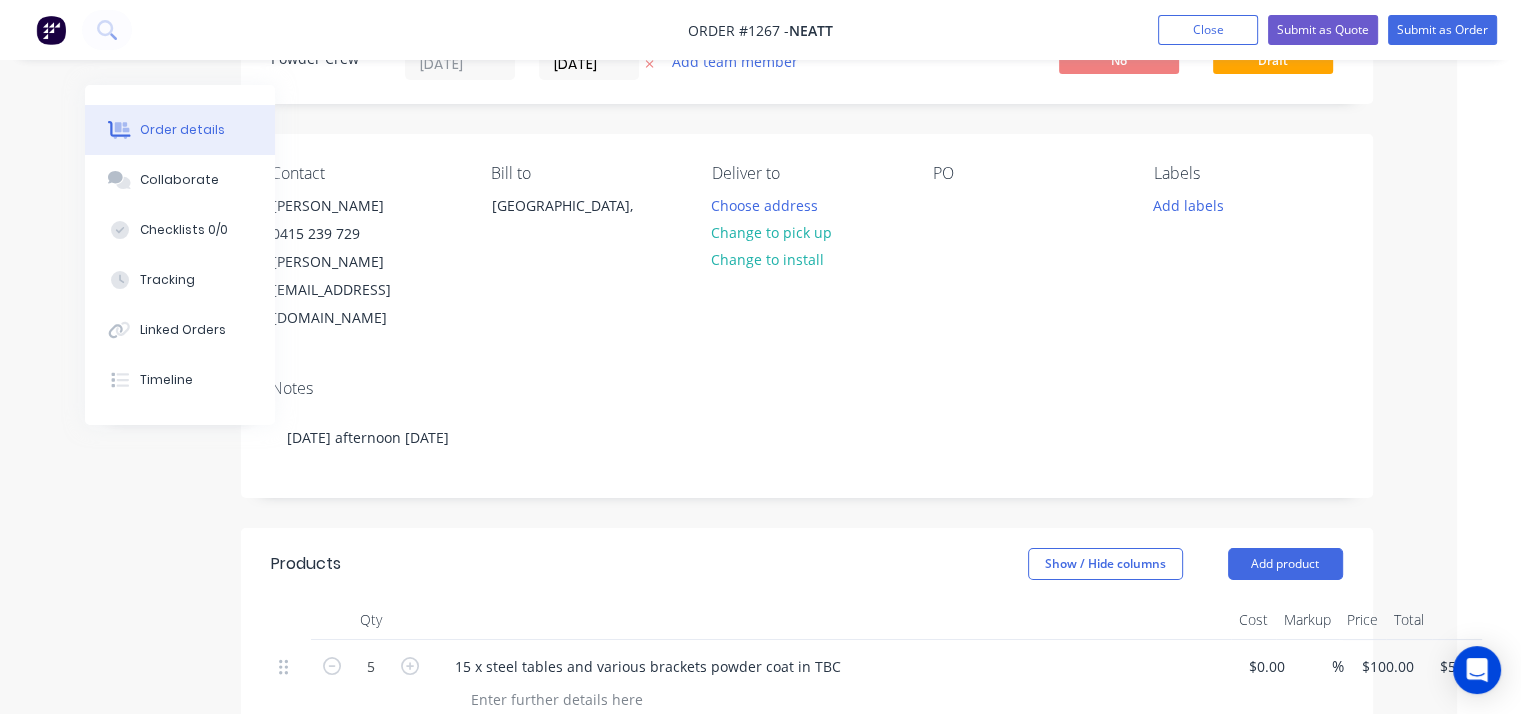 scroll, scrollTop: 222, scrollLeft: 64, axis: both 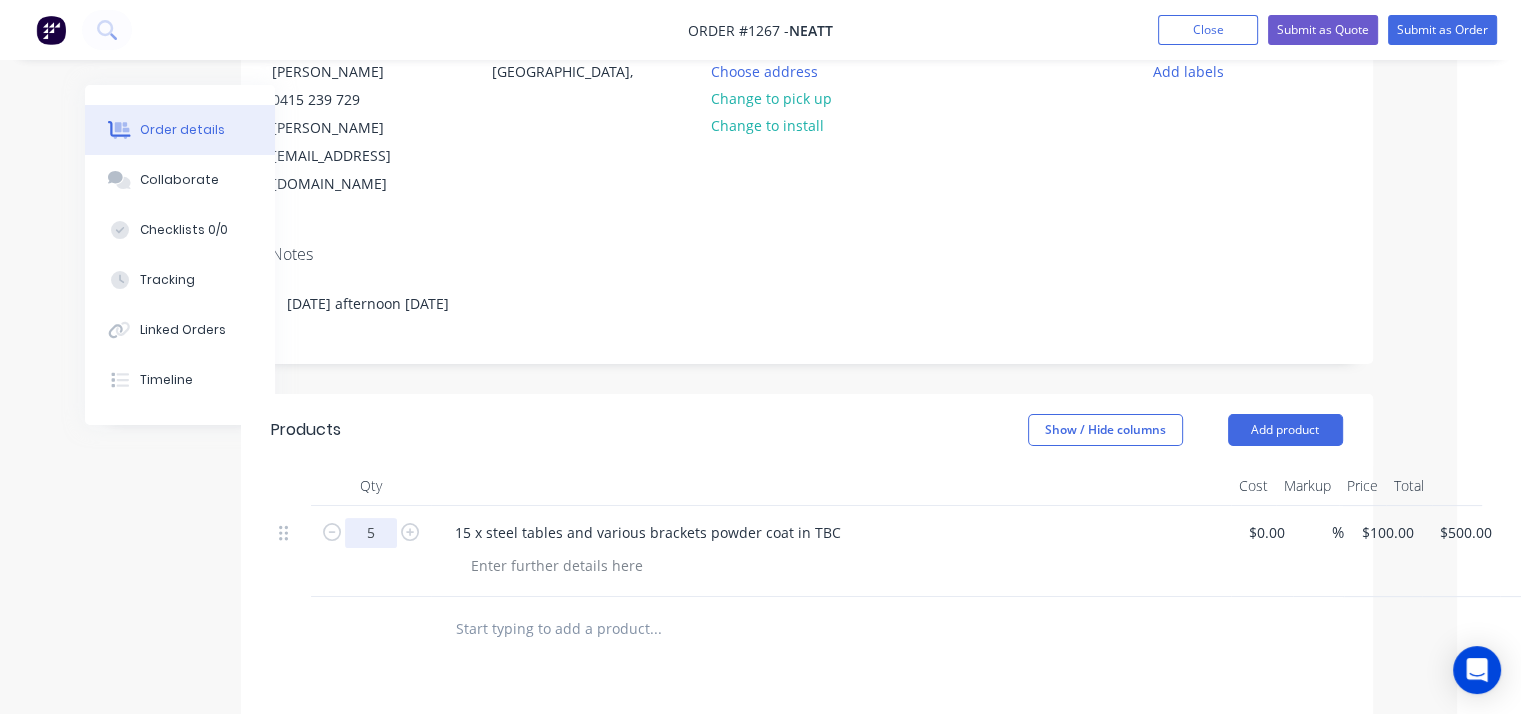 click on "5" at bounding box center [371, 533] 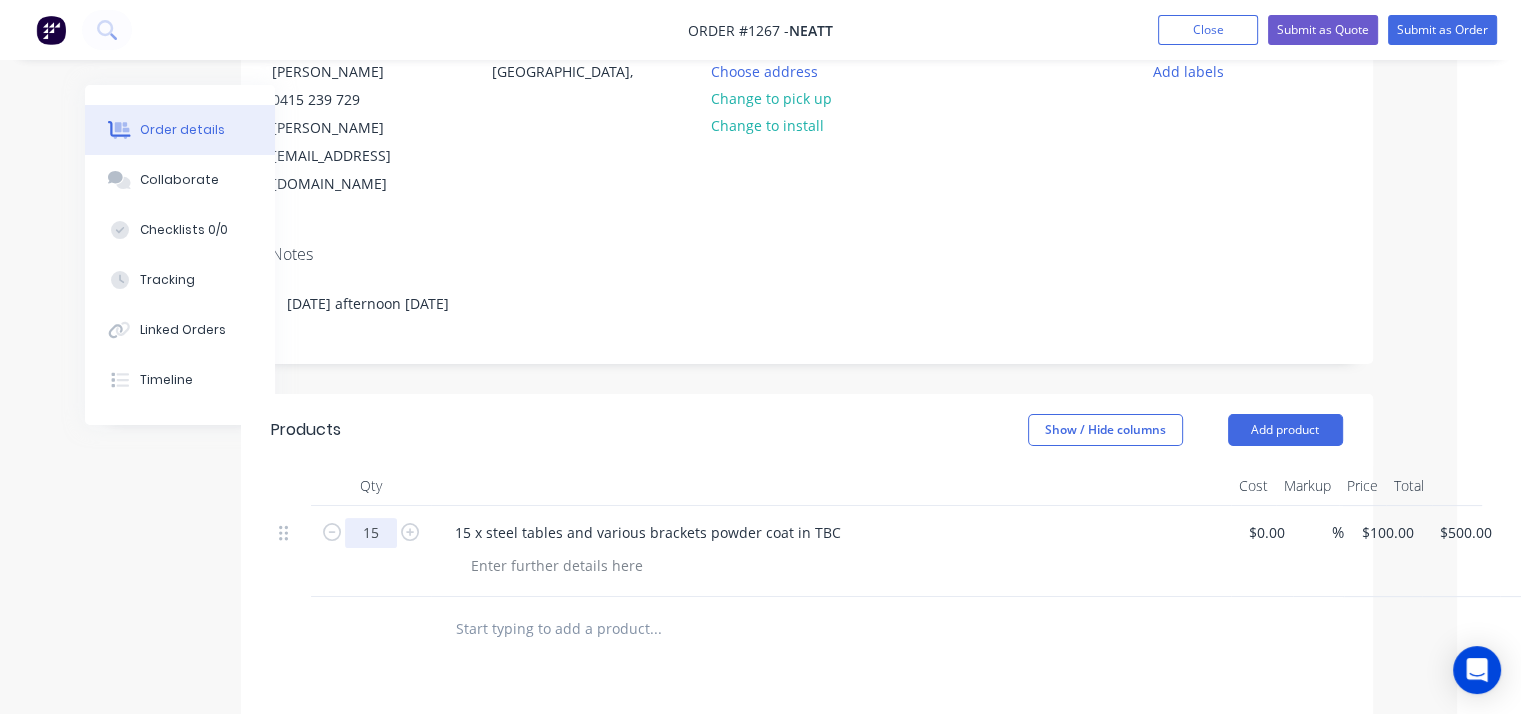 type on "15" 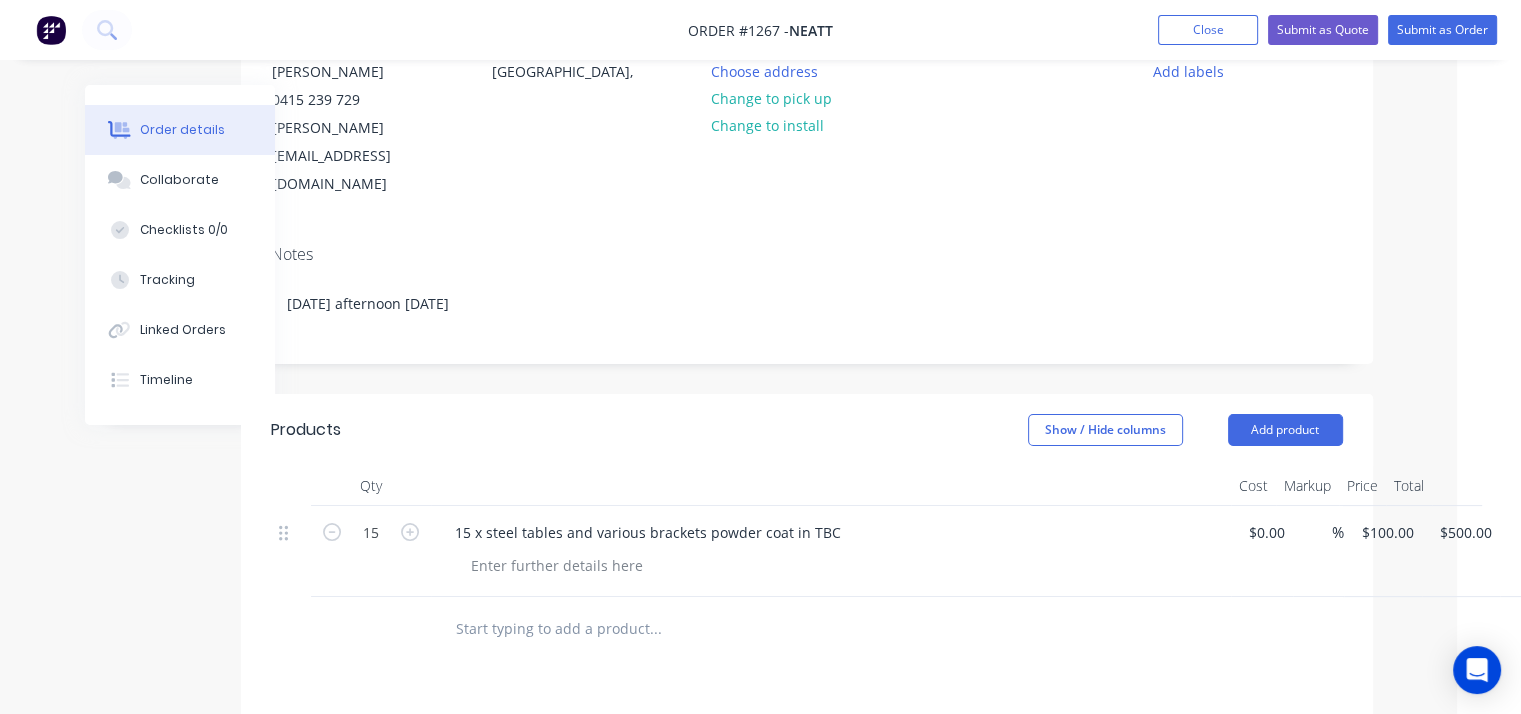 type on "$1,500.00" 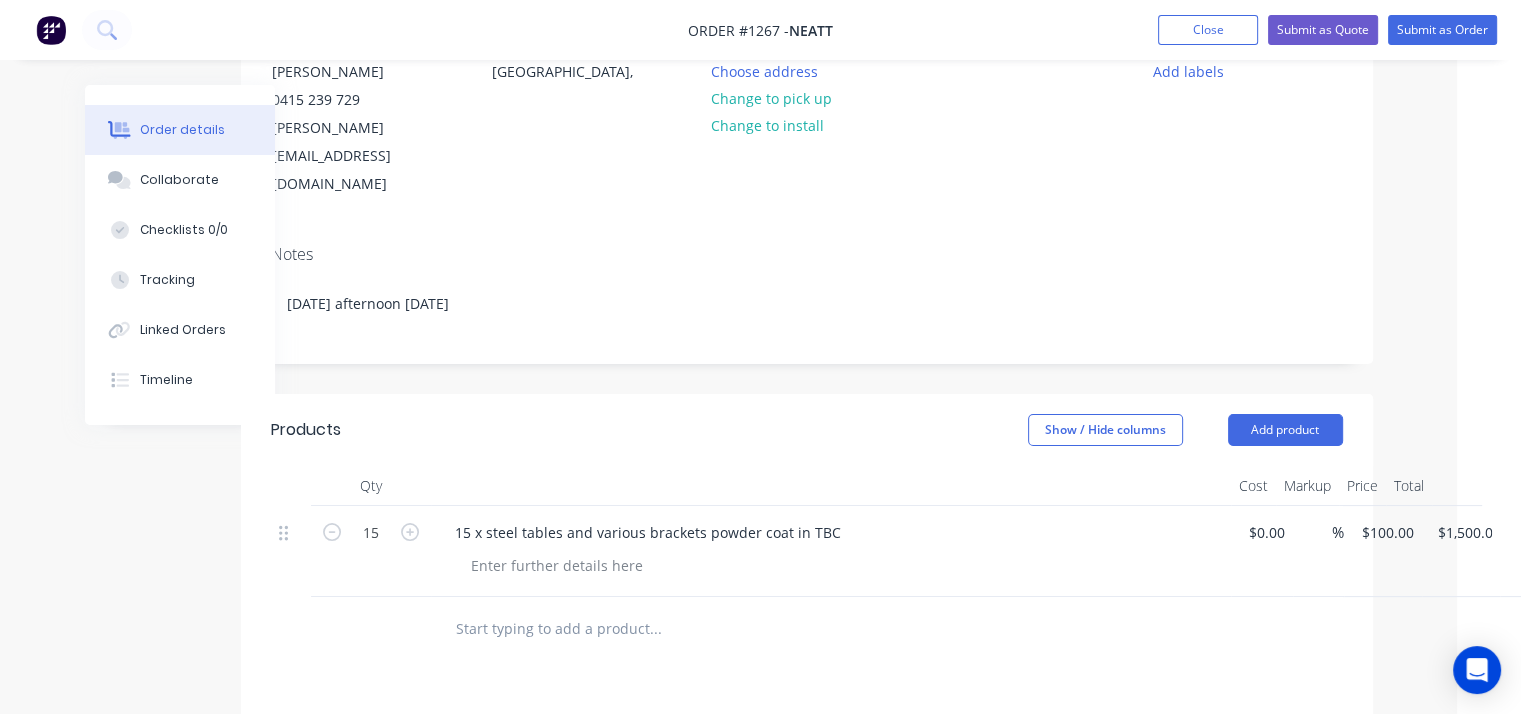 click on "15 x steel tables and various brackets powder coat in TBC" at bounding box center (831, 551) 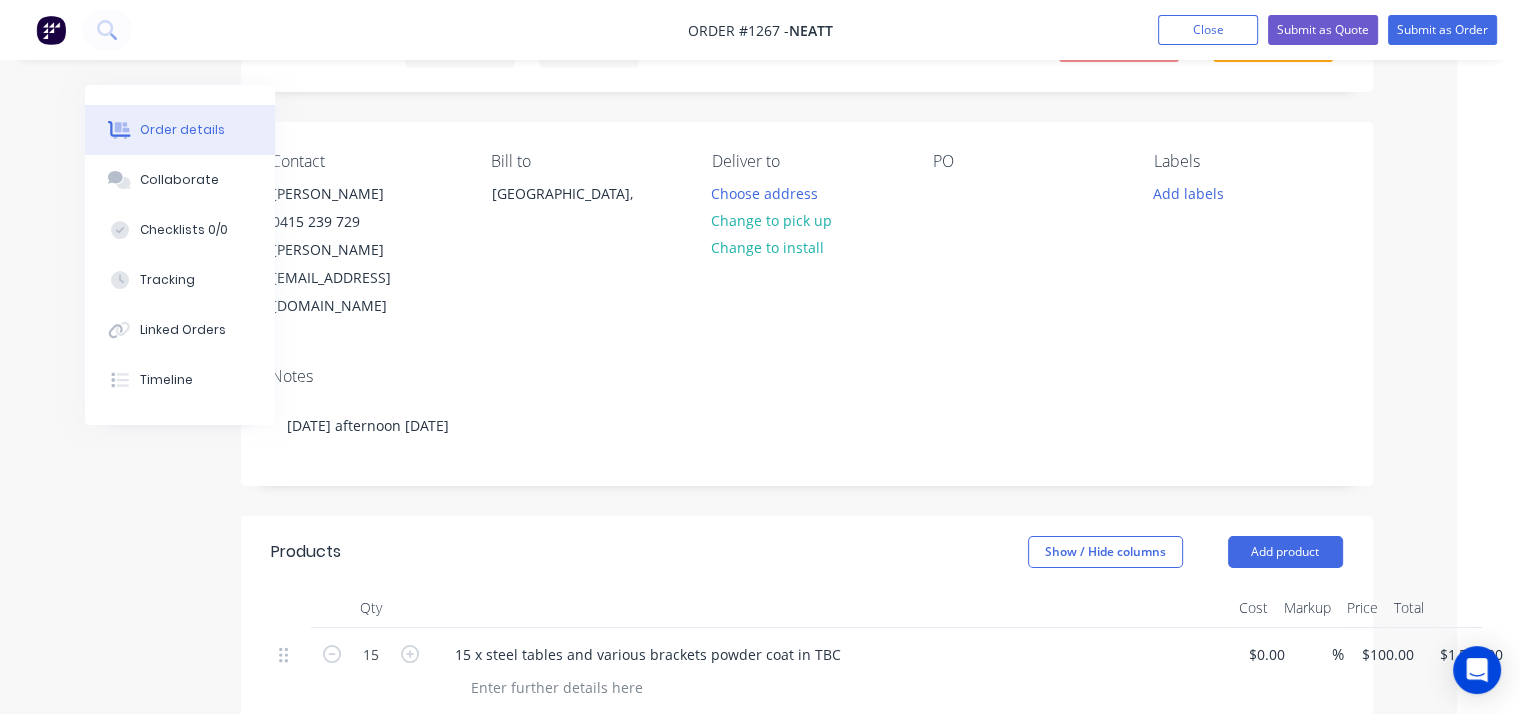 scroll, scrollTop: 222, scrollLeft: 64, axis: both 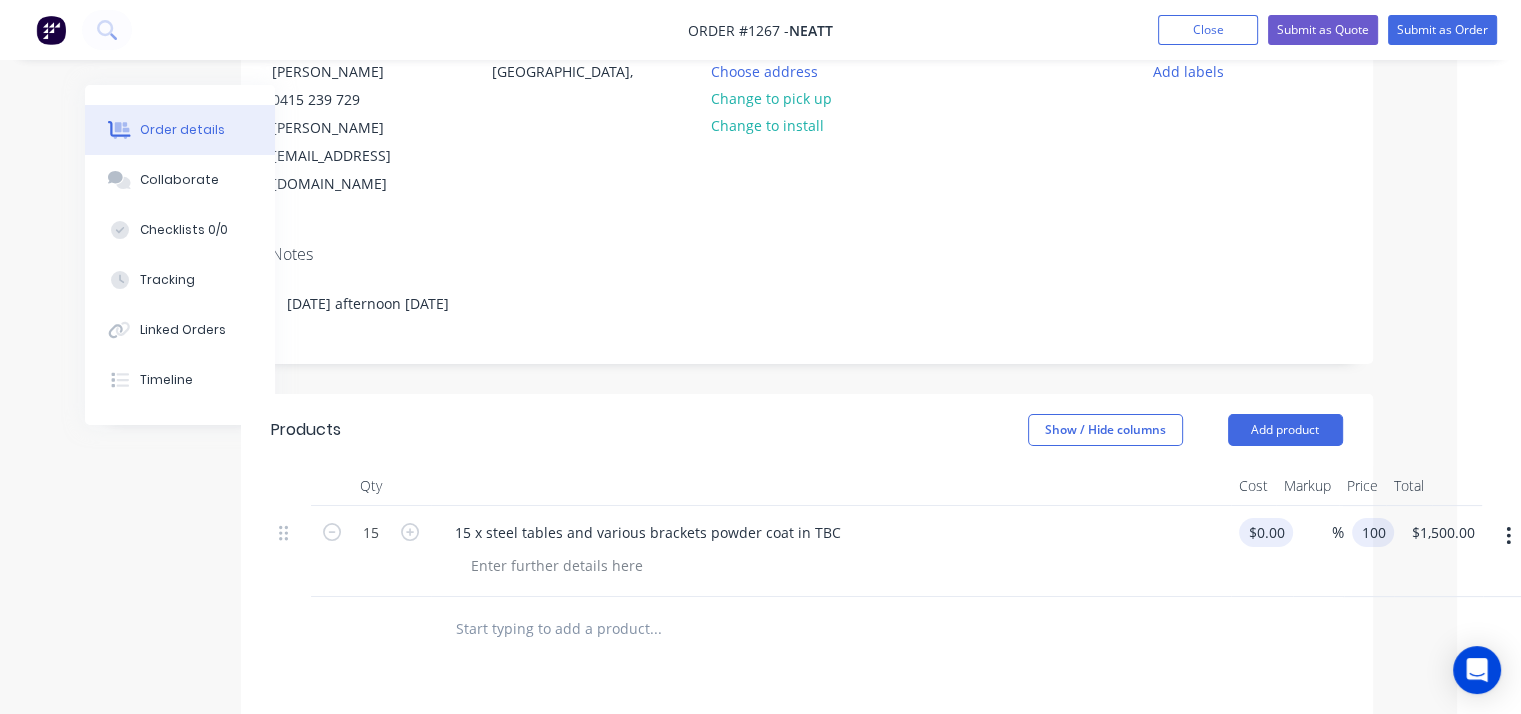 drag, startPoint x: 1414, startPoint y: 476, endPoint x: 1243, endPoint y: 474, distance: 171.01169 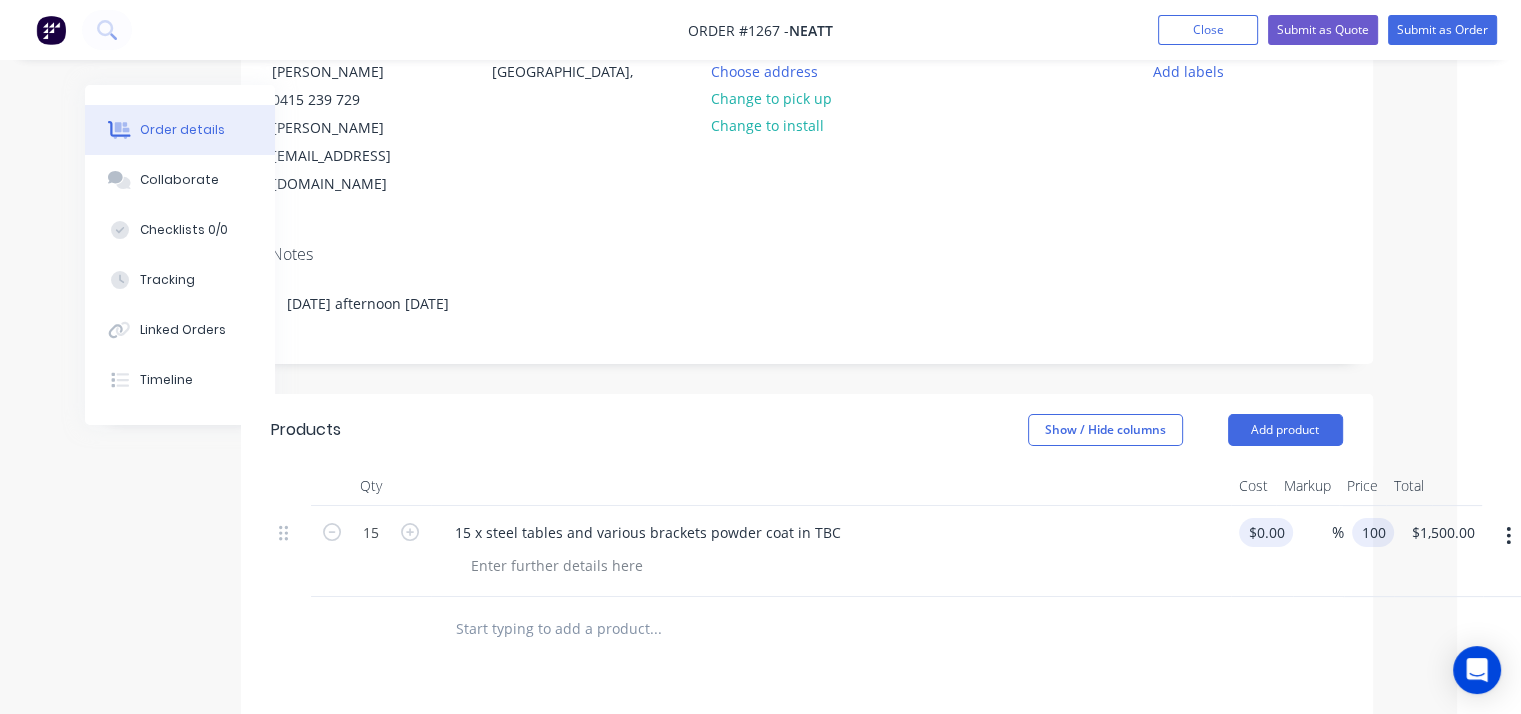 click on "15 15 x steel tables and various brackets powder coat in TBC $0.00 $0.00 % 100 100 $1,500.00 $1,500.00" at bounding box center [807, 551] 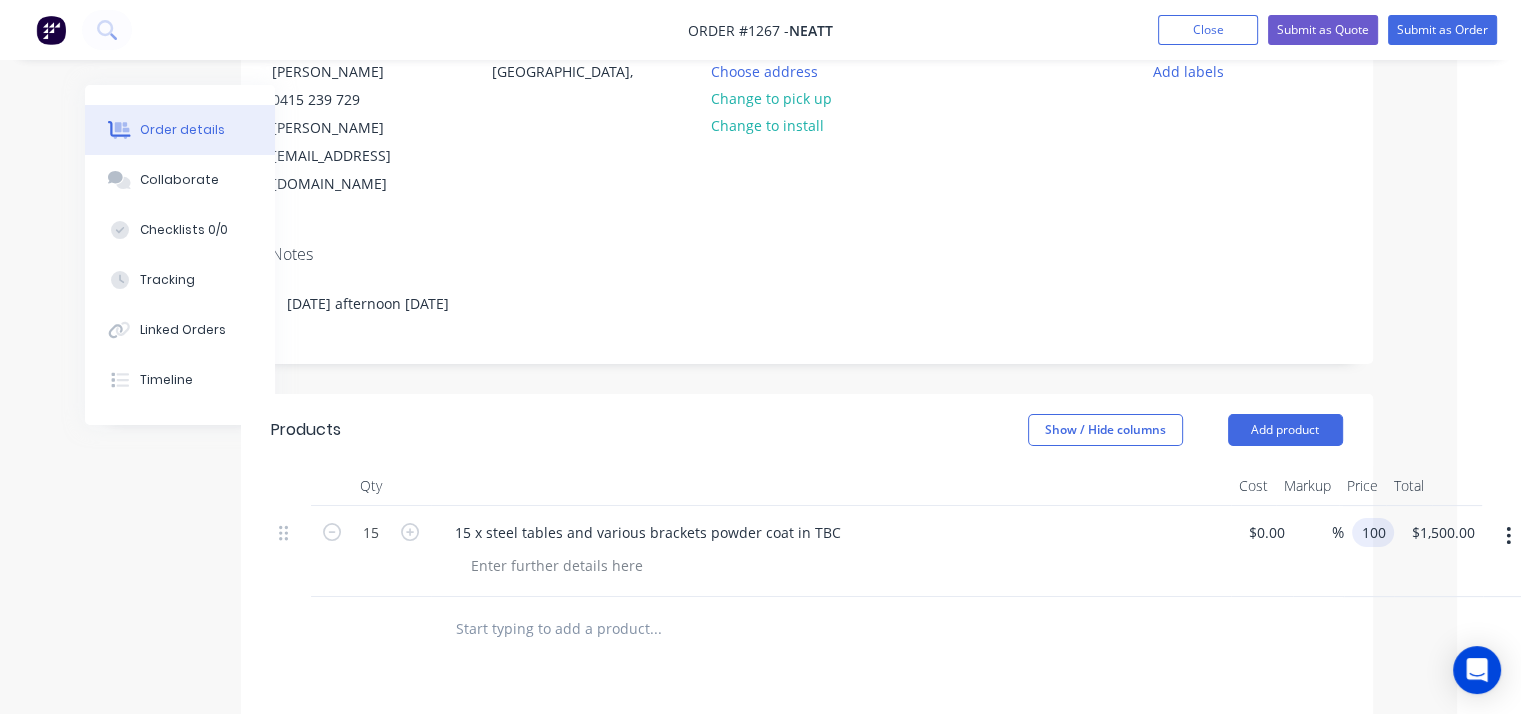 click on "100" at bounding box center (1377, 532) 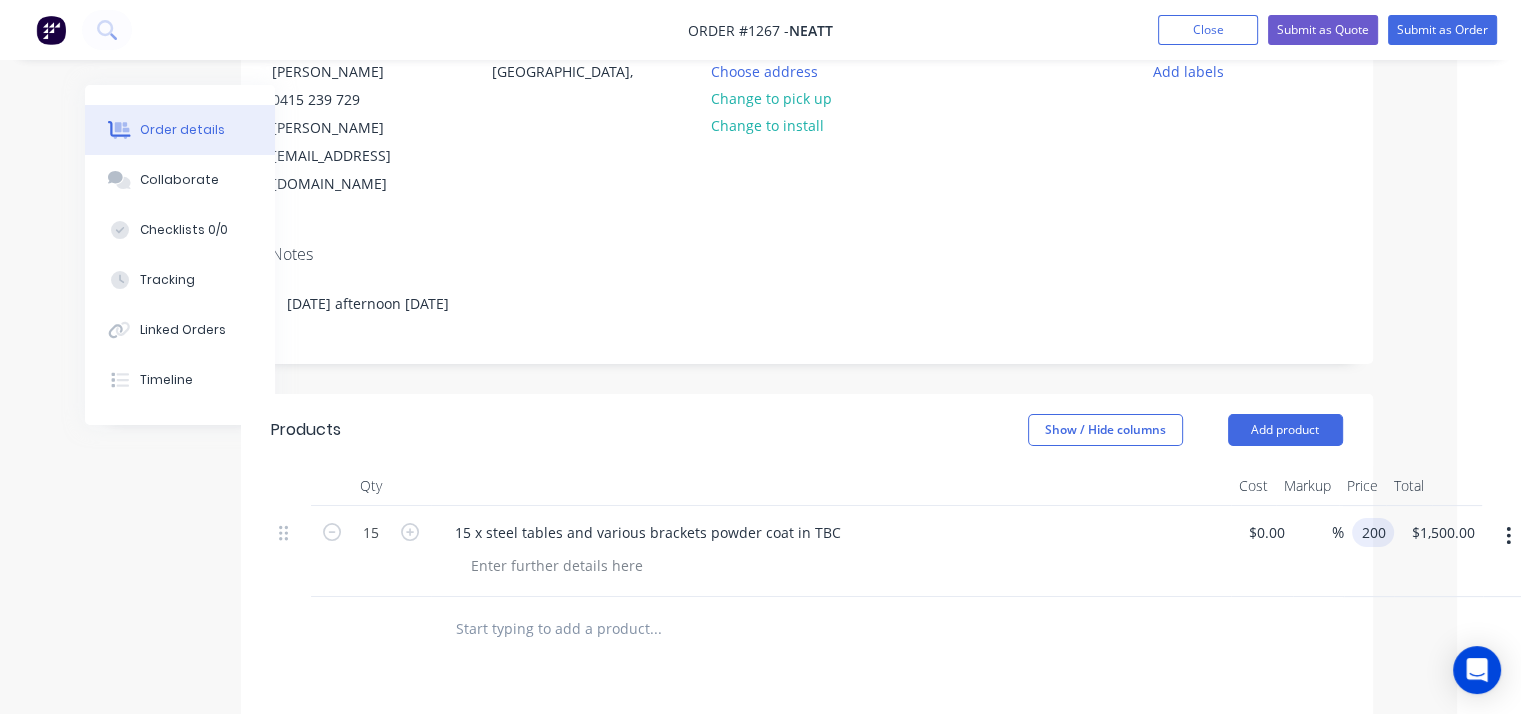 type on "$200.00" 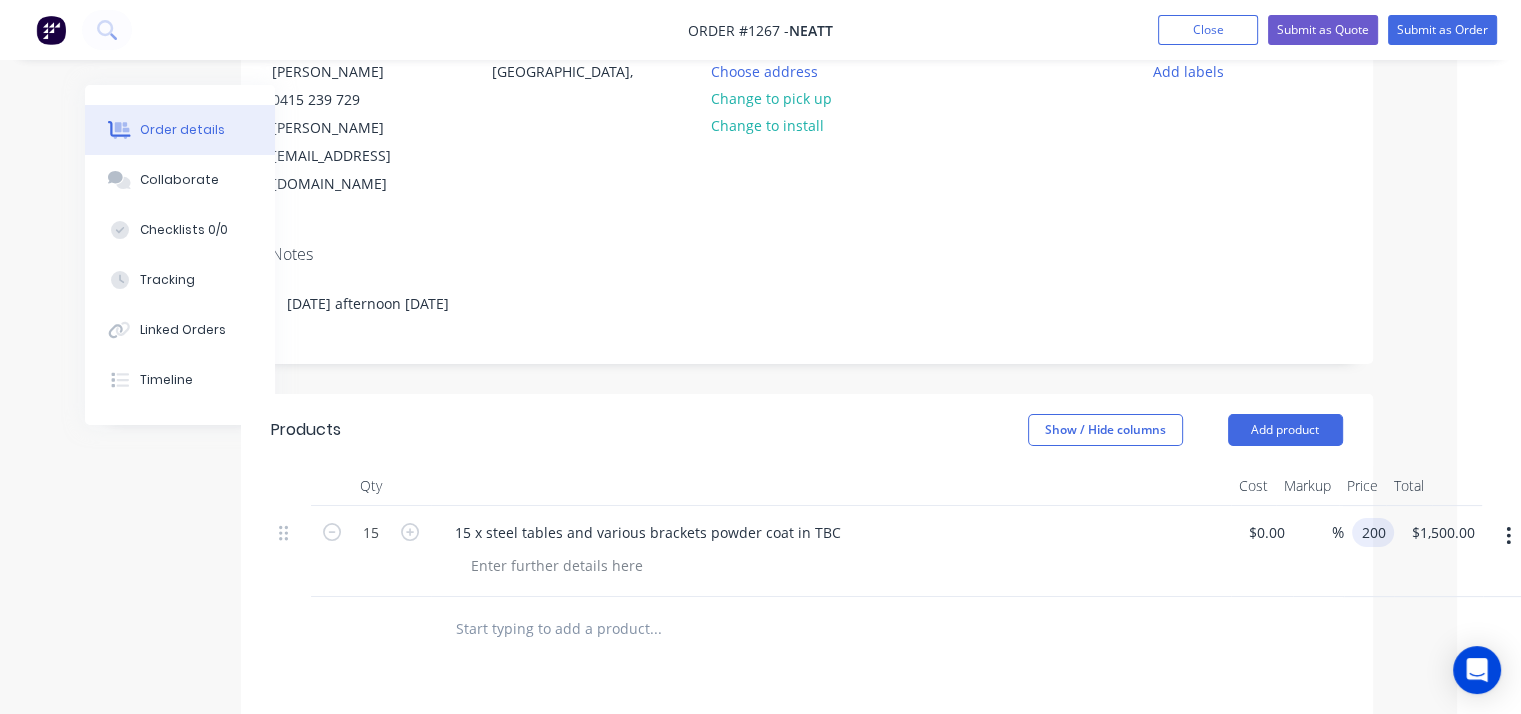 type on "$3,000.00" 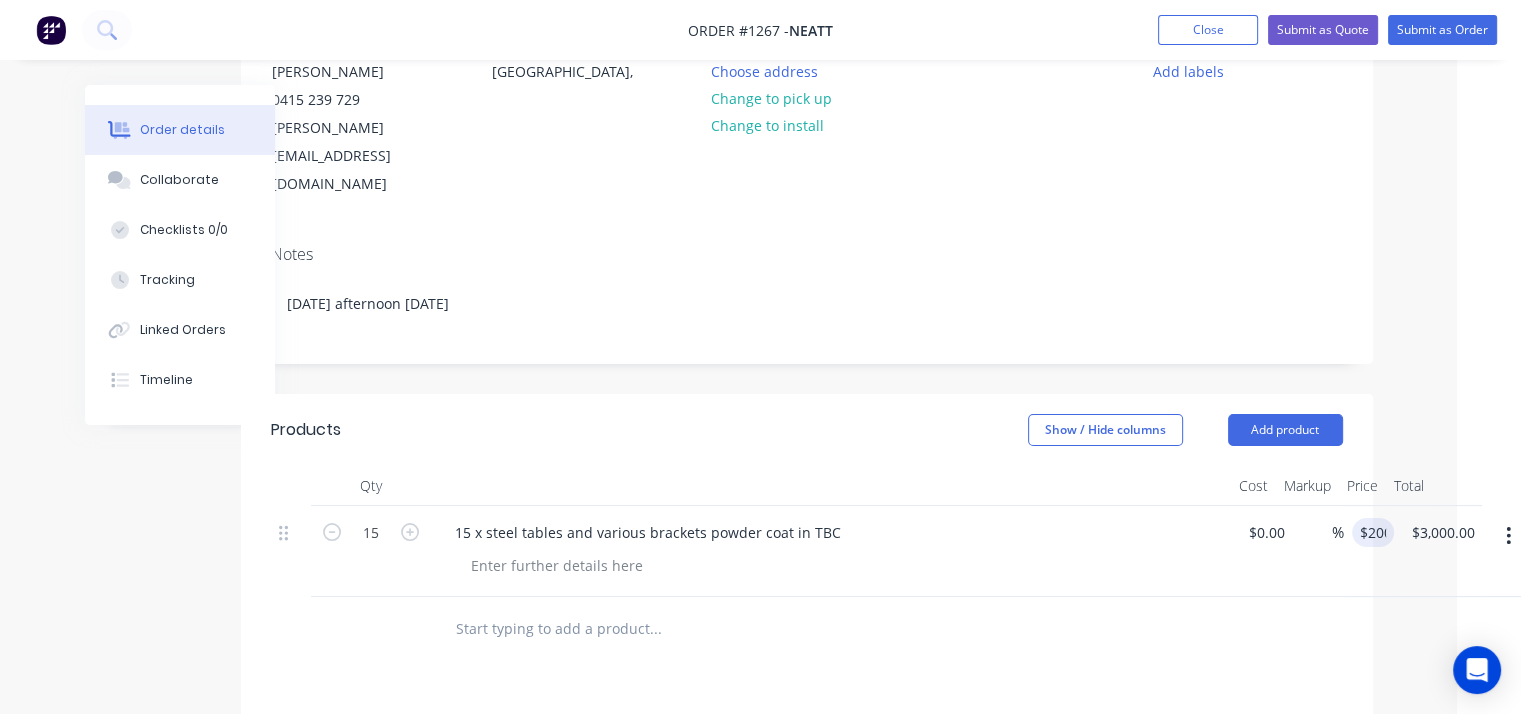 click at bounding box center (839, 565) 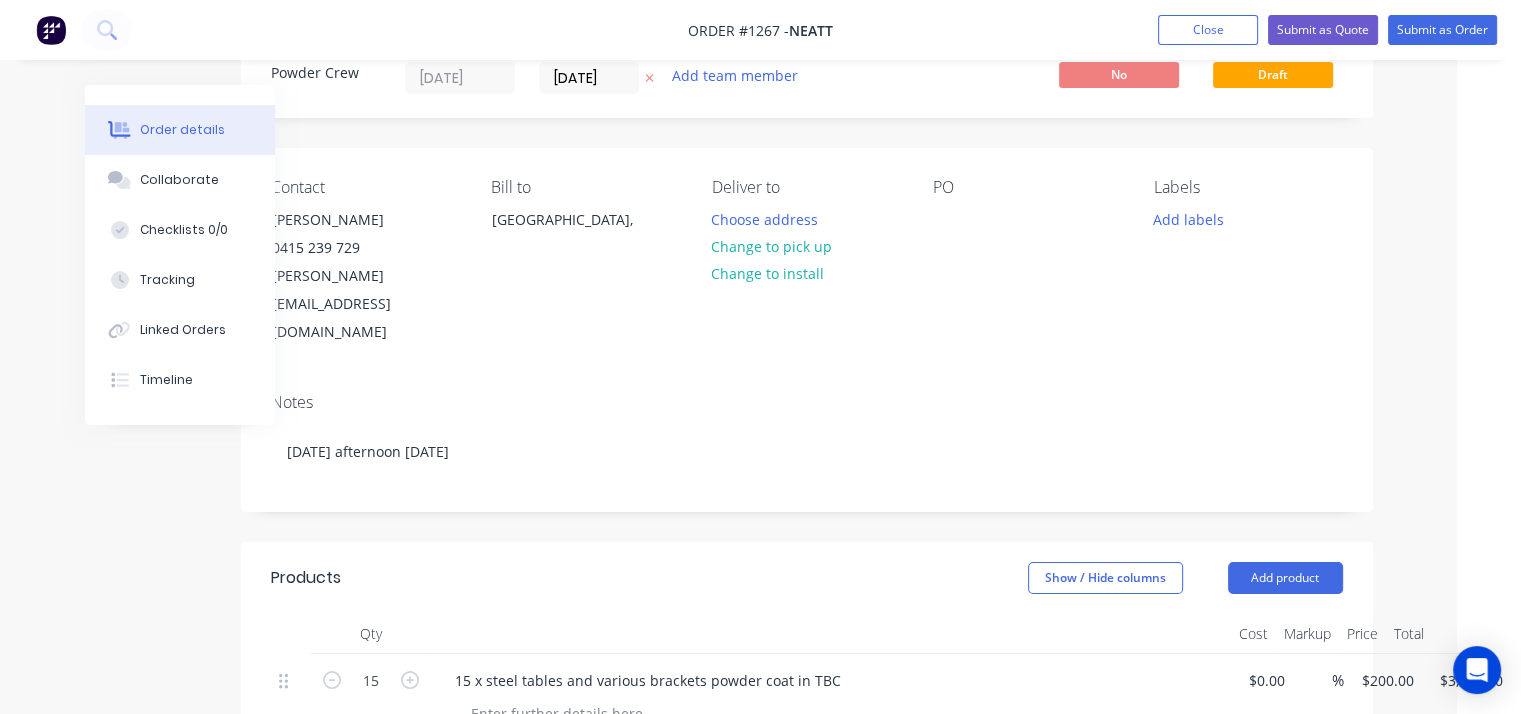 scroll, scrollTop: 200, scrollLeft: 64, axis: both 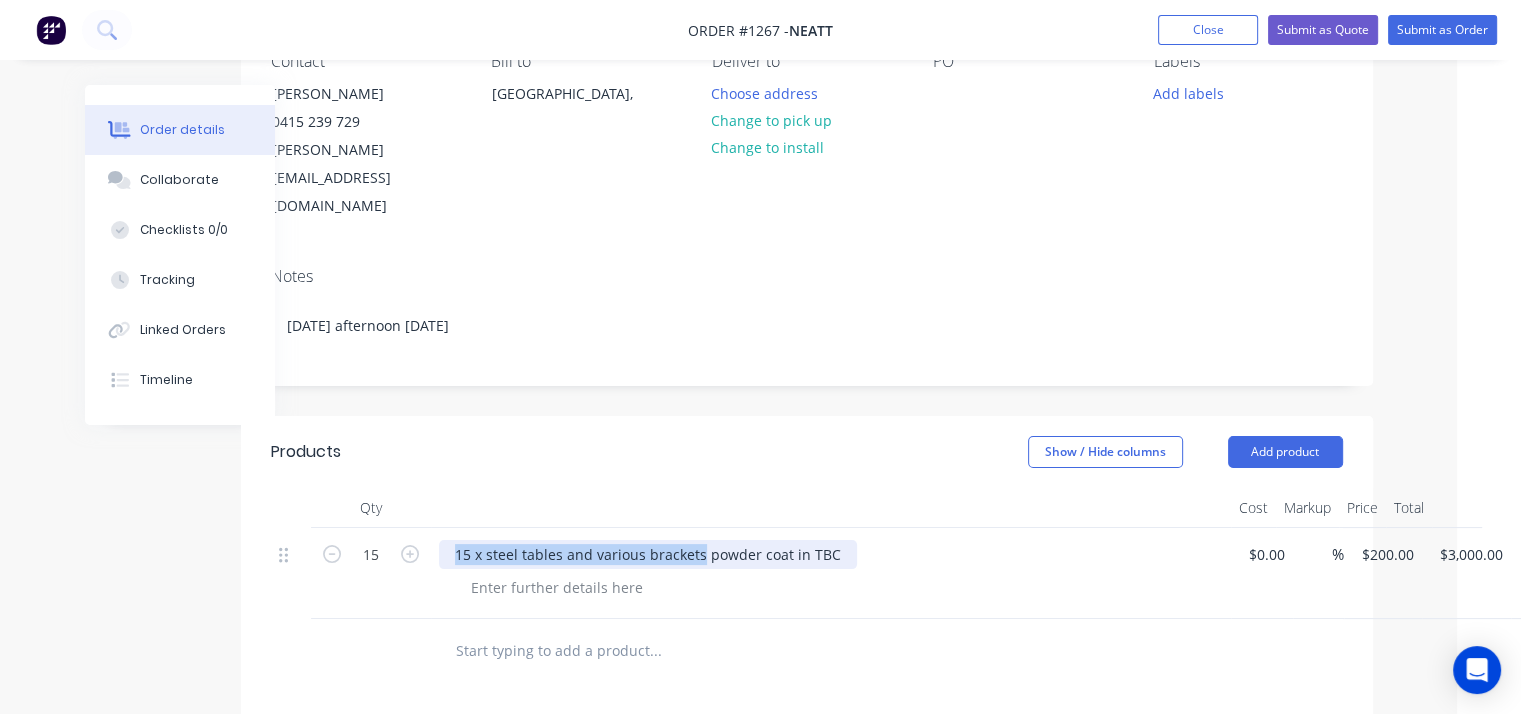drag, startPoint x: 451, startPoint y: 496, endPoint x: 693, endPoint y: 497, distance: 242.00206 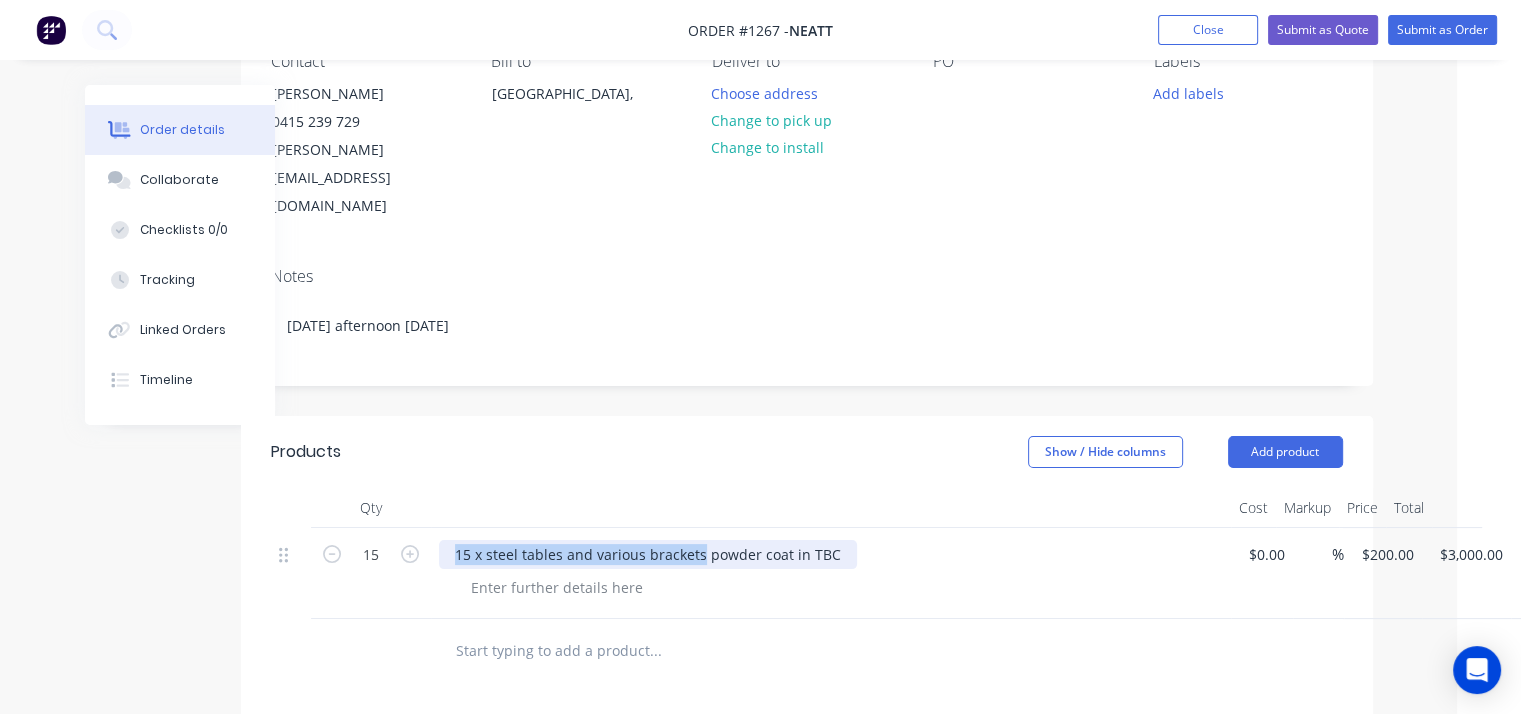 click on "15 x steel tables and various brackets powder coat in TBC" at bounding box center [648, 554] 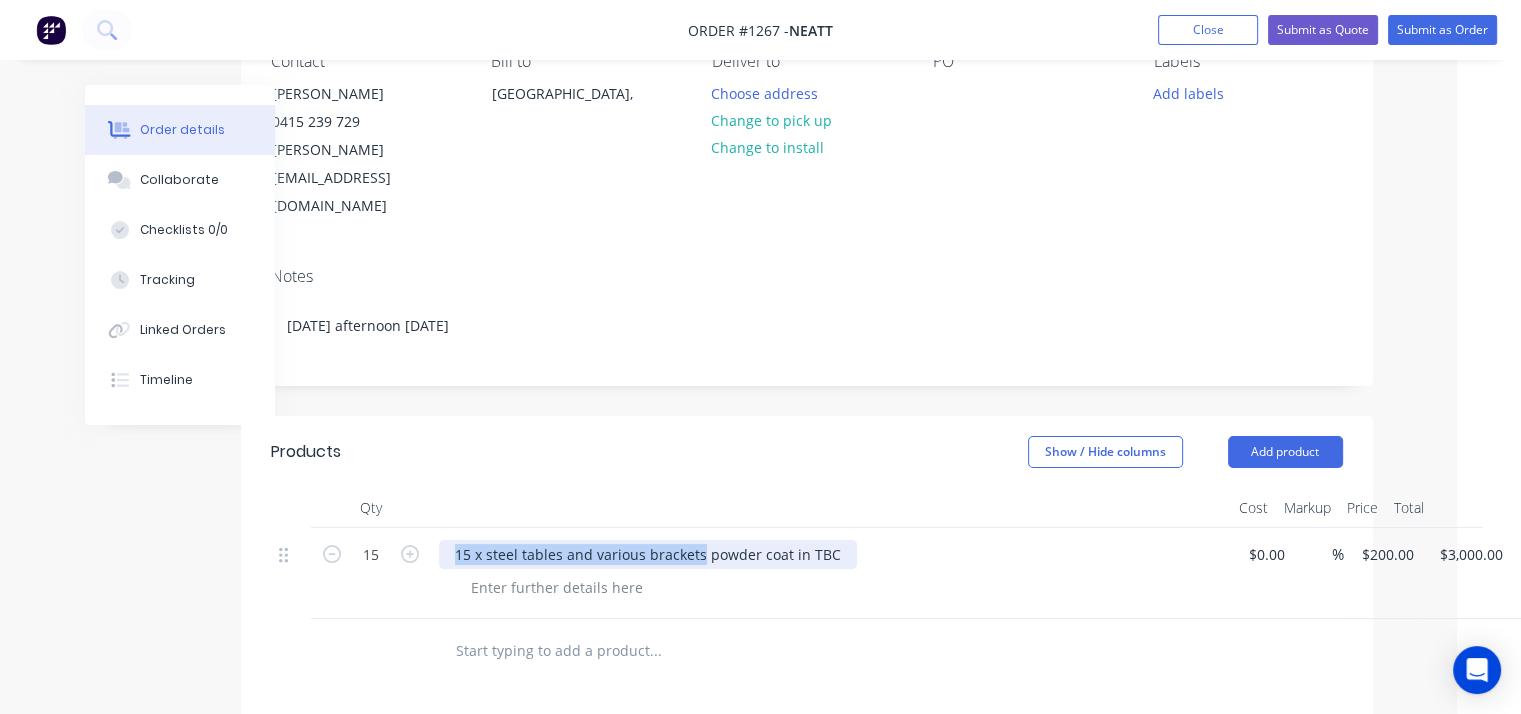 copy on "15 x steel tables and various brackets" 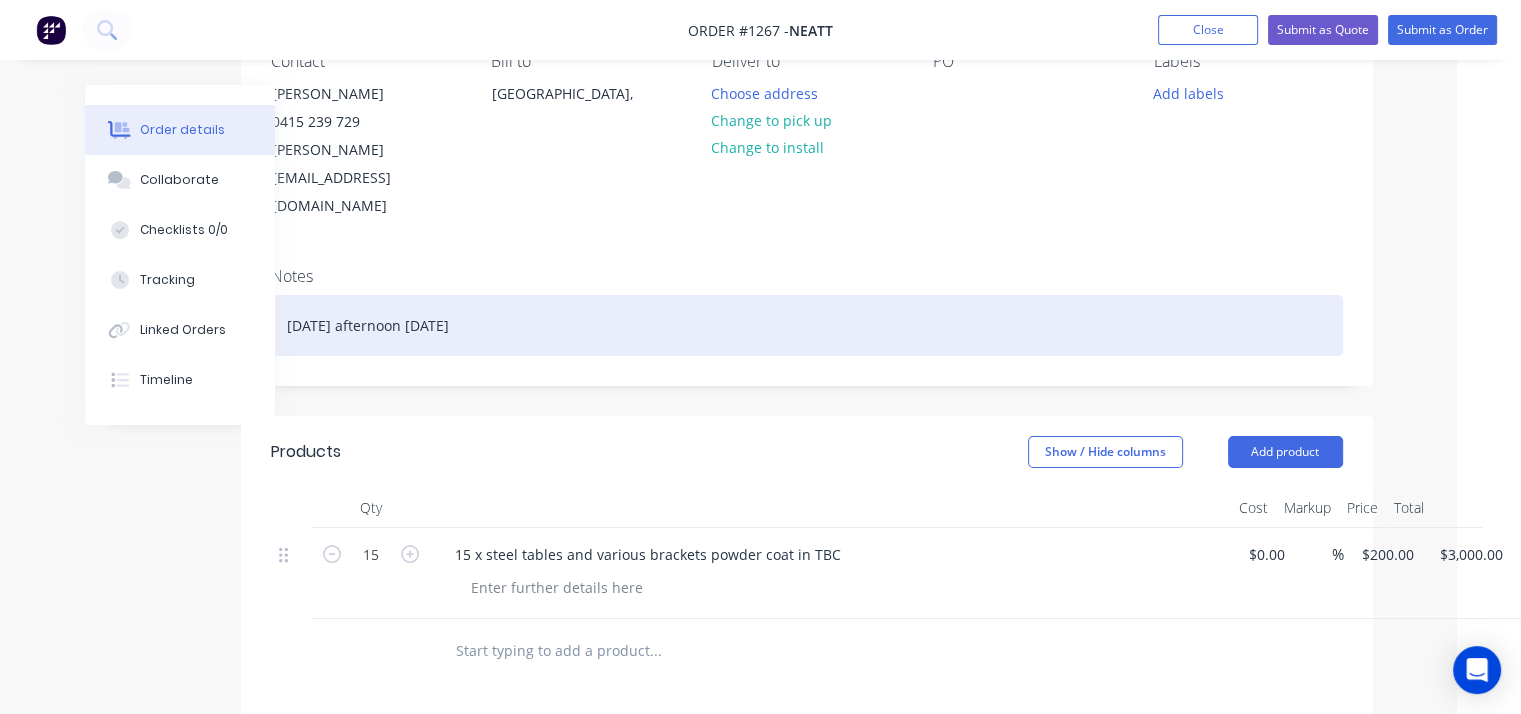 drag, startPoint x: 1118, startPoint y: 265, endPoint x: 972, endPoint y: 411, distance: 206.47517 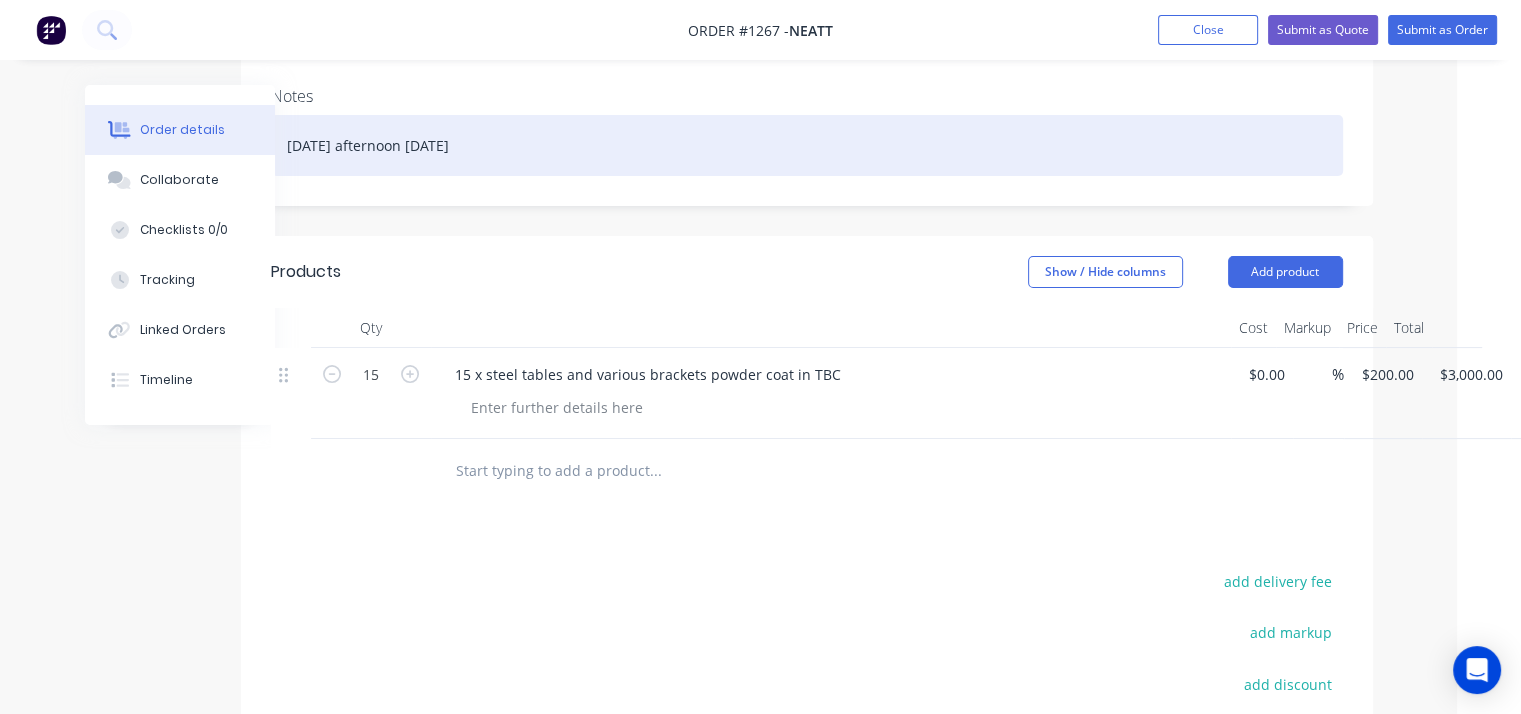 scroll, scrollTop: 100, scrollLeft: 64, axis: both 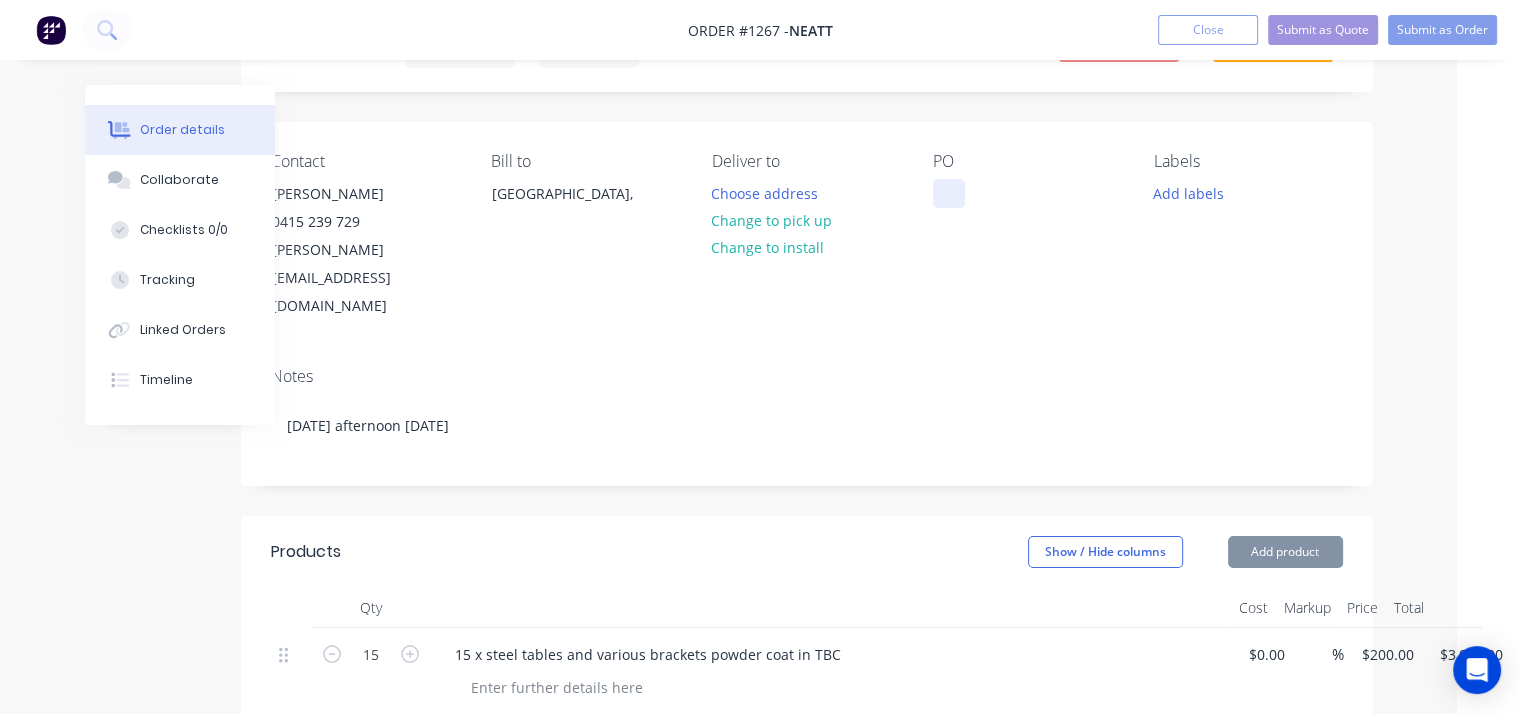 click at bounding box center (949, 193) 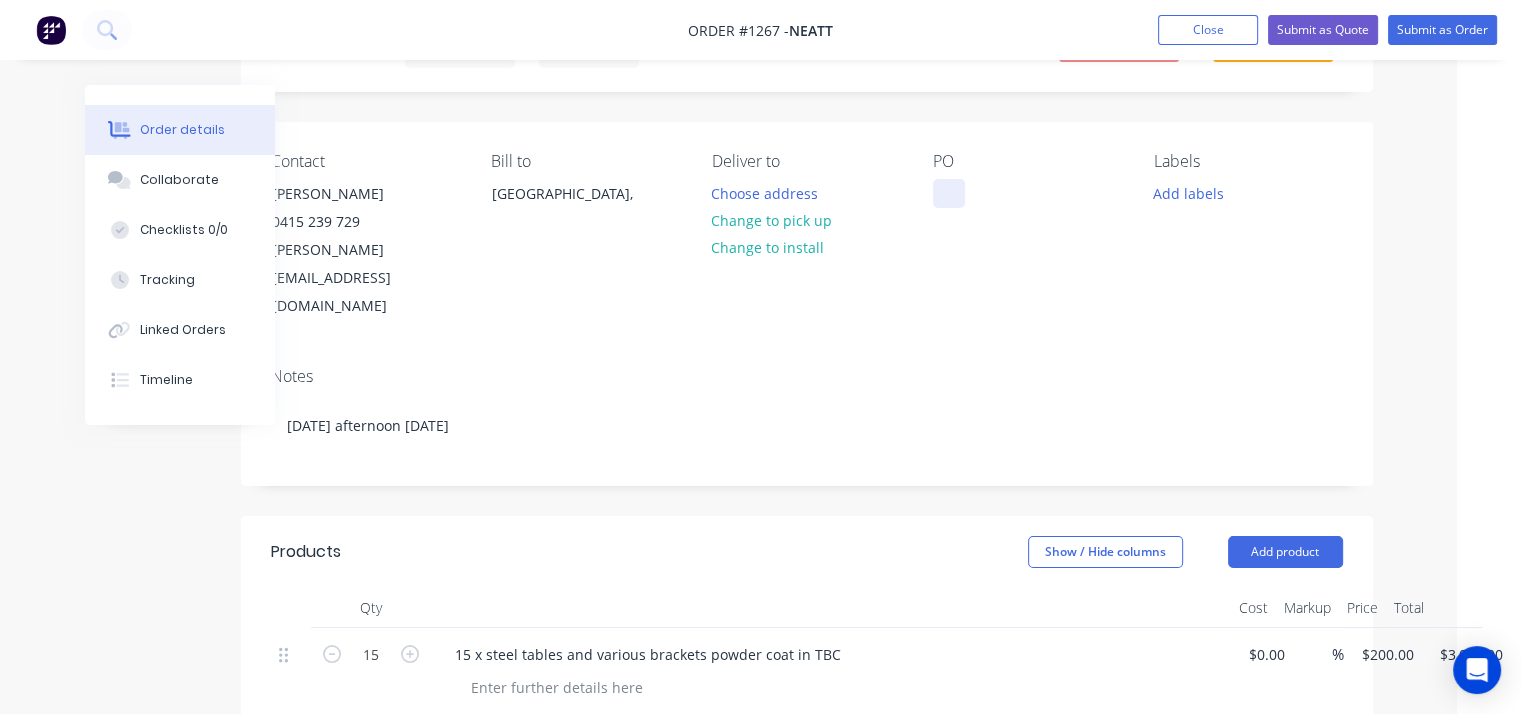 paste 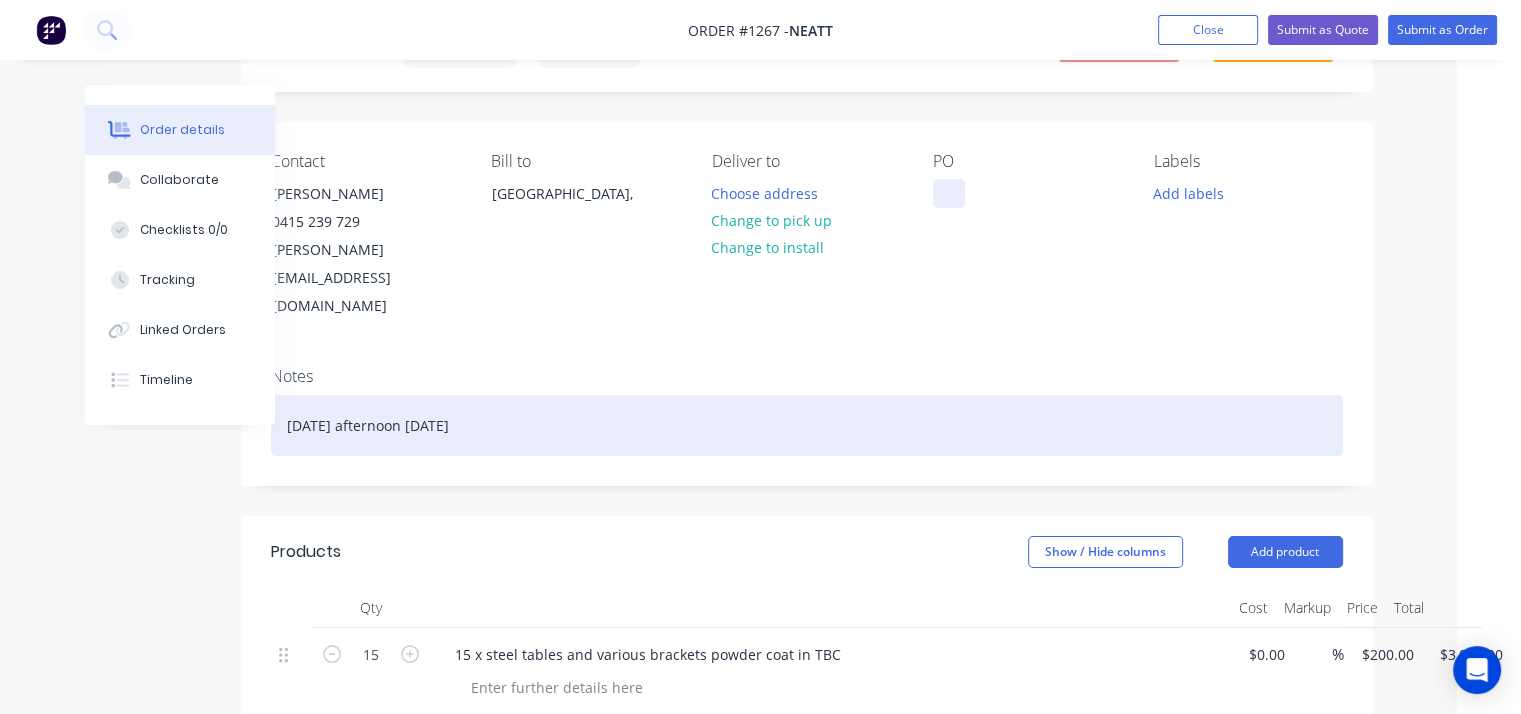 type 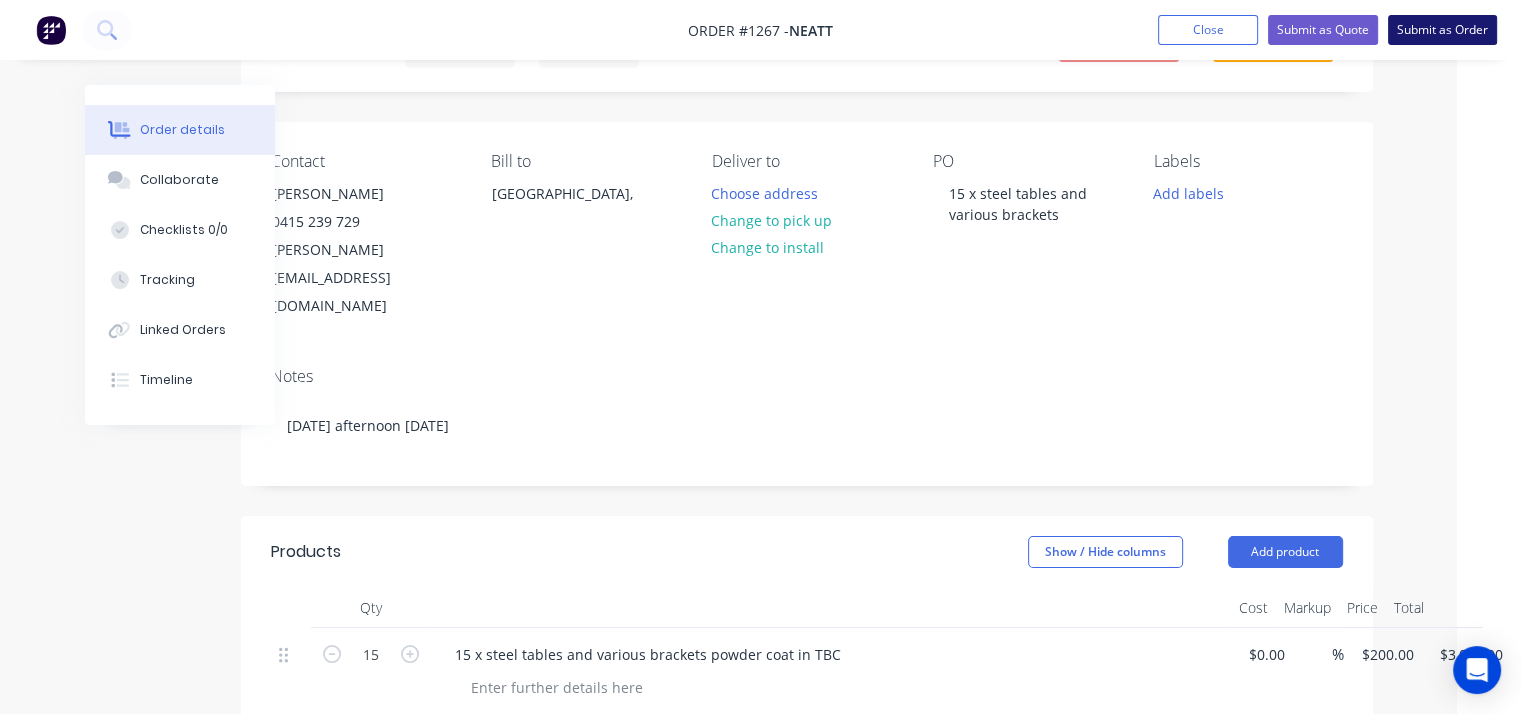 click on "Submit as Order" at bounding box center [1442, 30] 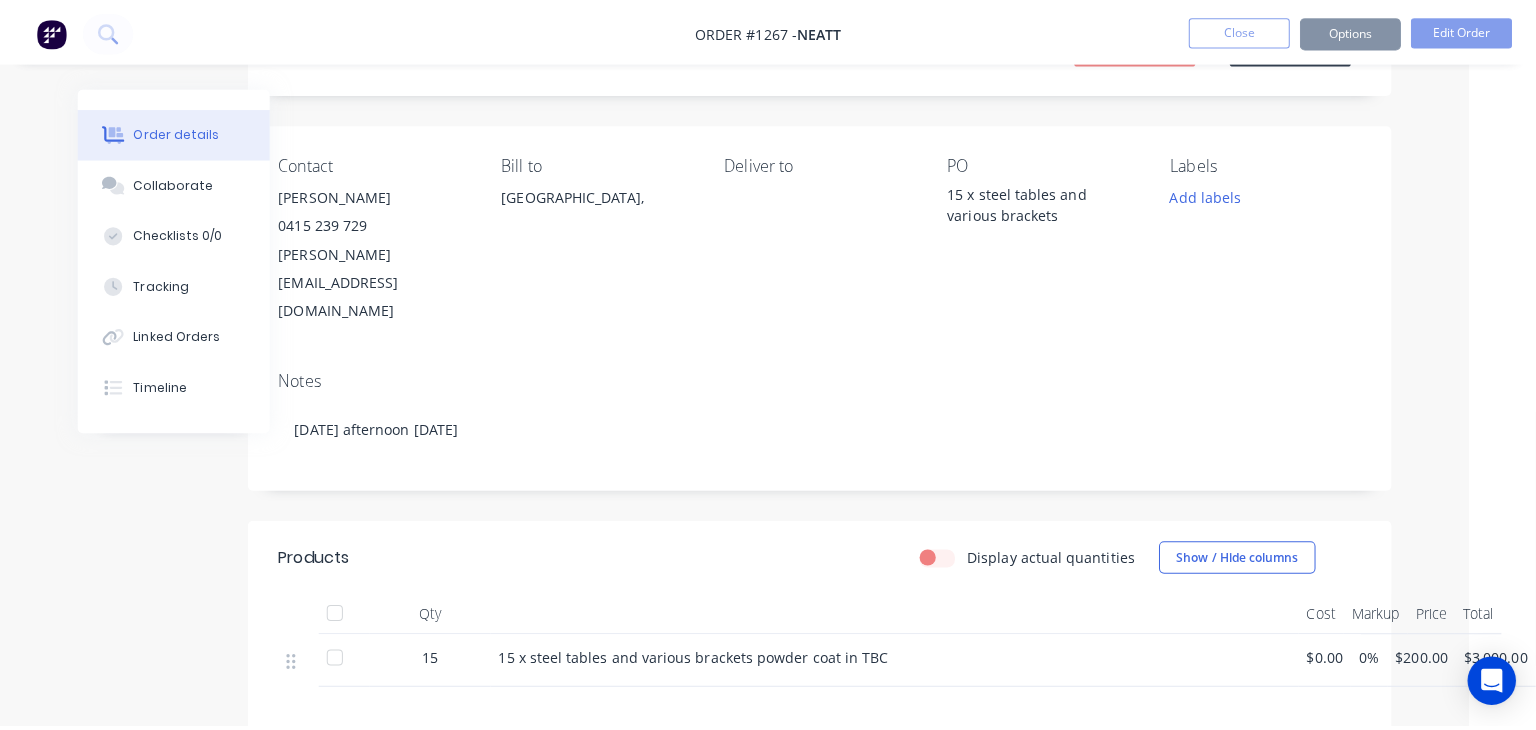 scroll, scrollTop: 0, scrollLeft: 0, axis: both 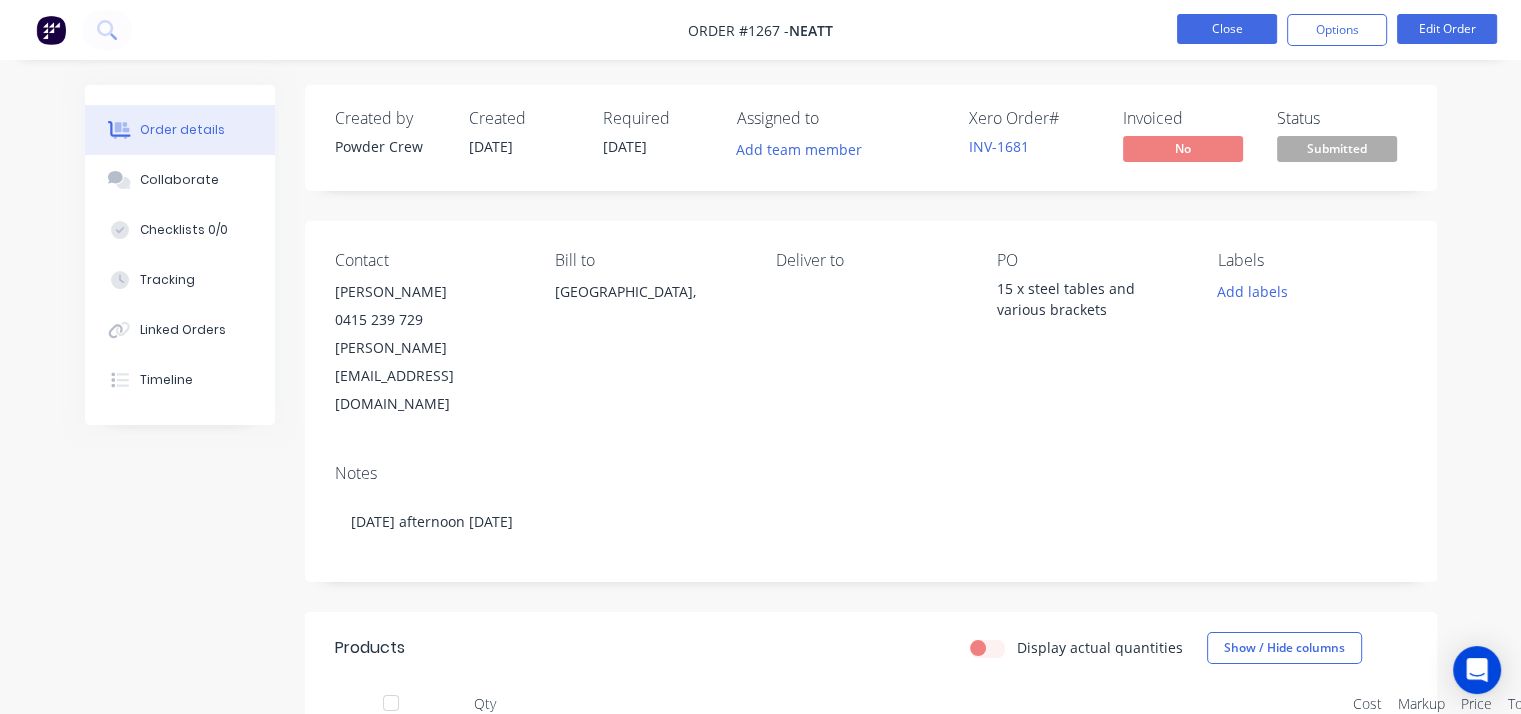 click on "Close" at bounding box center (1227, 29) 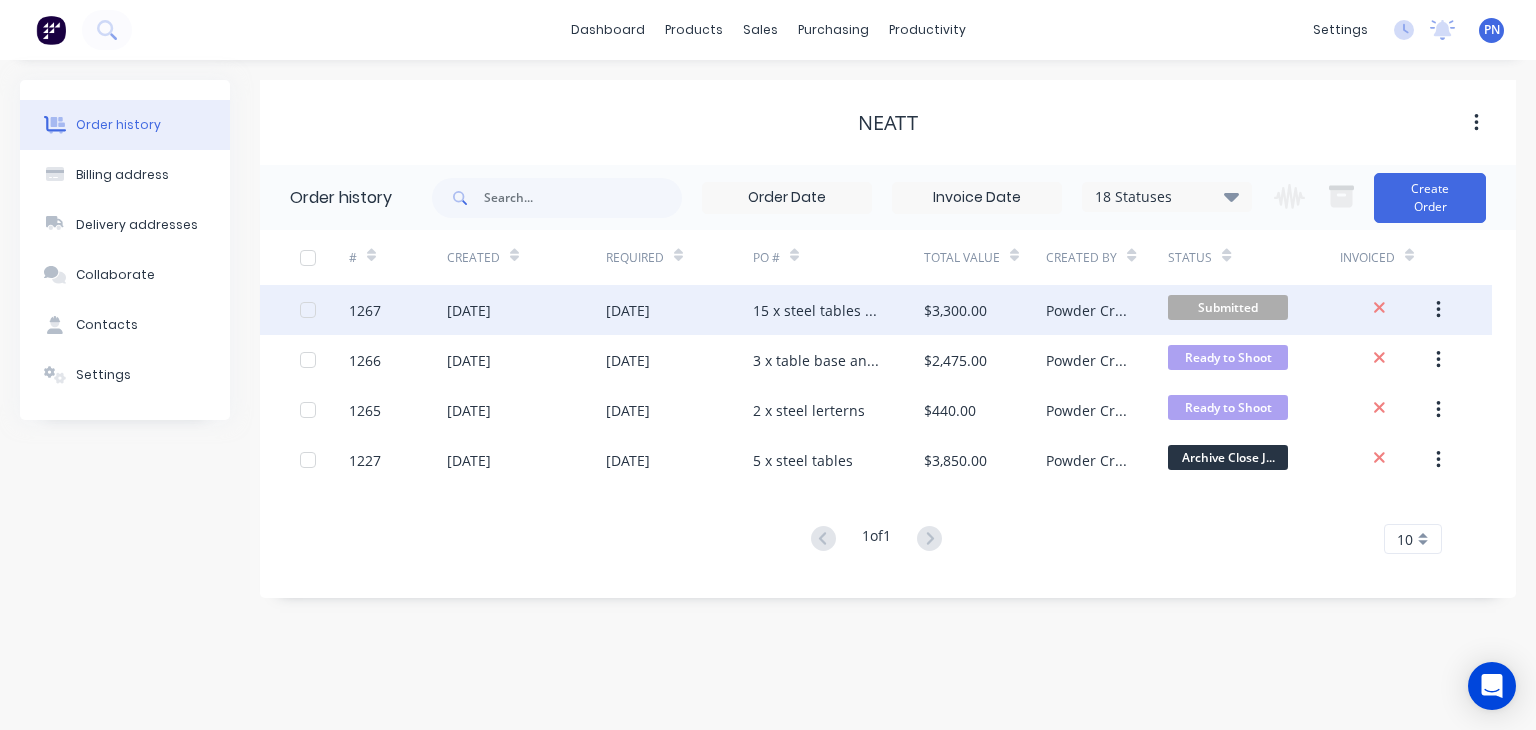 click on "$3,300.00" at bounding box center [985, 310] 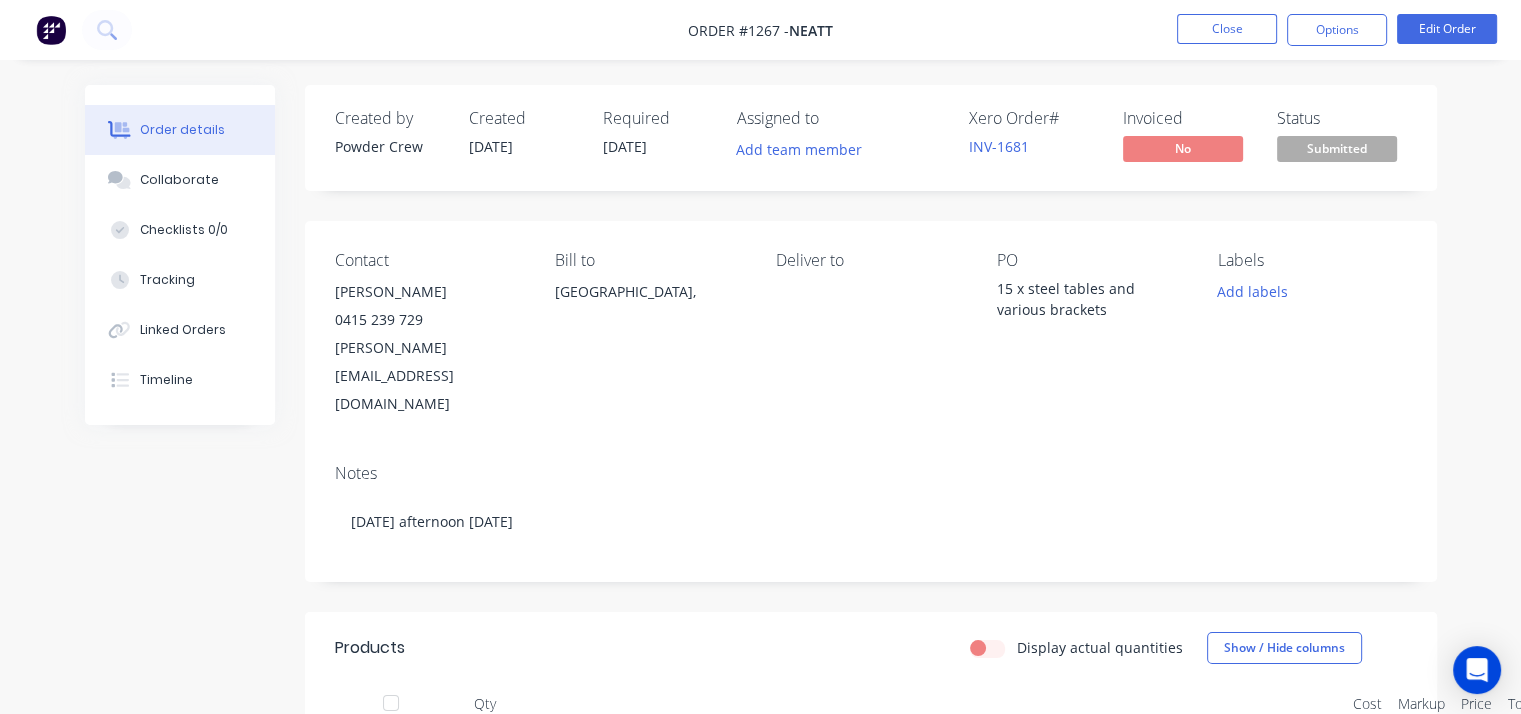 click on "Submitted" at bounding box center (1337, 148) 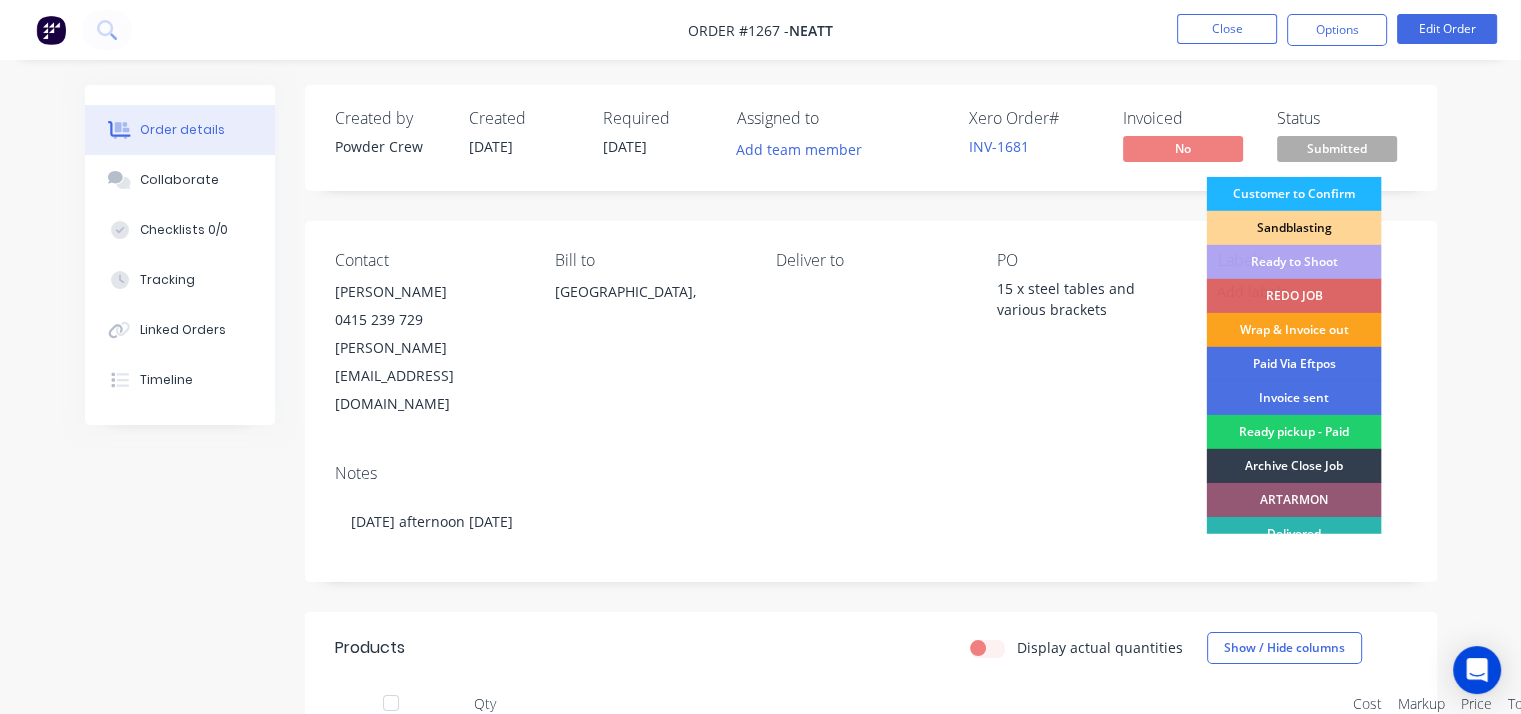 click on "Customer to Confirm" at bounding box center [1293, 194] 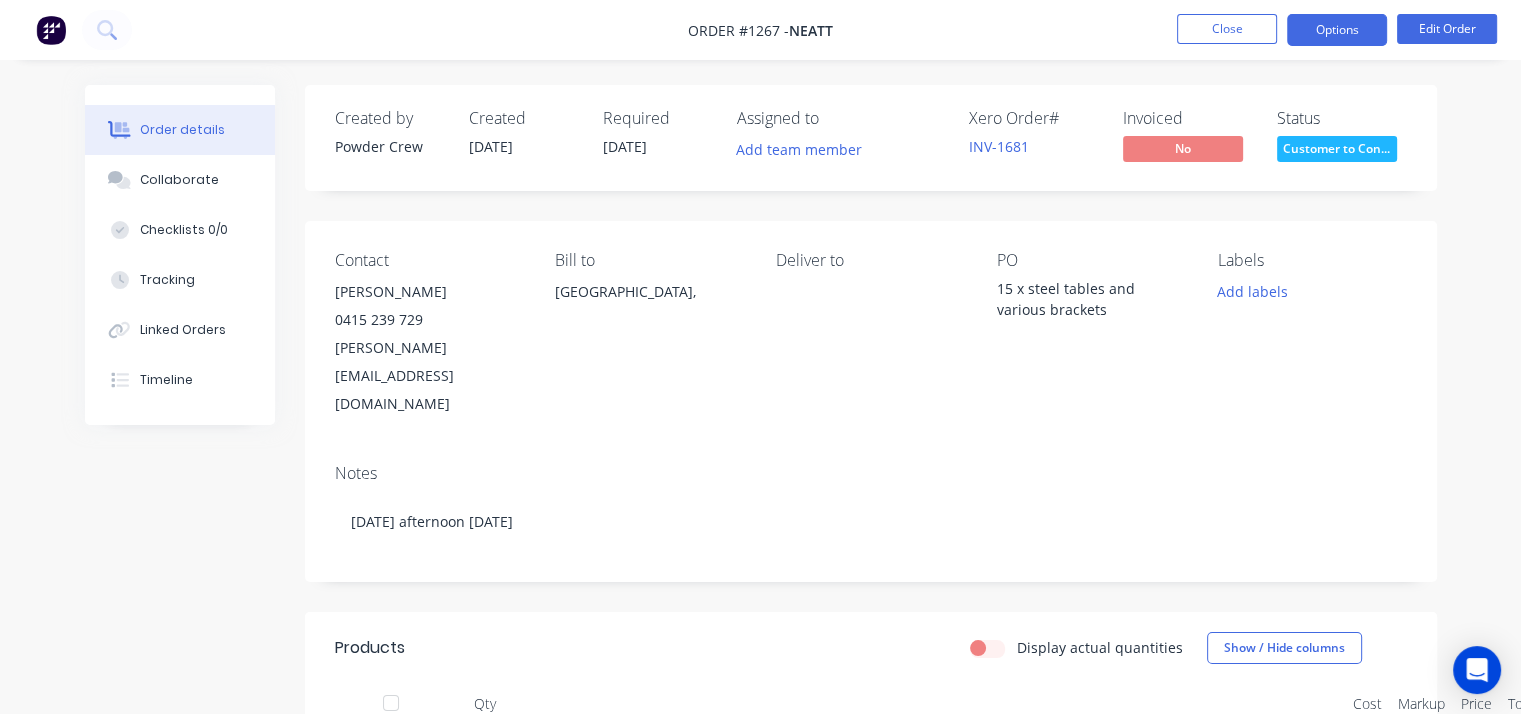 click on "Options" at bounding box center [1337, 30] 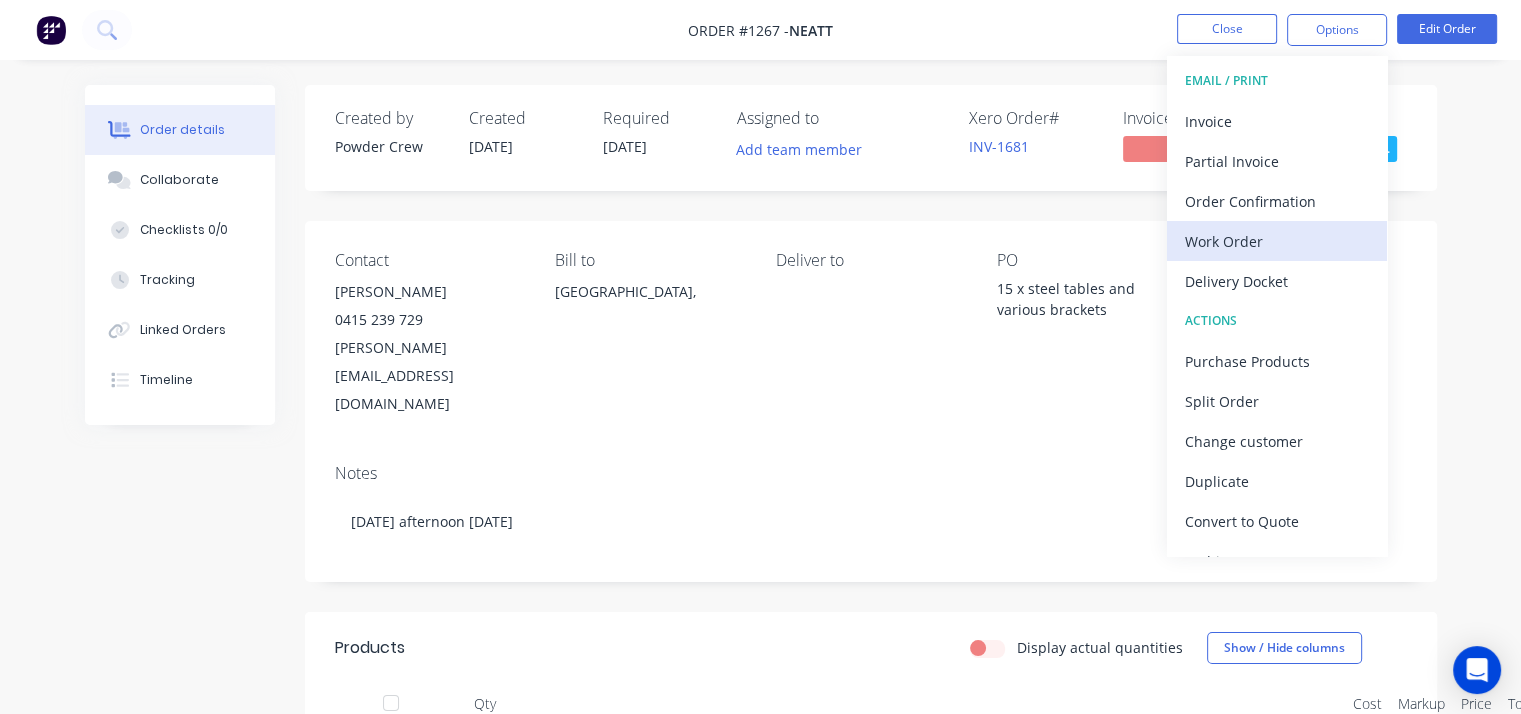 click on "Work Order" at bounding box center [1277, 241] 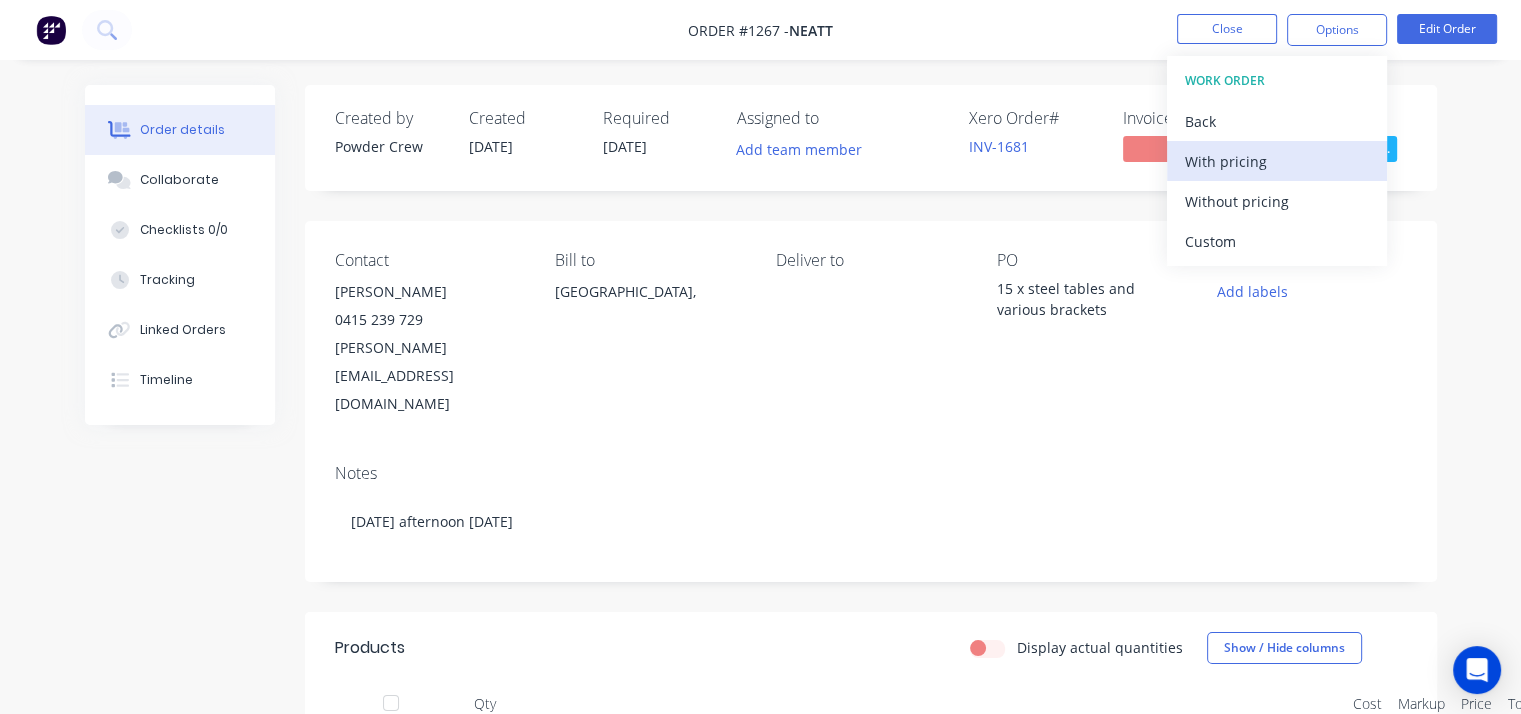 click on "With pricing" at bounding box center (1277, 161) 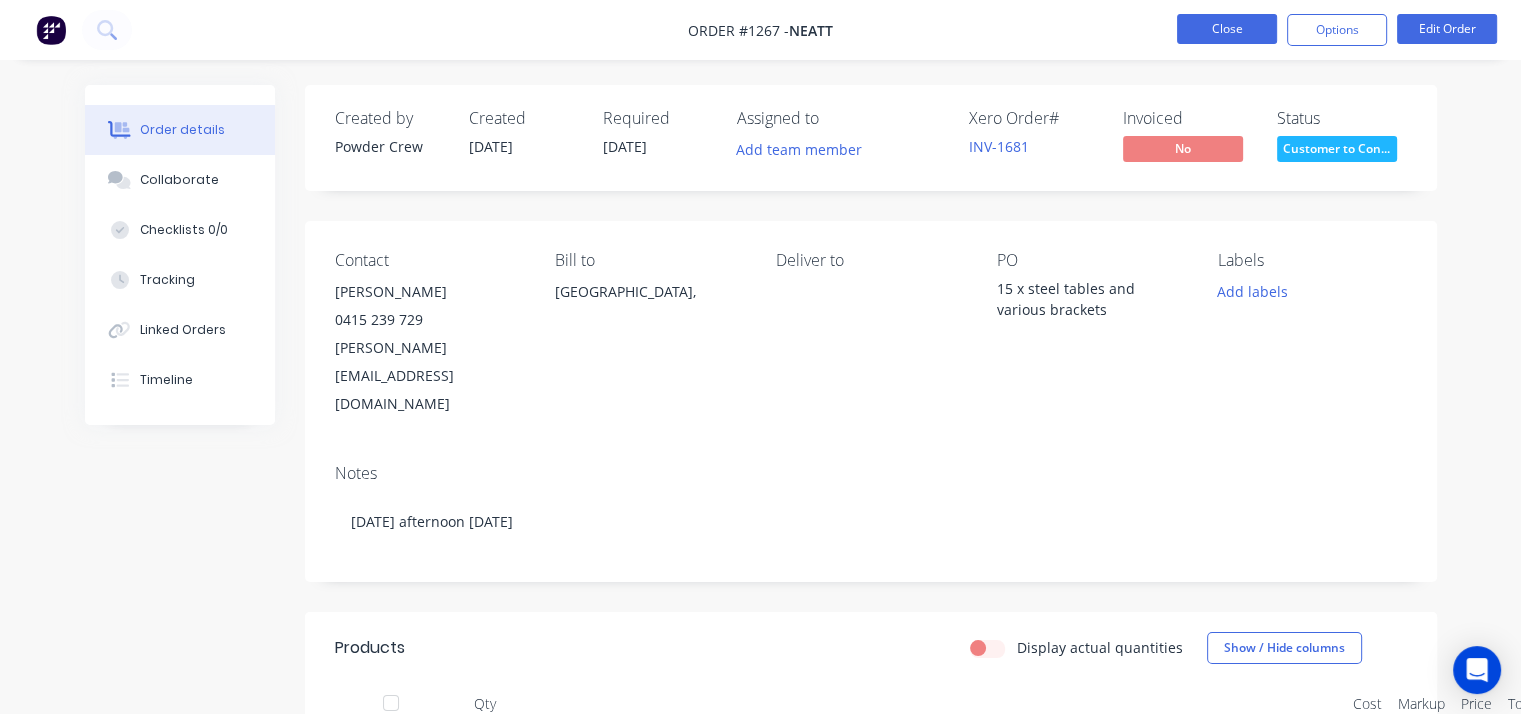 click on "Close" at bounding box center [1227, 29] 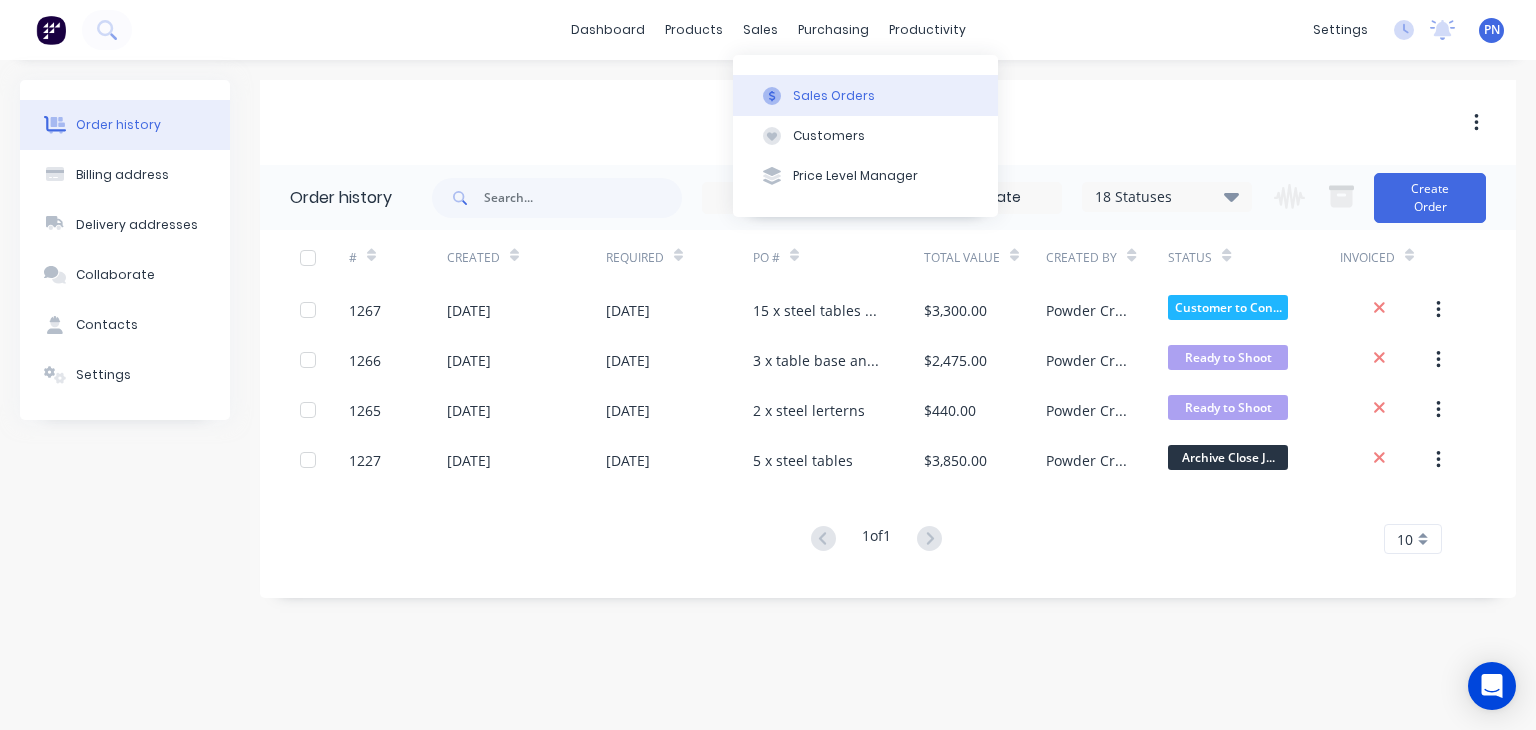 click on "Sales Orders" at bounding box center [865, 95] 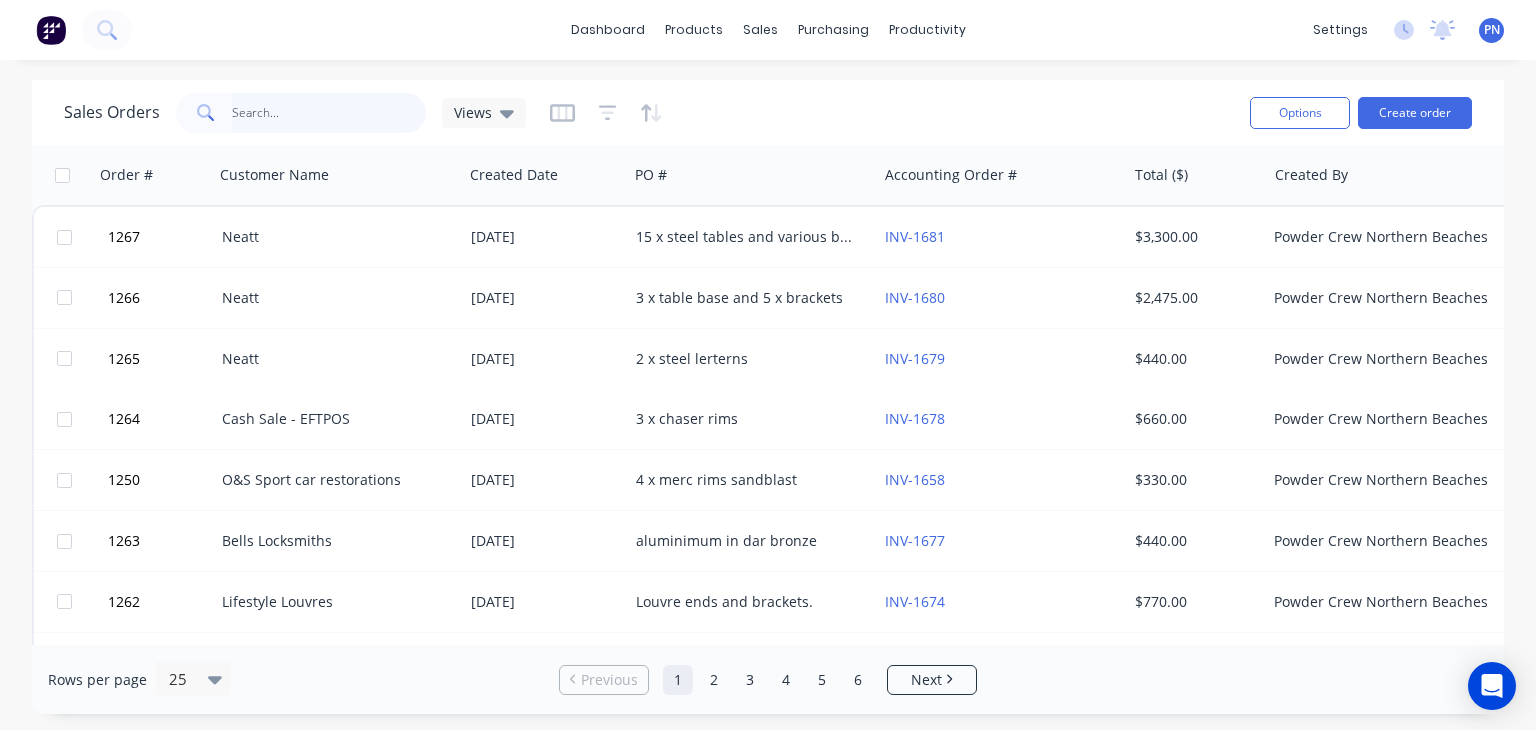 click at bounding box center (329, 113) 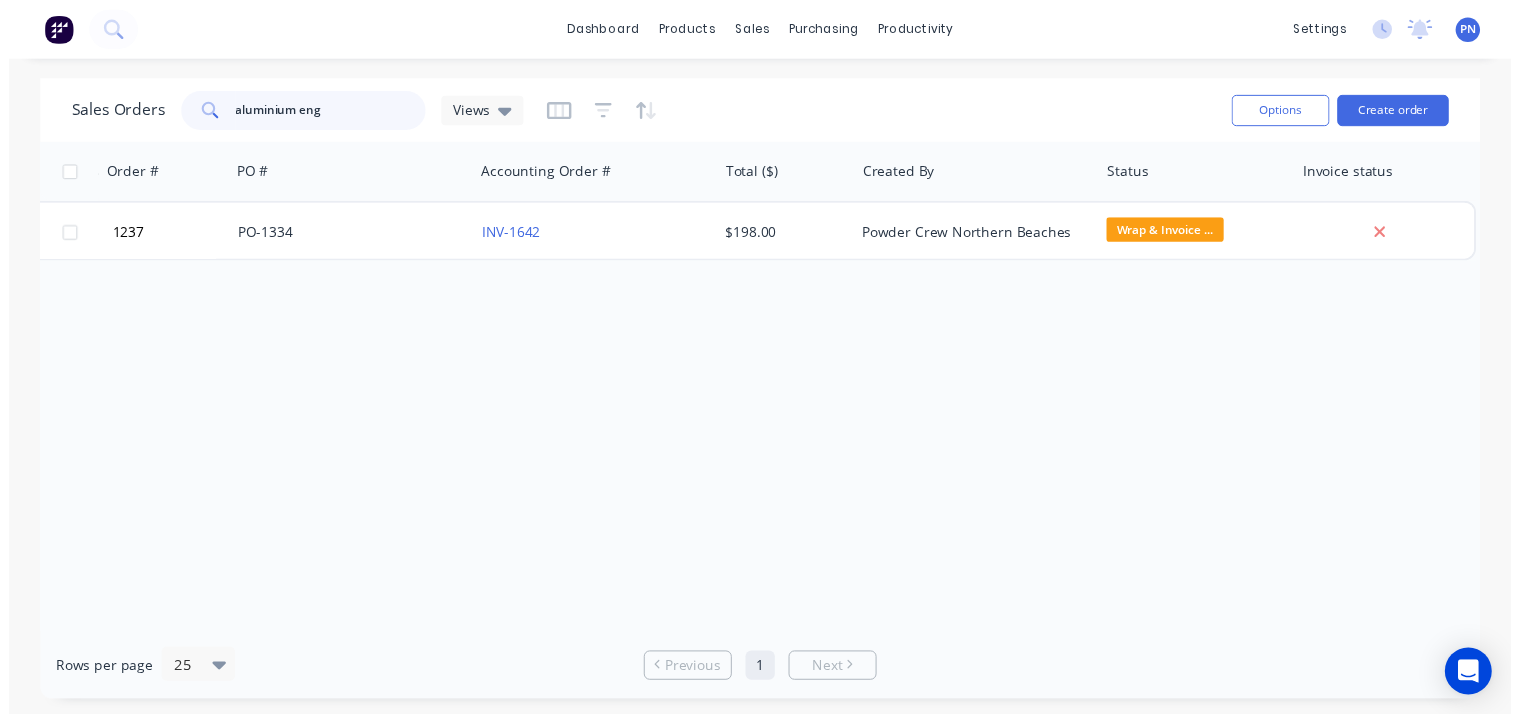 scroll, scrollTop: 0, scrollLeft: 0, axis: both 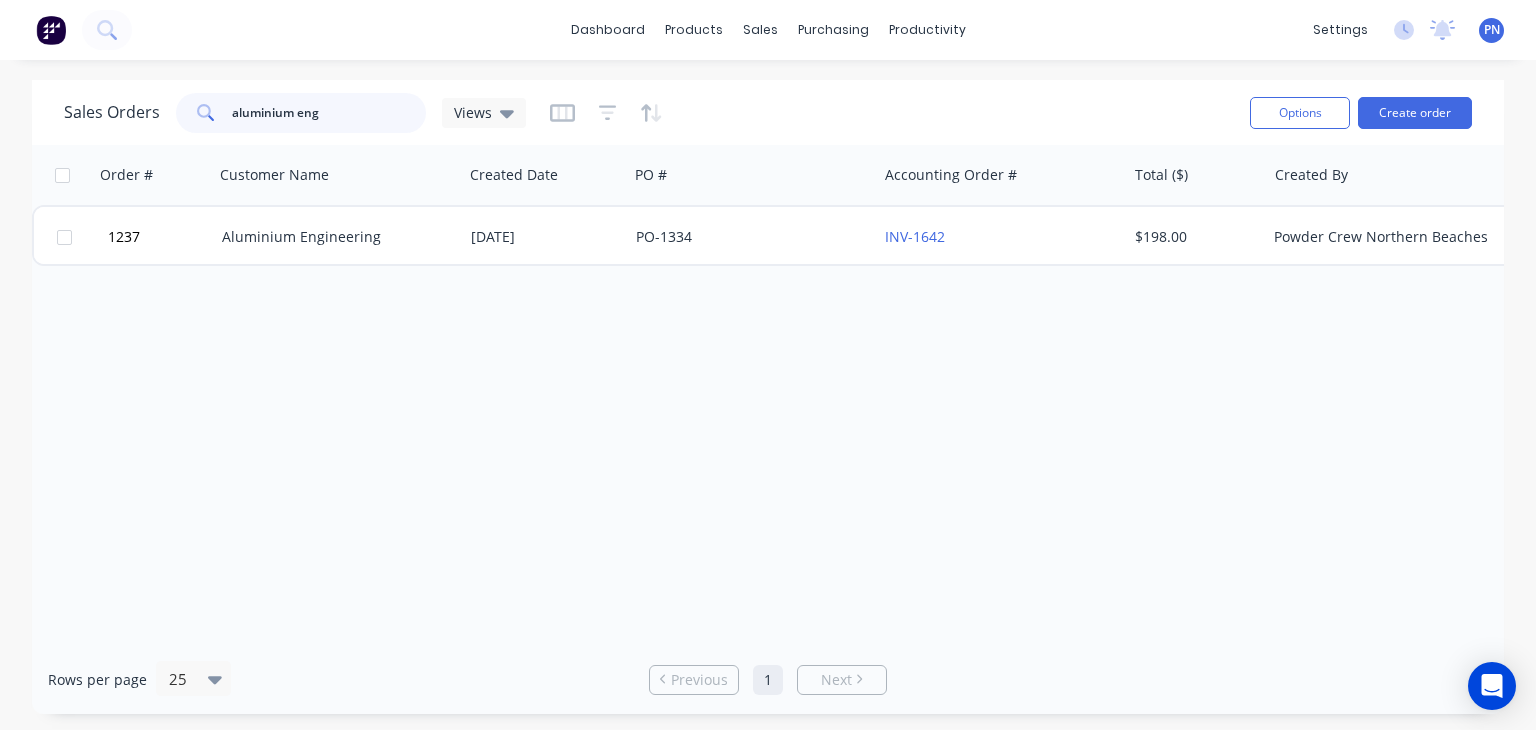 type on "aluminium eng" 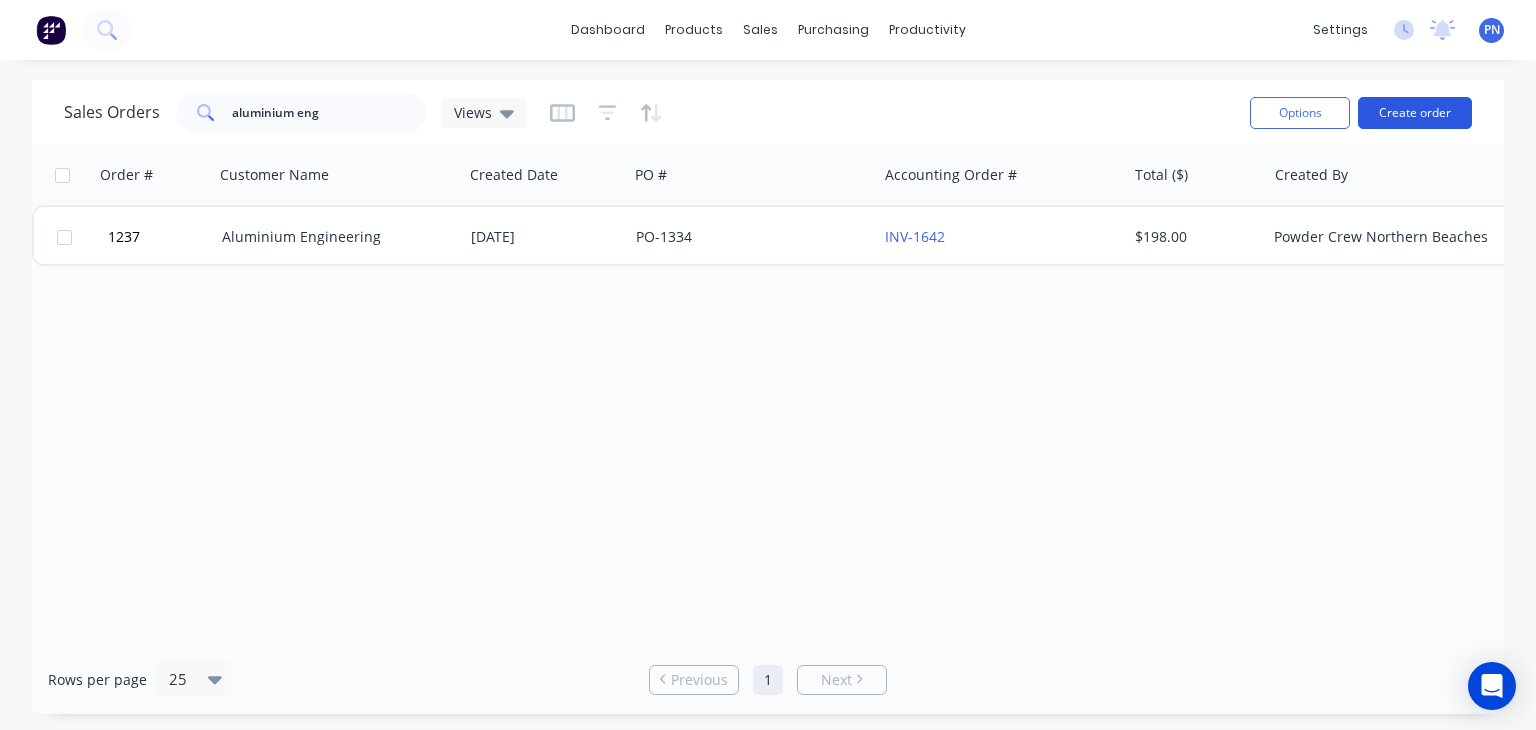 click on "Create order" at bounding box center (1415, 113) 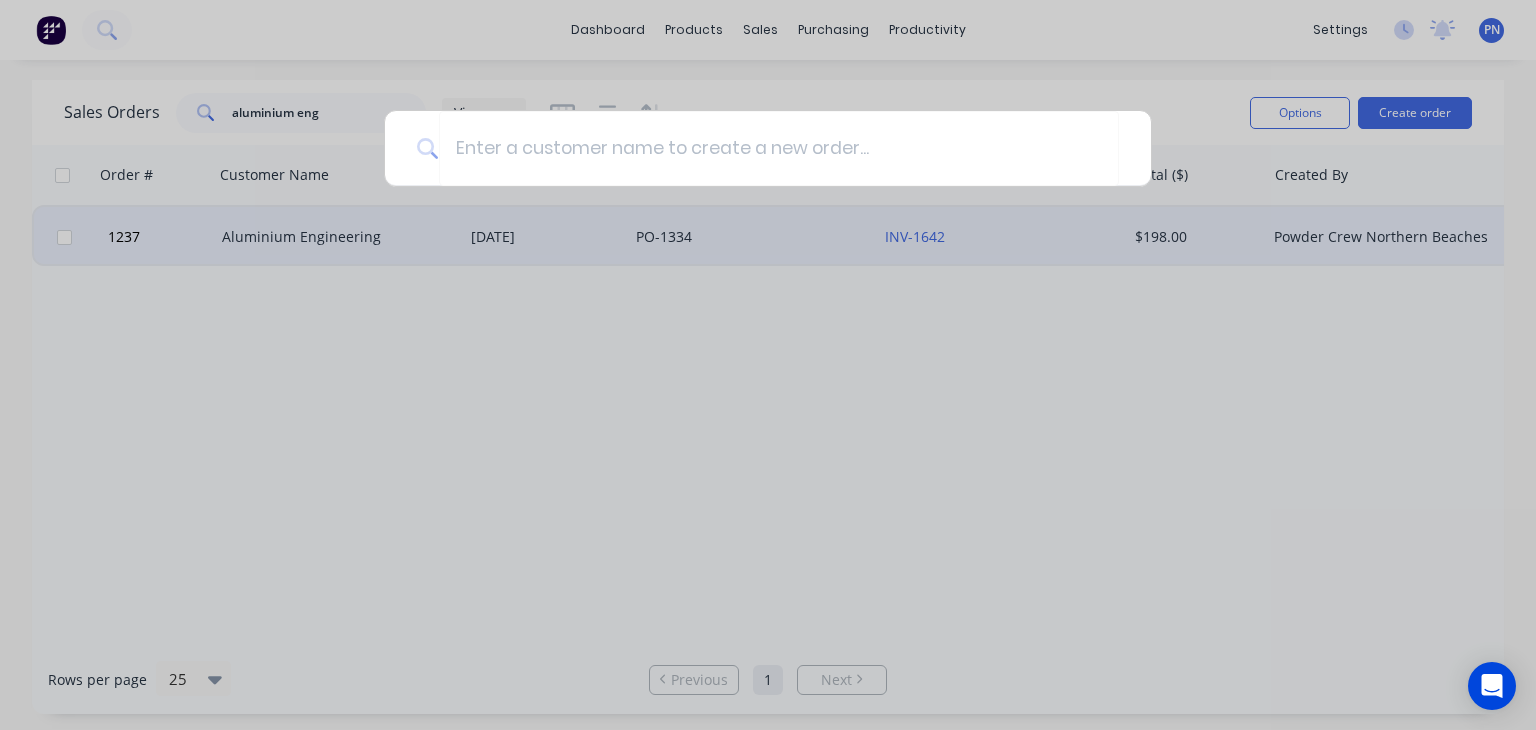 drag, startPoint x: 837, startPoint y: 334, endPoint x: 779, endPoint y: 228, distance: 120.83046 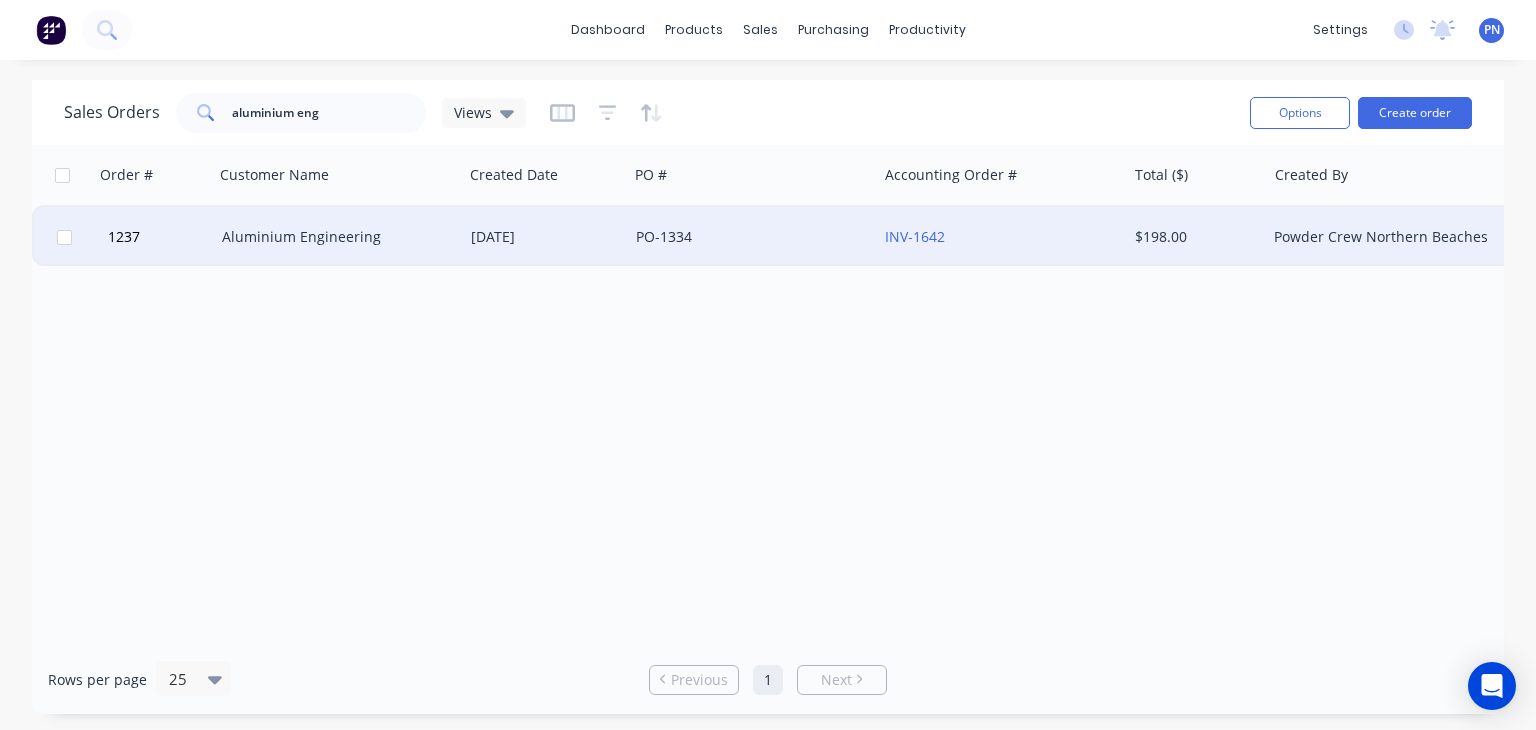 click on "PO-1334" at bounding box center (747, 237) 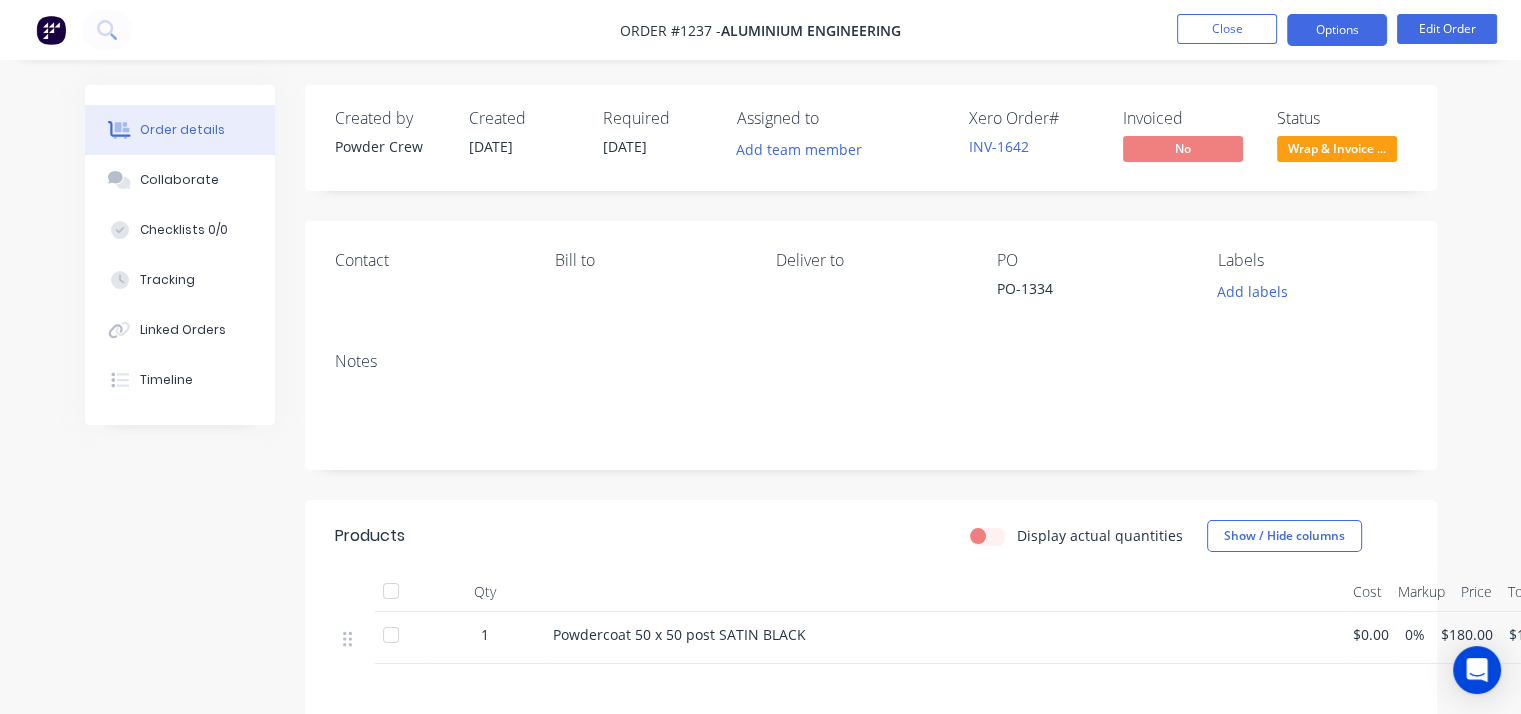 click on "Options" at bounding box center [1337, 30] 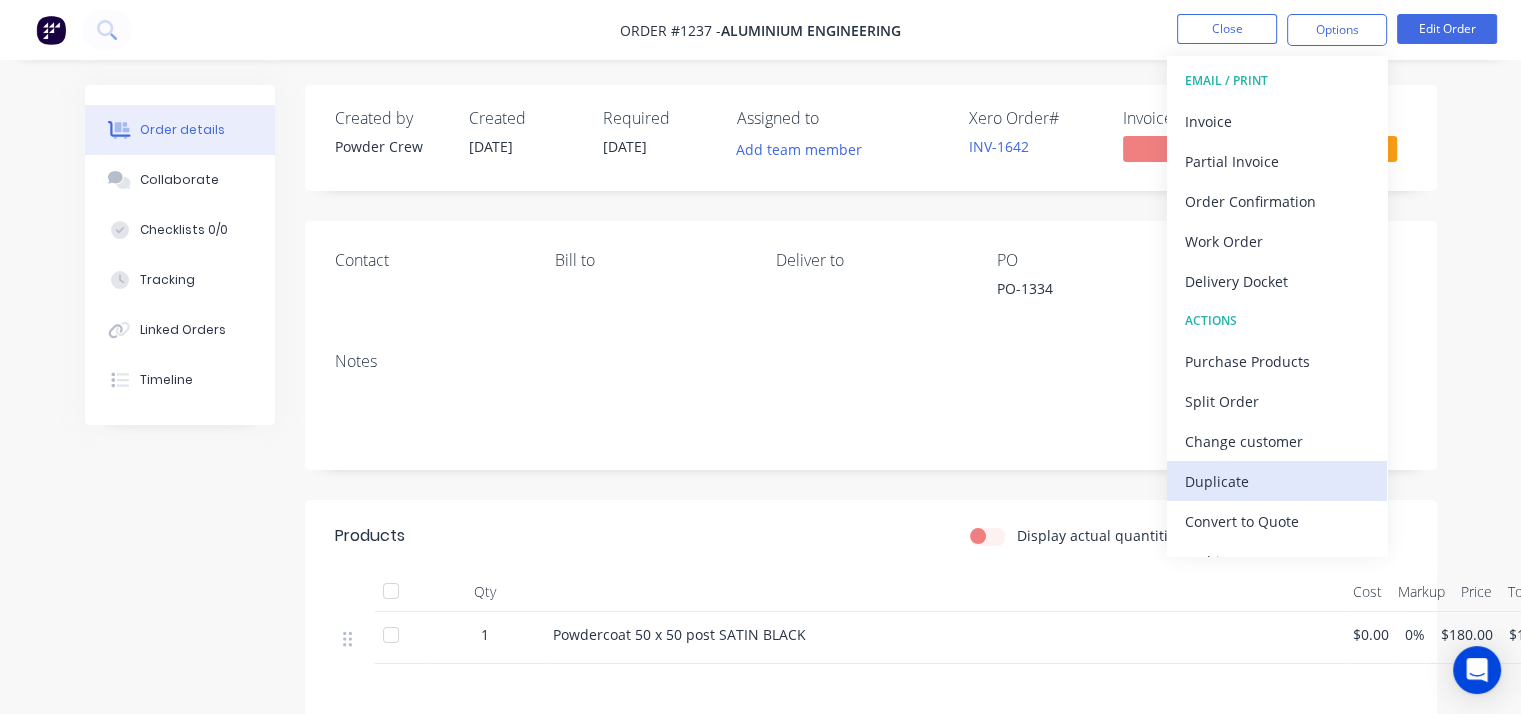click on "Duplicate" at bounding box center (1277, 481) 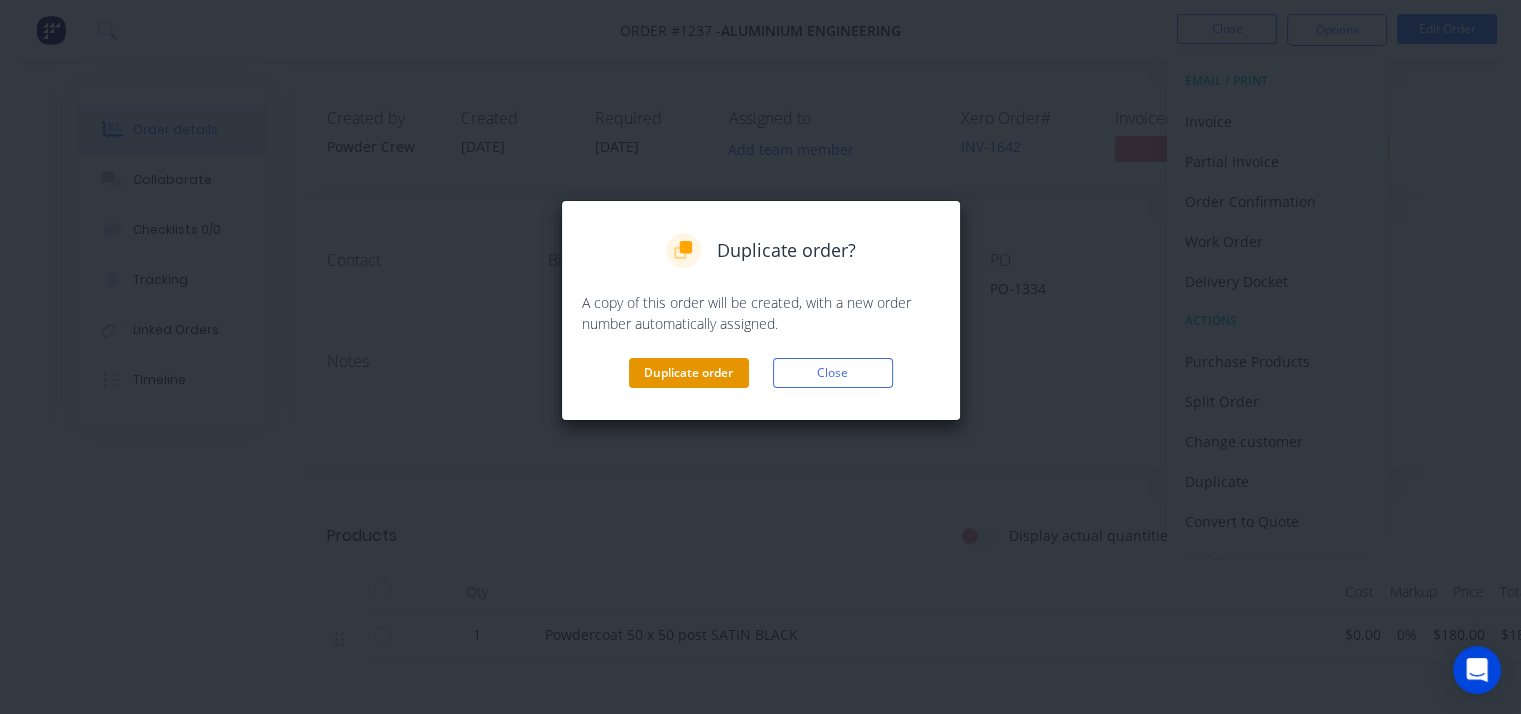 click on "Duplicate order" at bounding box center (689, 373) 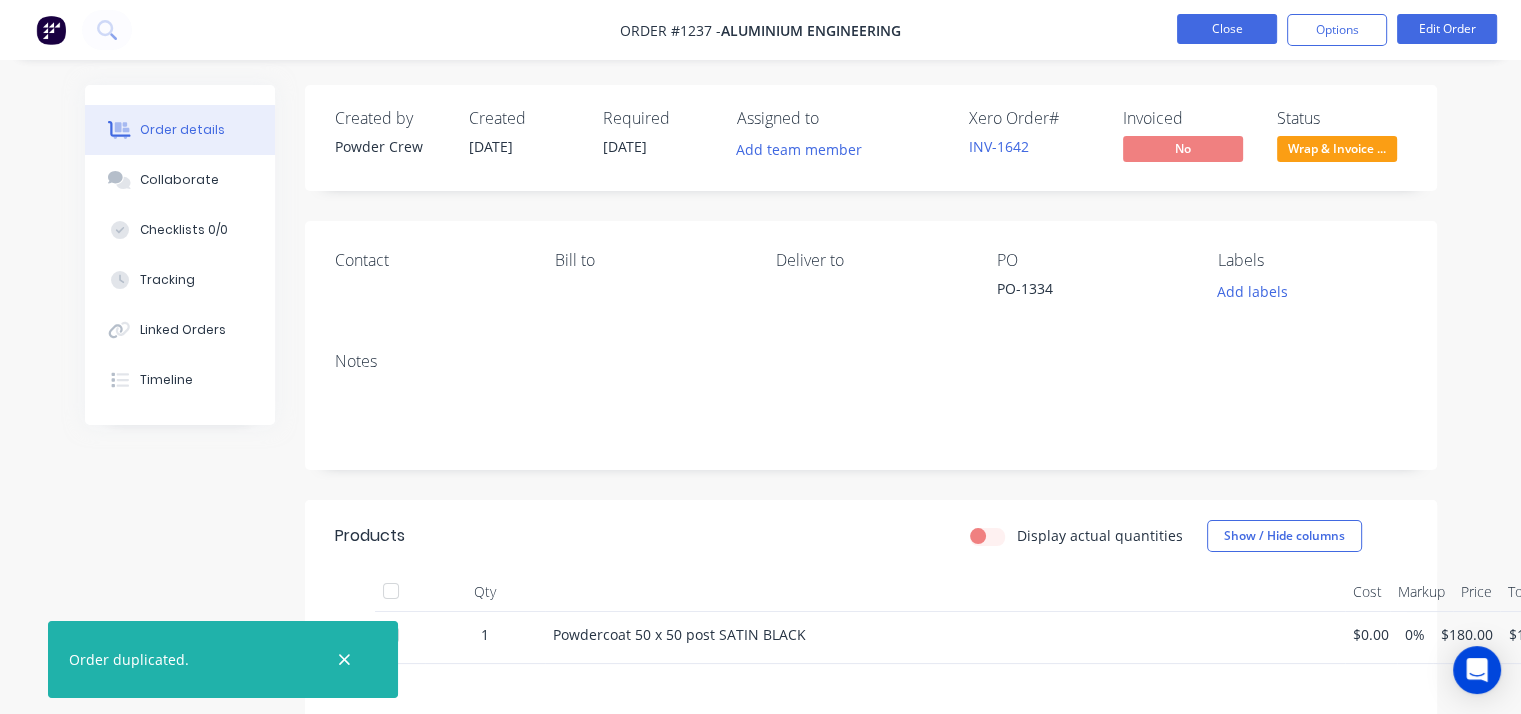 click on "Close" at bounding box center [1227, 29] 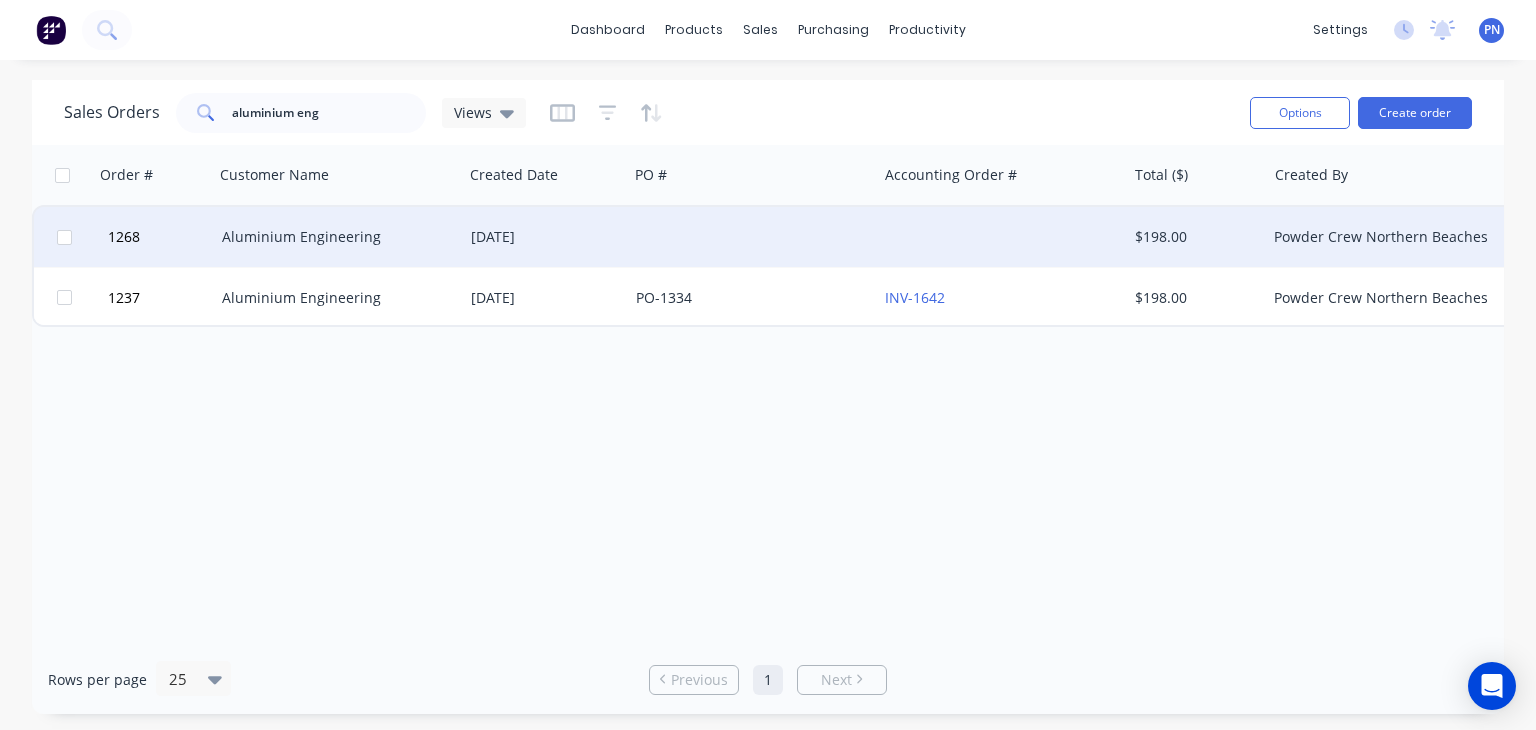 click at bounding box center [752, 237] 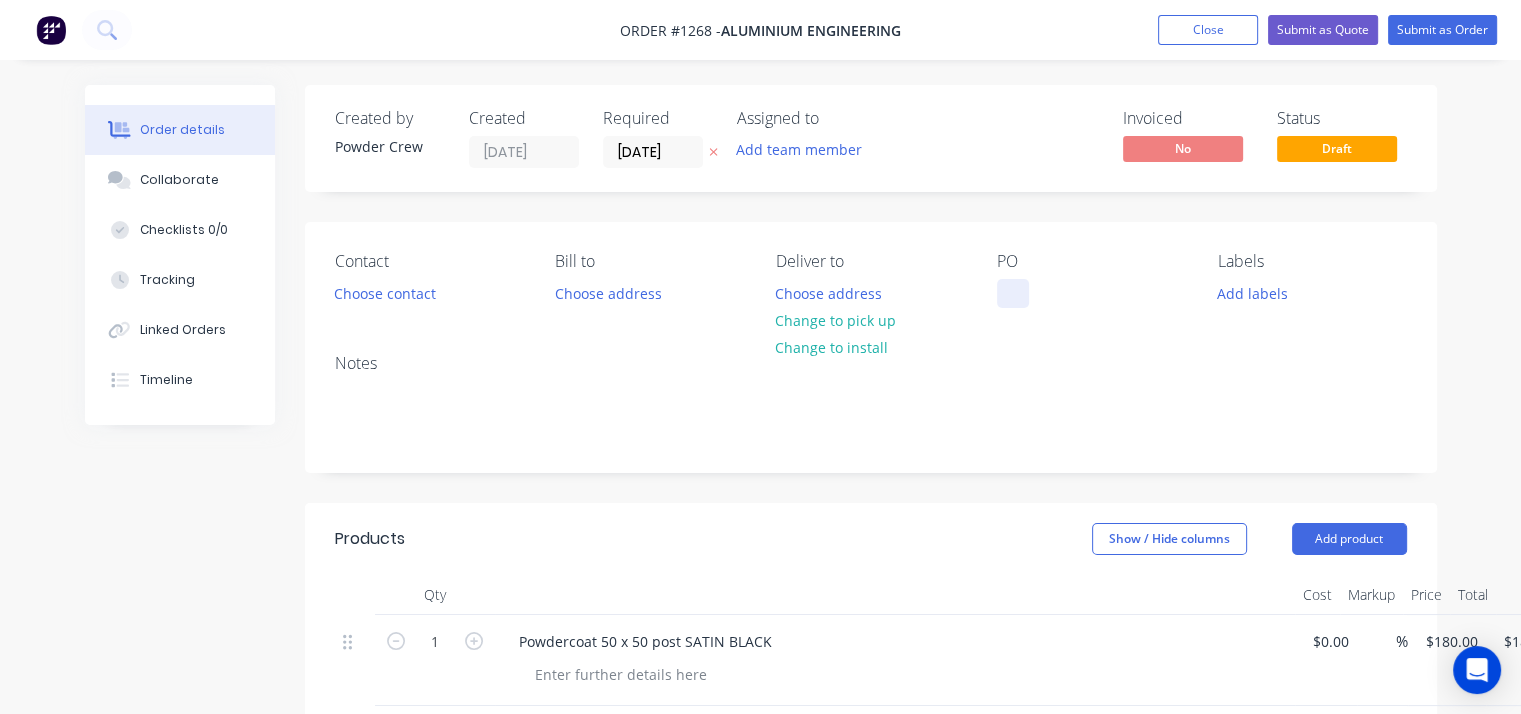 click at bounding box center [1013, 293] 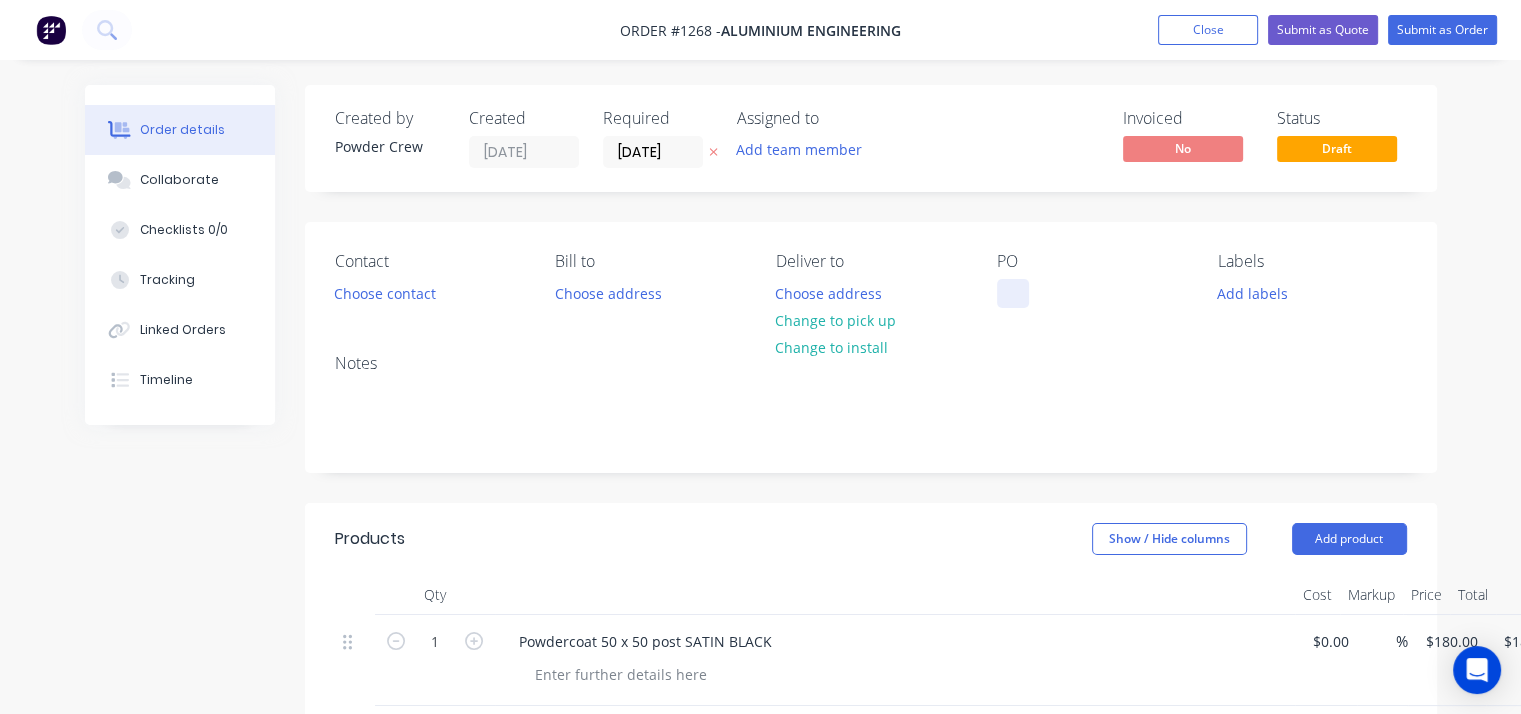 type 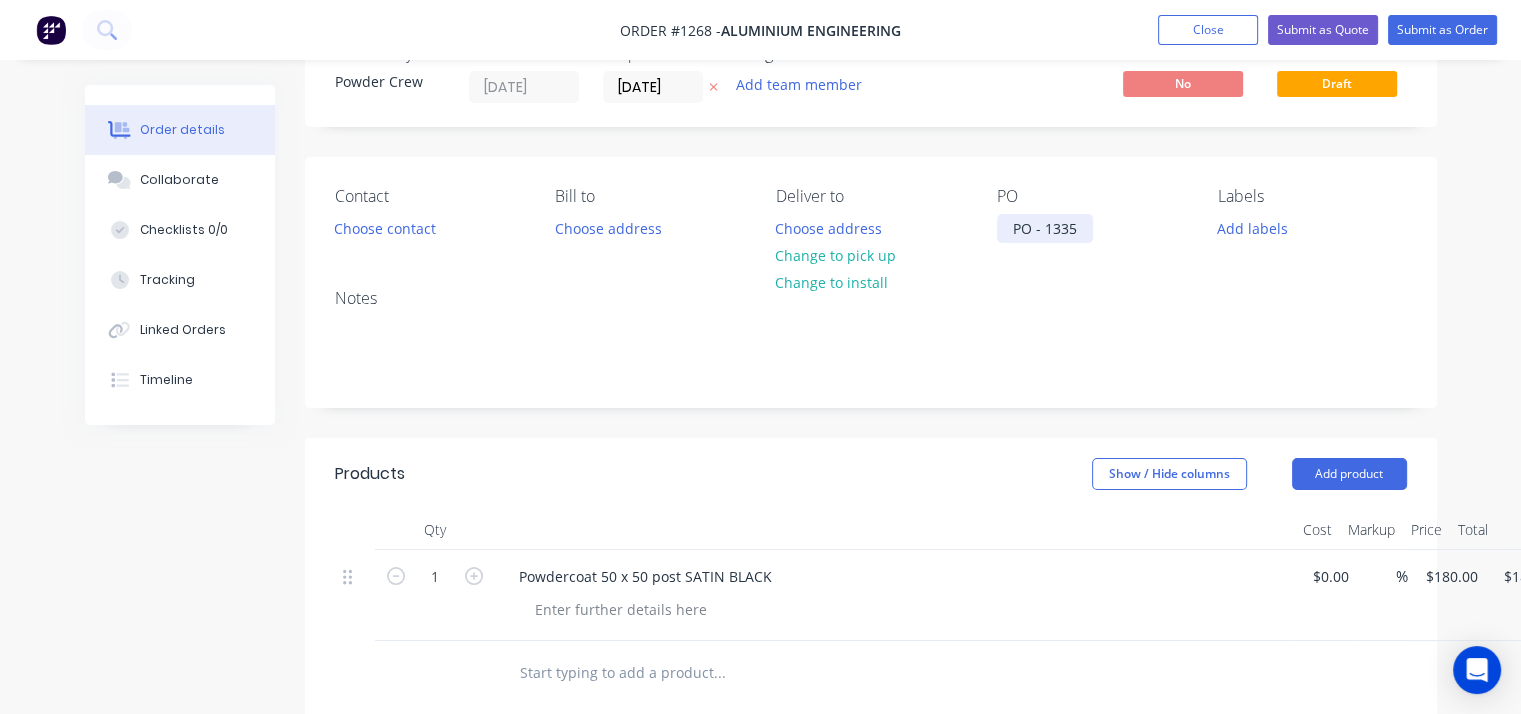 scroll, scrollTop: 100, scrollLeft: 0, axis: vertical 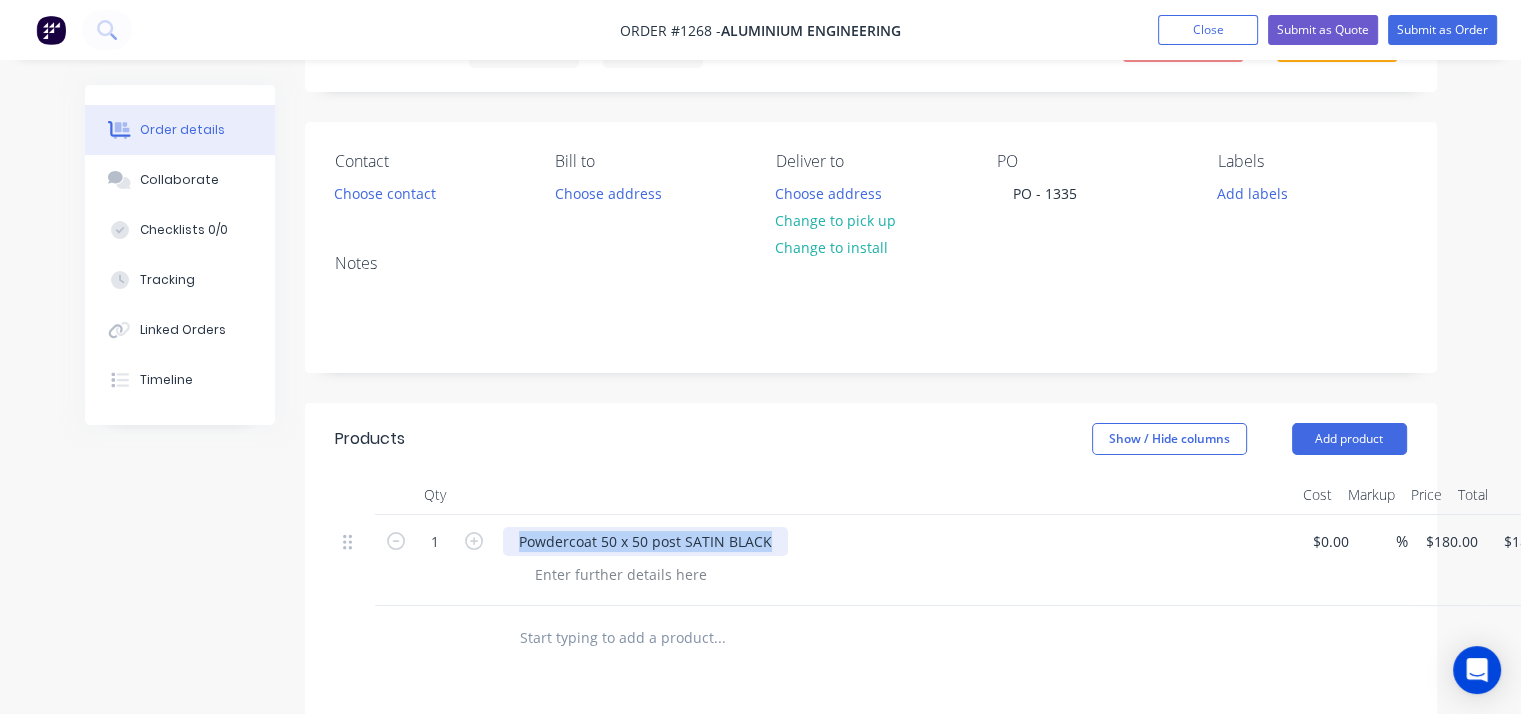 drag, startPoint x: 795, startPoint y: 548, endPoint x: 516, endPoint y: 529, distance: 279.6462 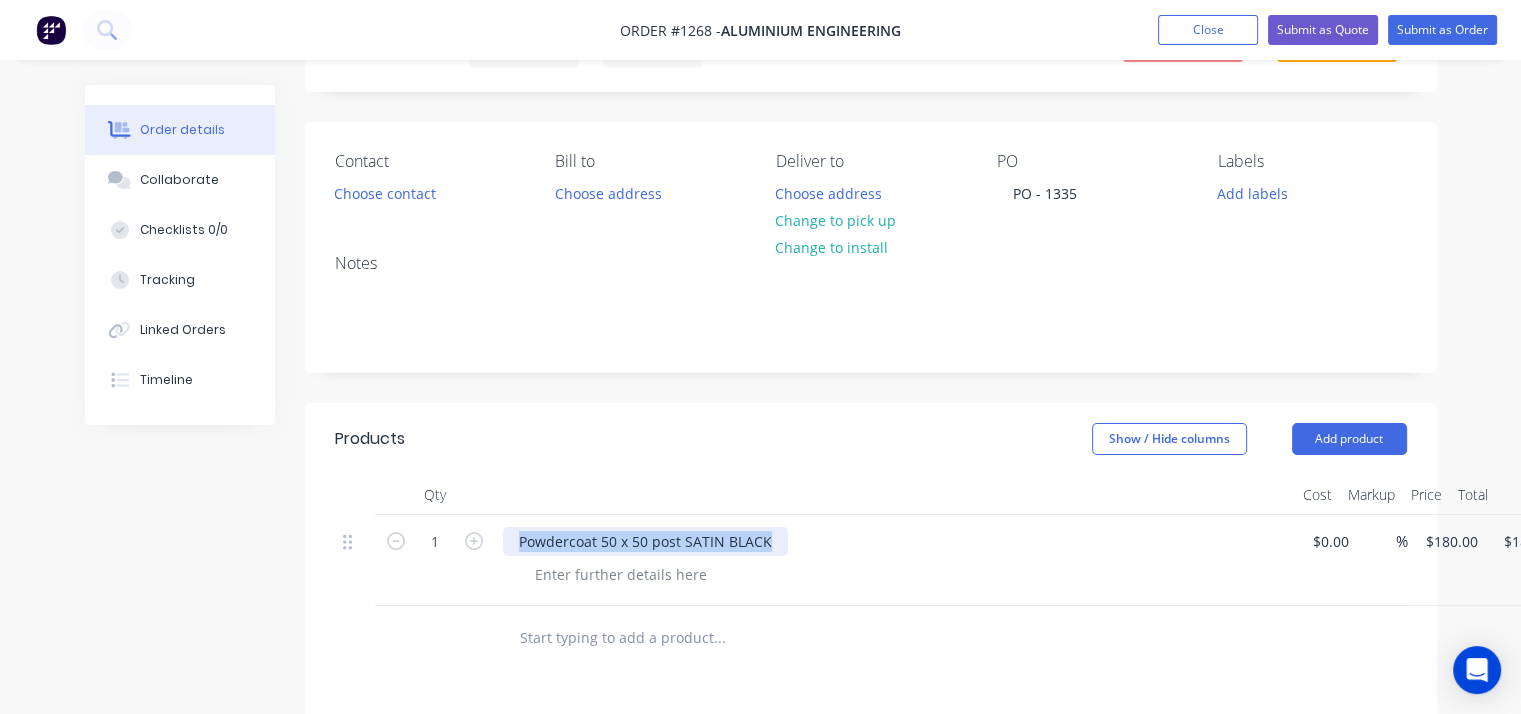 paste 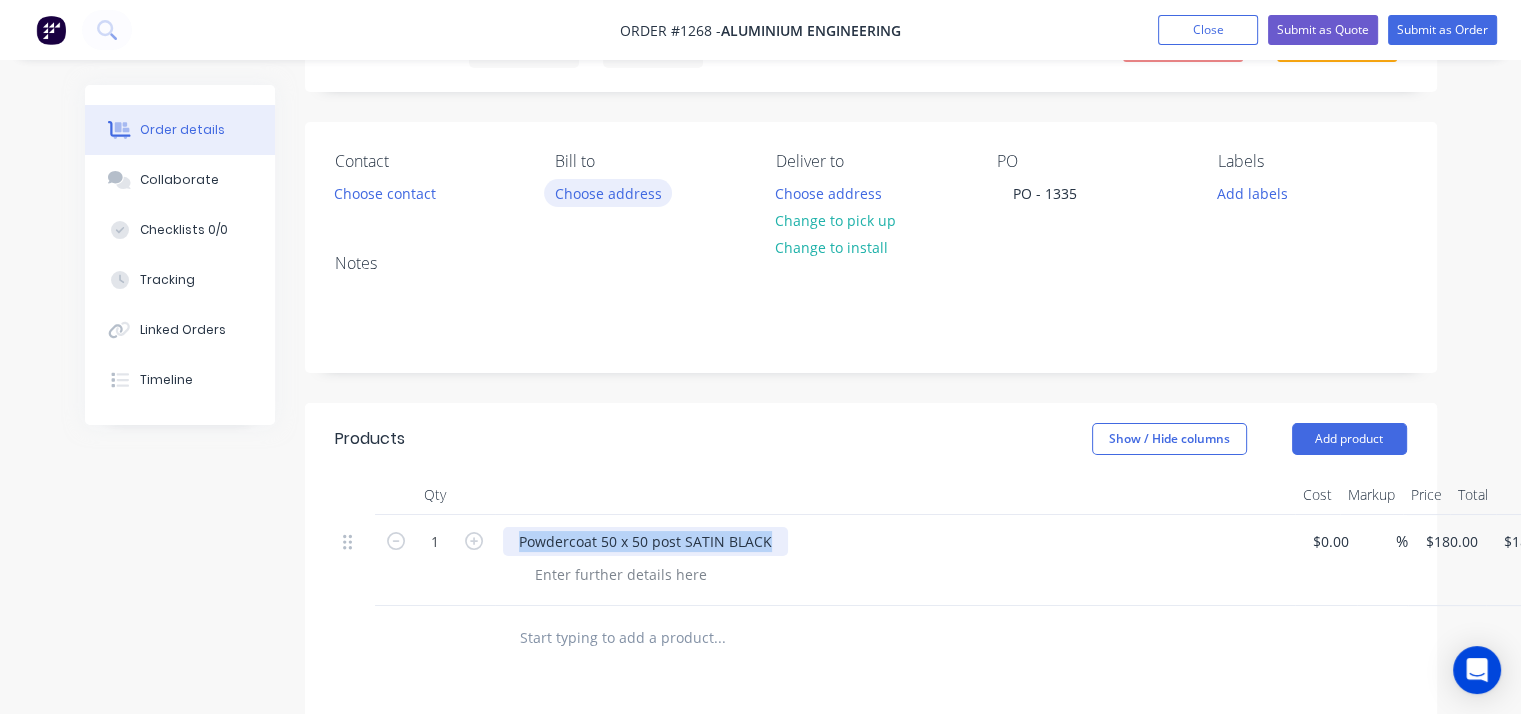 type 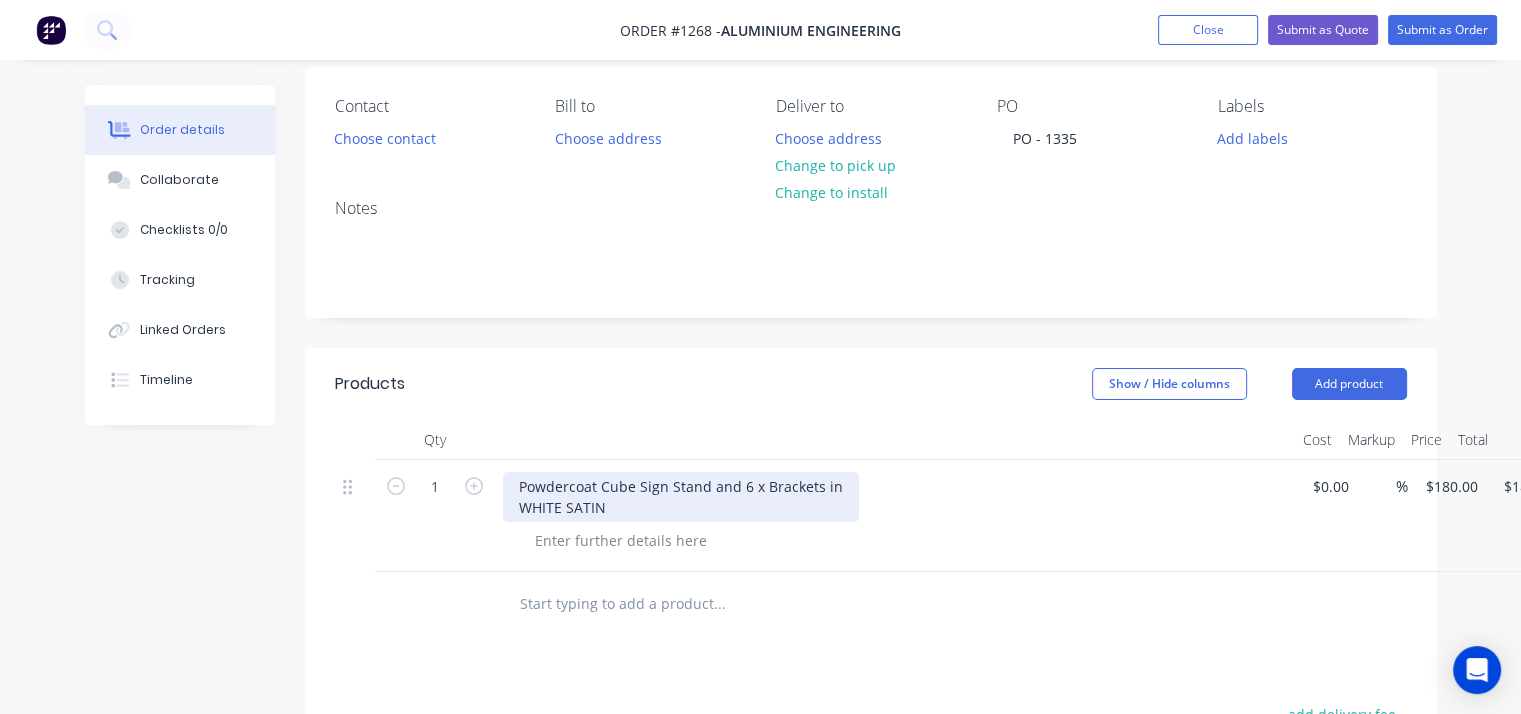 scroll, scrollTop: 200, scrollLeft: 0, axis: vertical 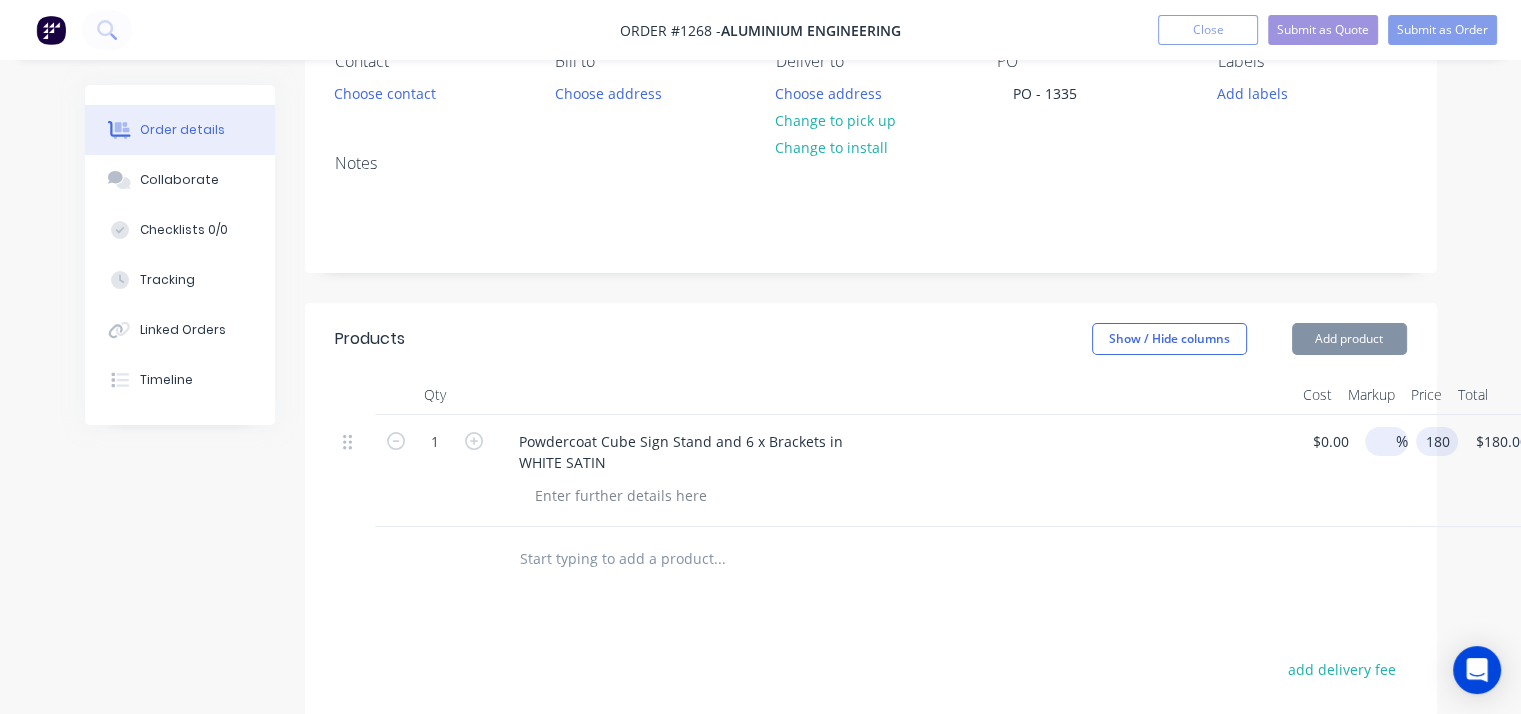 click on "1 Powdercoat Cube Sign Stand and 6 x Brackets in
WHITE SATIN $0.00 $0.00 % 180 180 $180.00 $180.00" at bounding box center [871, 471] 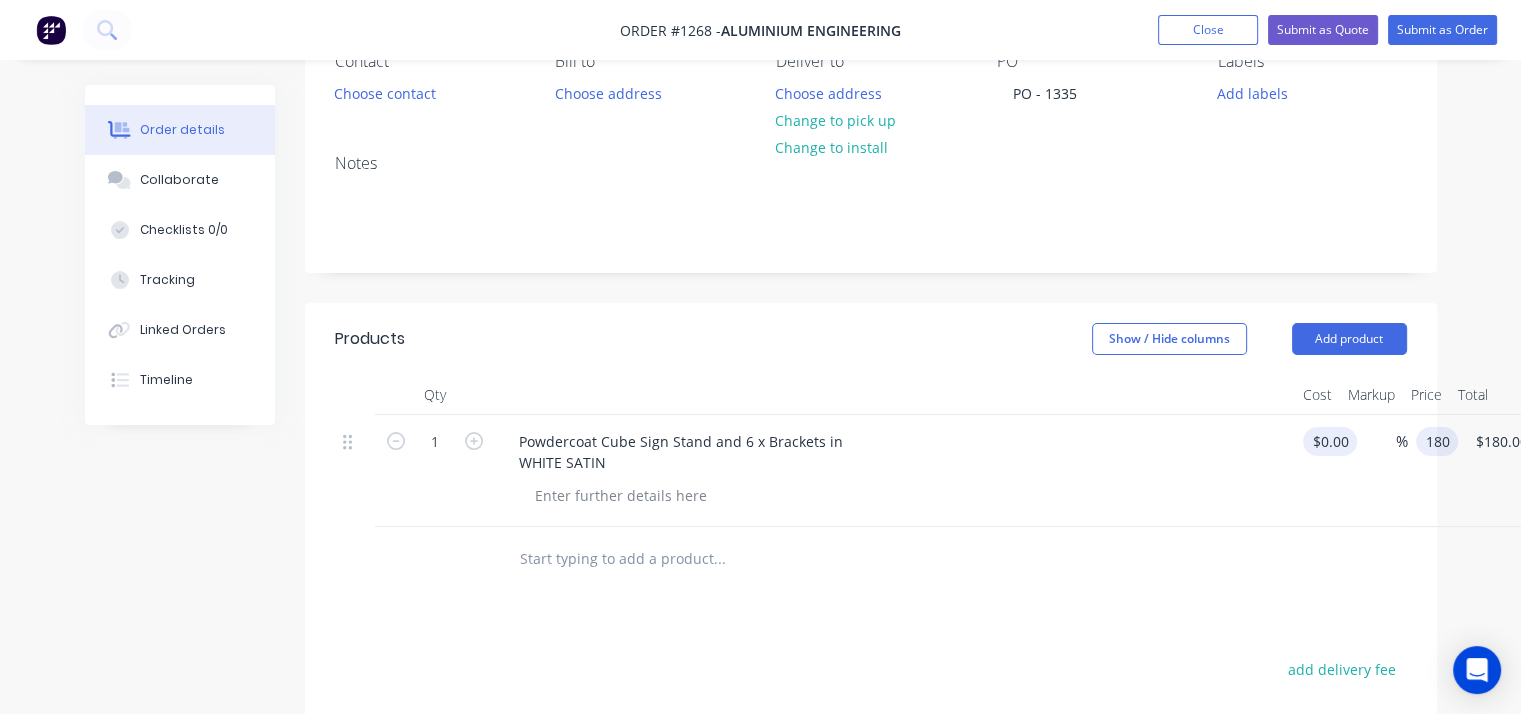 drag, startPoint x: 1454, startPoint y: 445, endPoint x: 1324, endPoint y: 443, distance: 130.01538 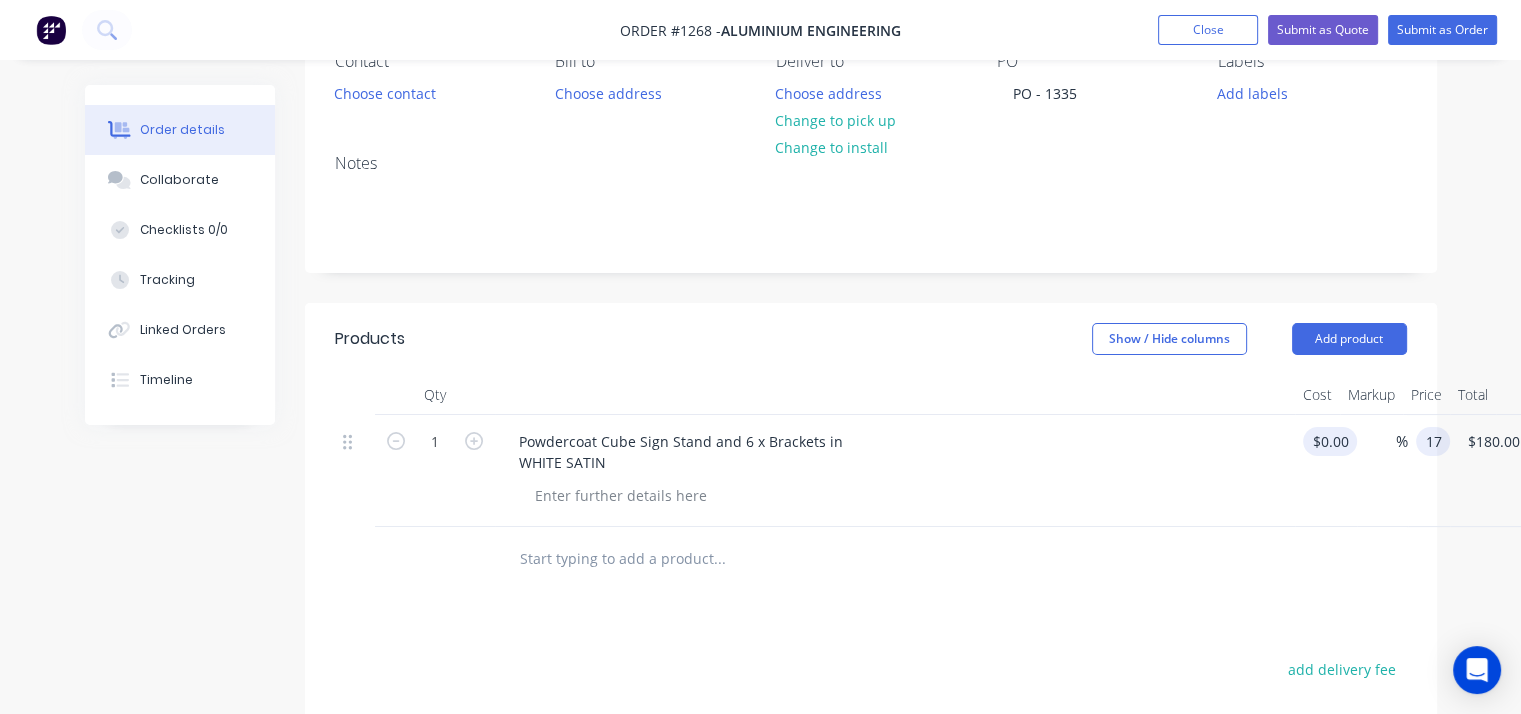 type on "1" 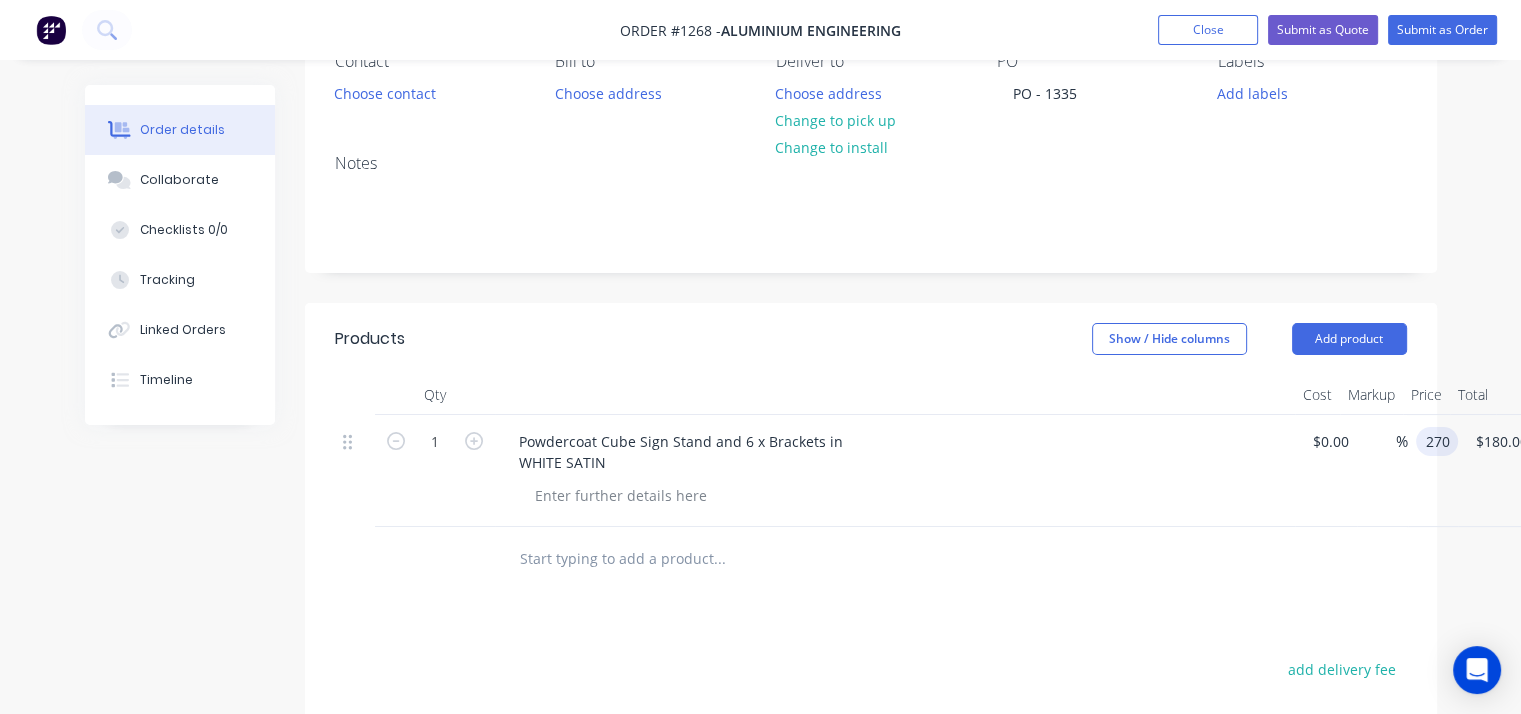 type on "$270.00" 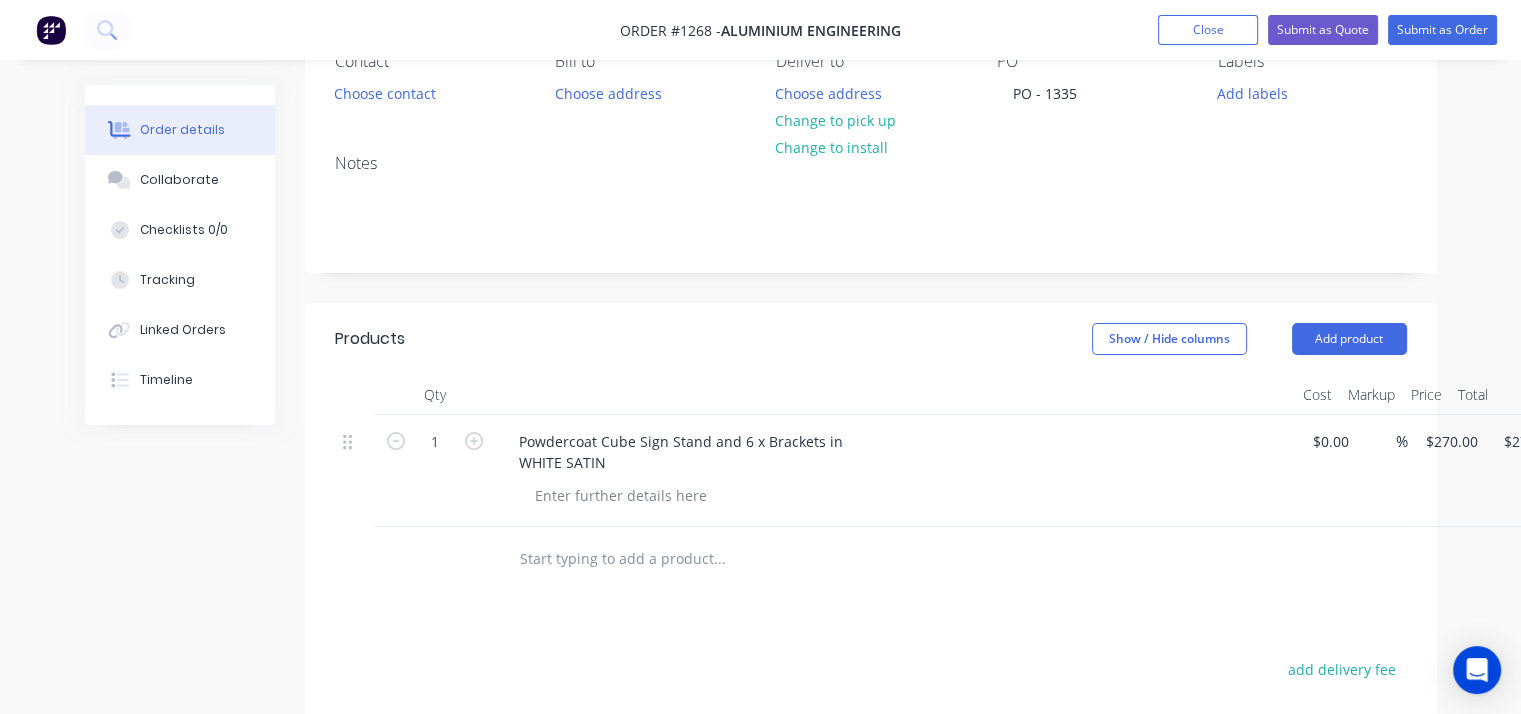 click on "Powdercoat Cube Sign Stand and 6 x Brackets in
WHITE SATIN" at bounding box center [895, 452] 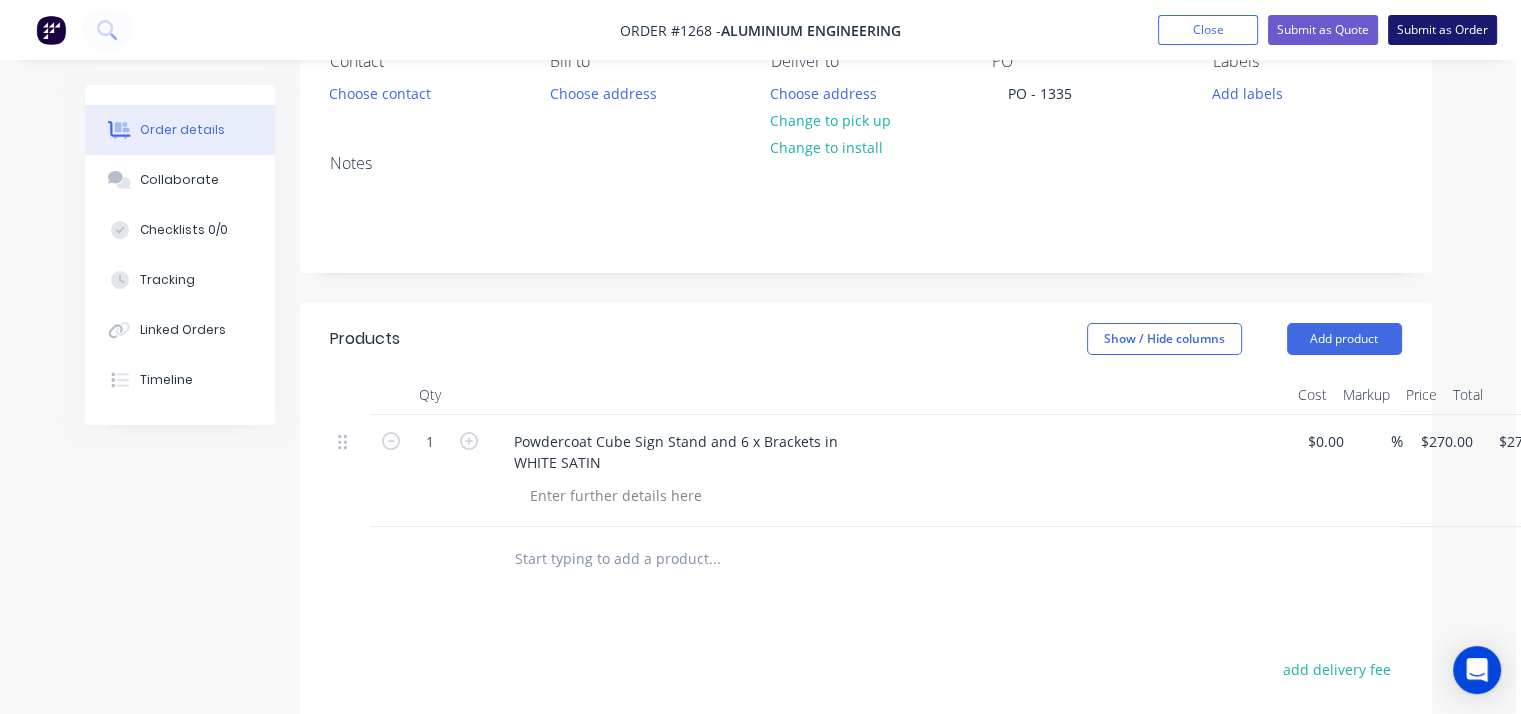click on "Submit as Order" at bounding box center (1442, 30) 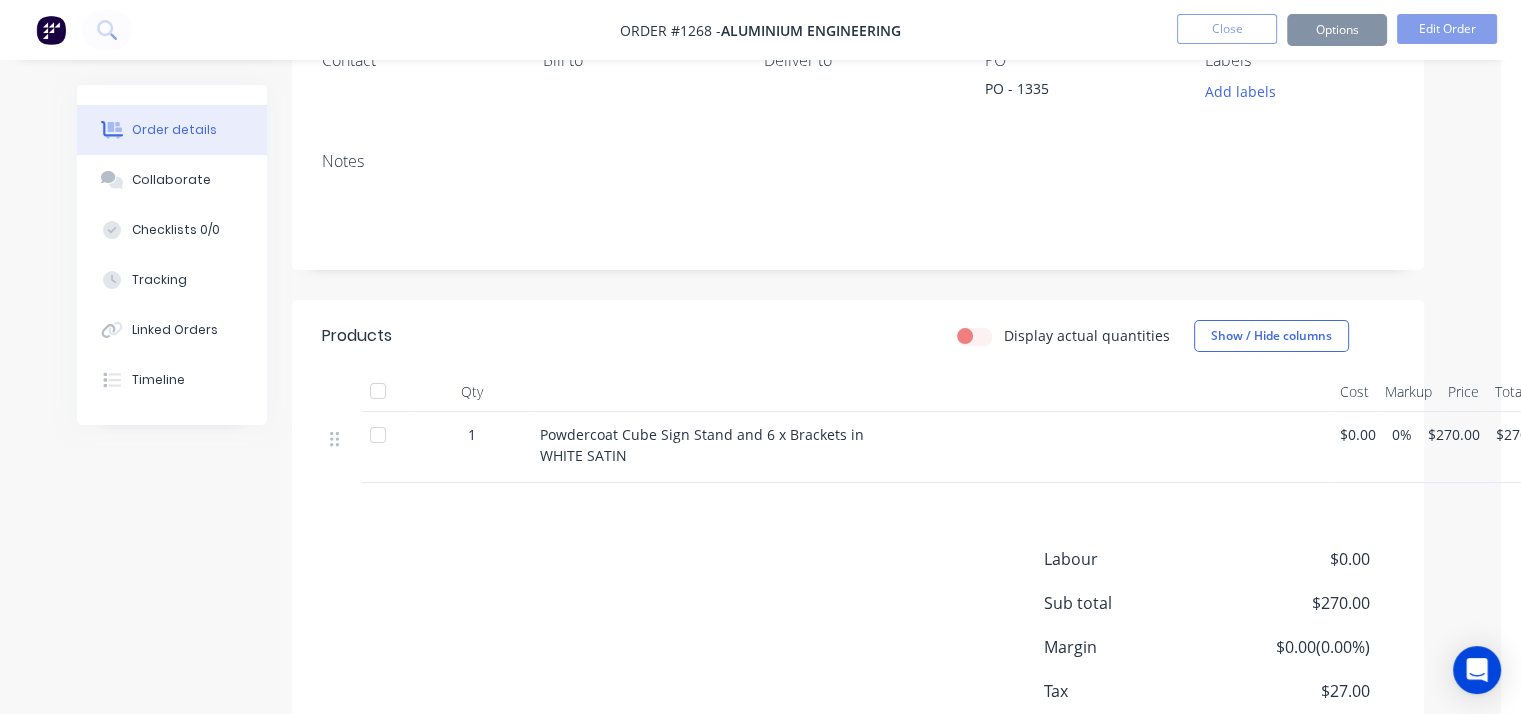 scroll, scrollTop: 0, scrollLeft: 0, axis: both 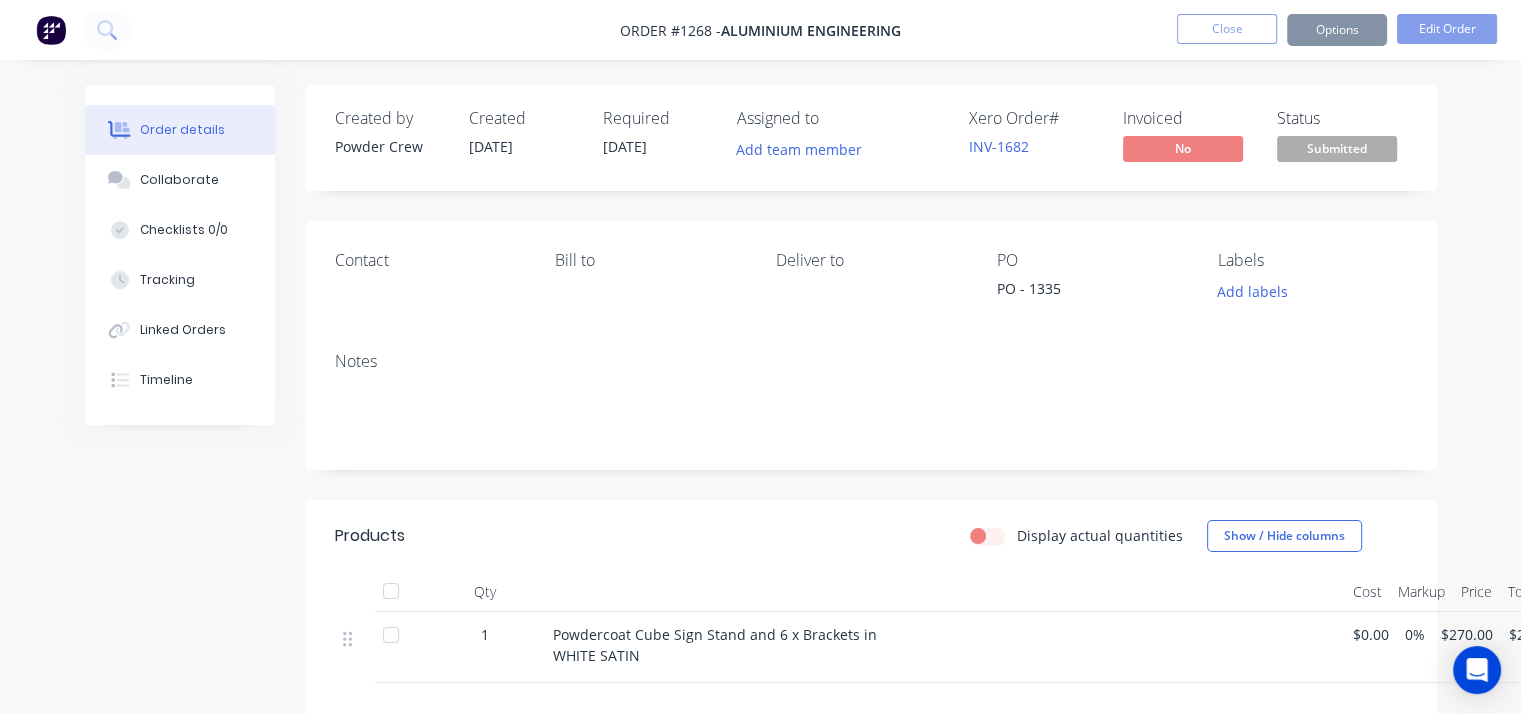 click on "Submitted" at bounding box center (1337, 148) 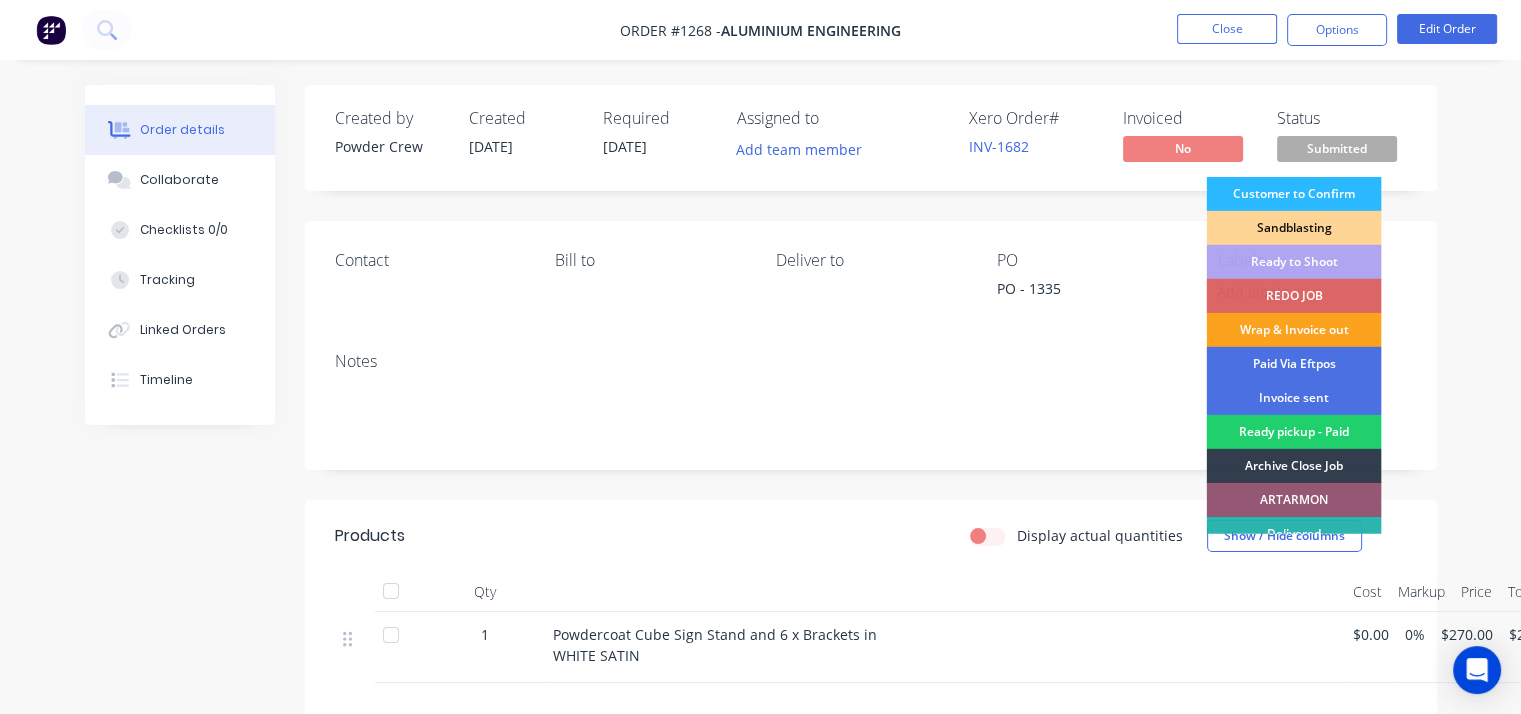 drag, startPoint x: 1334, startPoint y: 257, endPoint x: 1334, endPoint y: 180, distance: 77 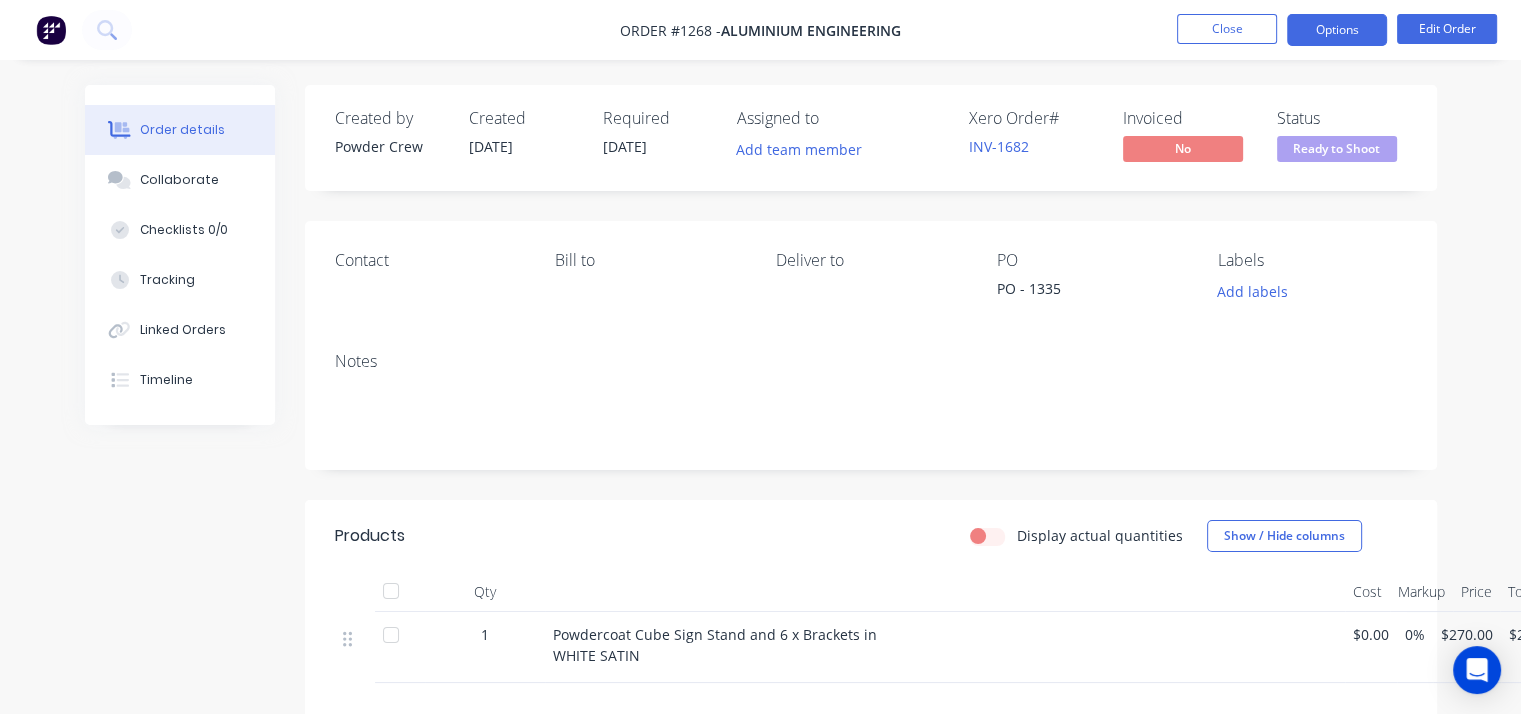 click on "Options" at bounding box center [1337, 30] 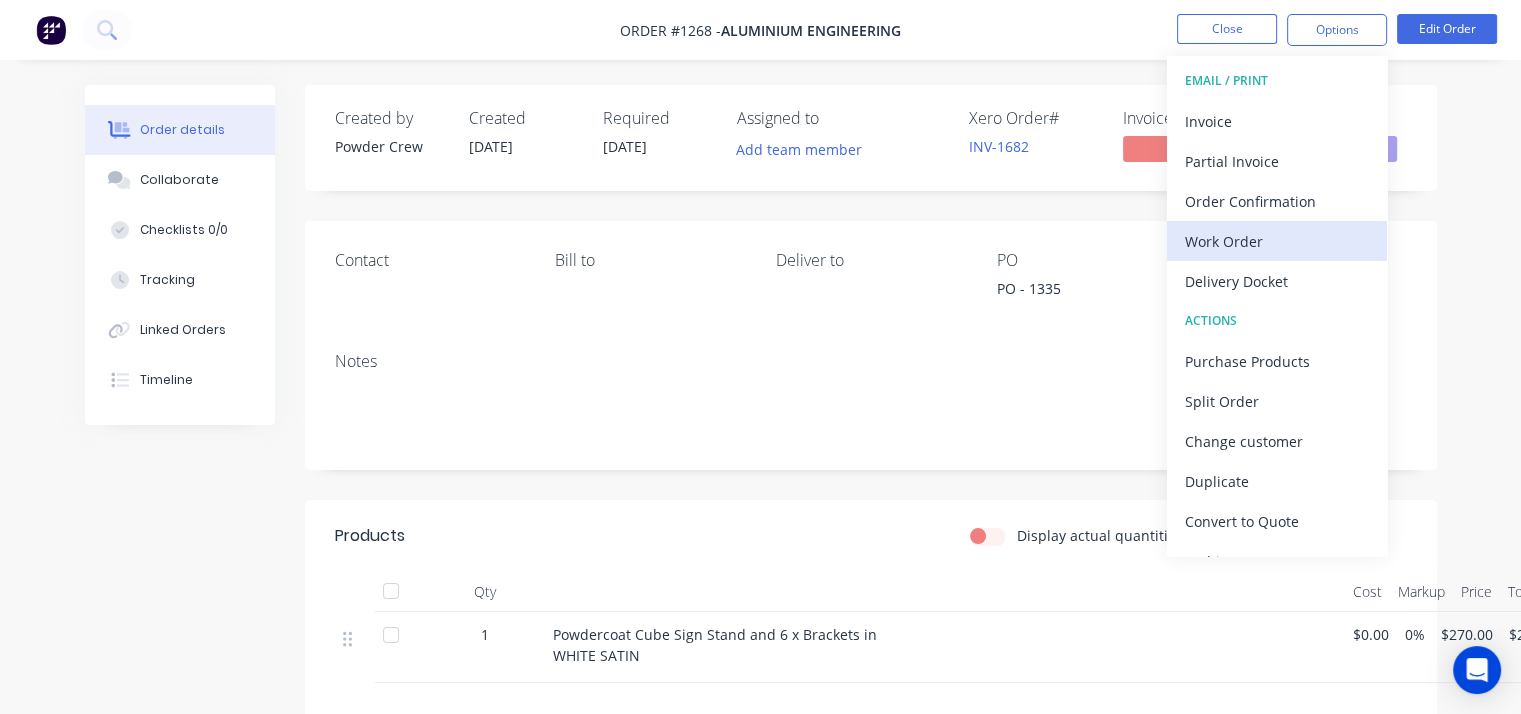 click on "Work Order" at bounding box center (1277, 241) 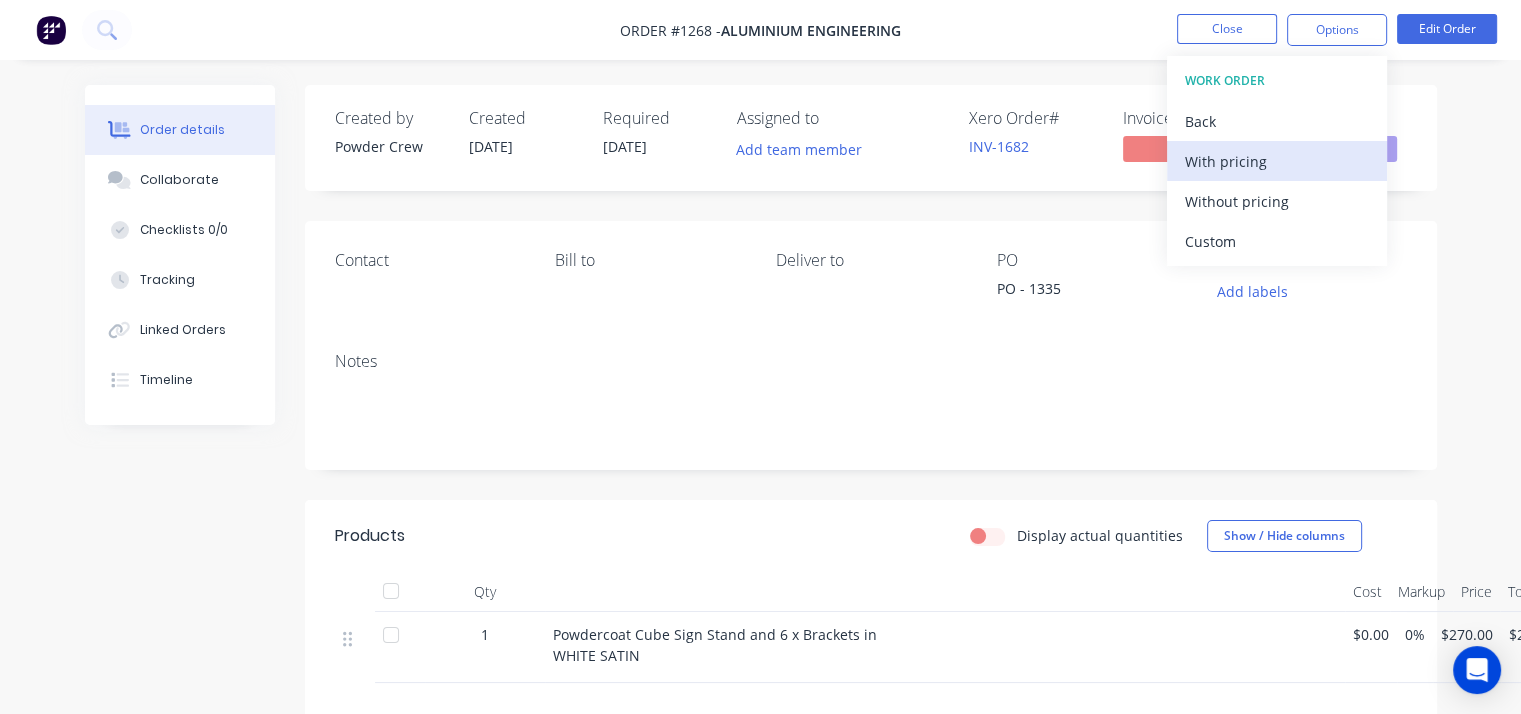 click on "With pricing" at bounding box center (1277, 161) 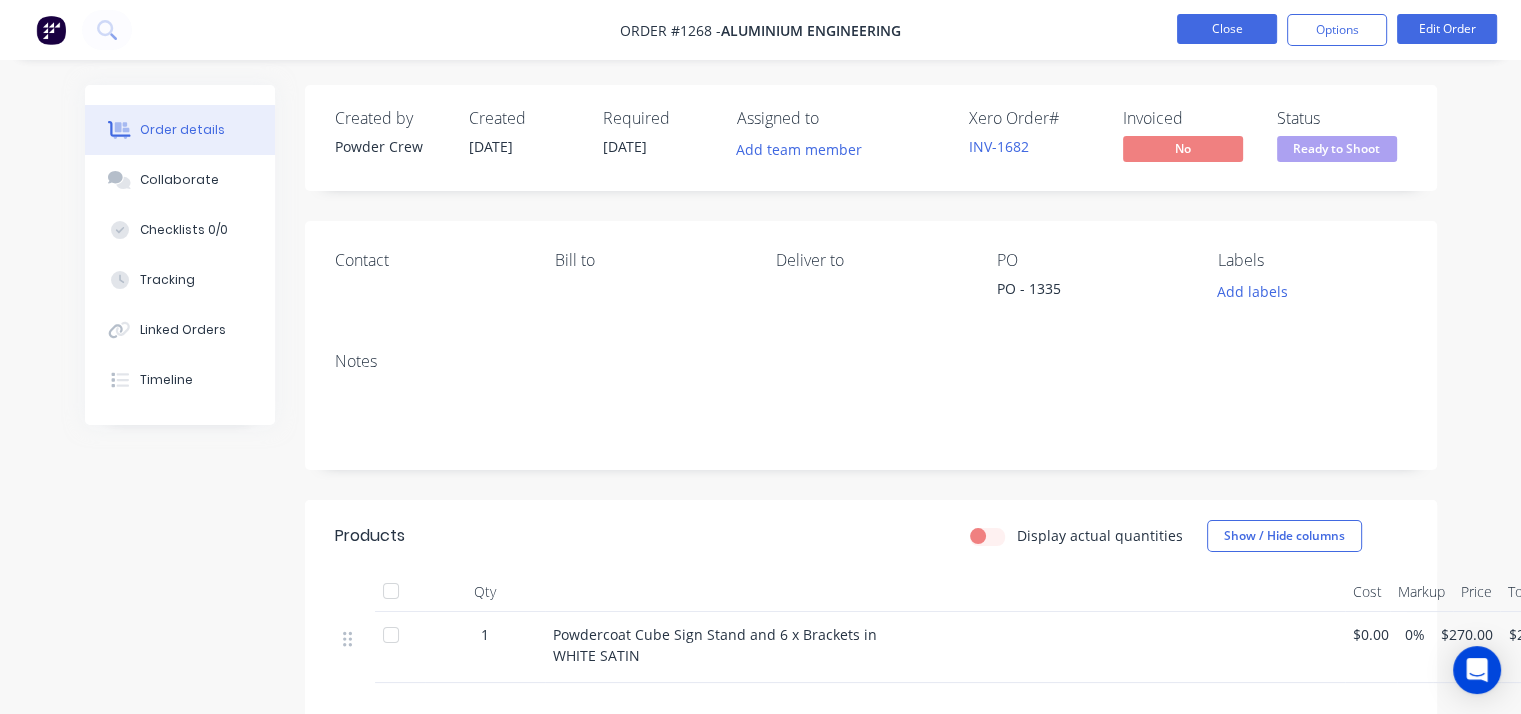 click on "Close" at bounding box center [1227, 29] 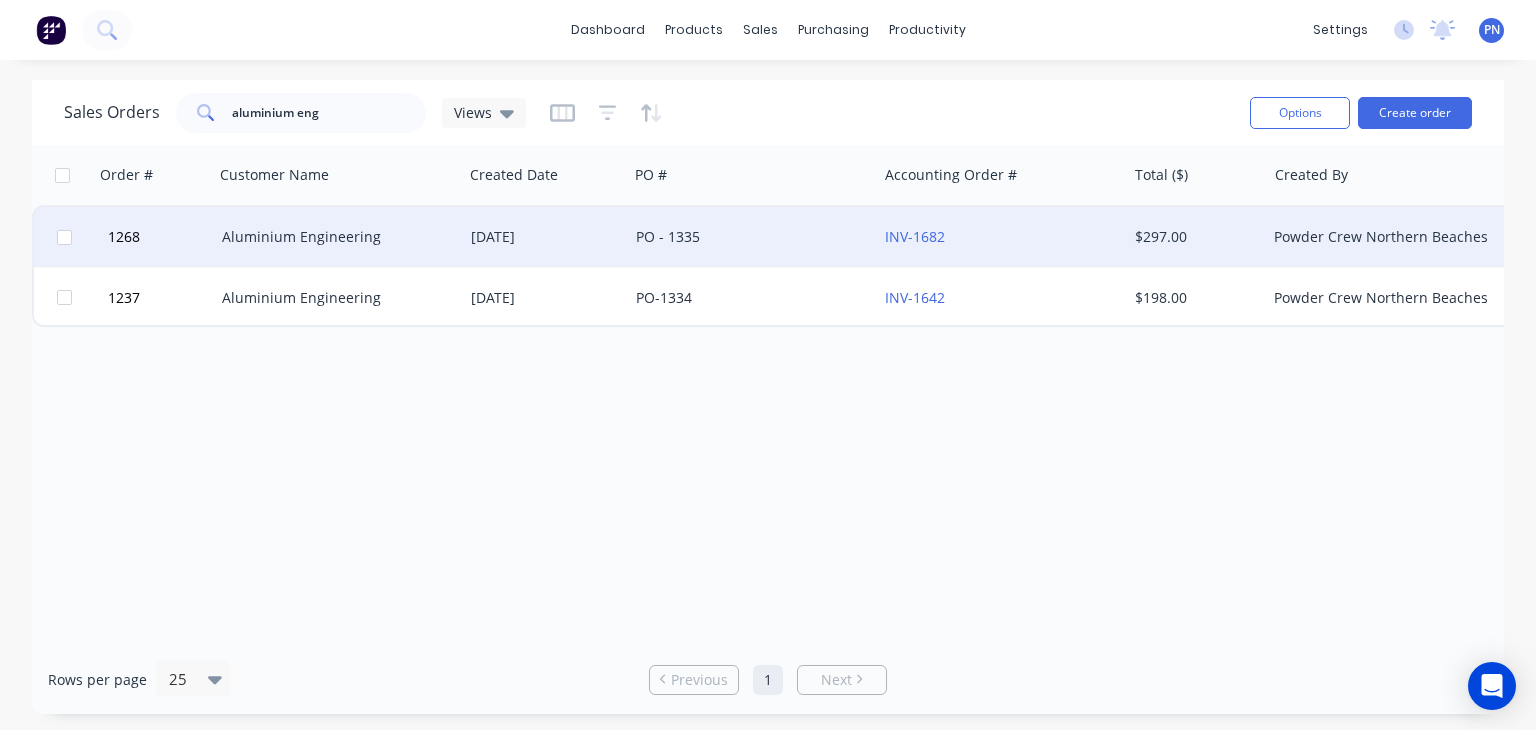 click on "PO - 1335" at bounding box center (747, 237) 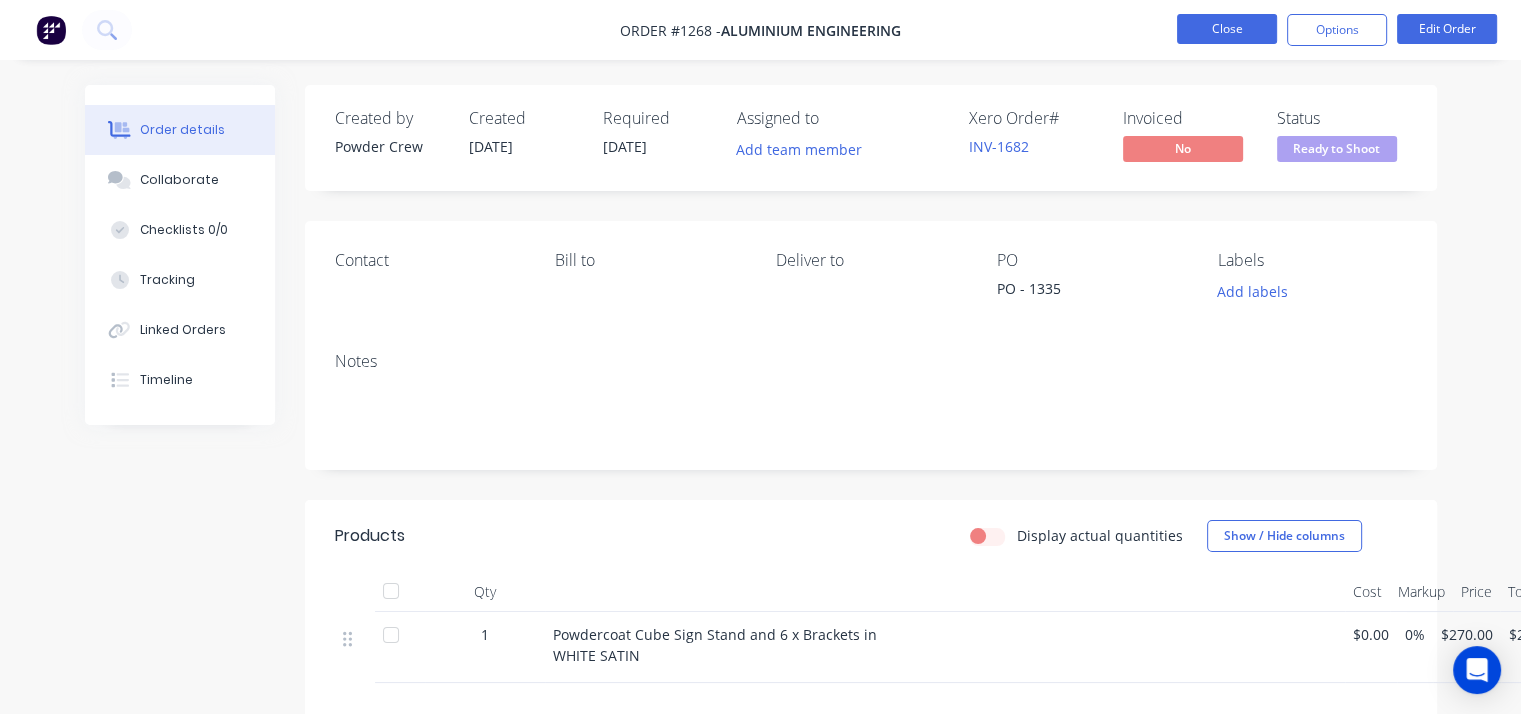 click on "Close" at bounding box center [1227, 29] 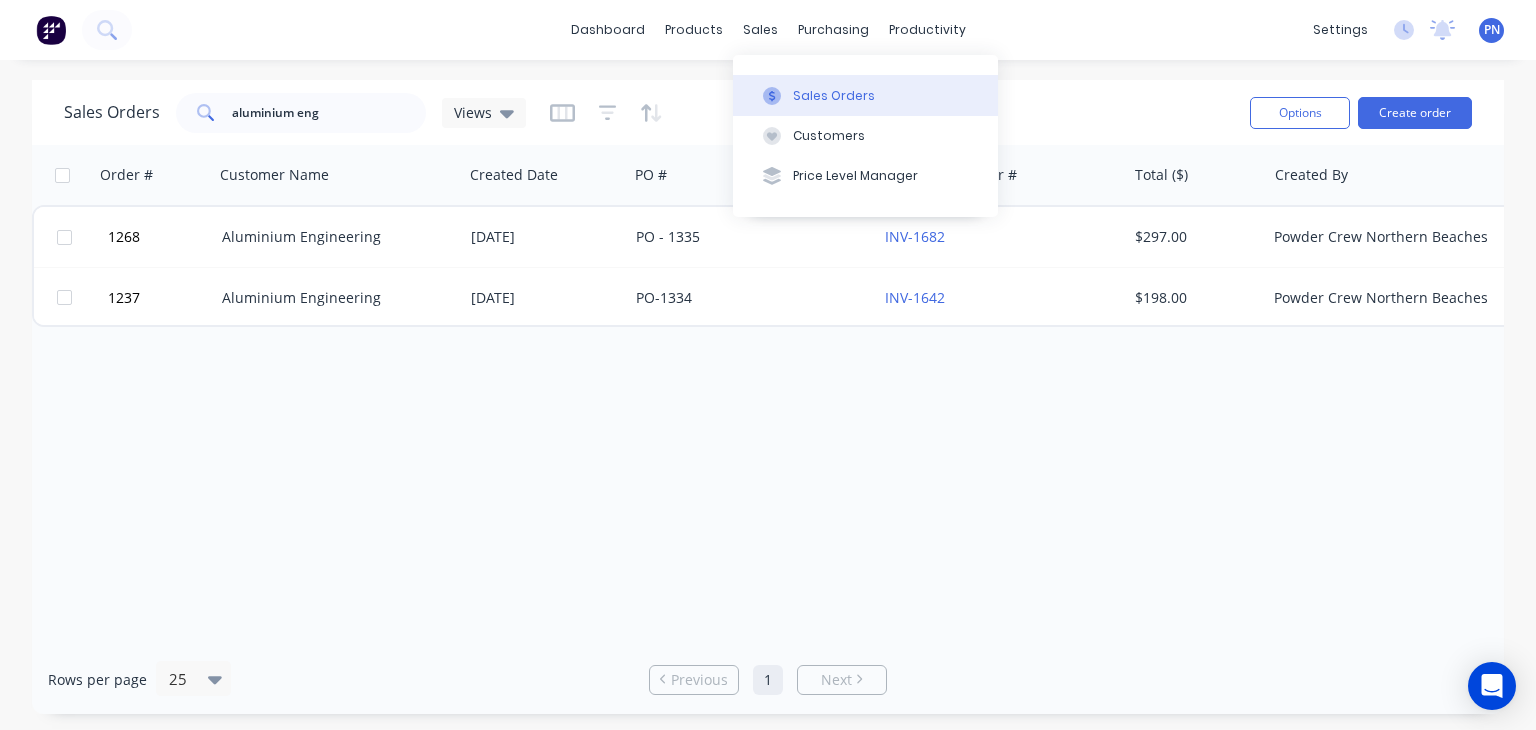 click on "Sales Orders" at bounding box center [834, 96] 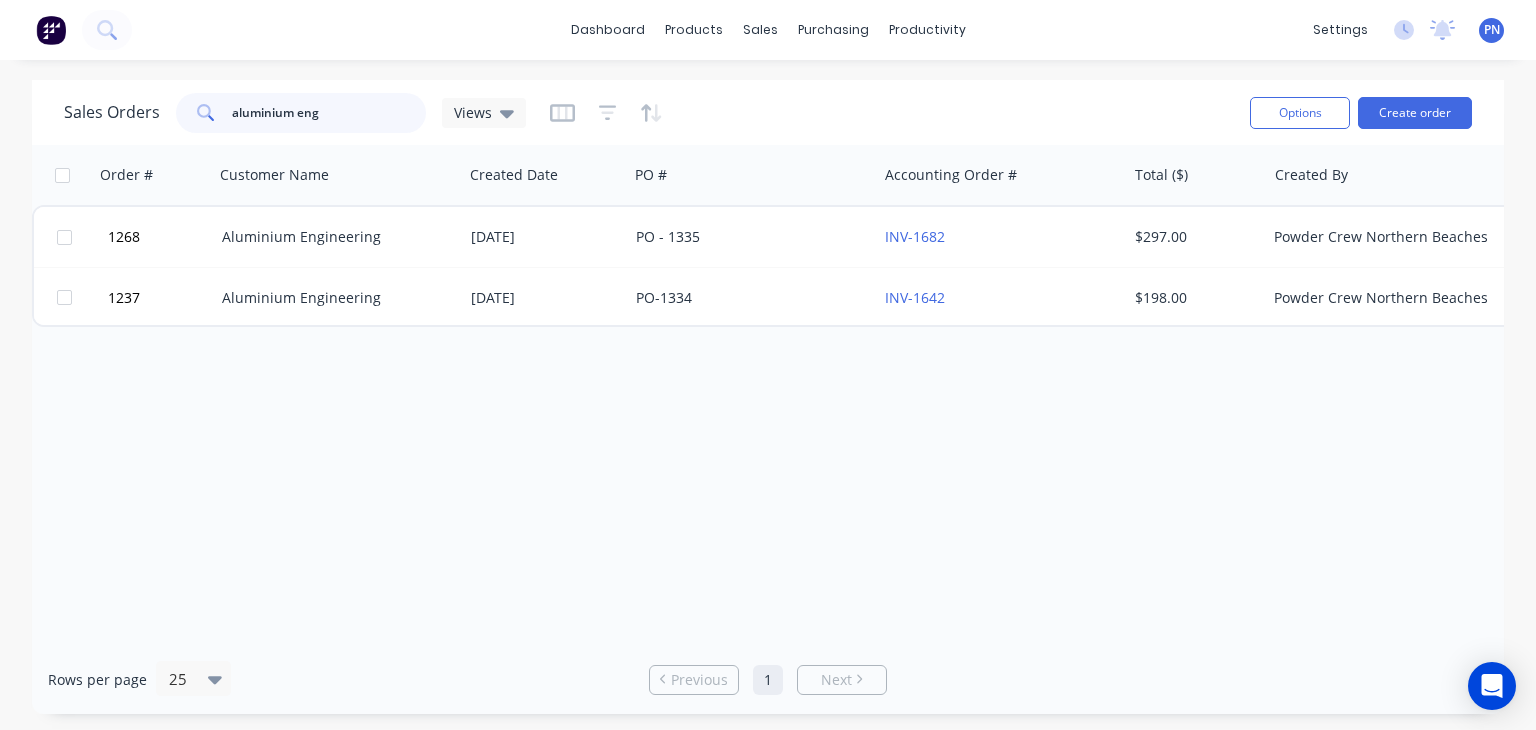 drag, startPoint x: 370, startPoint y: 108, endPoint x: 0, endPoint y: 118, distance: 370.1351 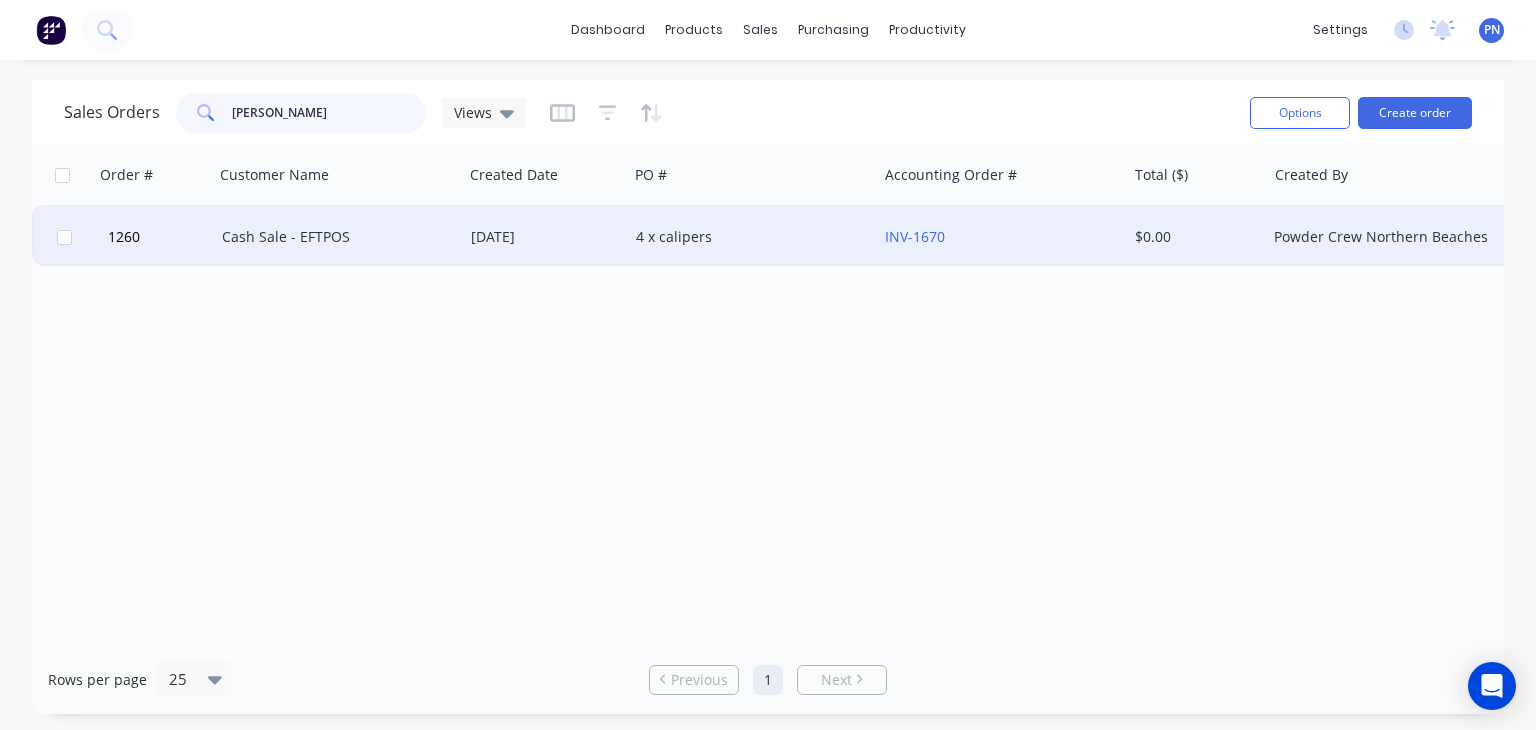 type on "calip" 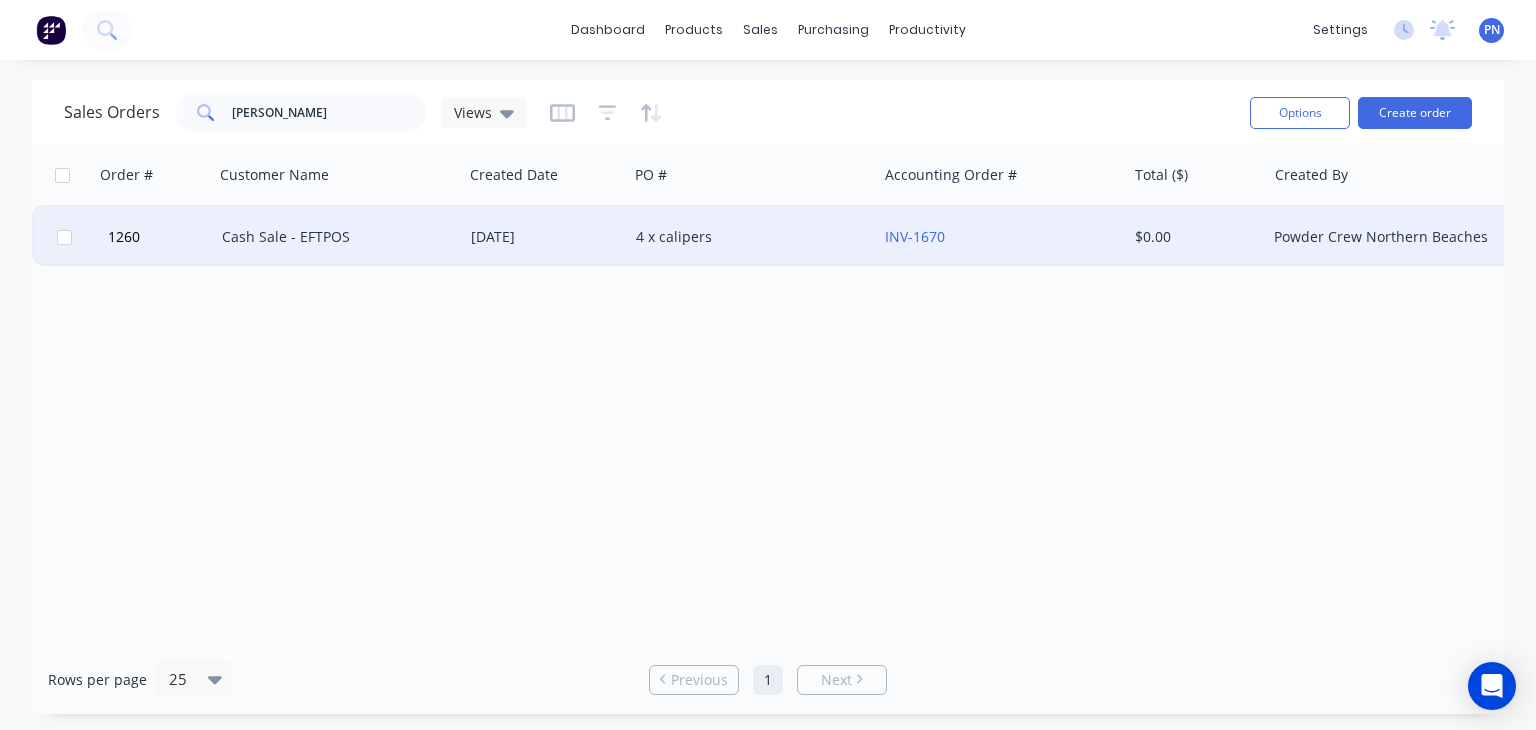 click on "4 x calipers" at bounding box center (752, 237) 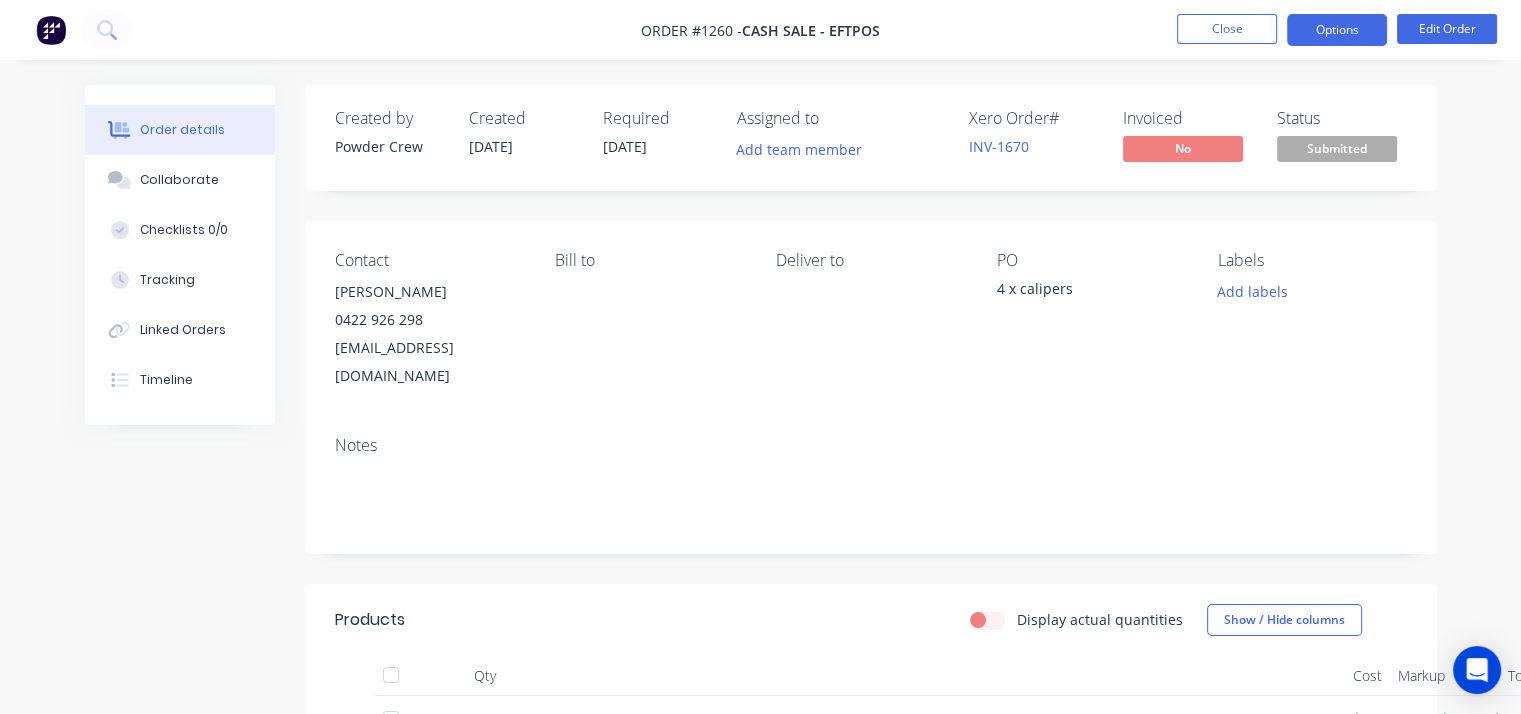 click on "Options" at bounding box center (1337, 30) 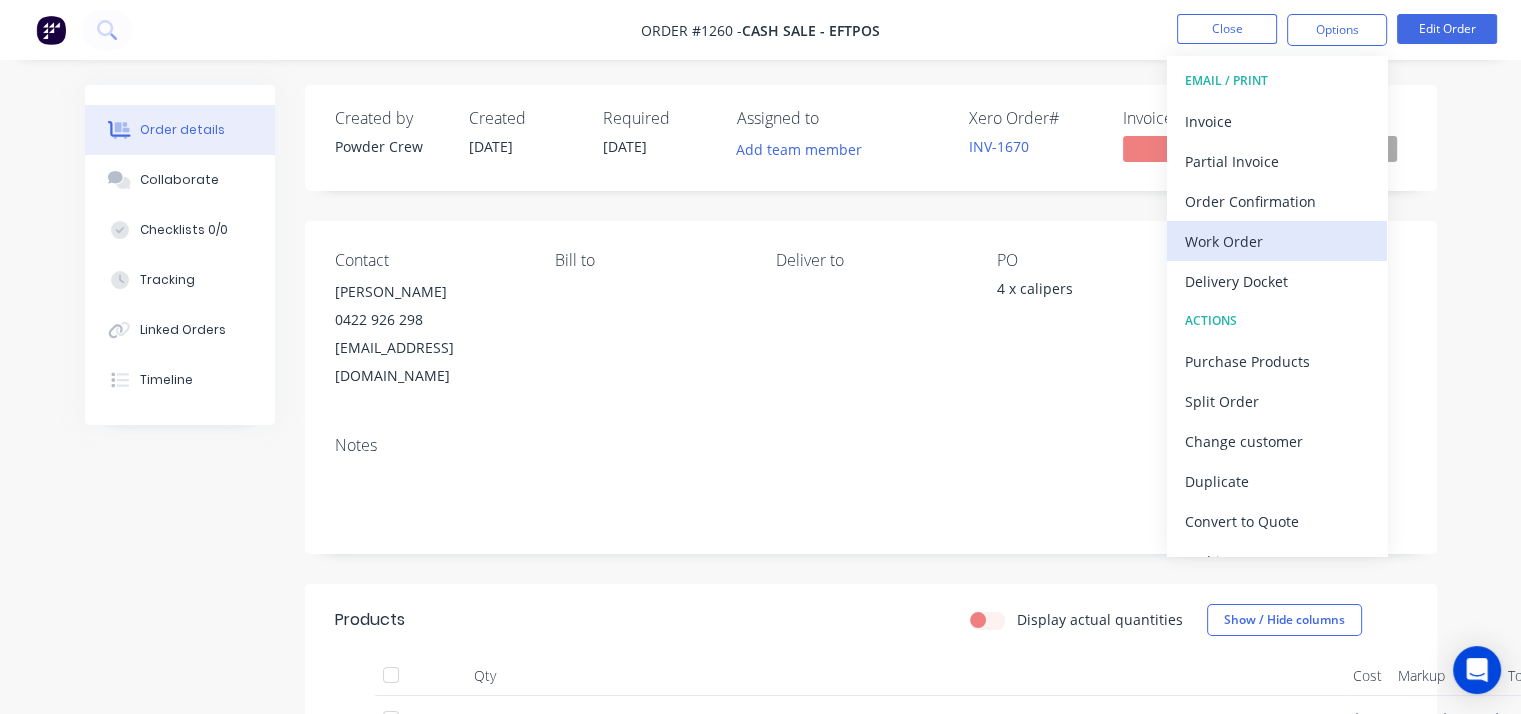 click on "Work Order" at bounding box center (1277, 241) 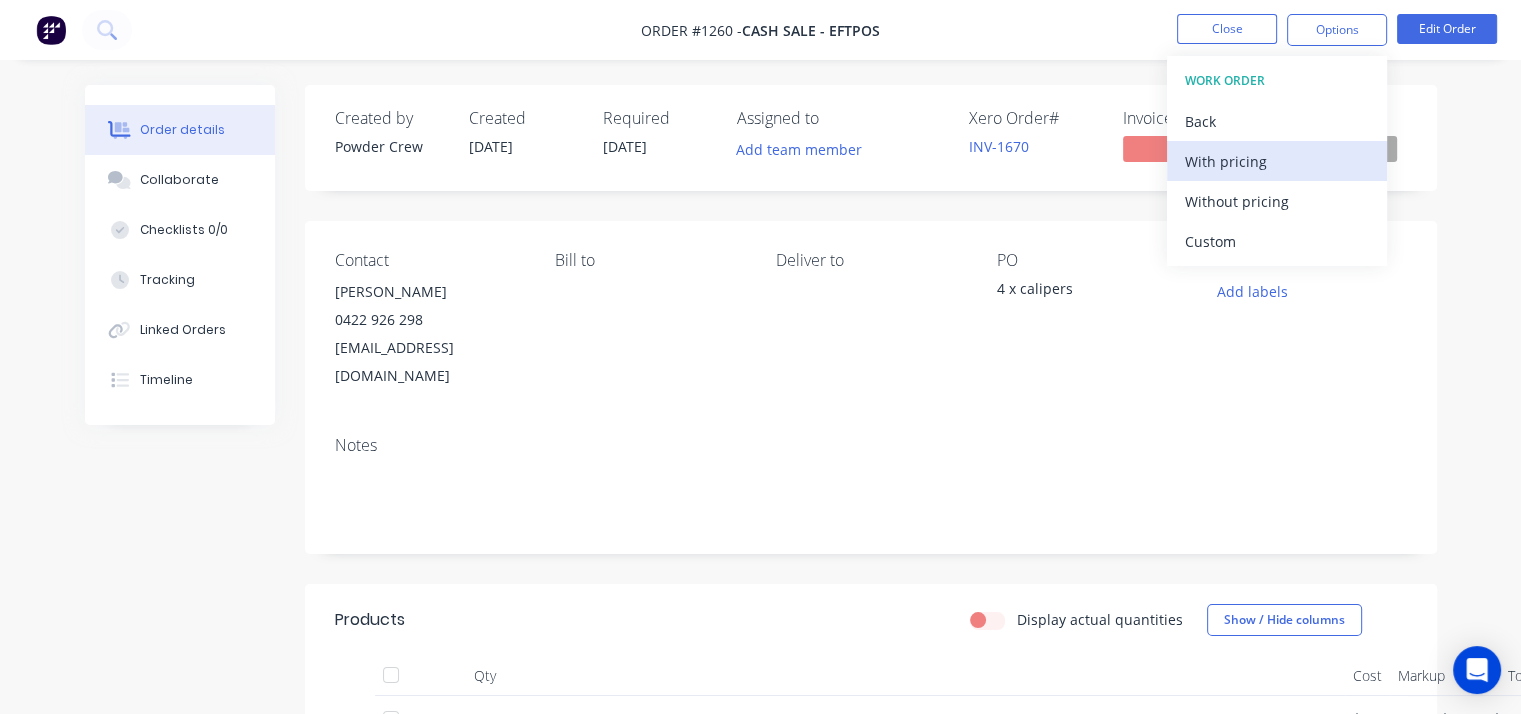 click on "With pricing" at bounding box center (1277, 161) 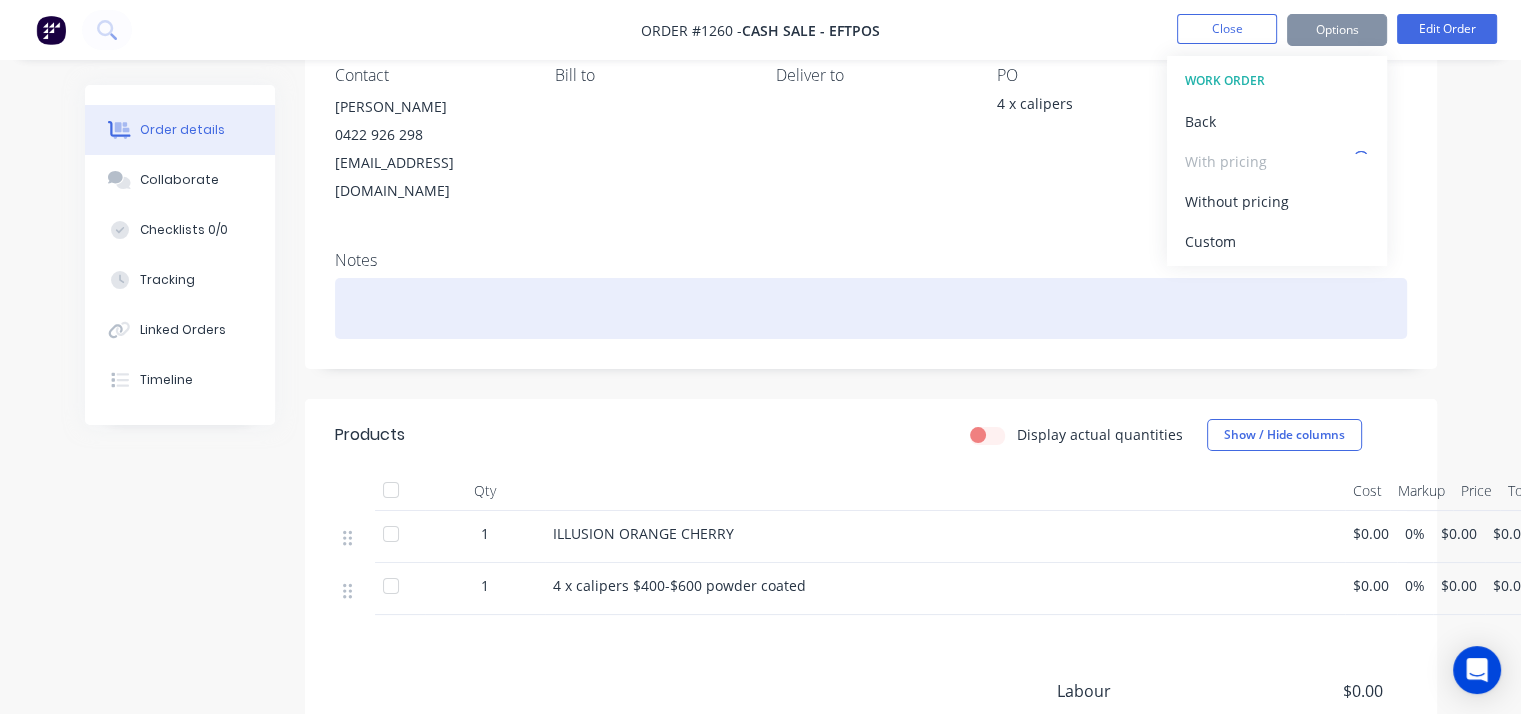 scroll, scrollTop: 413, scrollLeft: 0, axis: vertical 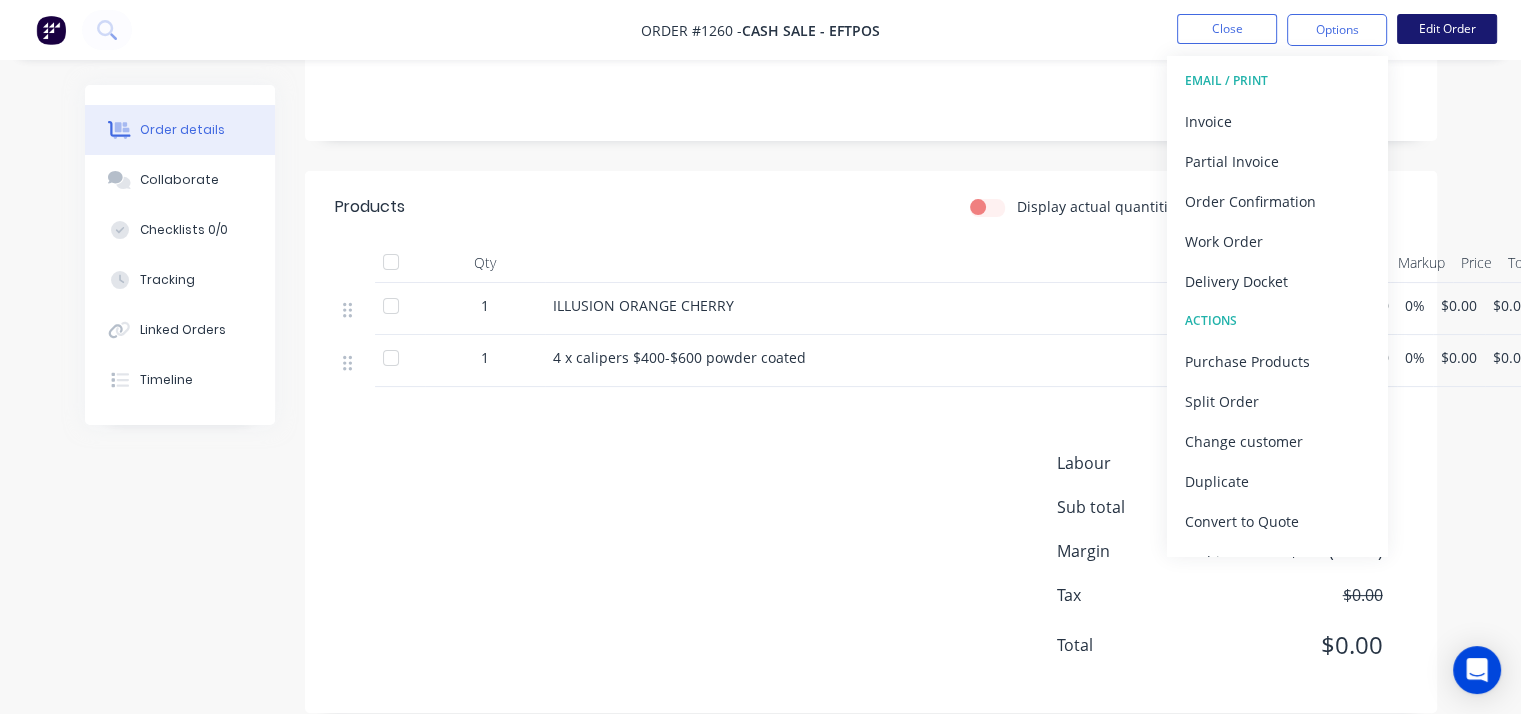 click on "Edit Order" at bounding box center [1447, 29] 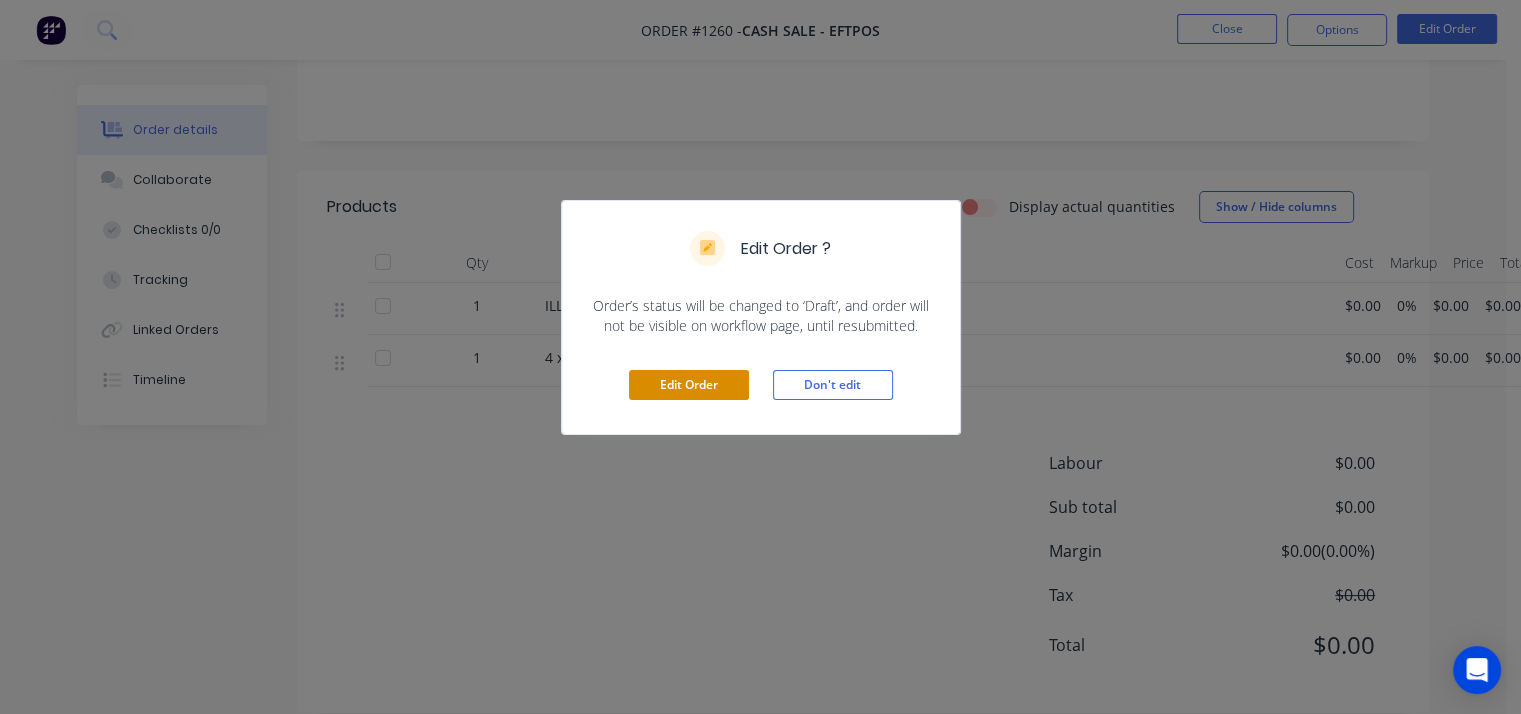 click on "Edit Order" at bounding box center (689, 385) 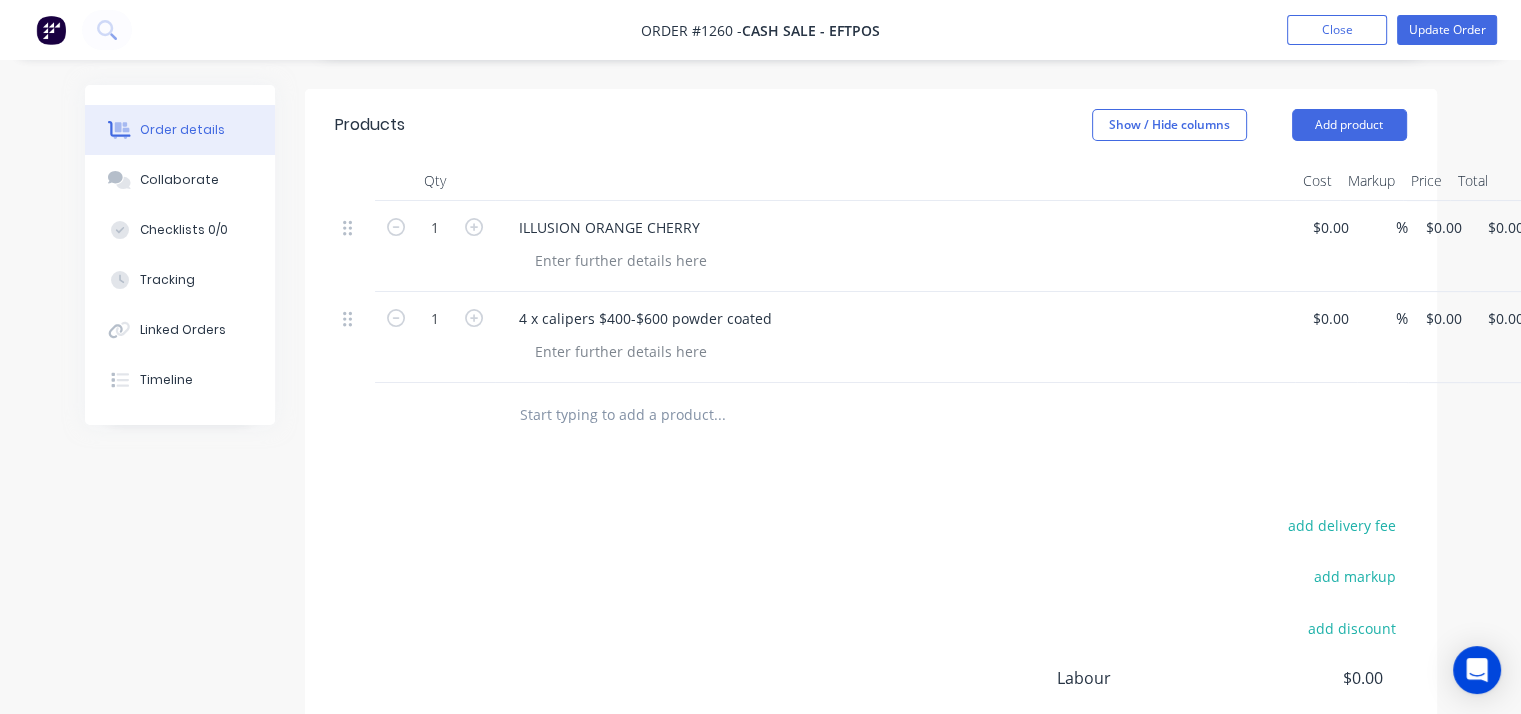 scroll, scrollTop: 500, scrollLeft: 0, axis: vertical 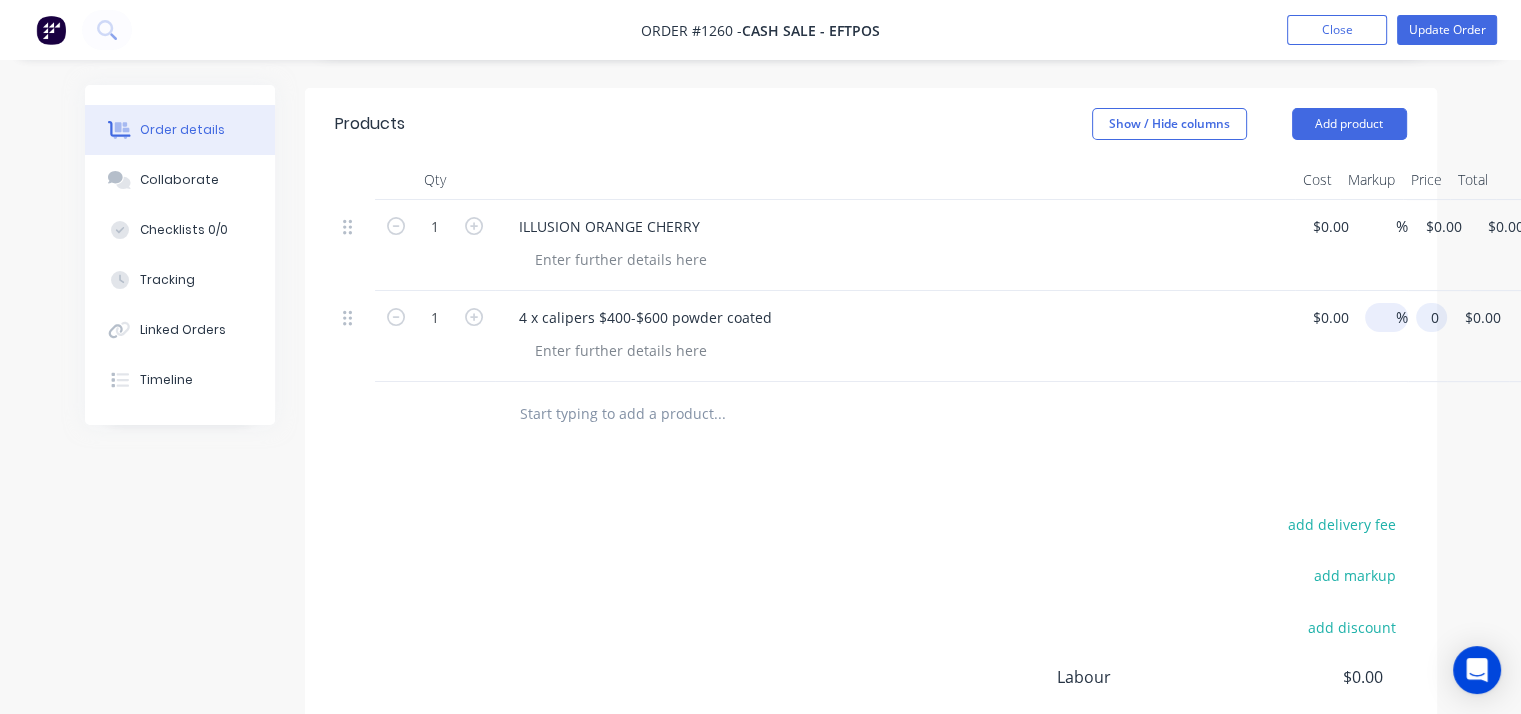 drag, startPoint x: 1456, startPoint y: 289, endPoint x: 1400, endPoint y: 295, distance: 56.32051 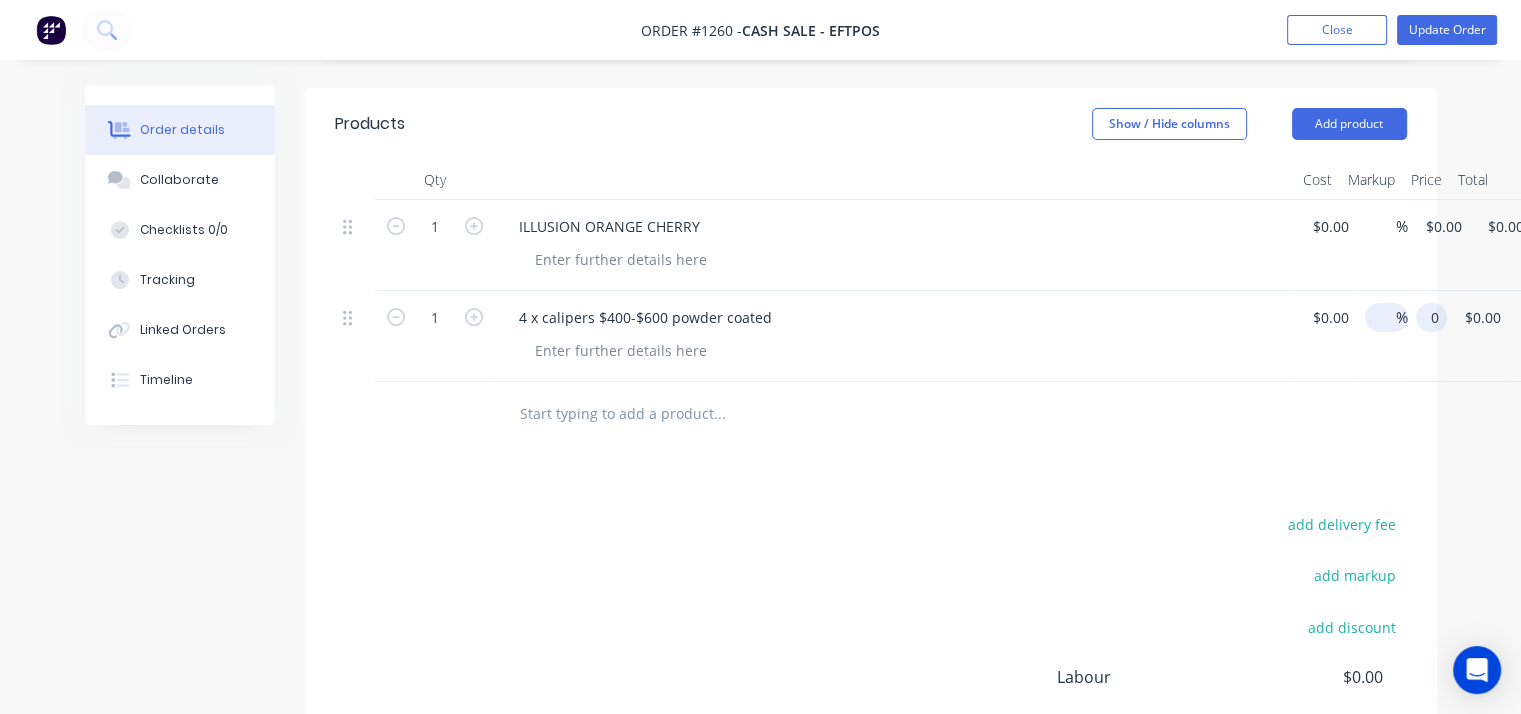 click on "1 4 x calipers $400-$600 powder coated $0.00 $0.00 % 0 0 $0.00 $0.00" at bounding box center [871, 336] 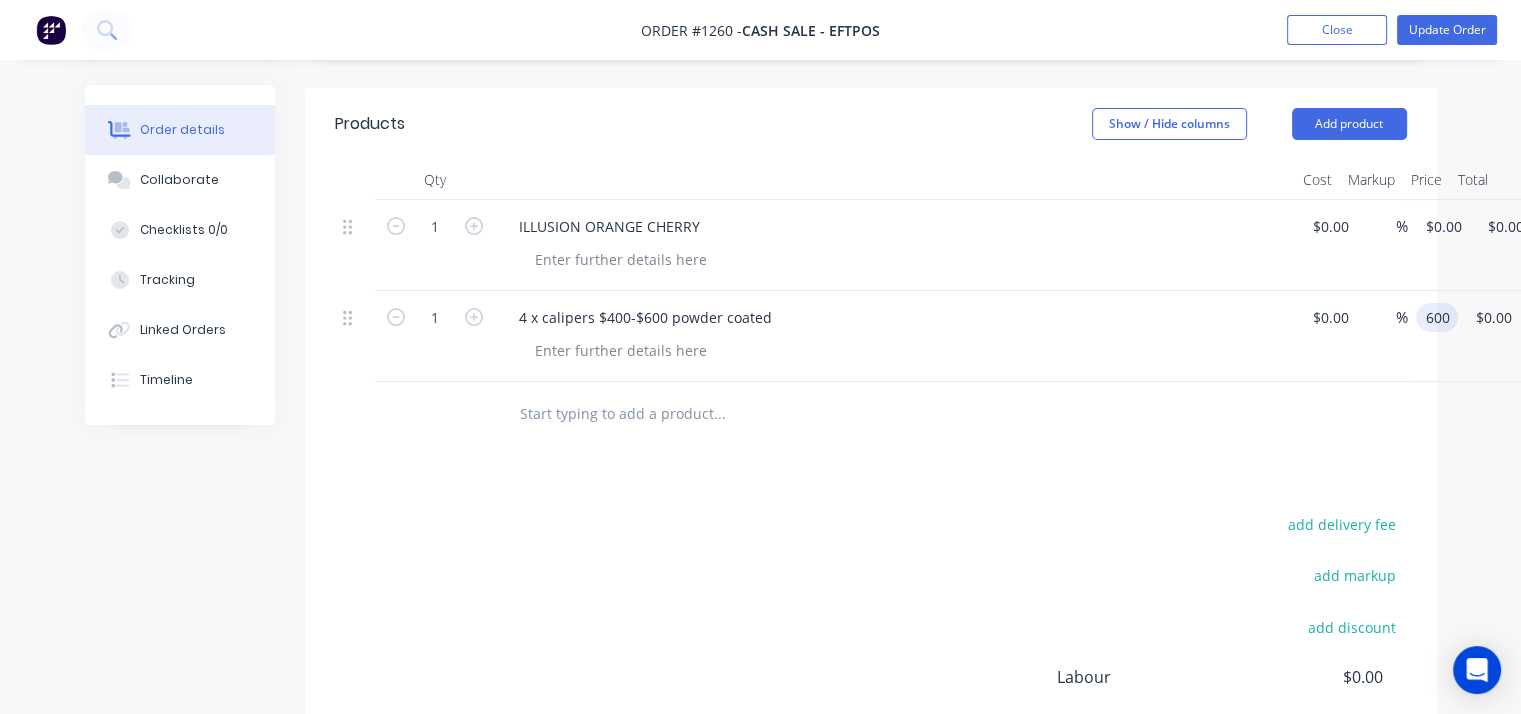 type on "$600.00" 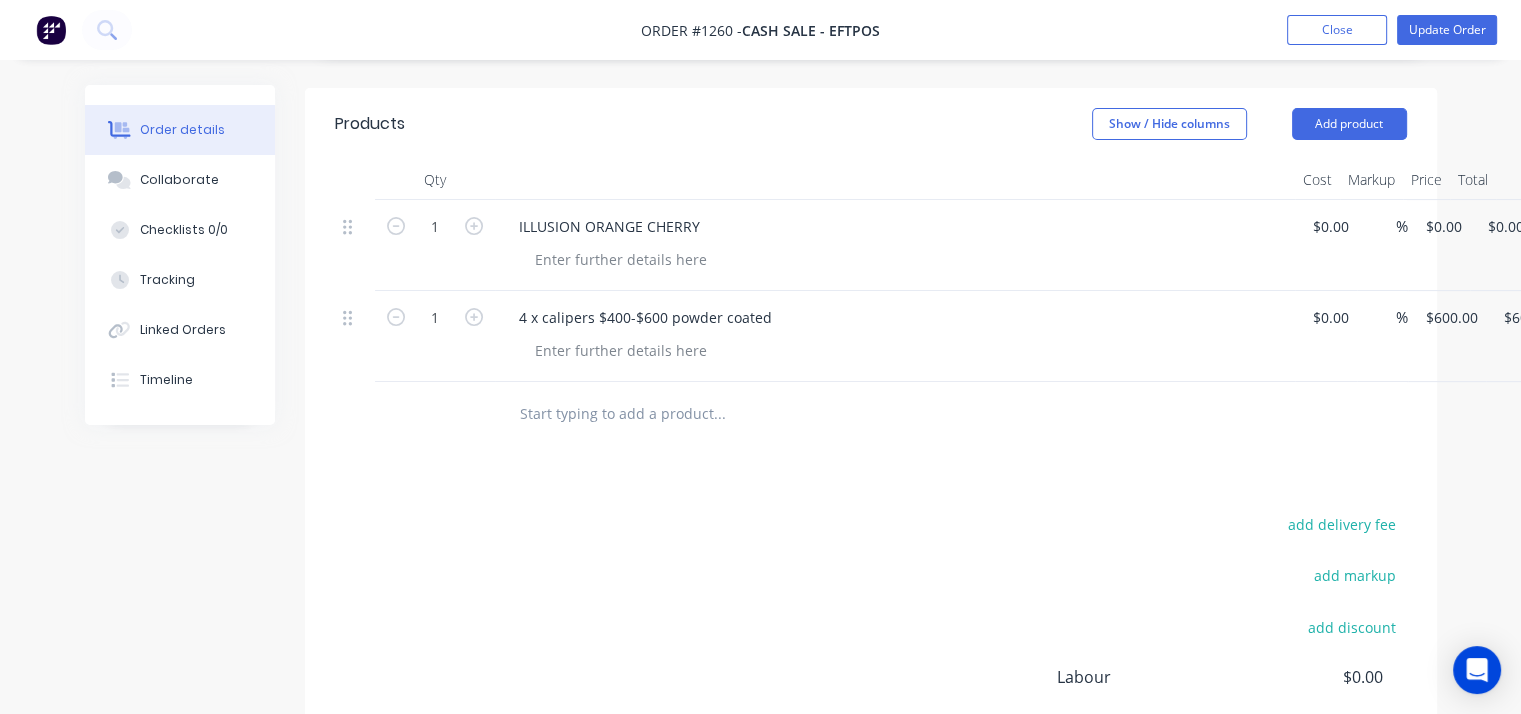 click at bounding box center [855, 414] 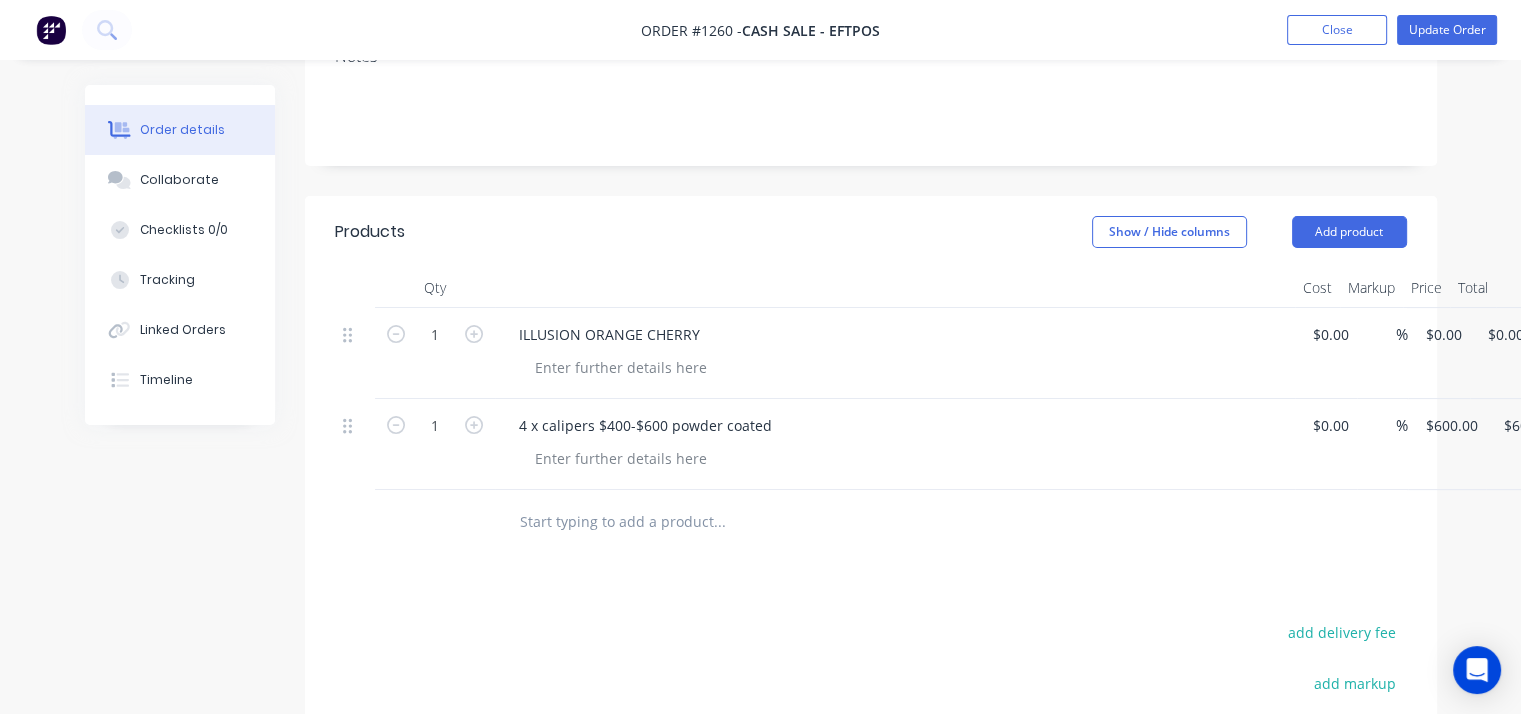 scroll, scrollTop: 12, scrollLeft: 0, axis: vertical 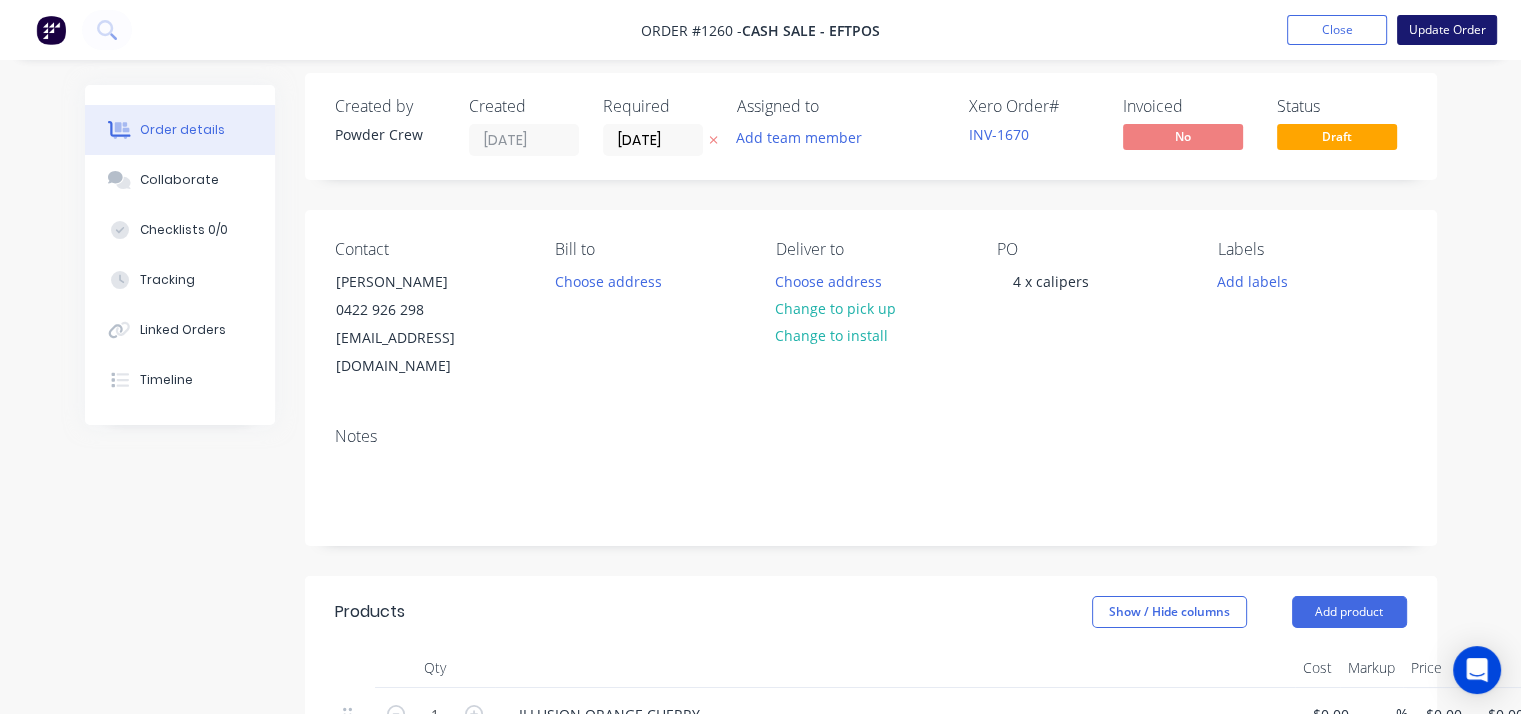 click on "Update Order" at bounding box center [1447, 30] 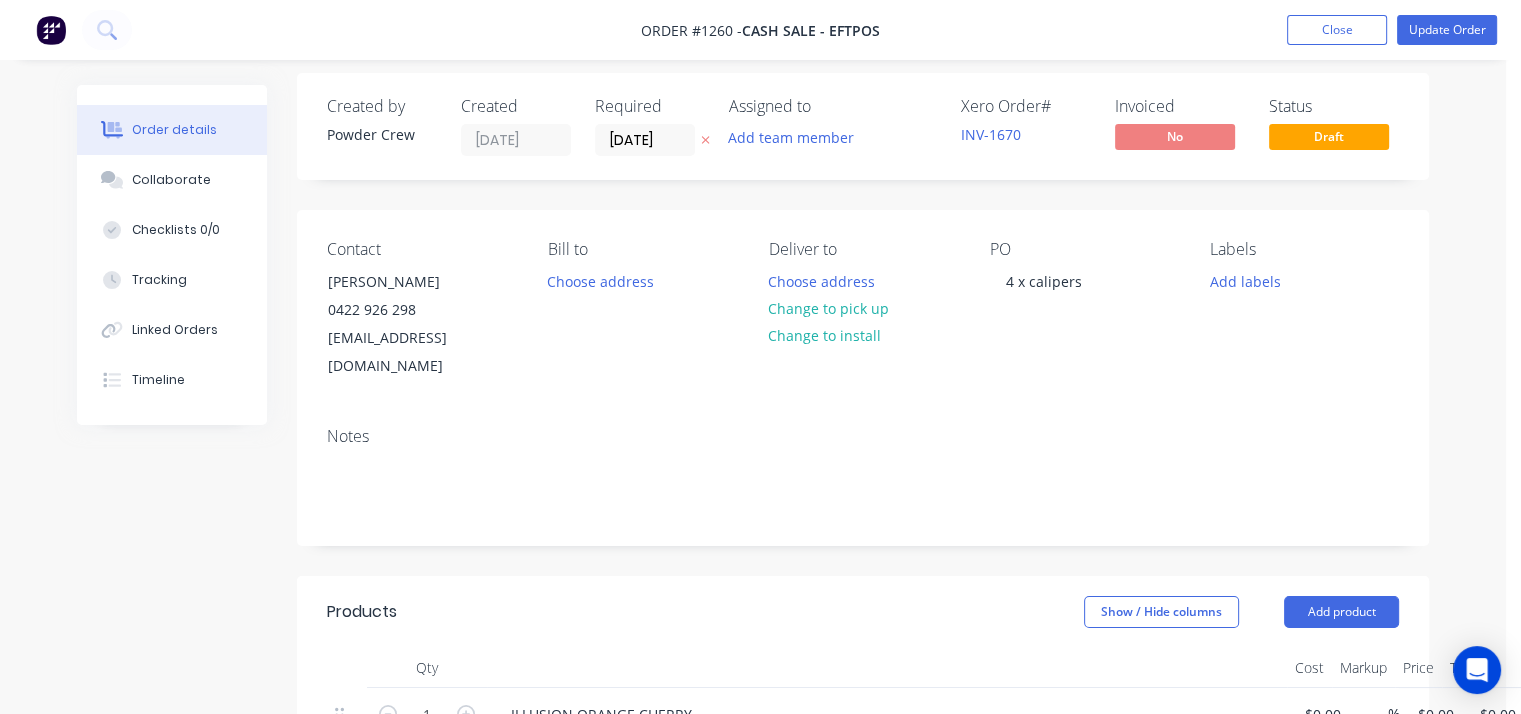 scroll, scrollTop: 0, scrollLeft: 0, axis: both 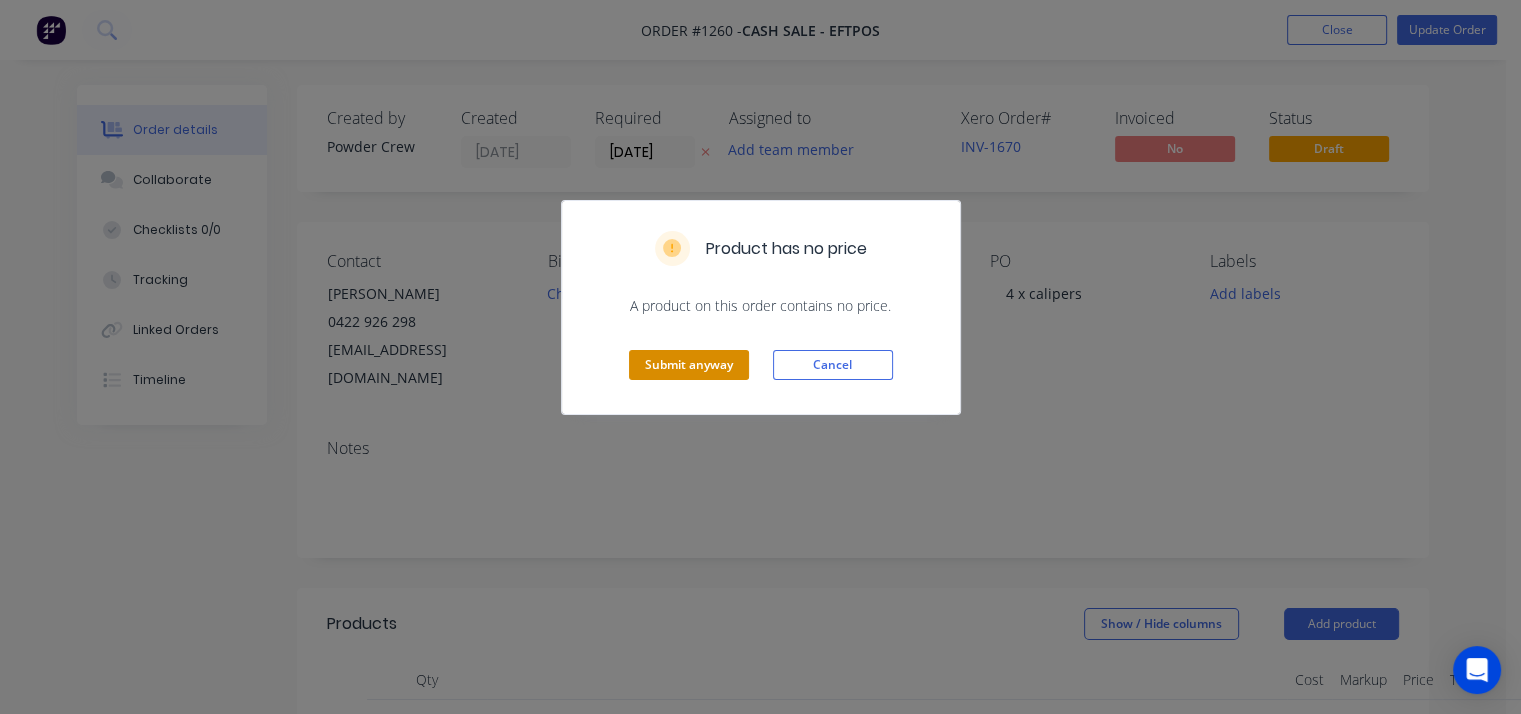 click on "Submit anyway" at bounding box center (689, 365) 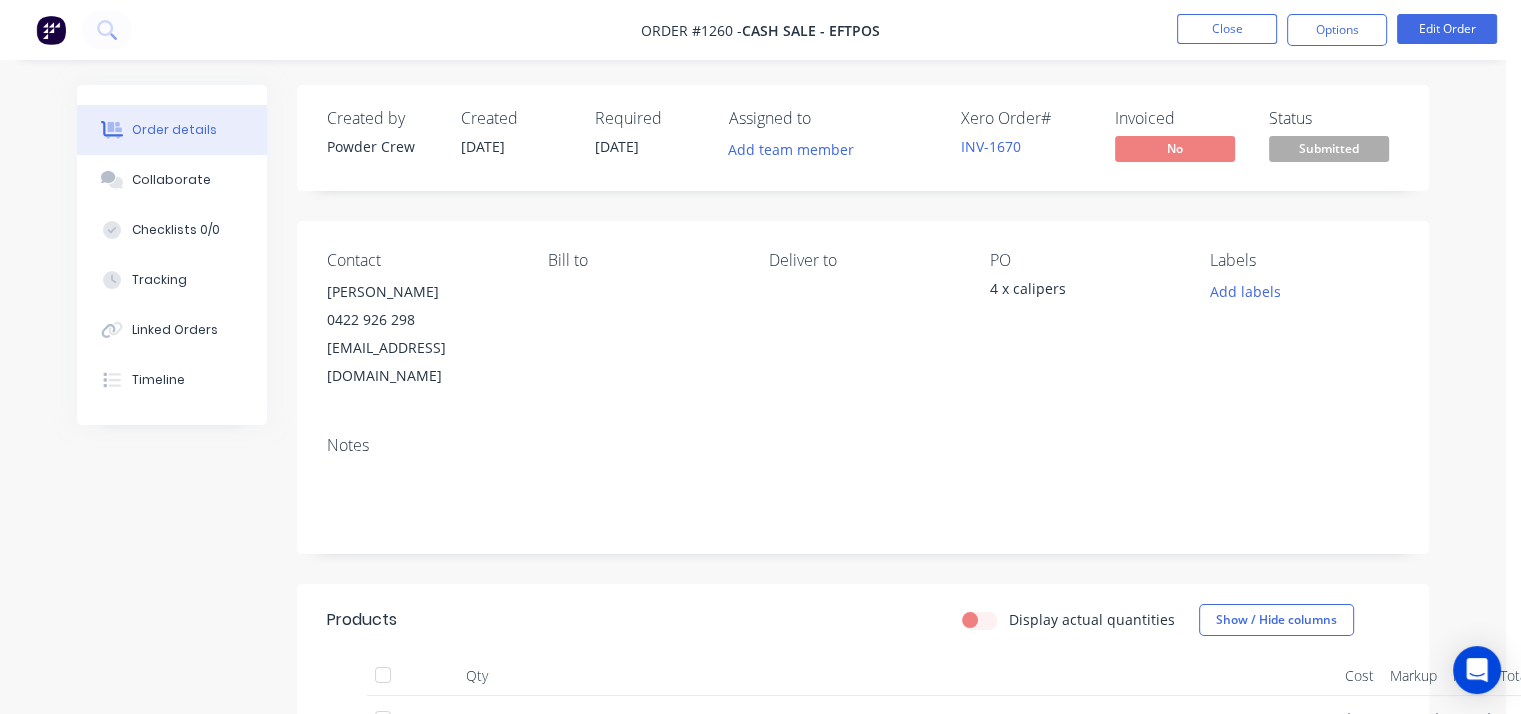 click on "Options" at bounding box center (1337, 30) 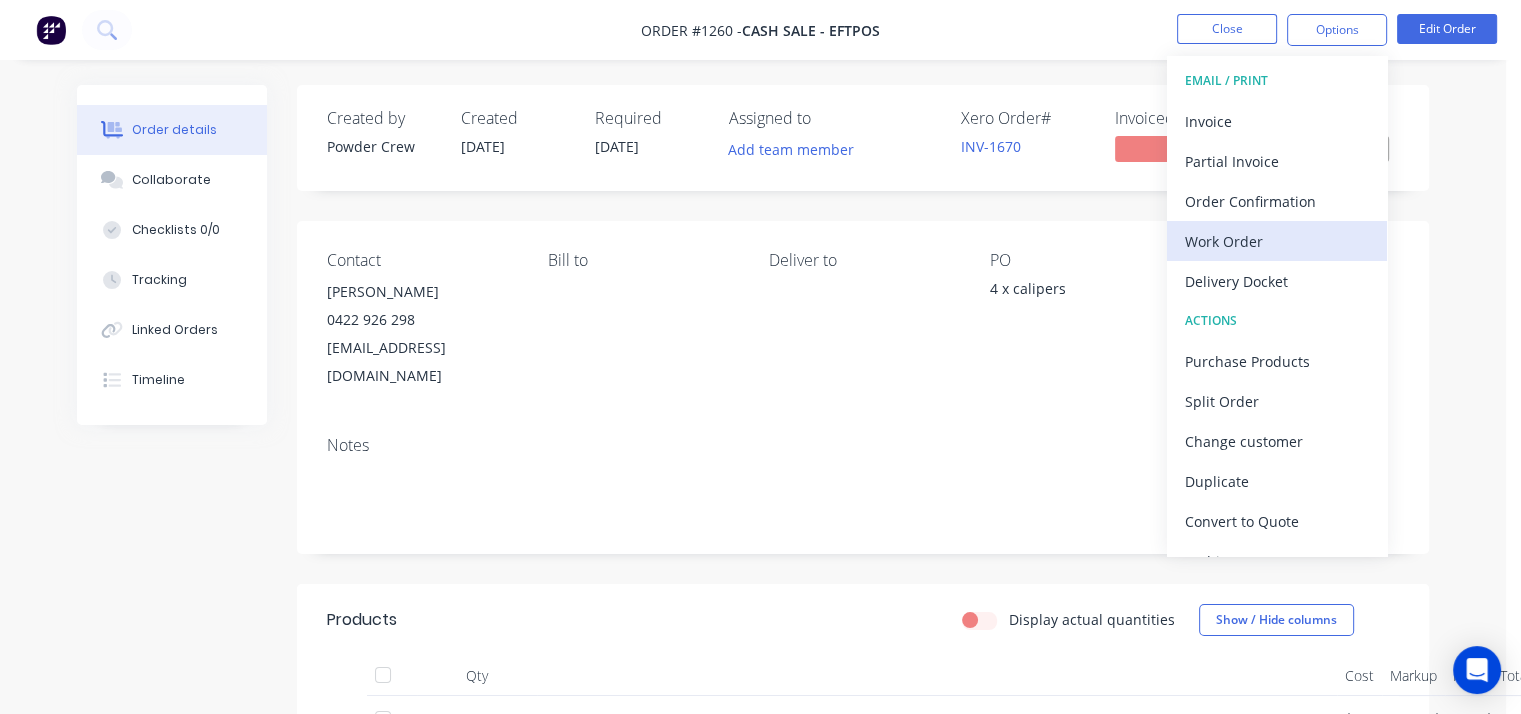 click on "Work Order" at bounding box center (1277, 241) 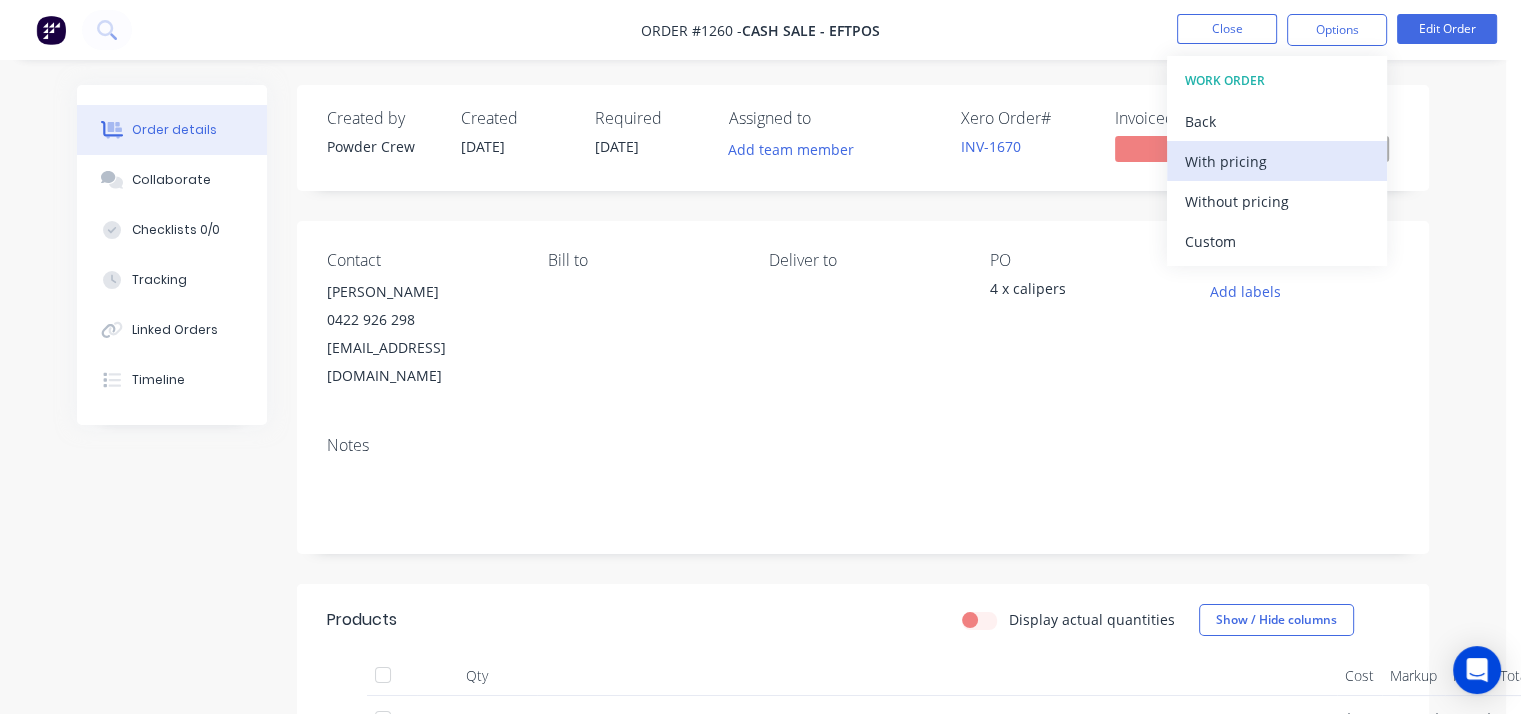 click on "With pricing" at bounding box center [1277, 161] 